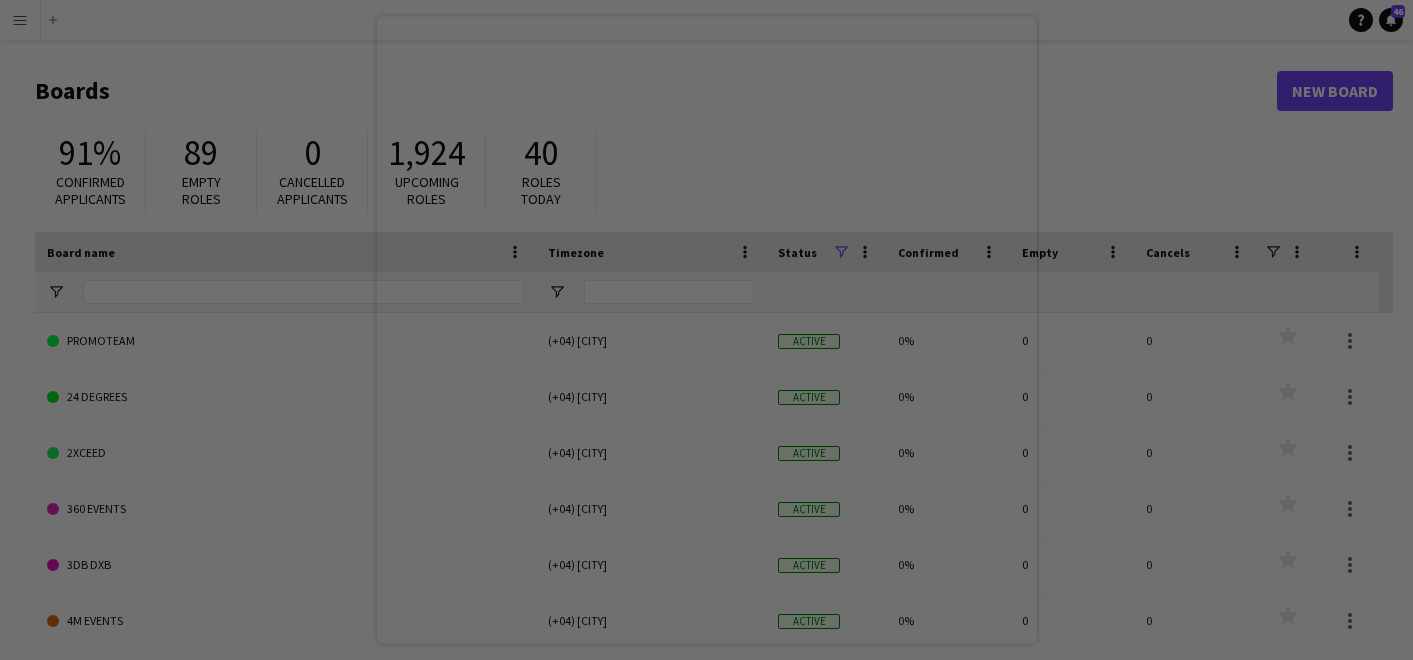 scroll, scrollTop: 0, scrollLeft: 0, axis: both 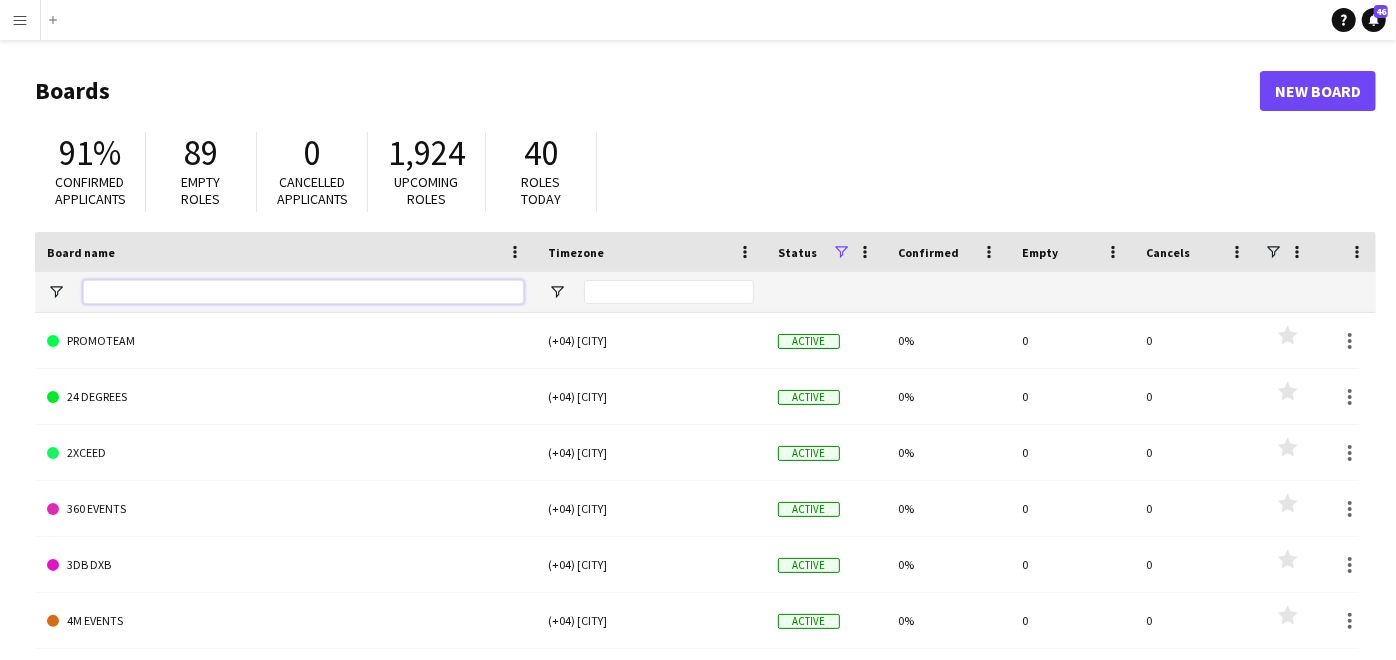 click at bounding box center (303, 292) 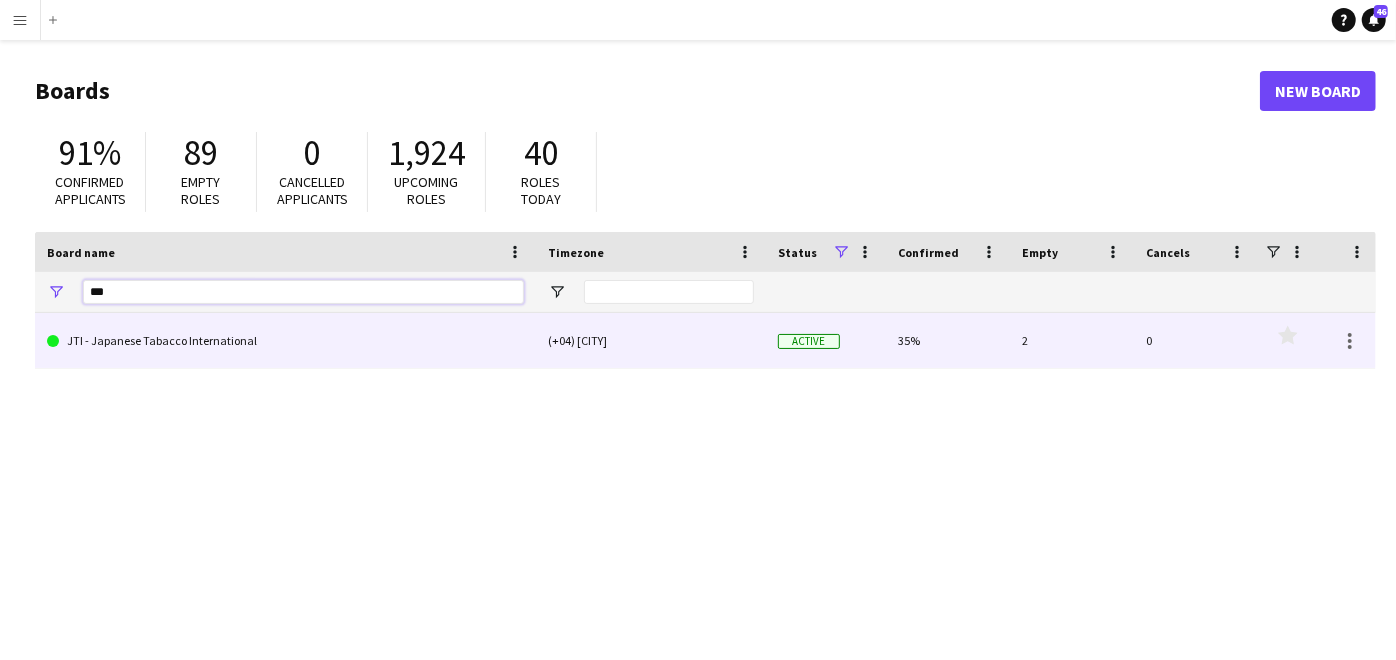 type on "***" 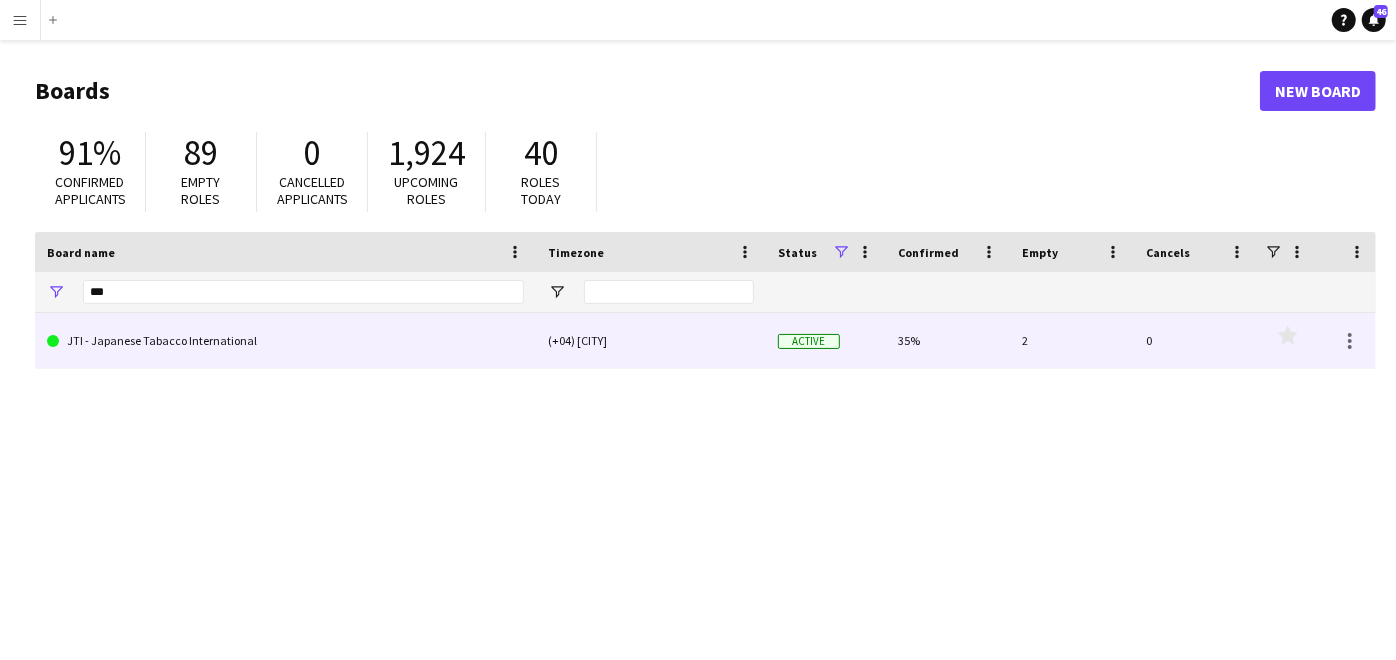 click on "JTI - Japanese Tabacco International" 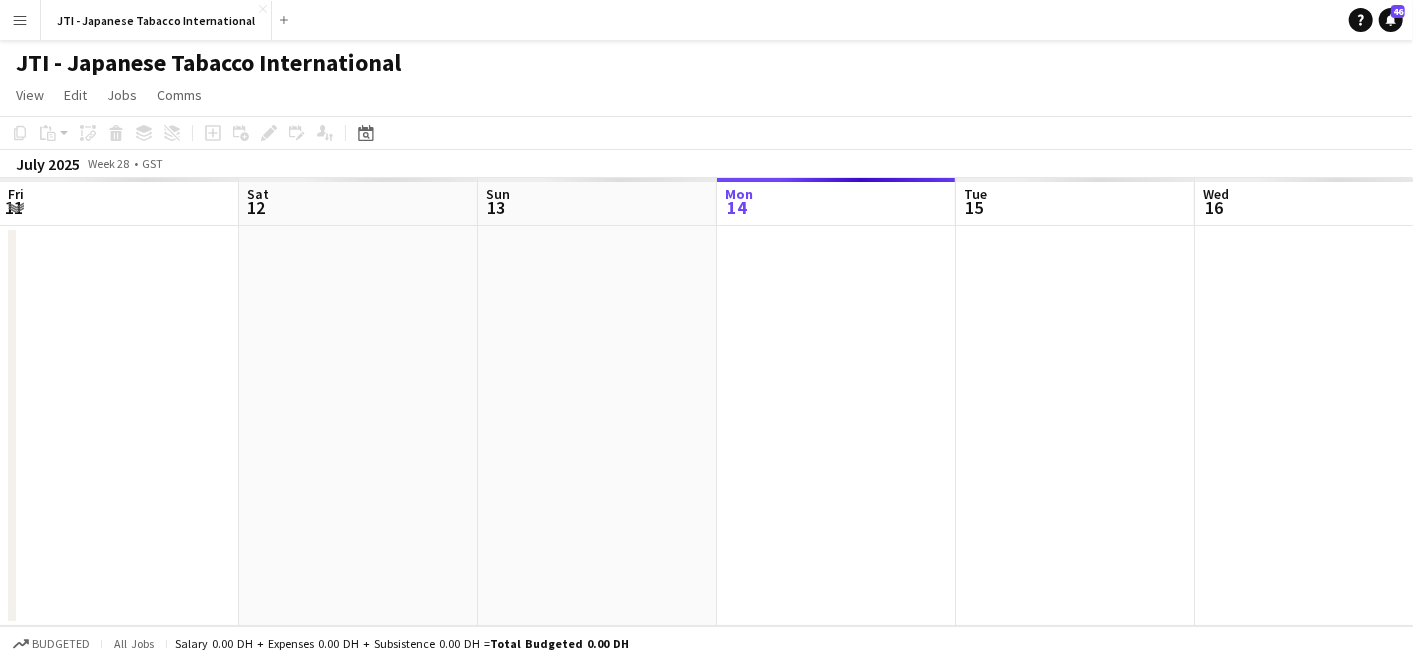 scroll, scrollTop: 0, scrollLeft: 477, axis: horizontal 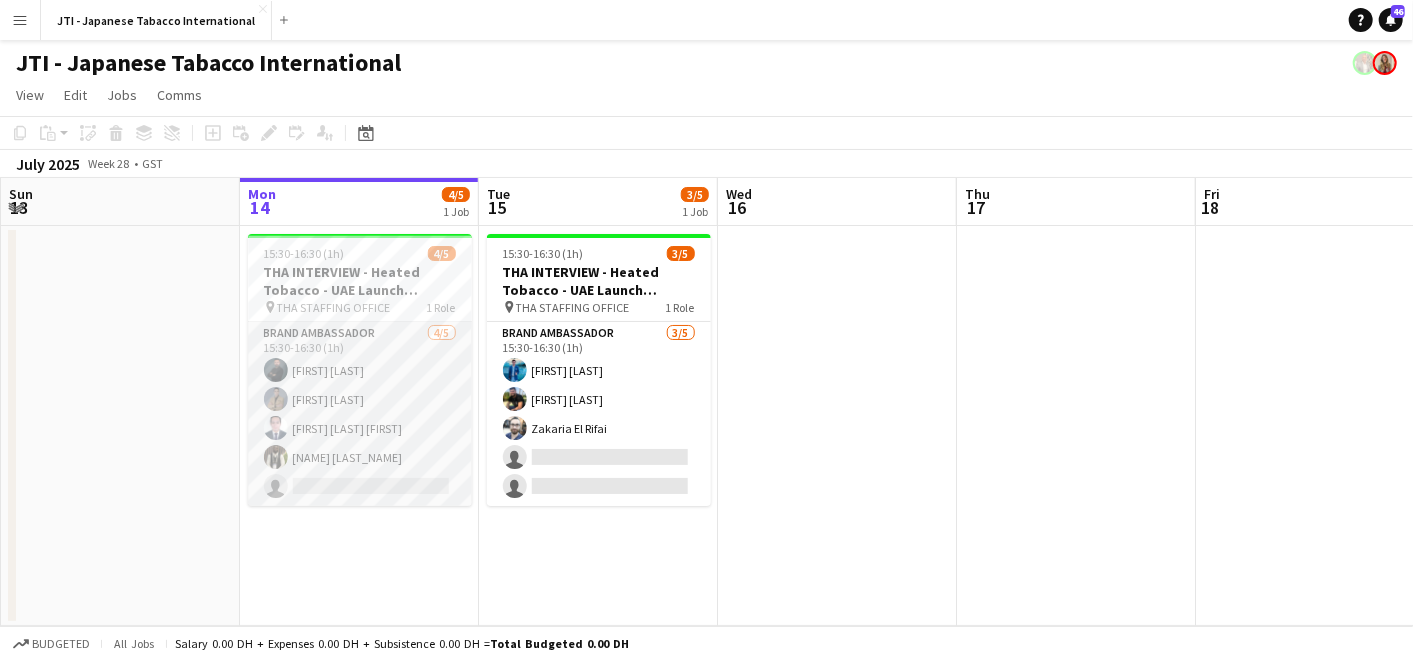 click on "[JOB_TITLE] [DATE] ([DURATION])
[NAME] [NAME] [NAME] [NAME] [NAME]
single-neutral-actions" at bounding box center [360, 414] 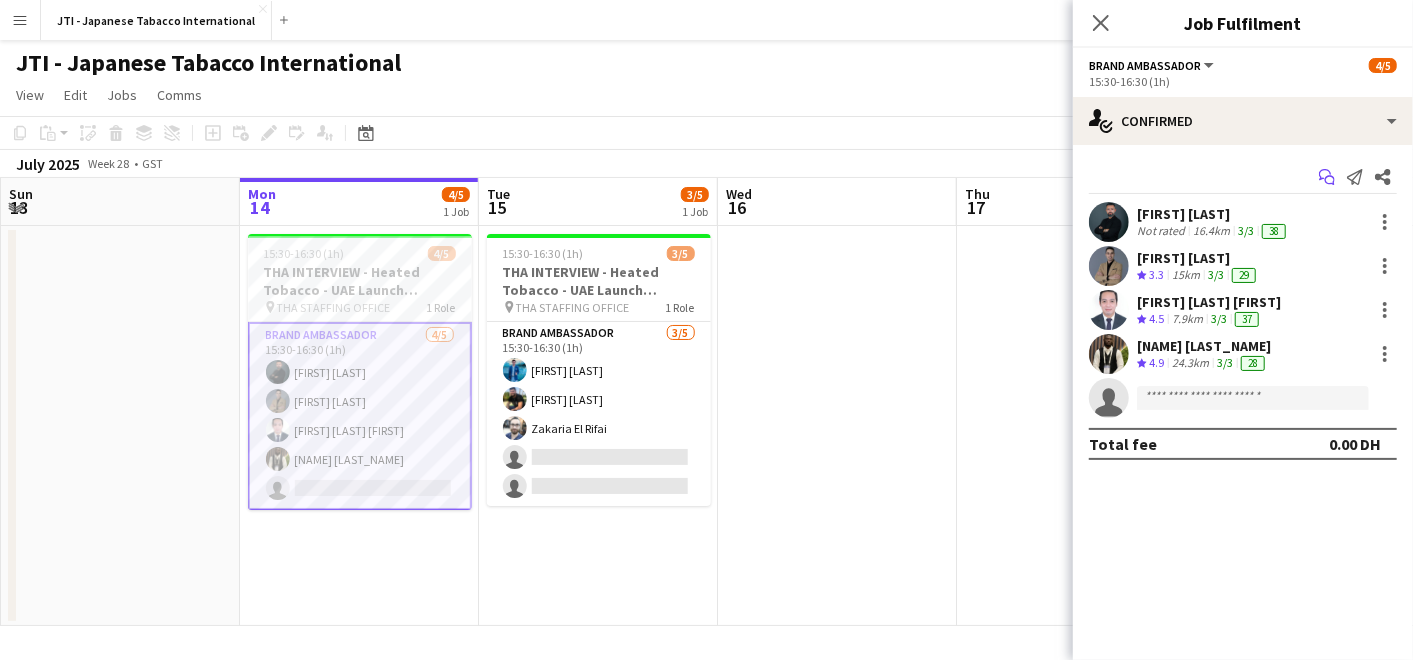 click on "Start chat" 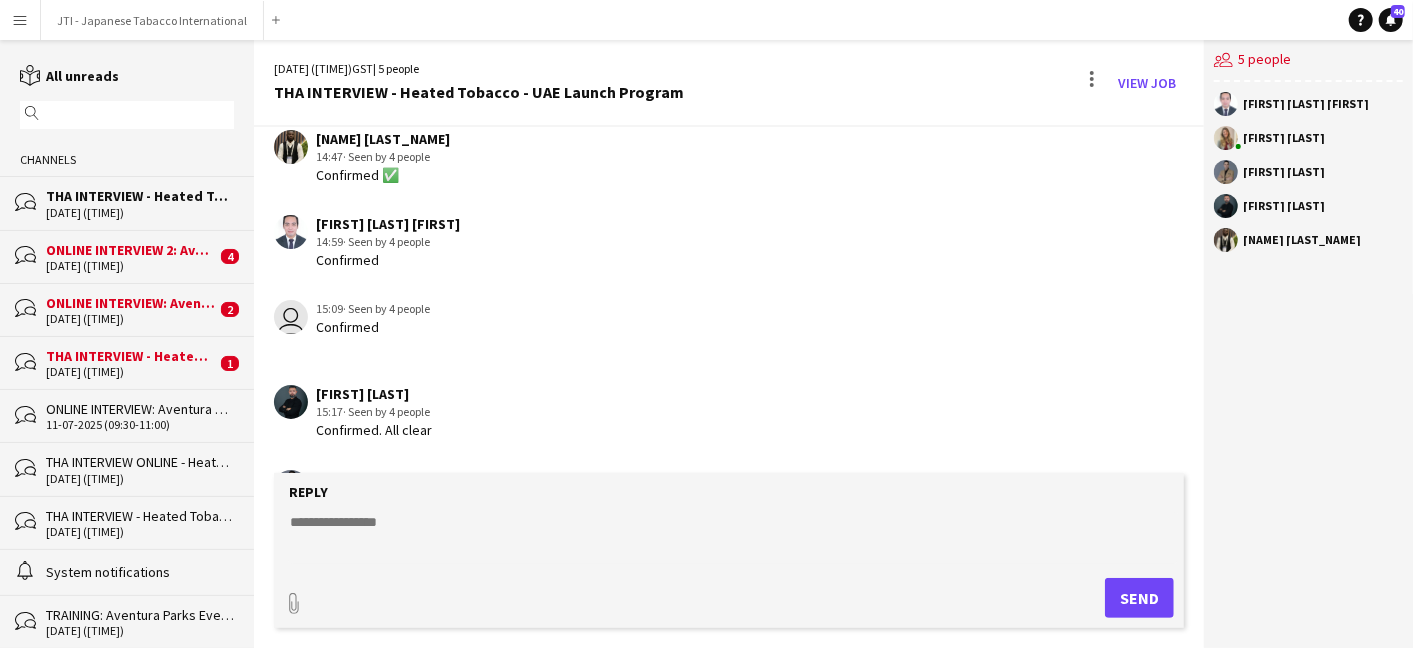 scroll, scrollTop: 555, scrollLeft: 0, axis: vertical 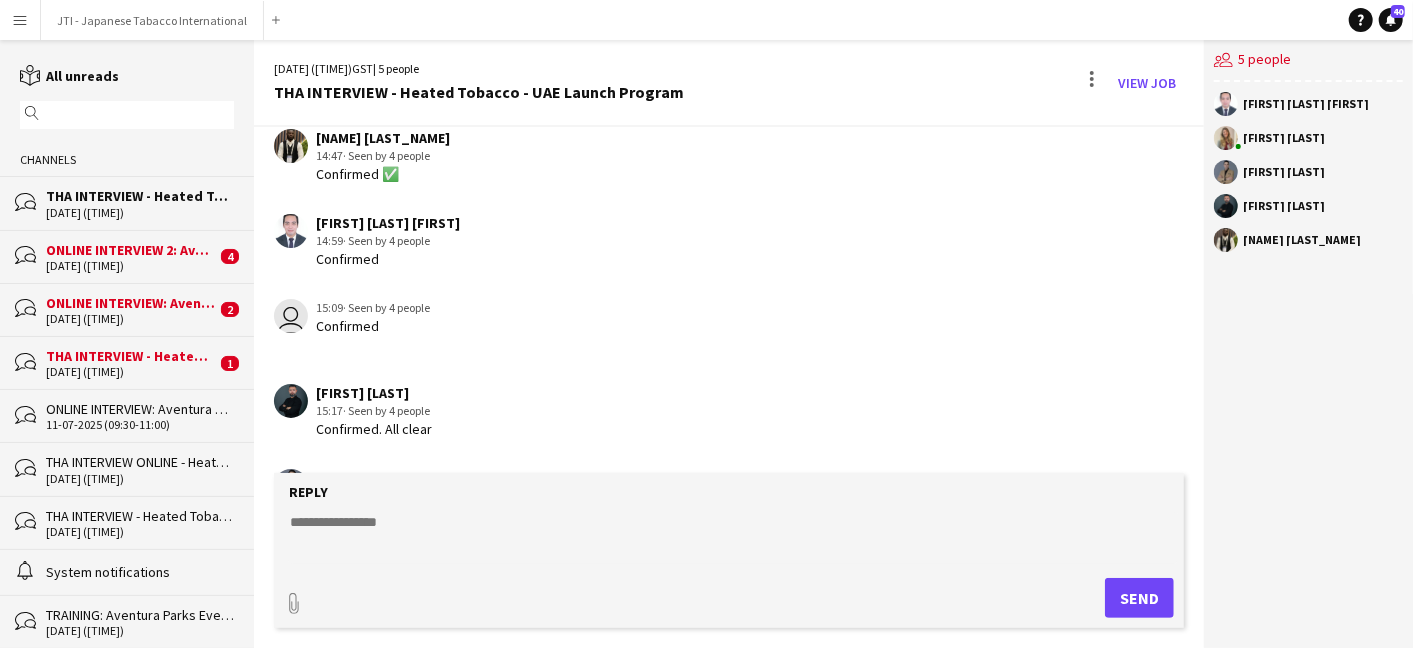 click on "11-07-2025 (12:00-16:30)" 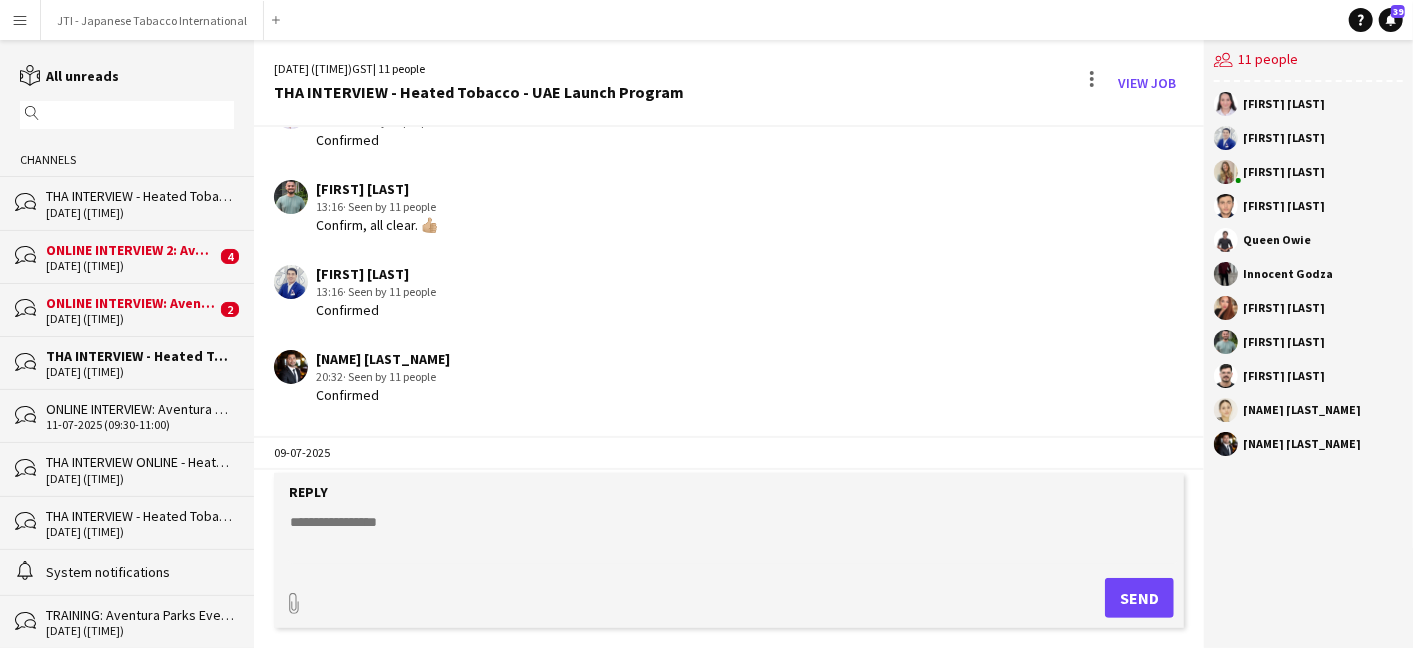 scroll, scrollTop: 979, scrollLeft: 0, axis: vertical 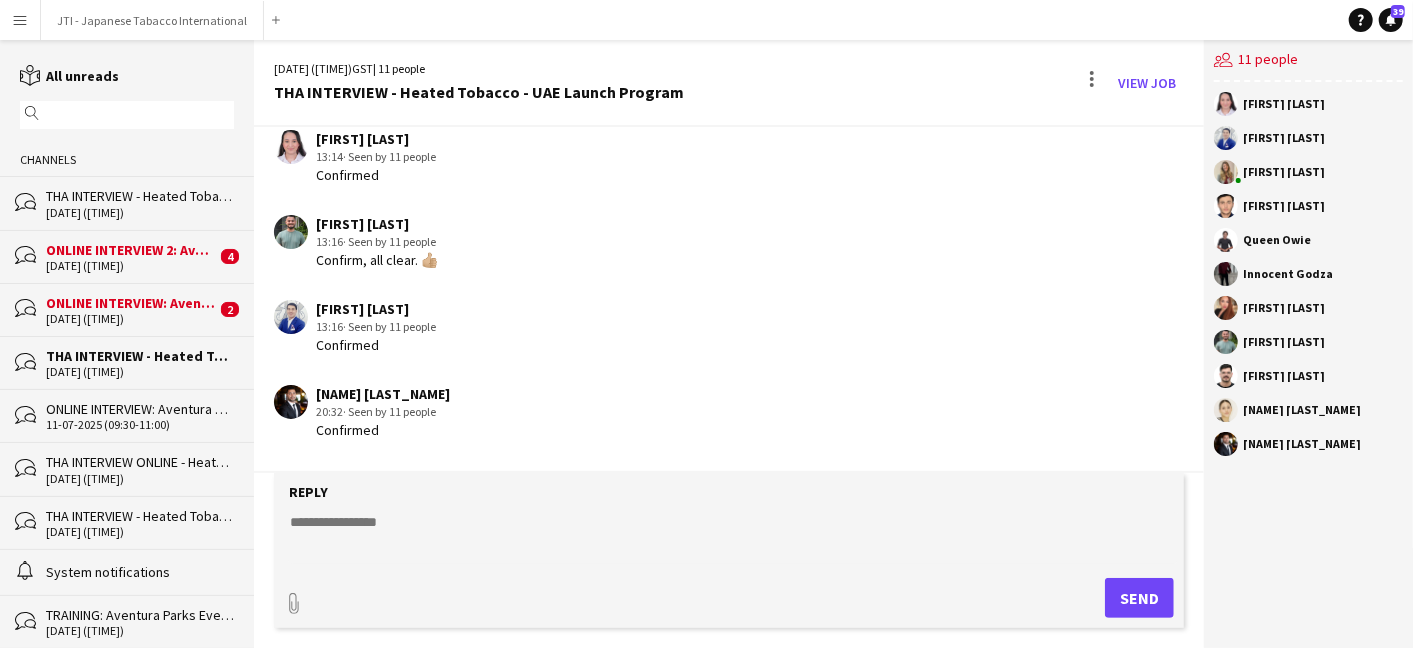 click on "ONLINE INTERVIEW: Aventura Parks Onsite Support" 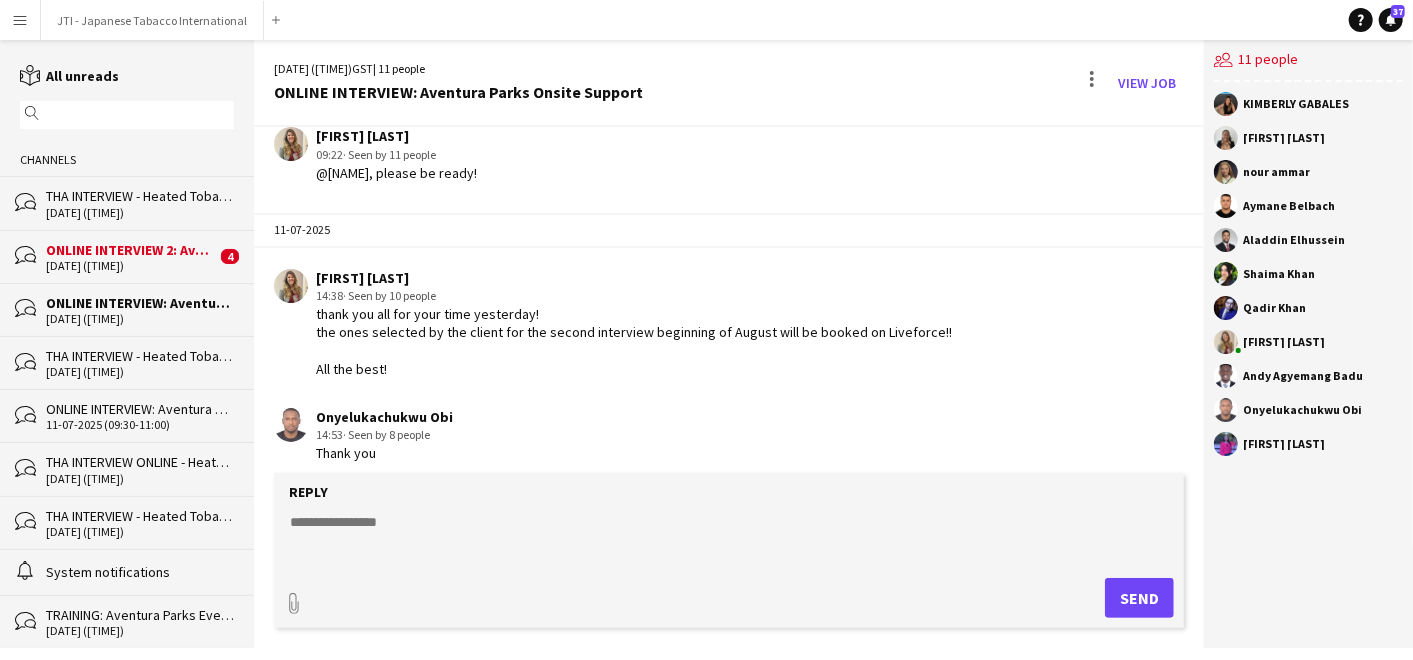scroll, scrollTop: 2544, scrollLeft: 0, axis: vertical 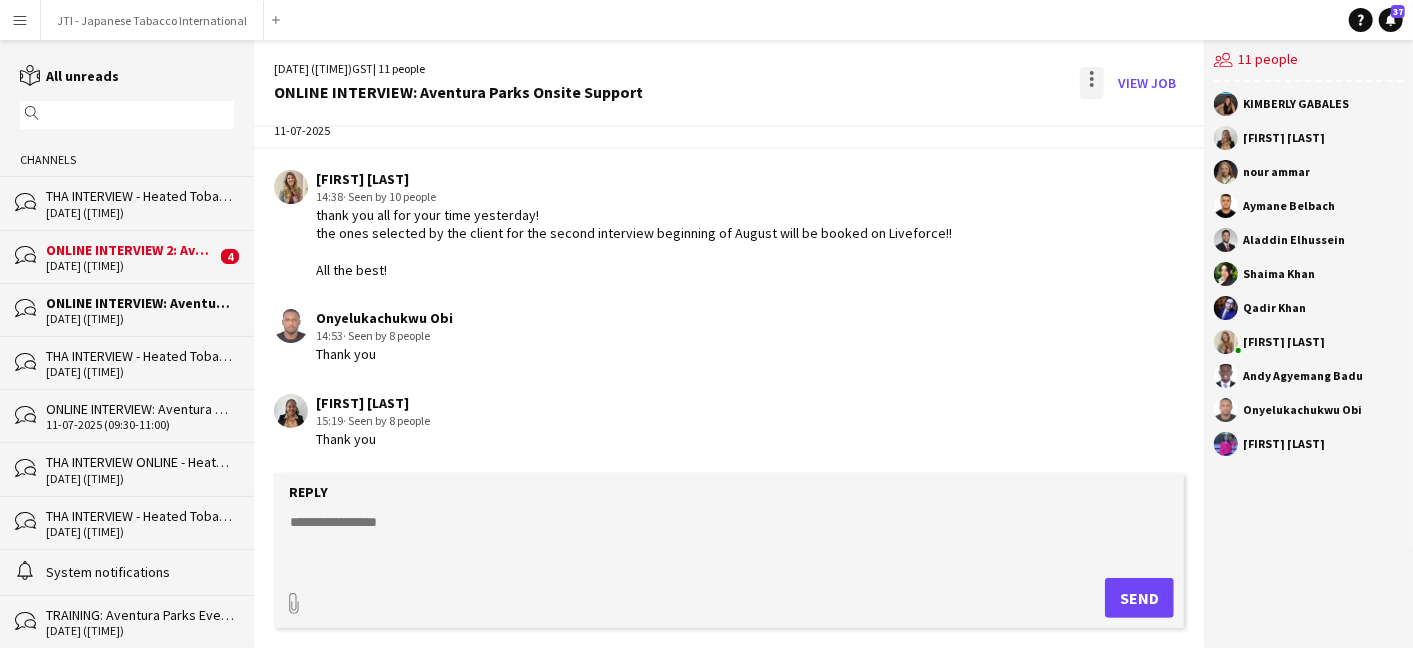click 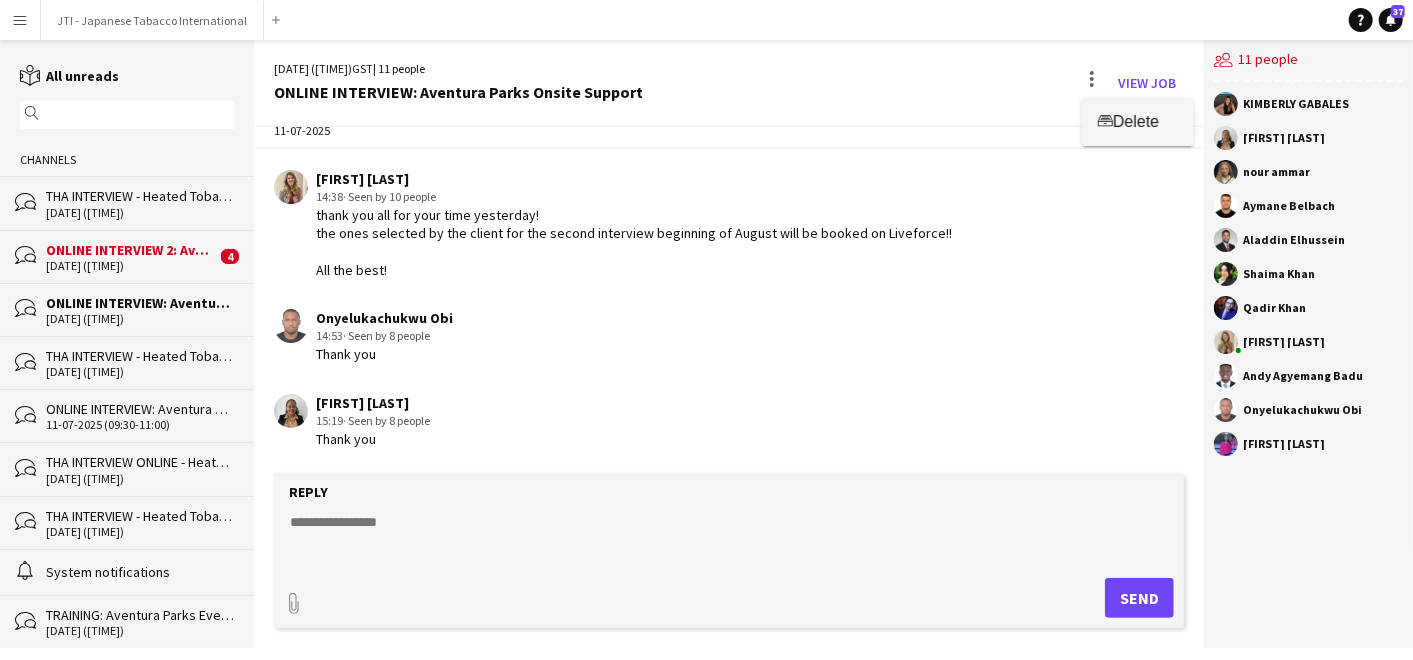 click on "Delete" at bounding box center [1136, 121] 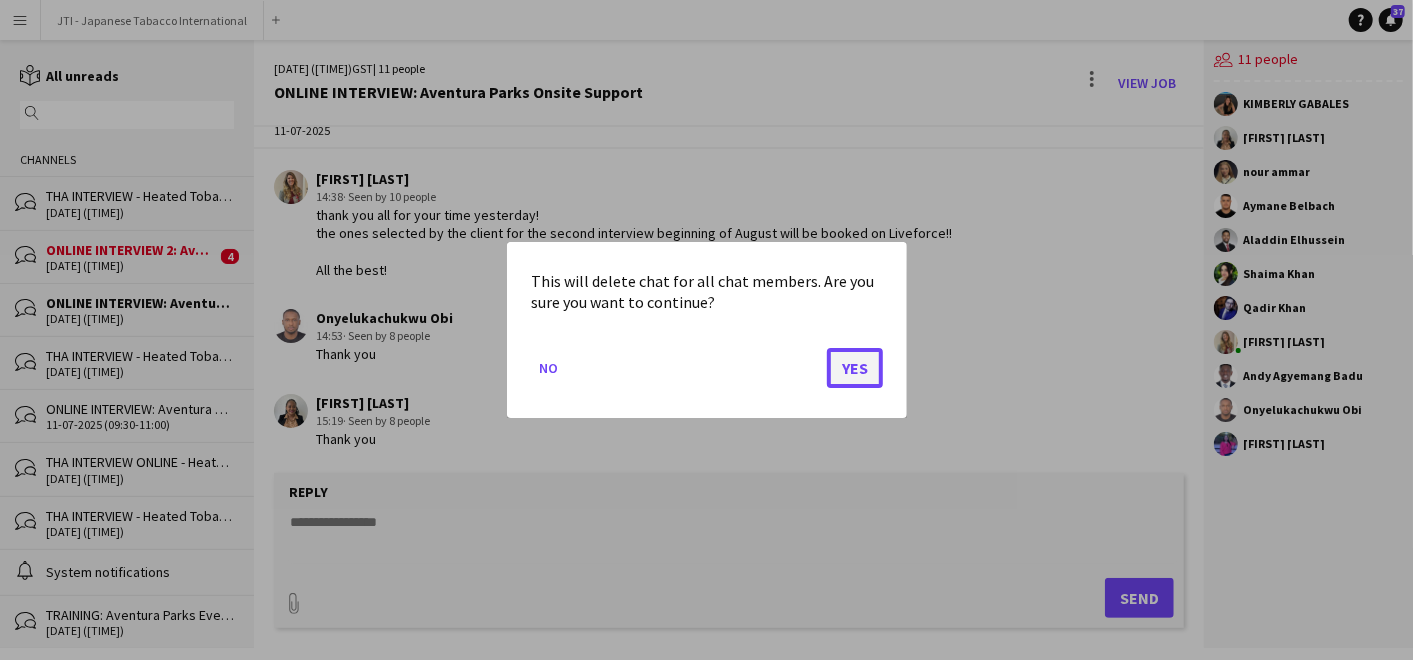 click on "Yes" 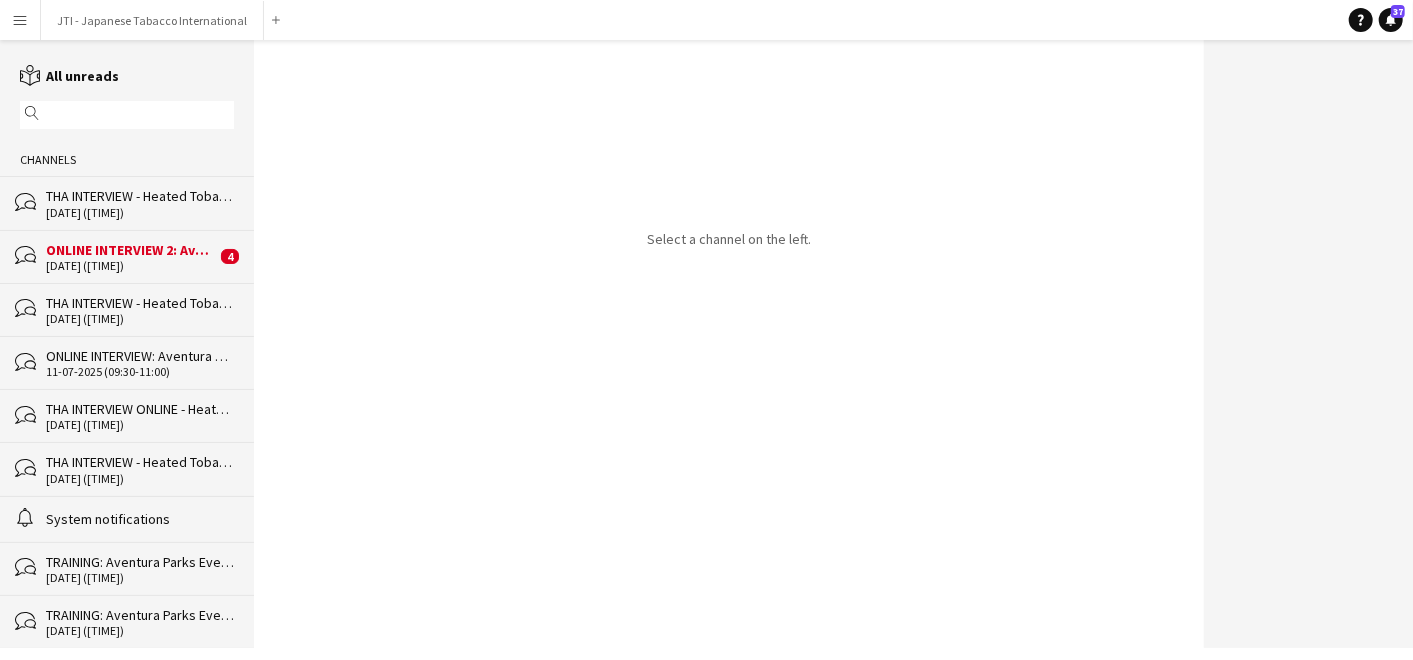 click on "ONLINE INTERVIEW 2: Aventura Parks Onsite Support" 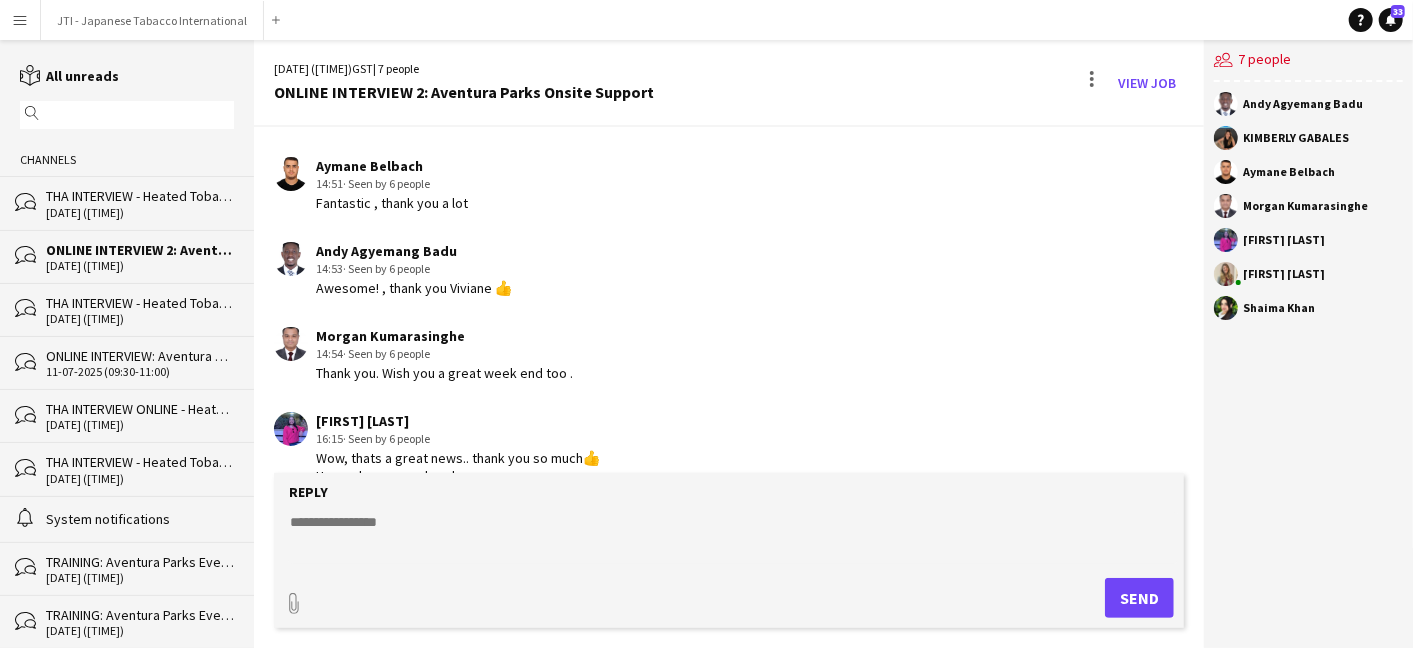 scroll, scrollTop: 341, scrollLeft: 0, axis: vertical 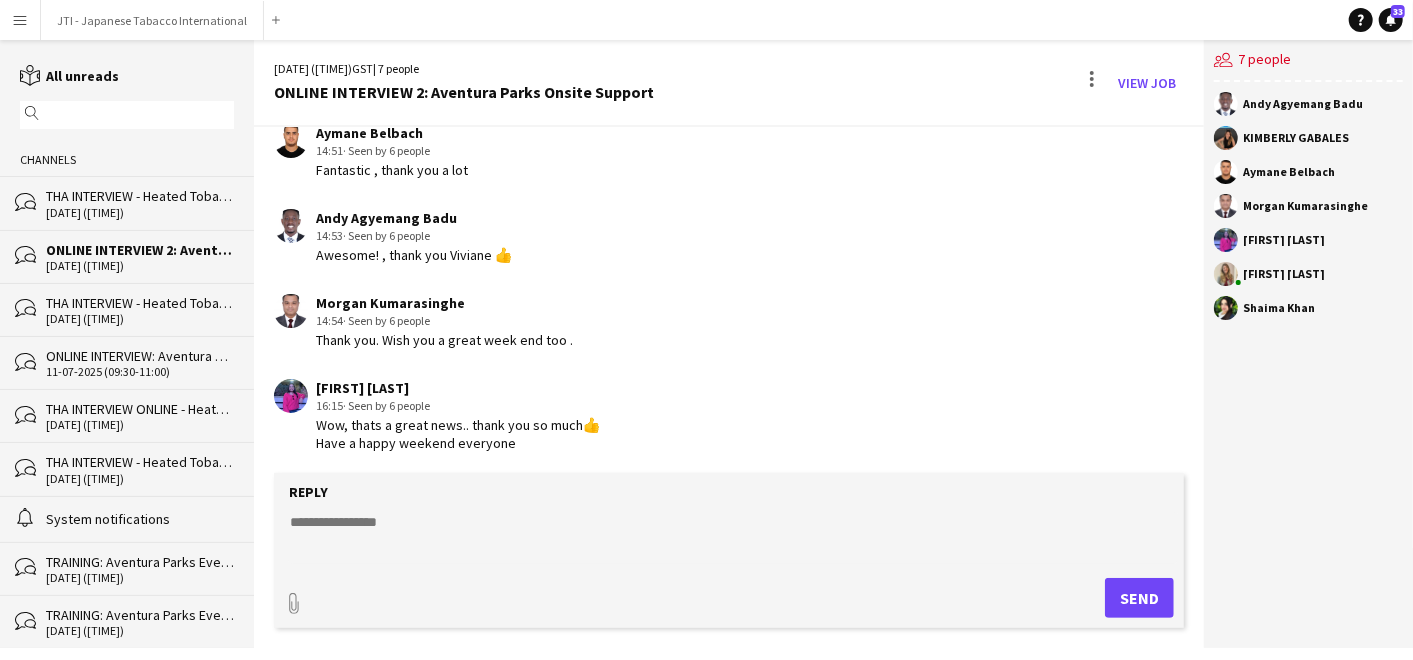click on "THA INTERVIEW - Heated Tobacco - UAE Launch Program" 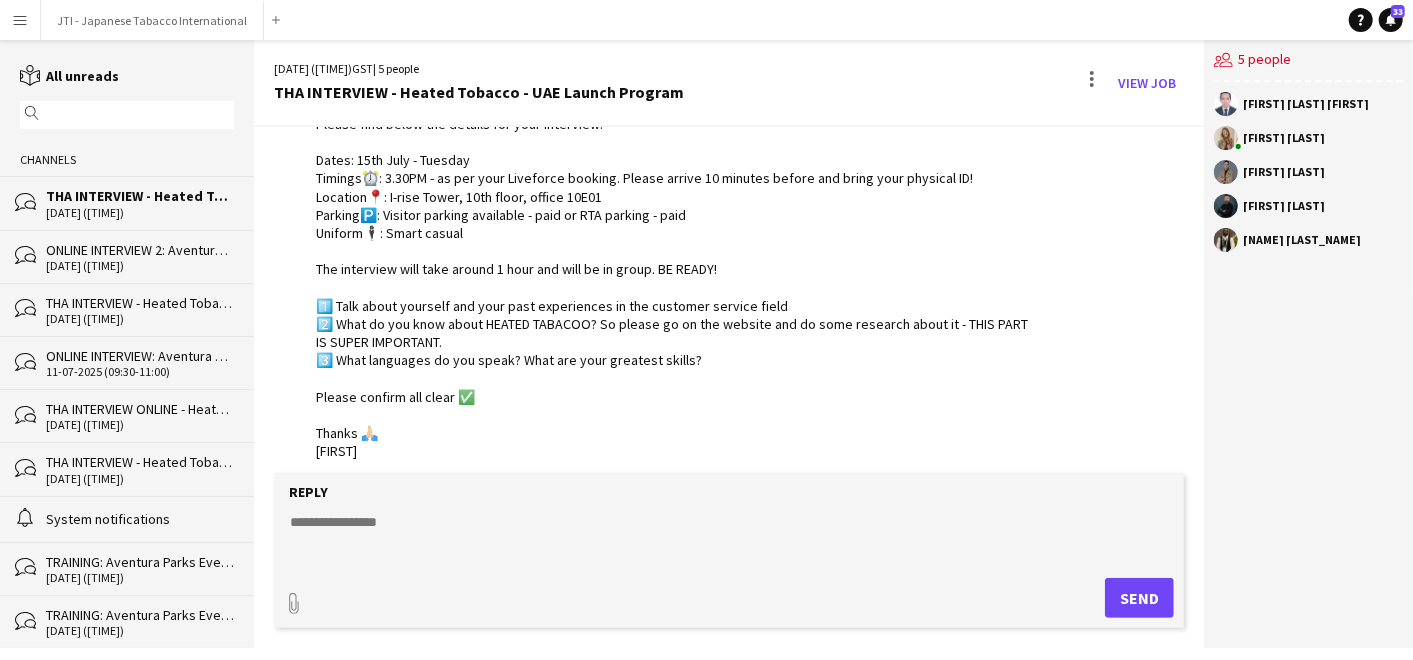 scroll, scrollTop: 0, scrollLeft: 0, axis: both 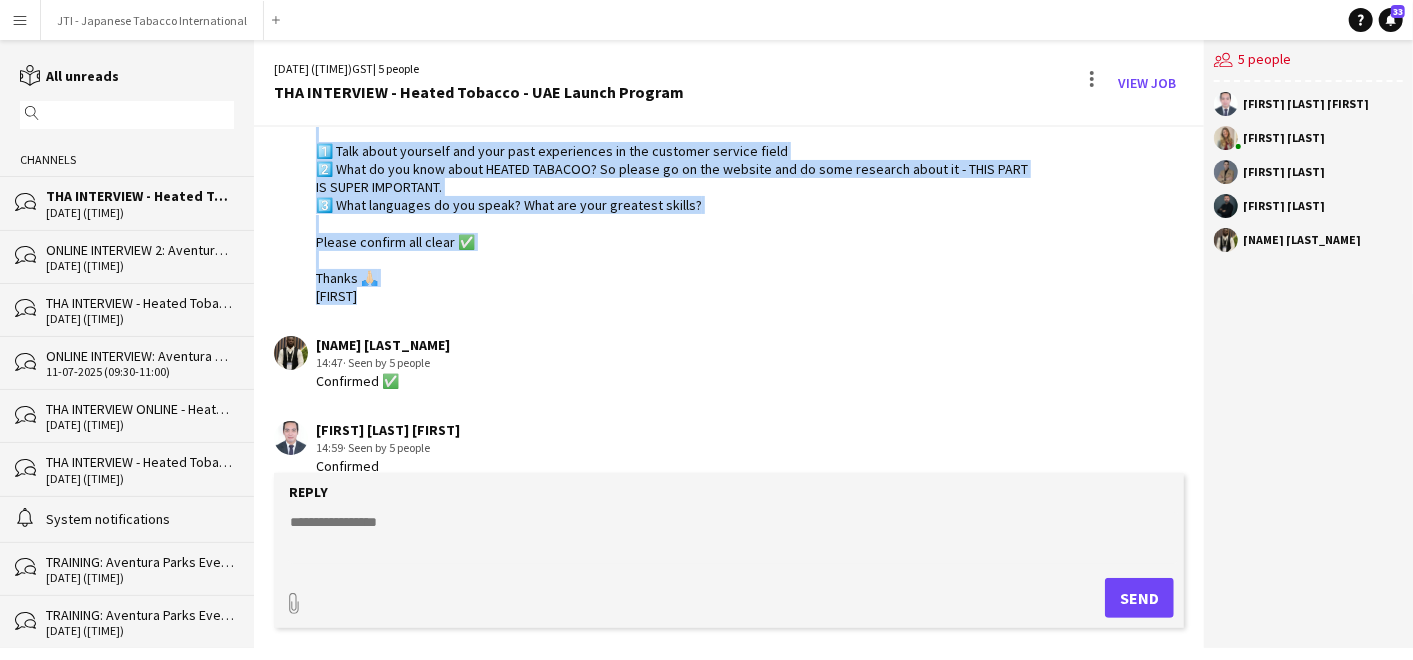 drag, startPoint x: 318, startPoint y: 237, endPoint x: 557, endPoint y: 311, distance: 250.19392 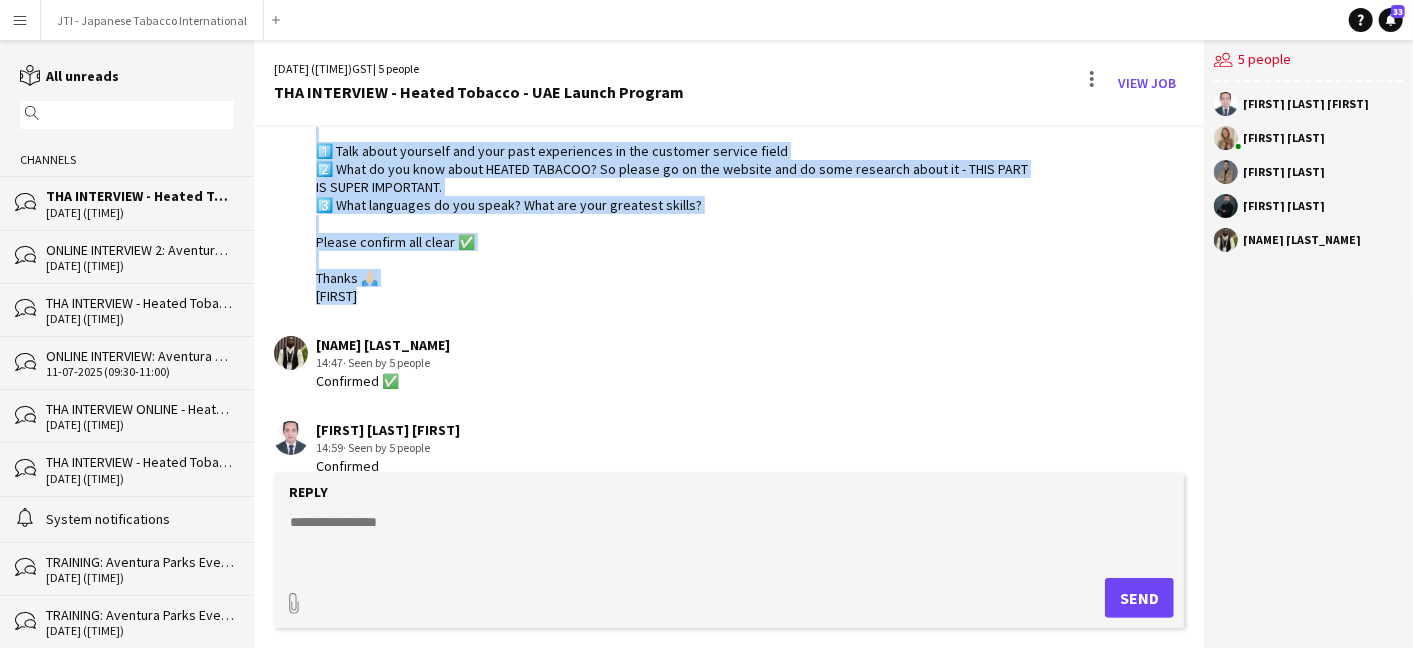 copy on "Hello Hello everyone!
You are confirmed for the 1st round of interview for the Heated Tabacco Activation!
Please find below the details for your Interview:
Dates: 14th July - Monday
Timings⏰: 3.30PM - as per your Liveforce booking. Please arrive 10 minutes before and bring your physical ID!
Location📍: I-rise Tower, 10th floor, office 10E01
Parking🅿️: Visitor parking available - paid or RTA parking - paid
Uniform🕴🏻: Smart casual
The interview will take around 1 hour and will be in group. BE READY!
1️⃣ Talk about yourself and your past experiences in the customer service field
2️⃣ What do you know about HEATED TABACOO? So please go on the website and do some research about it - THIS PART IS SUPER IMPORTANT.
3️⃣ What languages do you speak? What are your greatest skills?
Please confirm all clear ✅
Thanks 🙏🏻
Viviane" 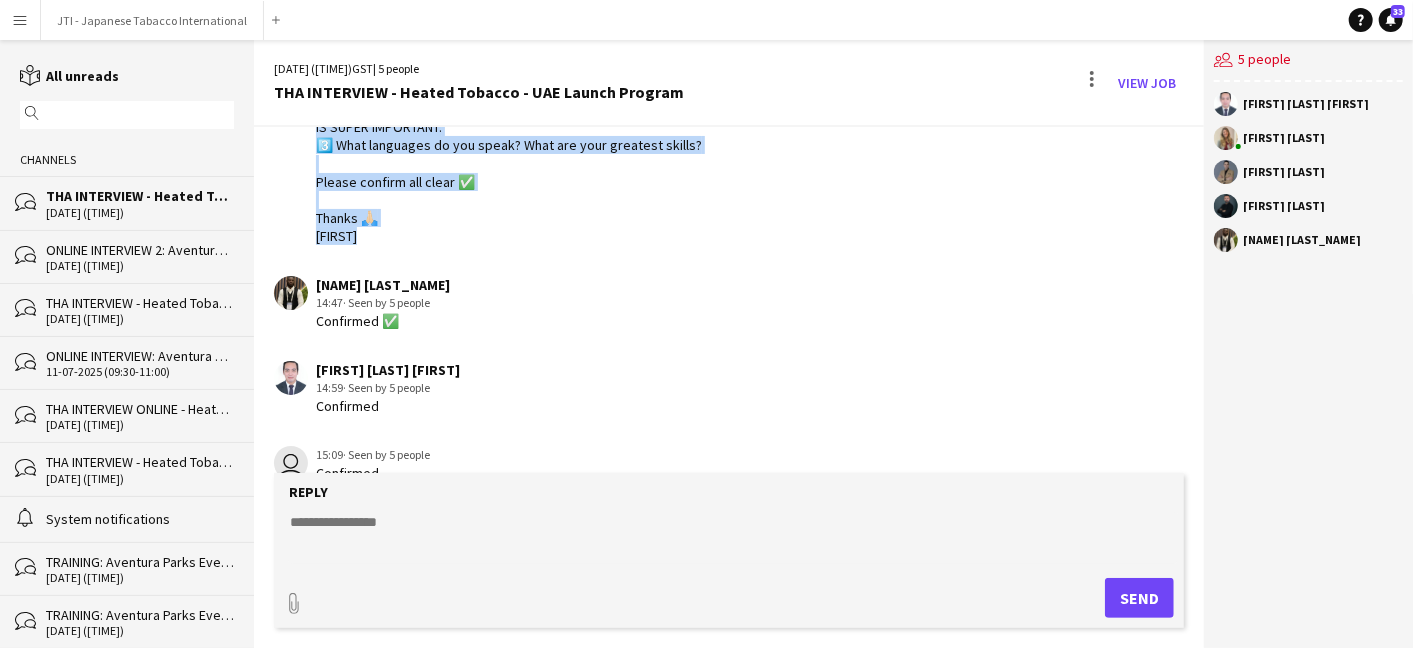 scroll, scrollTop: 348, scrollLeft: 0, axis: vertical 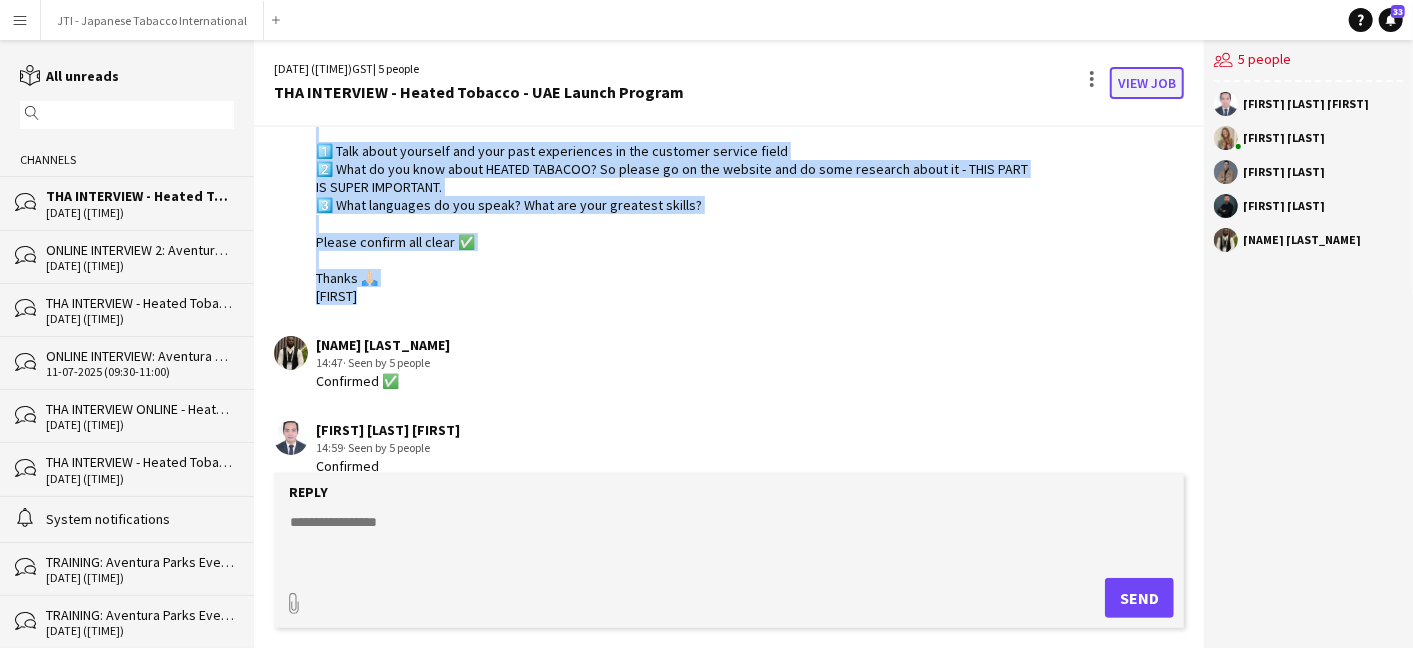 click on "View Job" 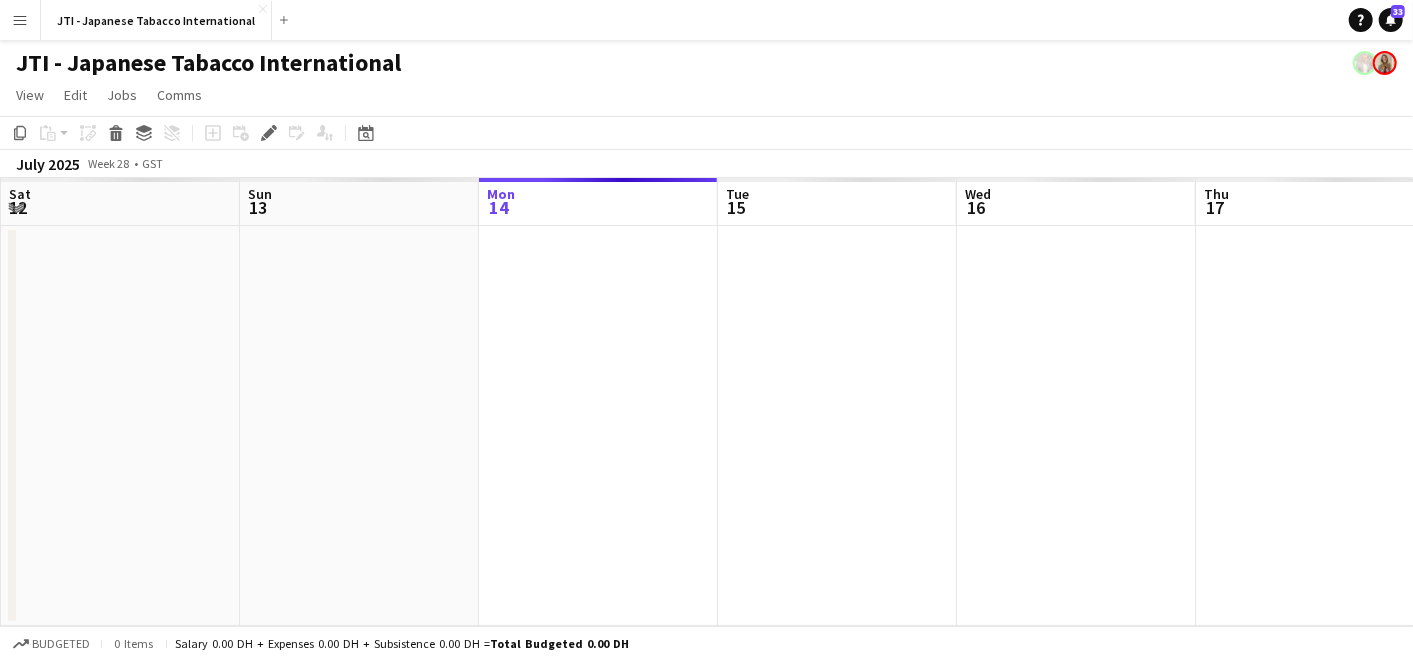 scroll, scrollTop: 0, scrollLeft: 687, axis: horizontal 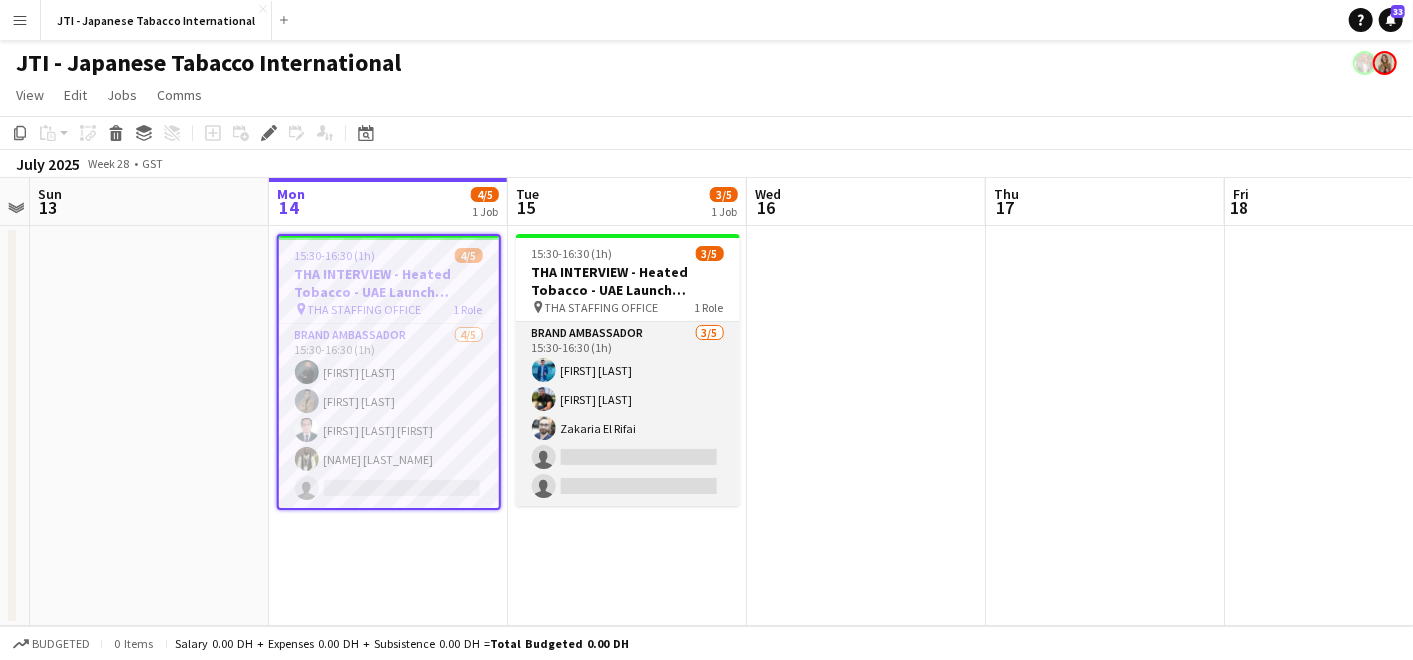 click on "Brand Ambassador    3/5   15:30-16:30 (1h)
Noel Francisco Karim Moubadder Zakaria El Rifai
single-neutral-actions
single-neutral-actions" at bounding box center [628, 414] 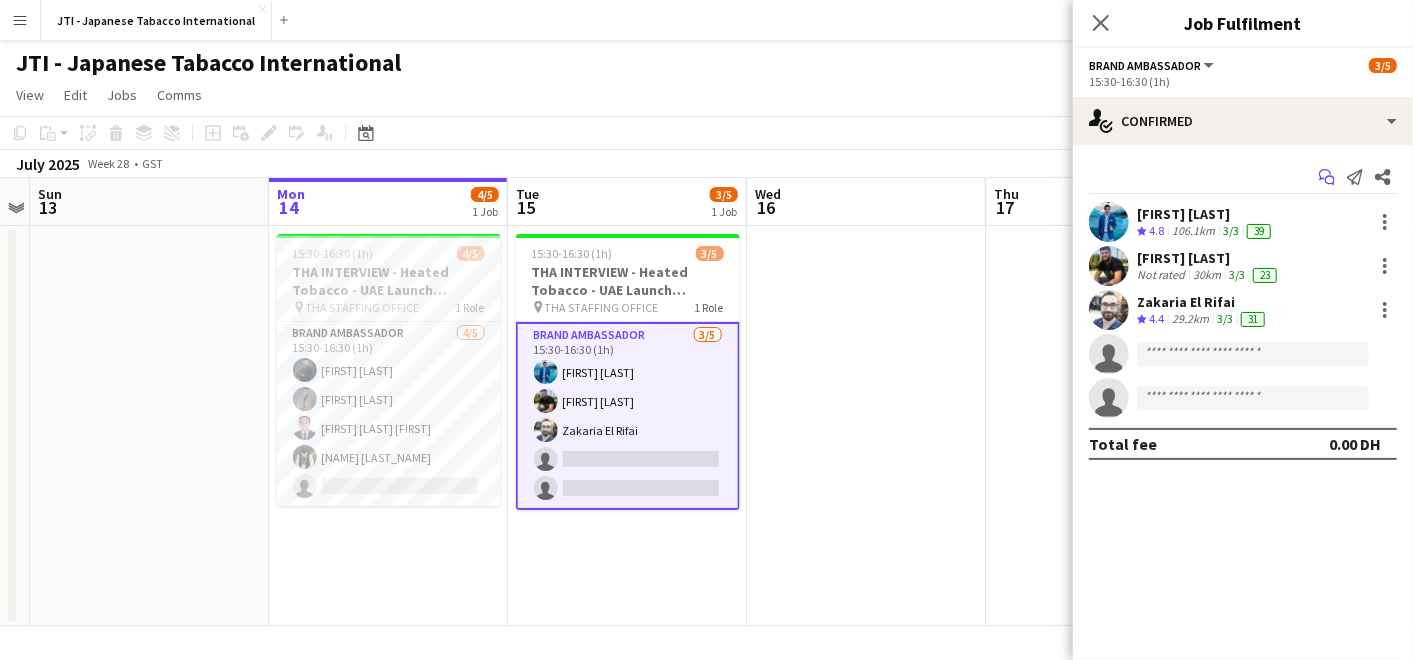 click 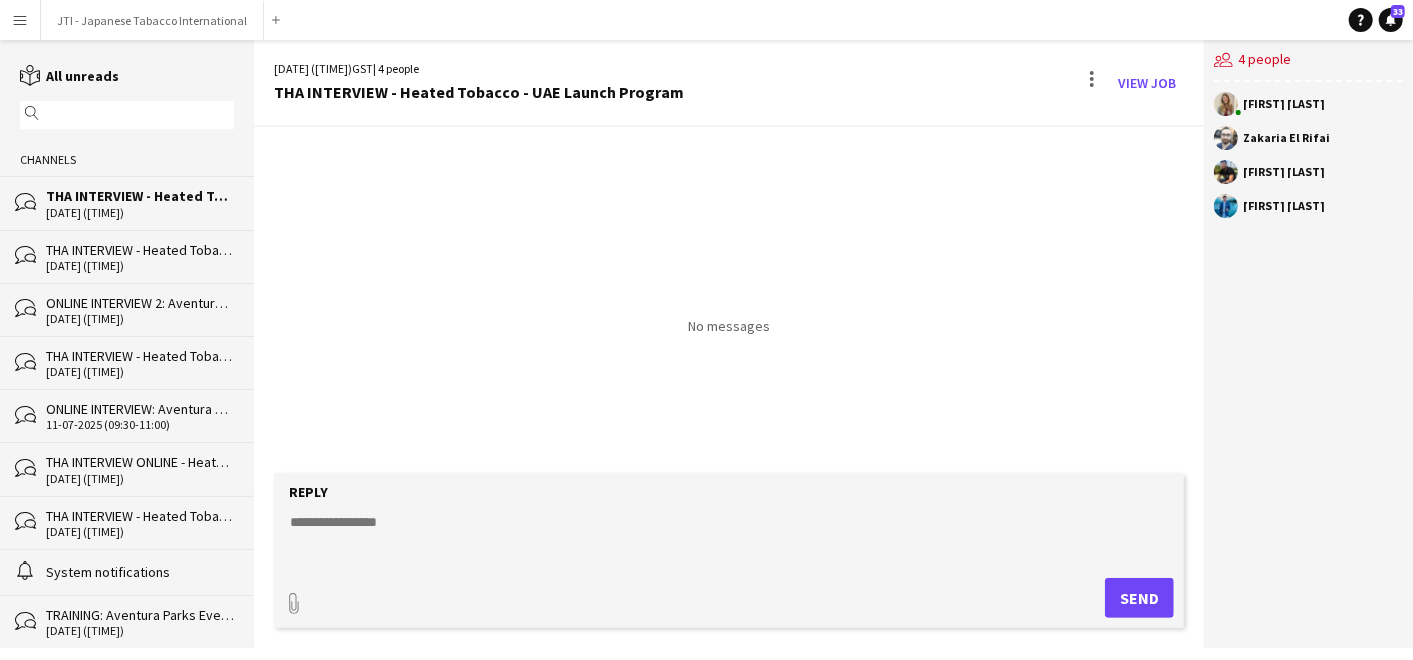 click 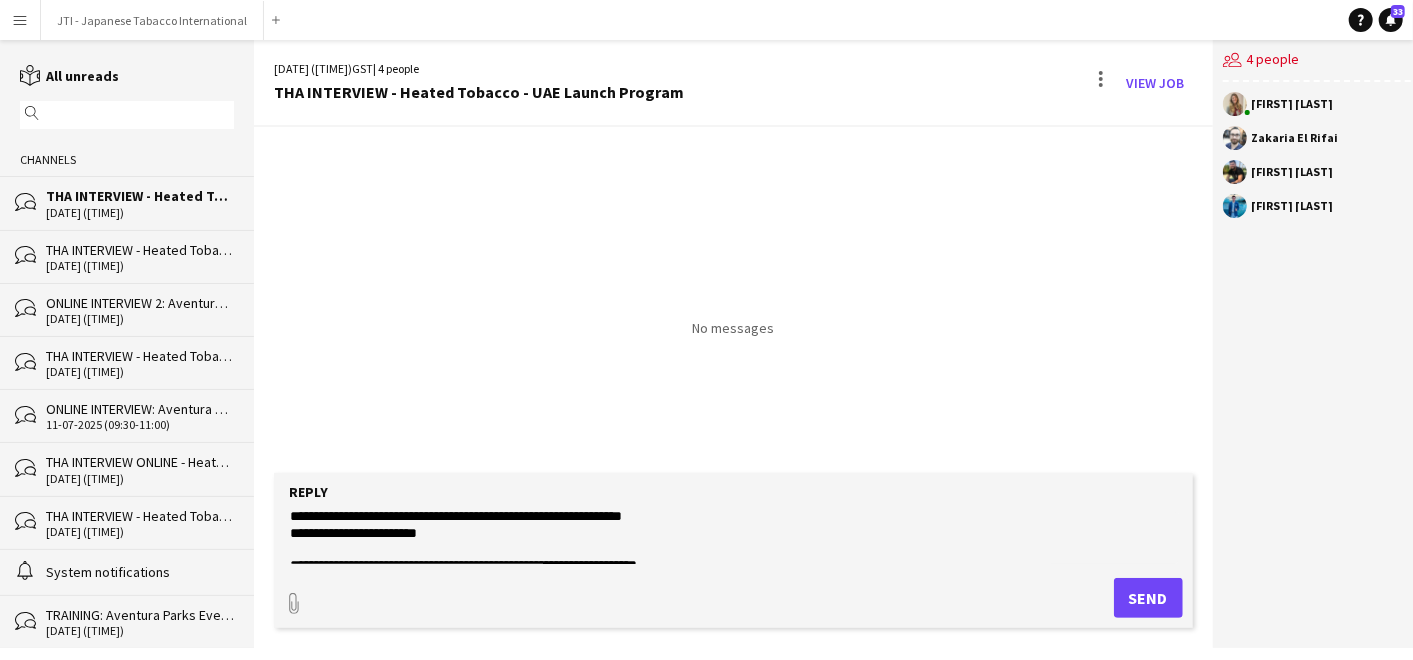 scroll, scrollTop: 0, scrollLeft: 0, axis: both 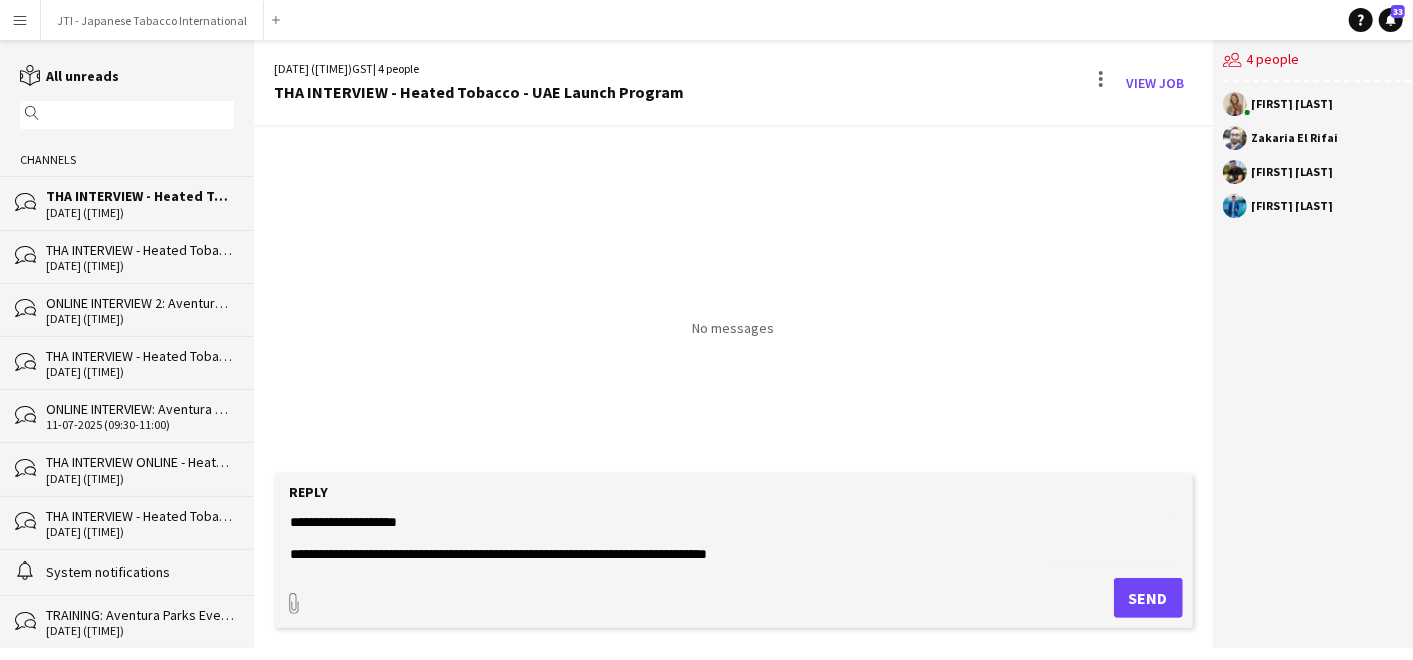 click on "**********" 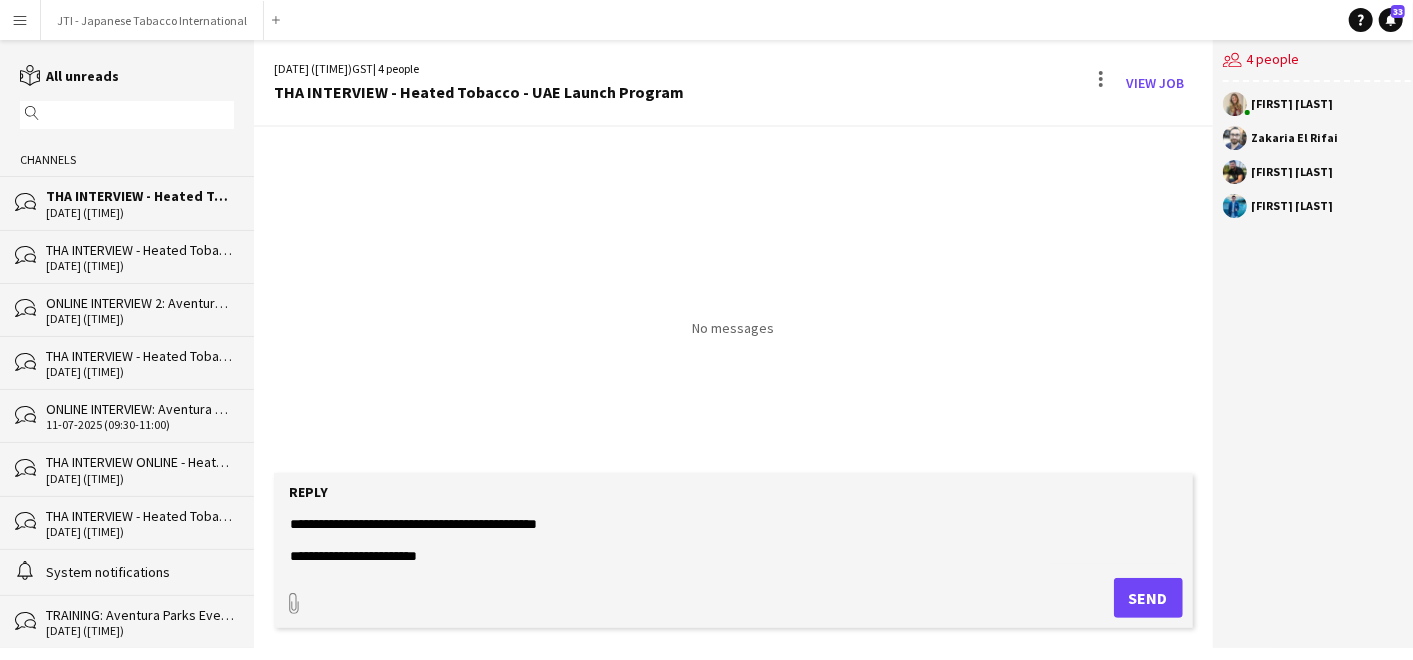 scroll, scrollTop: 79, scrollLeft: 0, axis: vertical 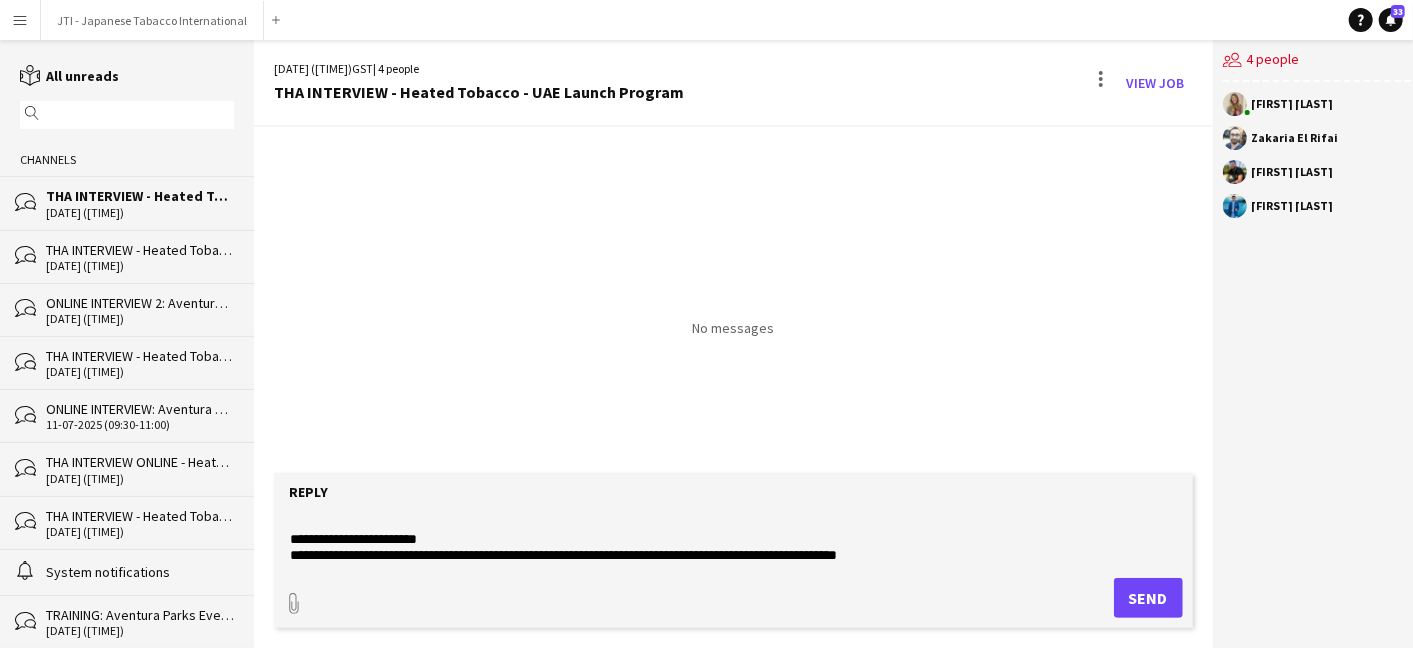 click on "**********" 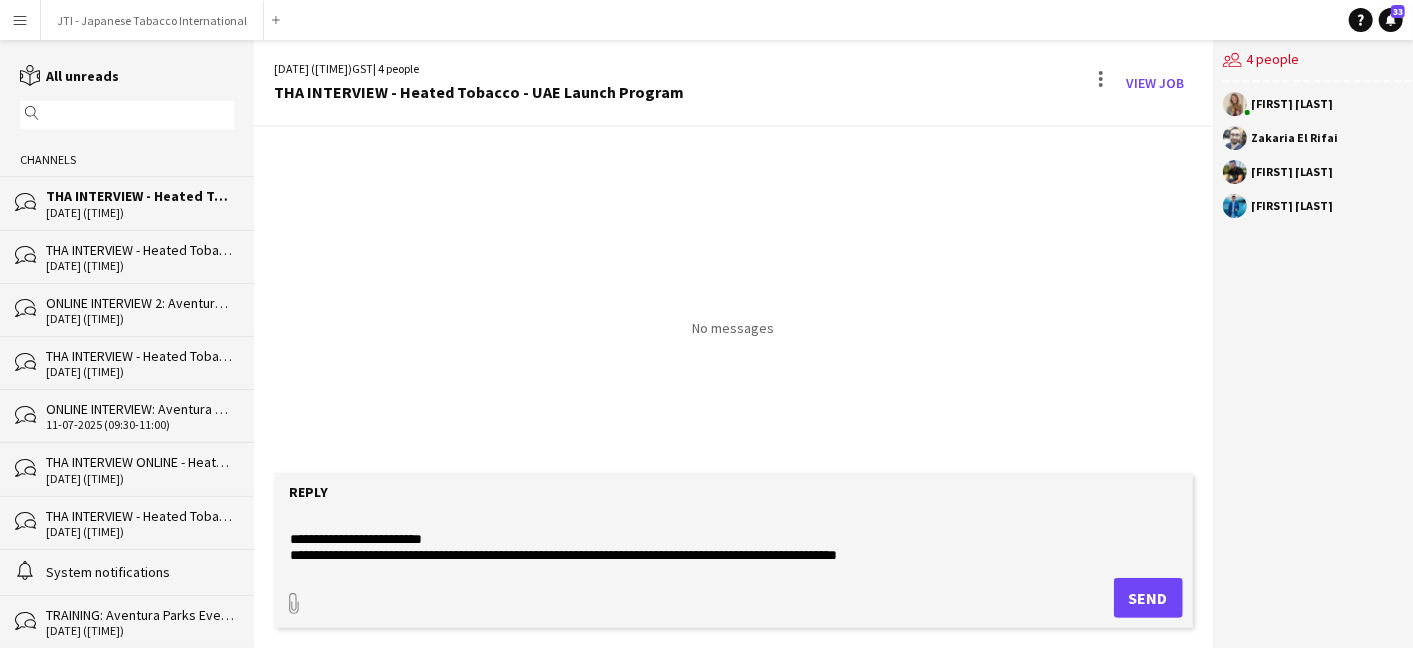 click on "**********" 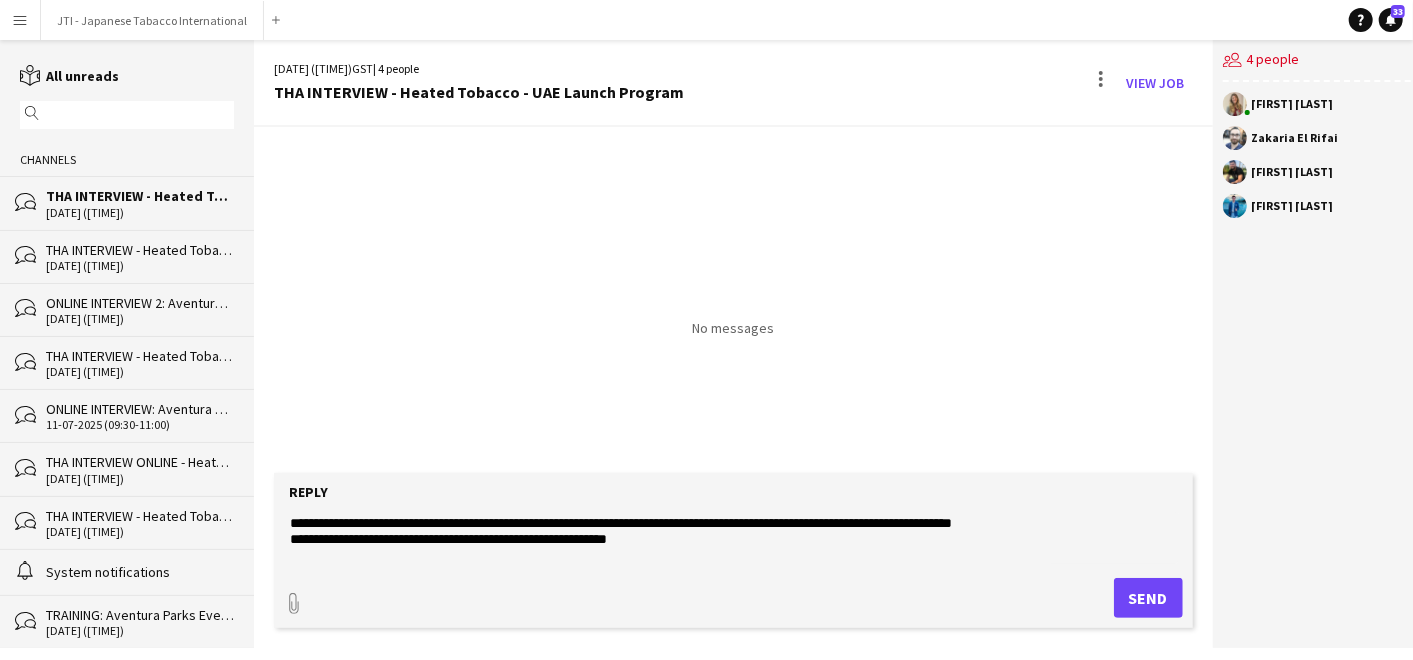 scroll, scrollTop: 256, scrollLeft: 0, axis: vertical 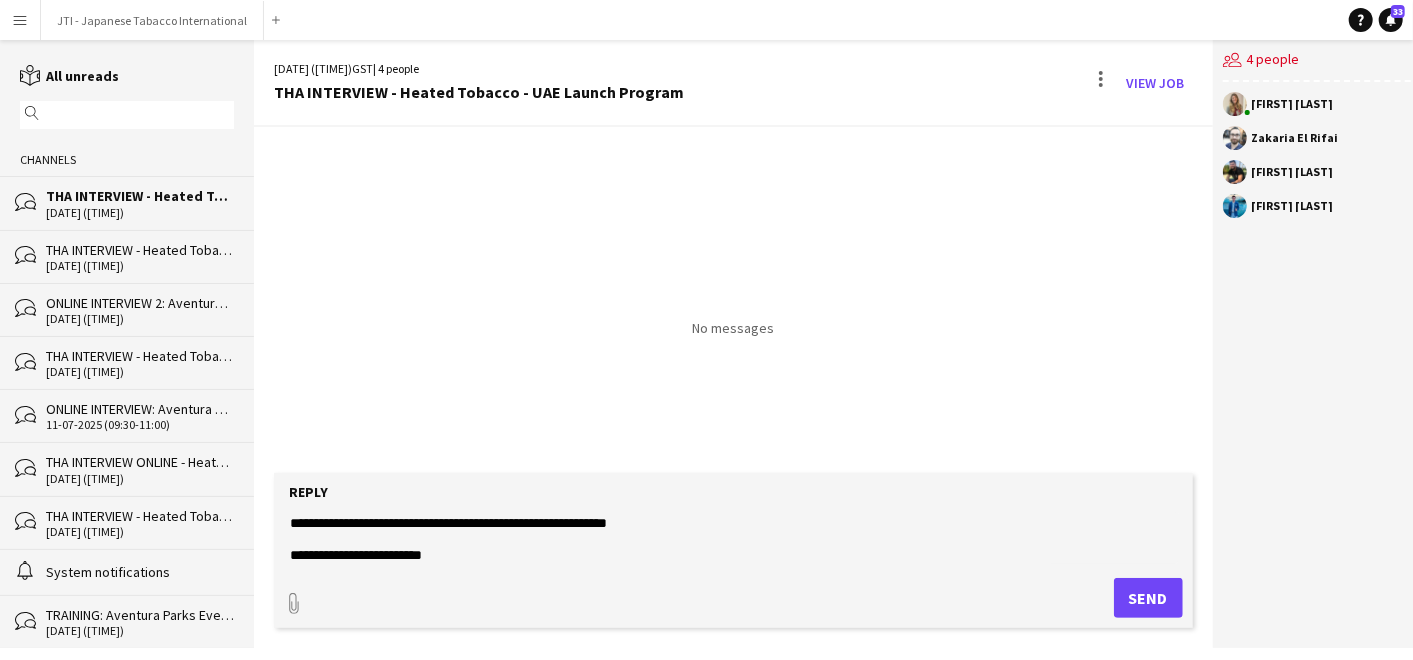 type on "**********" 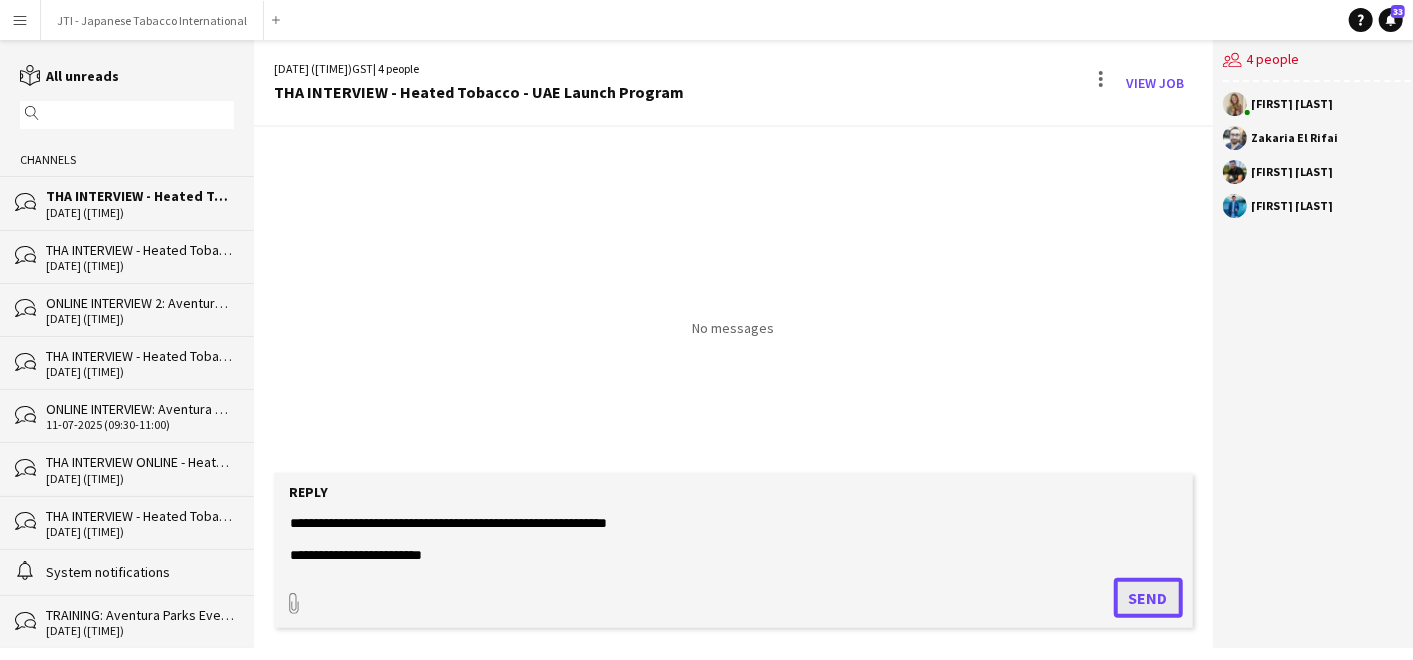 click on "Send" 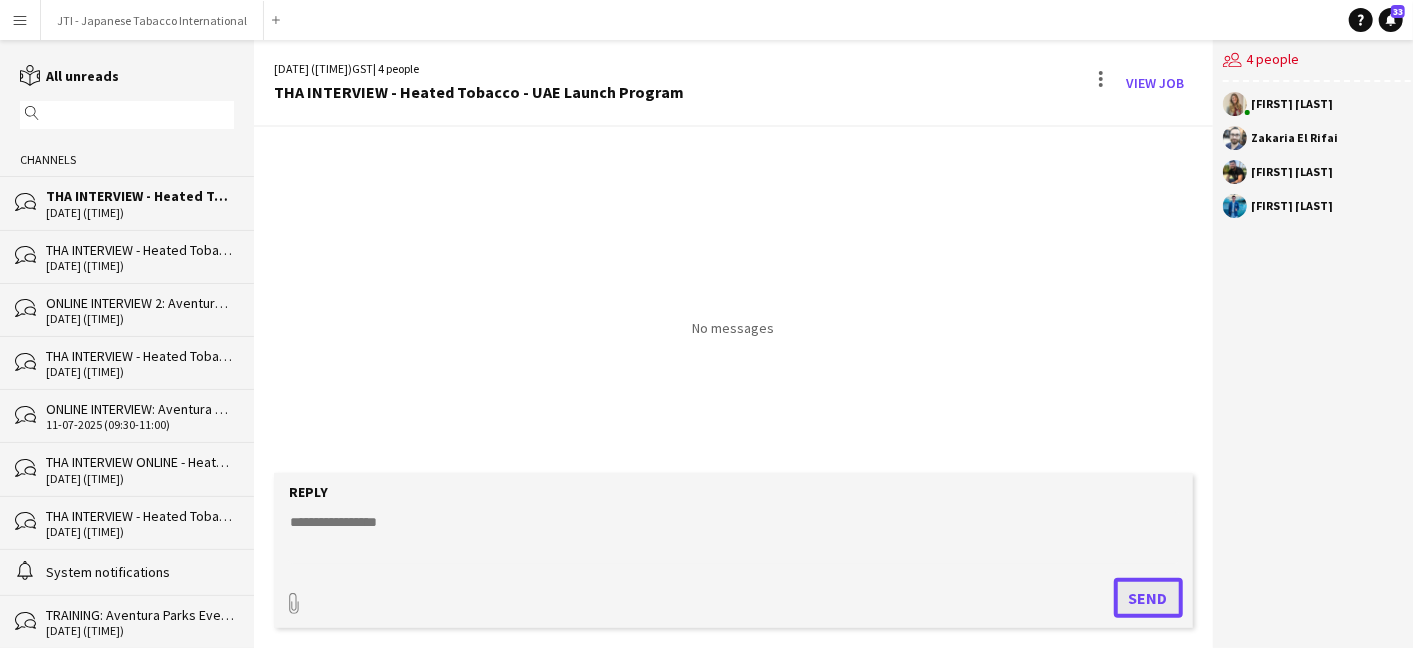 scroll, scrollTop: 0, scrollLeft: 0, axis: both 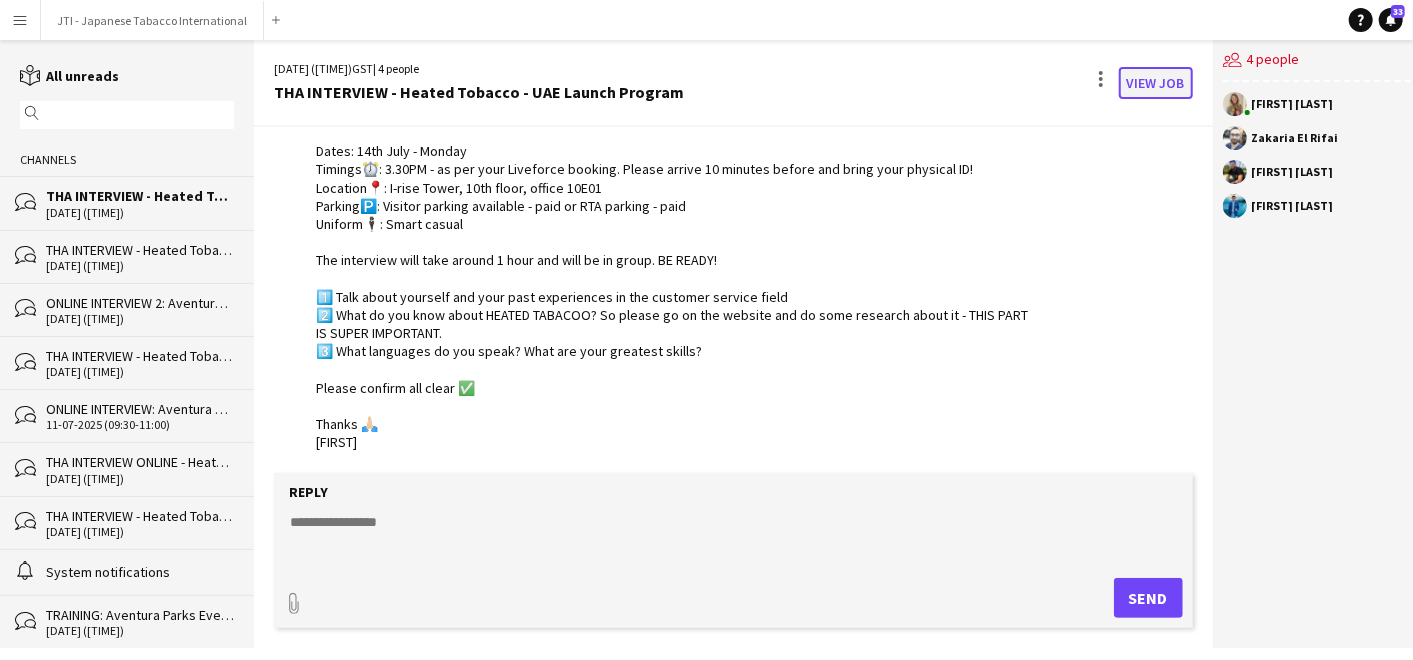 click on "View Job" 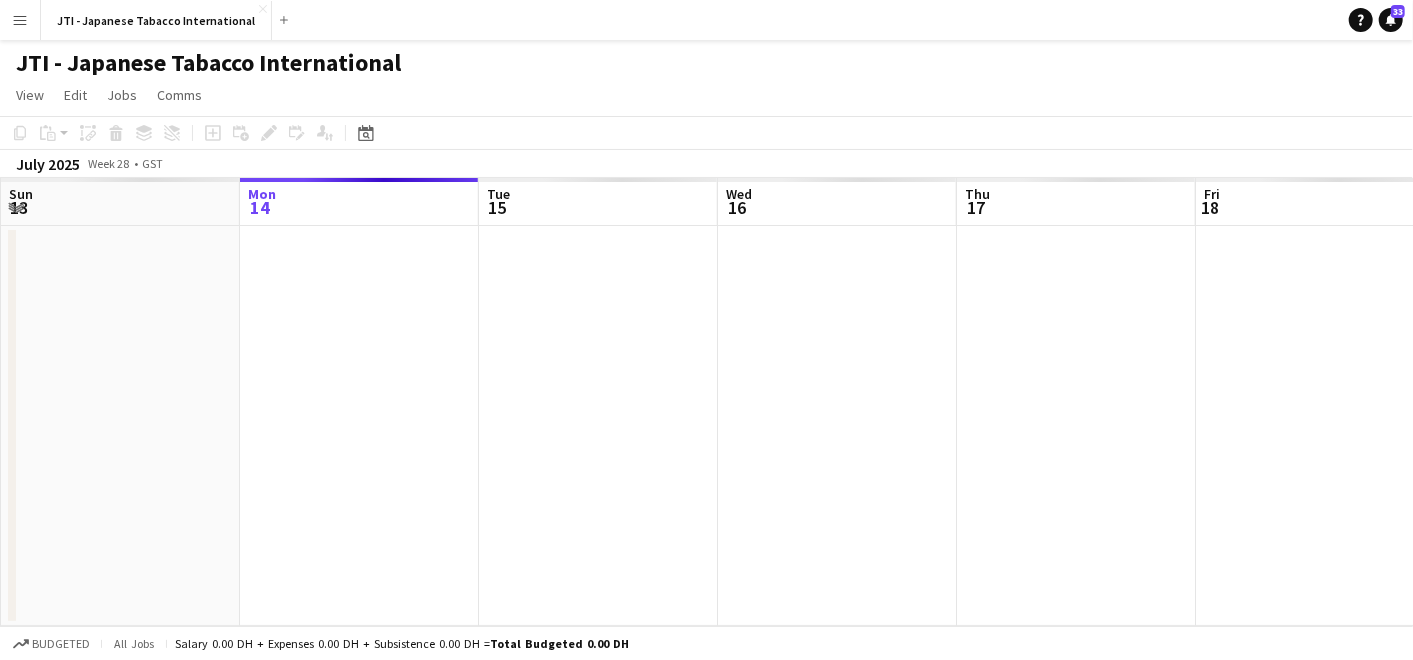 scroll, scrollTop: 0, scrollLeft: 687, axis: horizontal 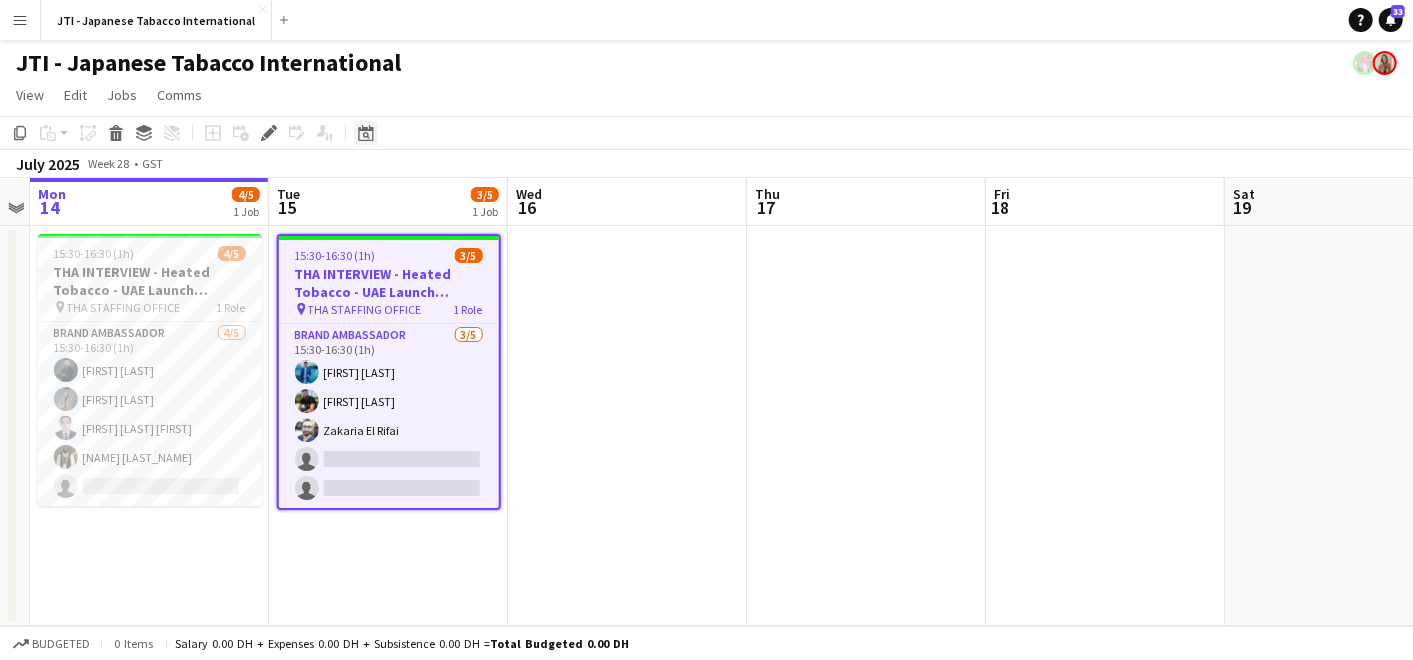 click 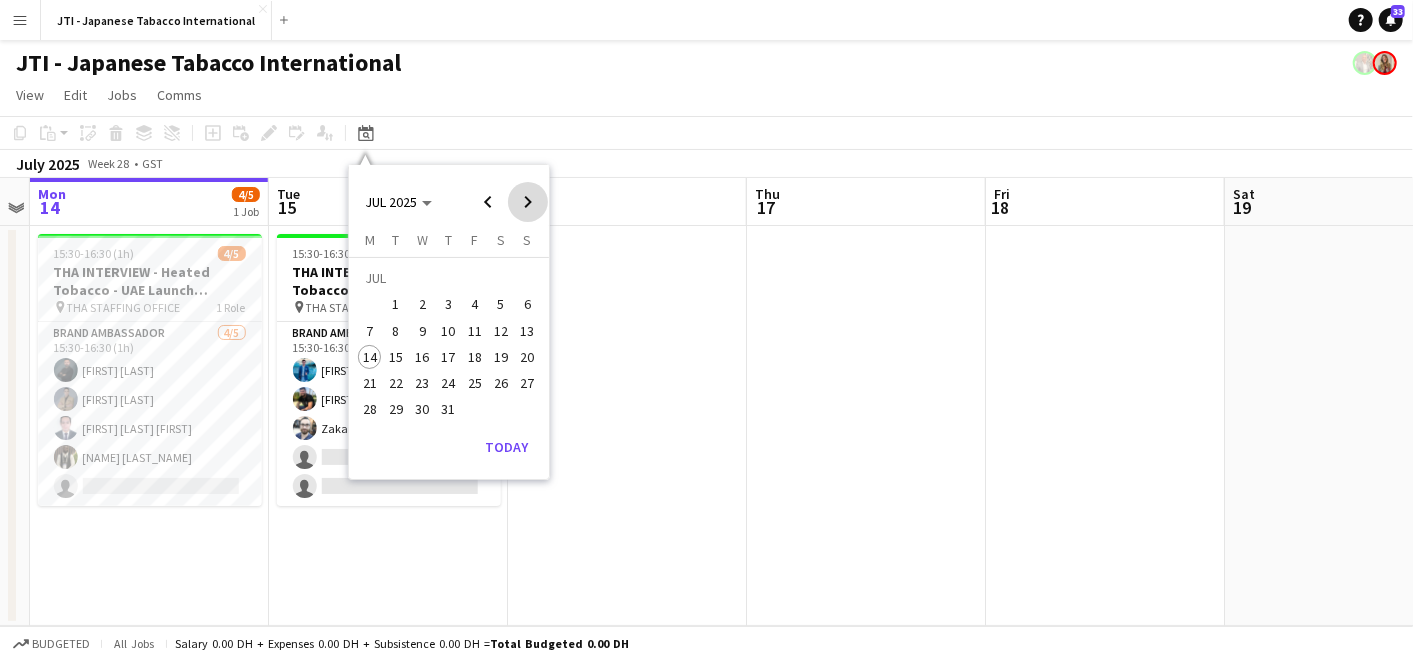 click at bounding box center [528, 202] 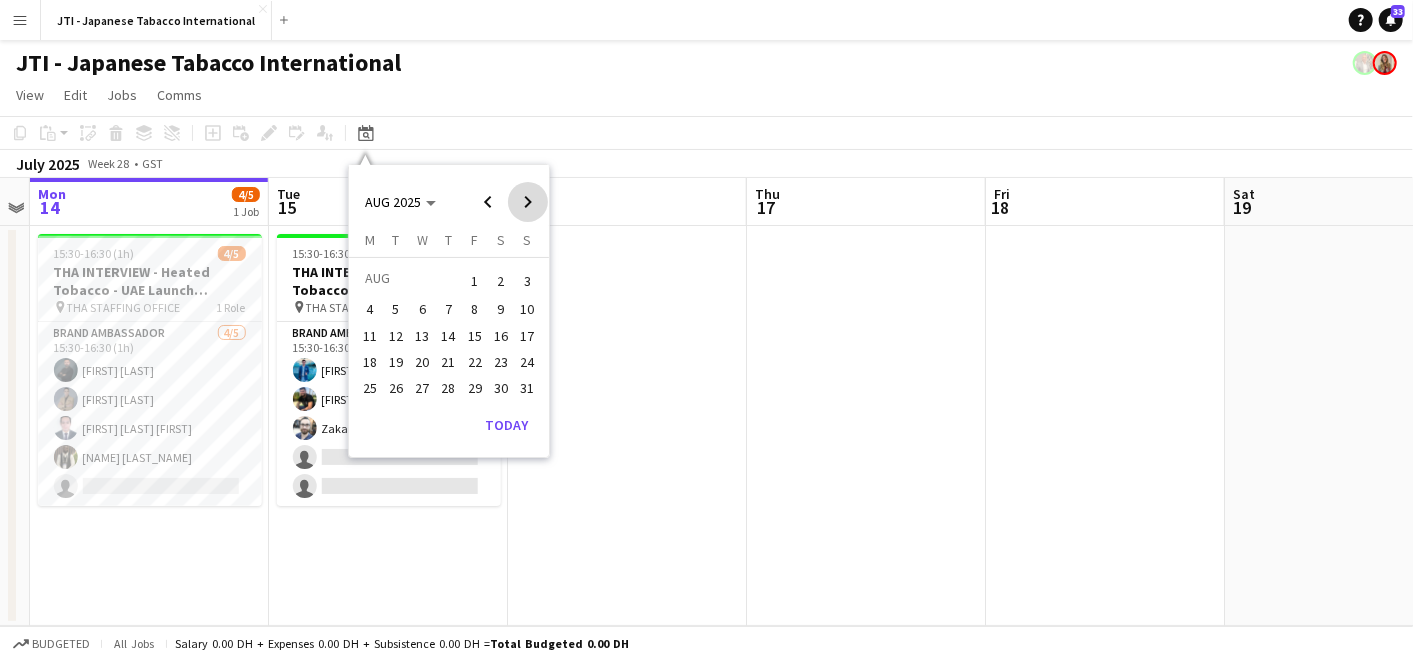 click at bounding box center [528, 202] 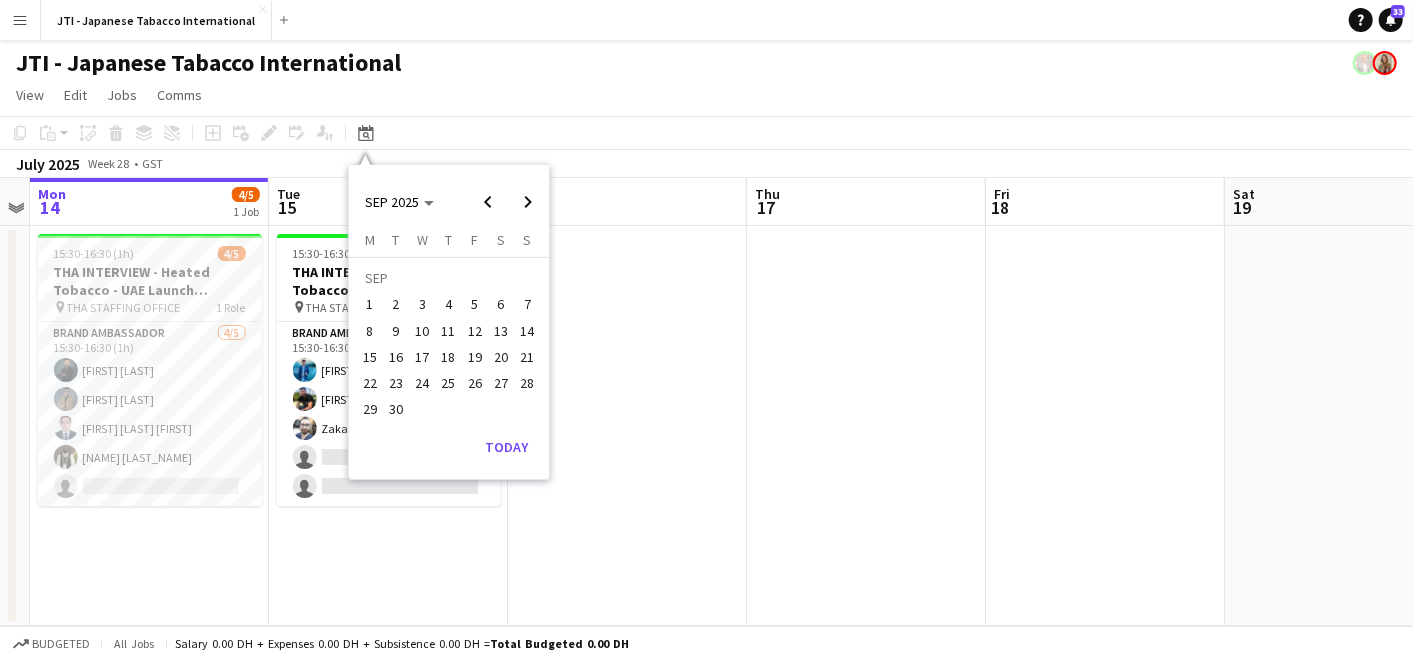 click on "1" at bounding box center [370, 305] 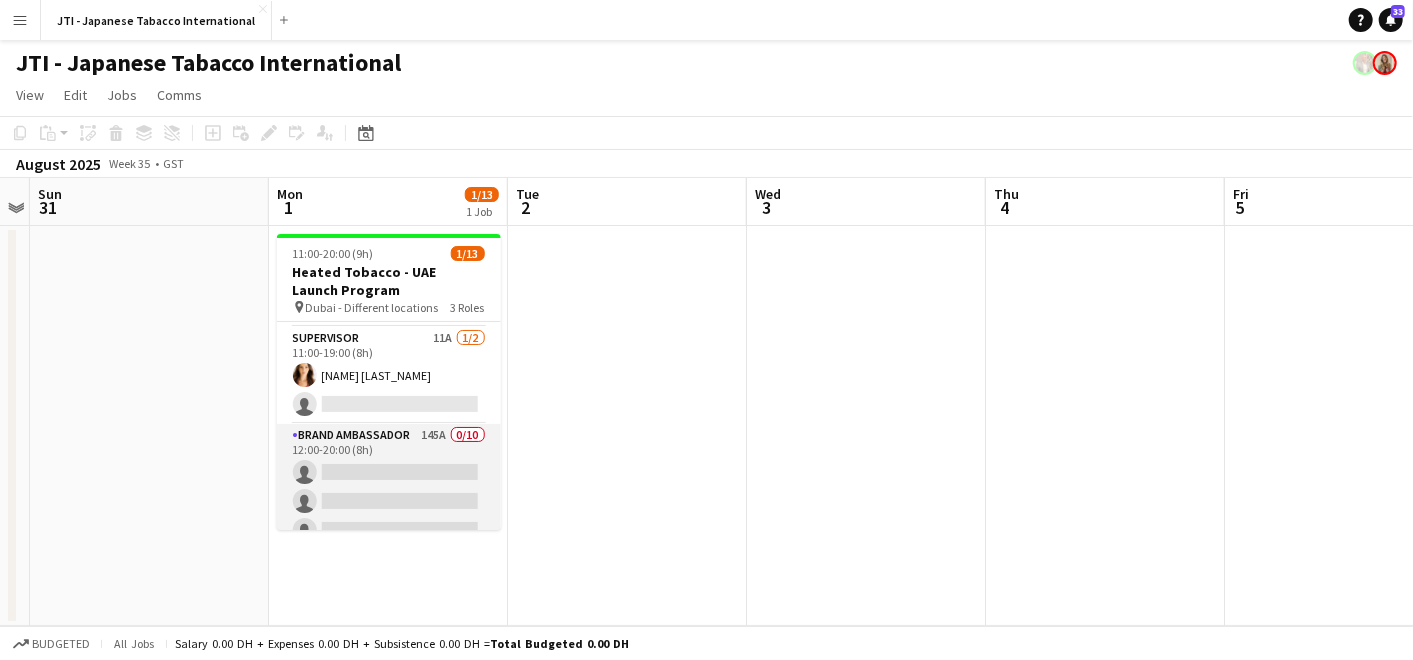 scroll, scrollTop: 111, scrollLeft: 0, axis: vertical 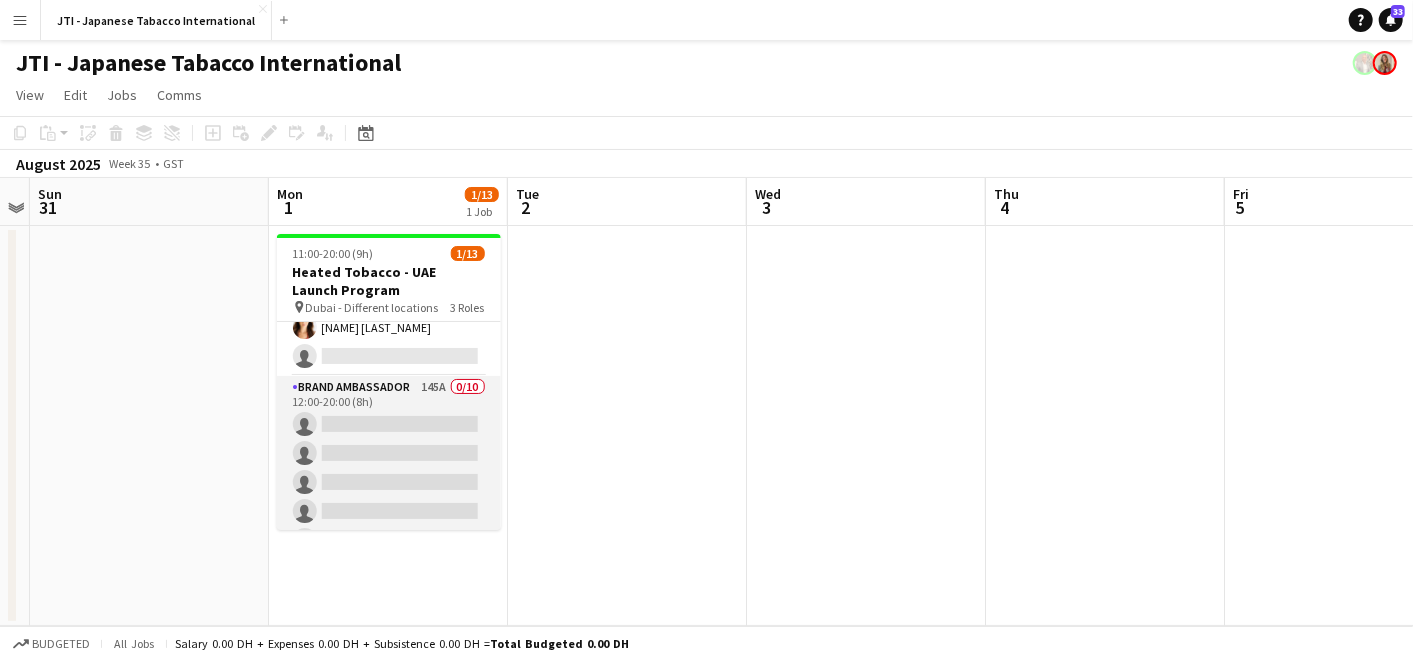 click on "Brand Ambassador    145A   0/10   12:00-20:00 (8h)
single-neutral-actions
single-neutral-actions
single-neutral-actions
single-neutral-actions
single-neutral-actions
single-neutral-actions
single-neutral-actions
single-neutral-actions
single-neutral-actions
single-neutral-actions" at bounding box center (389, 540) 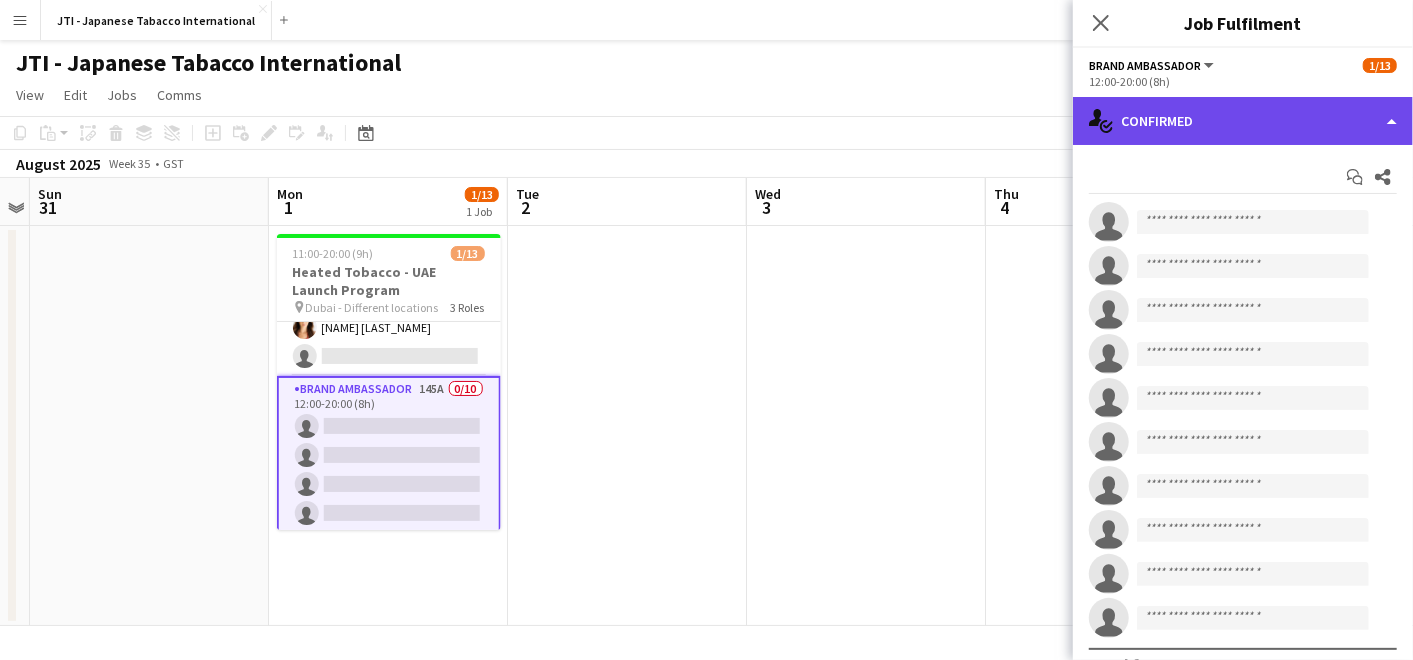 click on "single-neutral-actions-check-2
Confirmed" 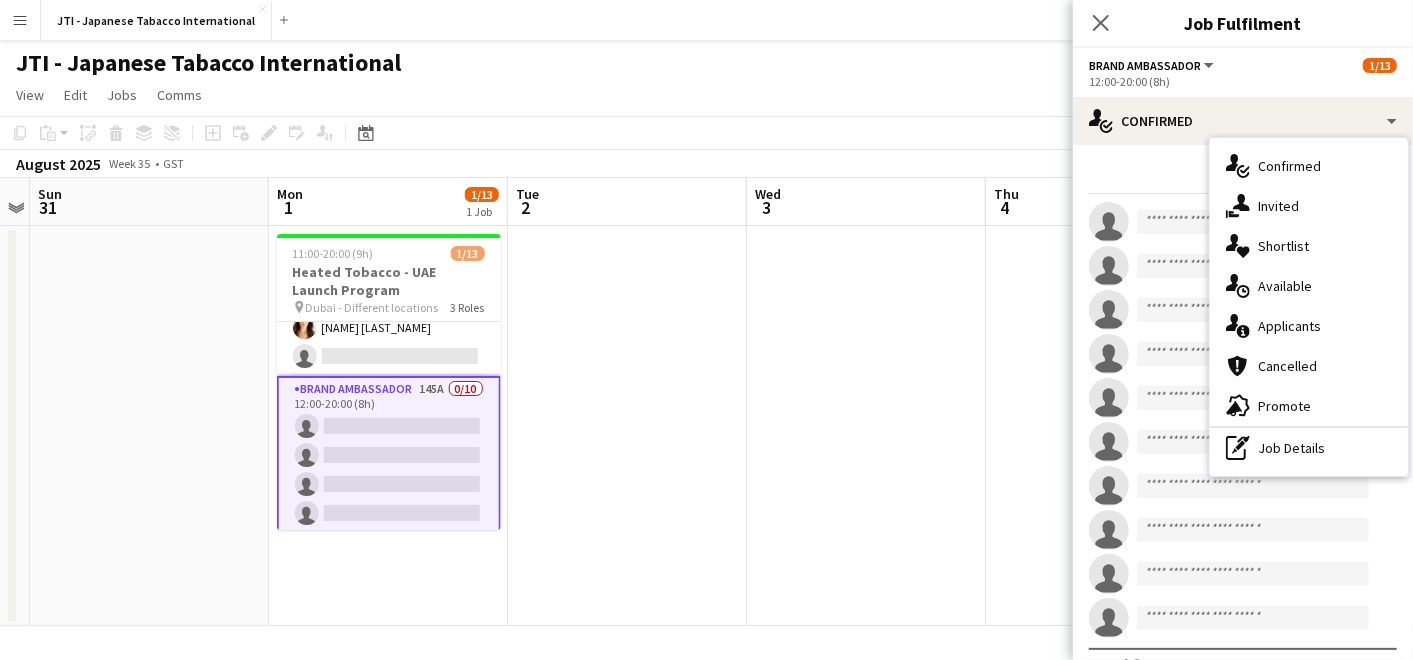 click on "single-neutral-actions-information
Applicants" at bounding box center [1309, 326] 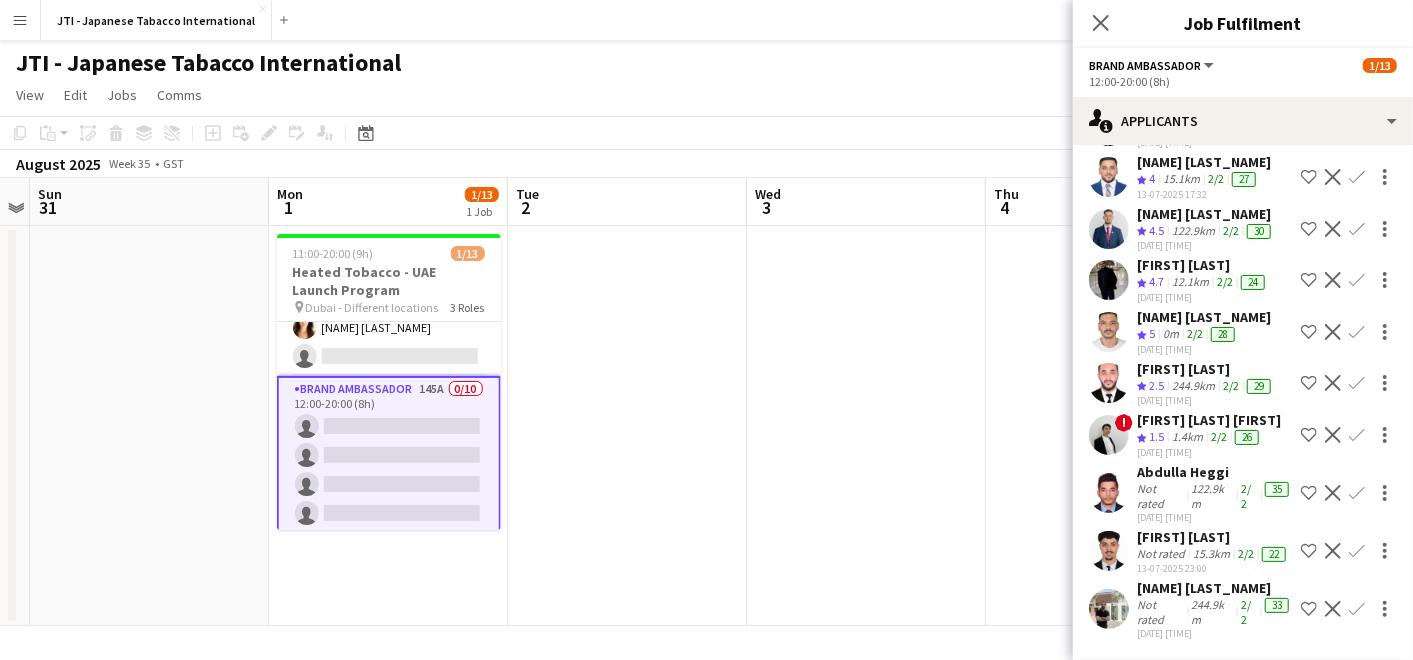scroll, scrollTop: 7902, scrollLeft: 0, axis: vertical 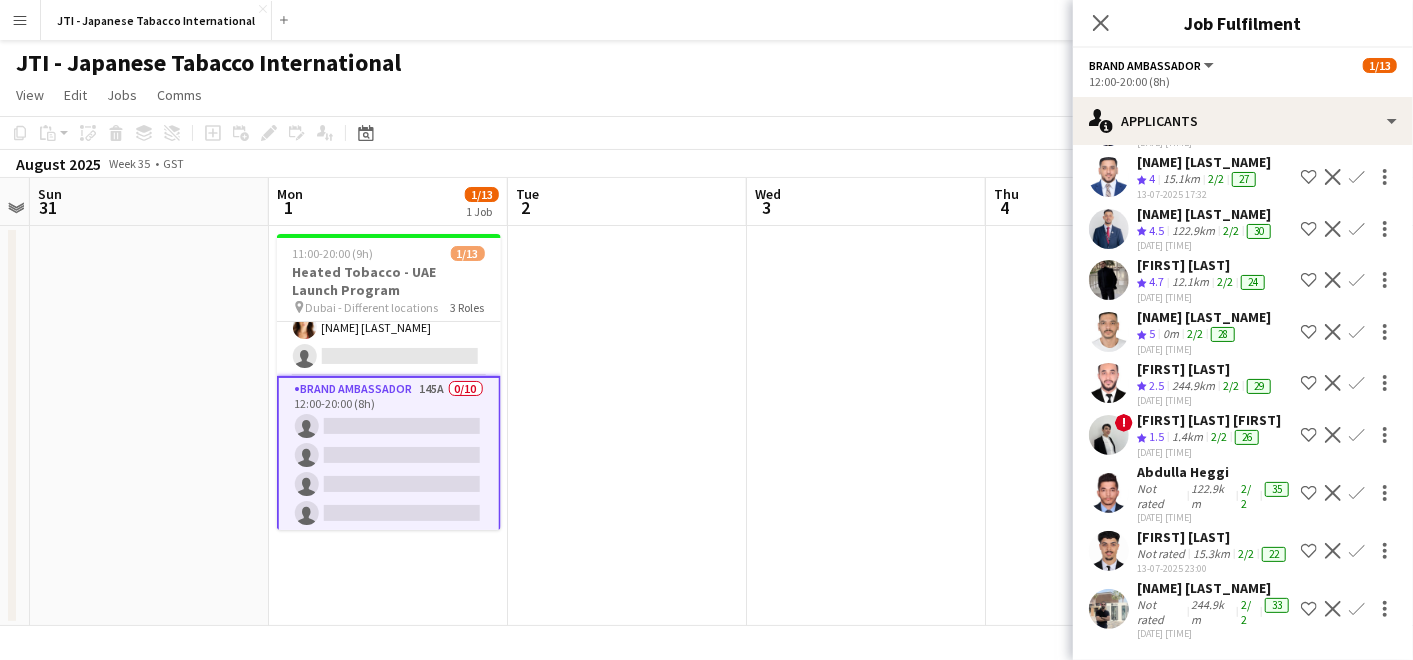 click on "Abdullah Alshanti" at bounding box center (1206, 369) 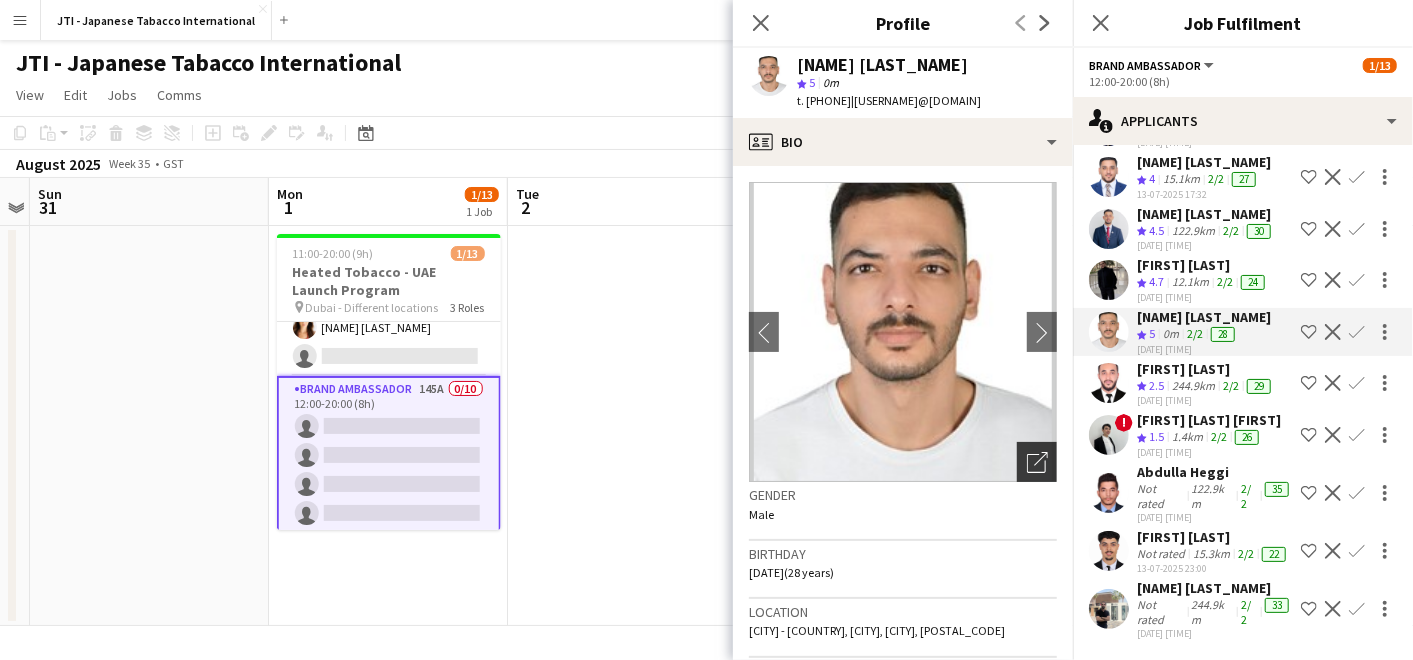 click on "Open photos pop-in" 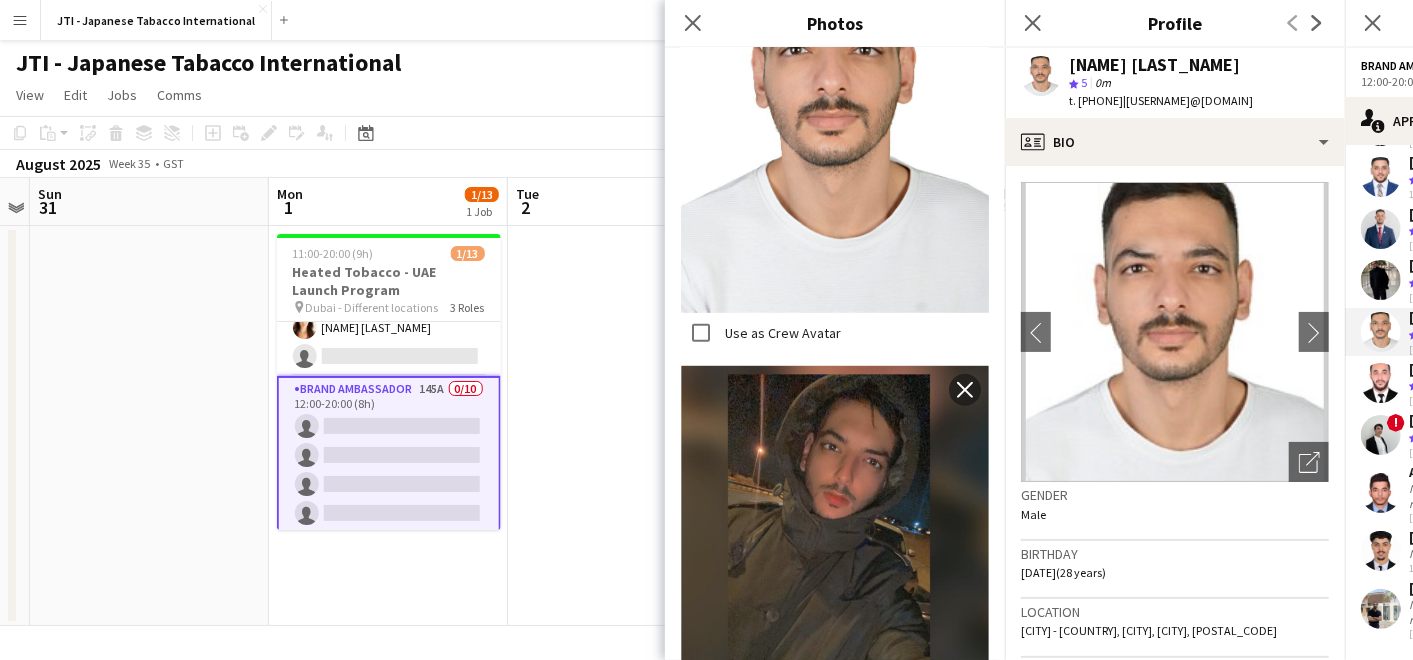 scroll, scrollTop: 570, scrollLeft: 0, axis: vertical 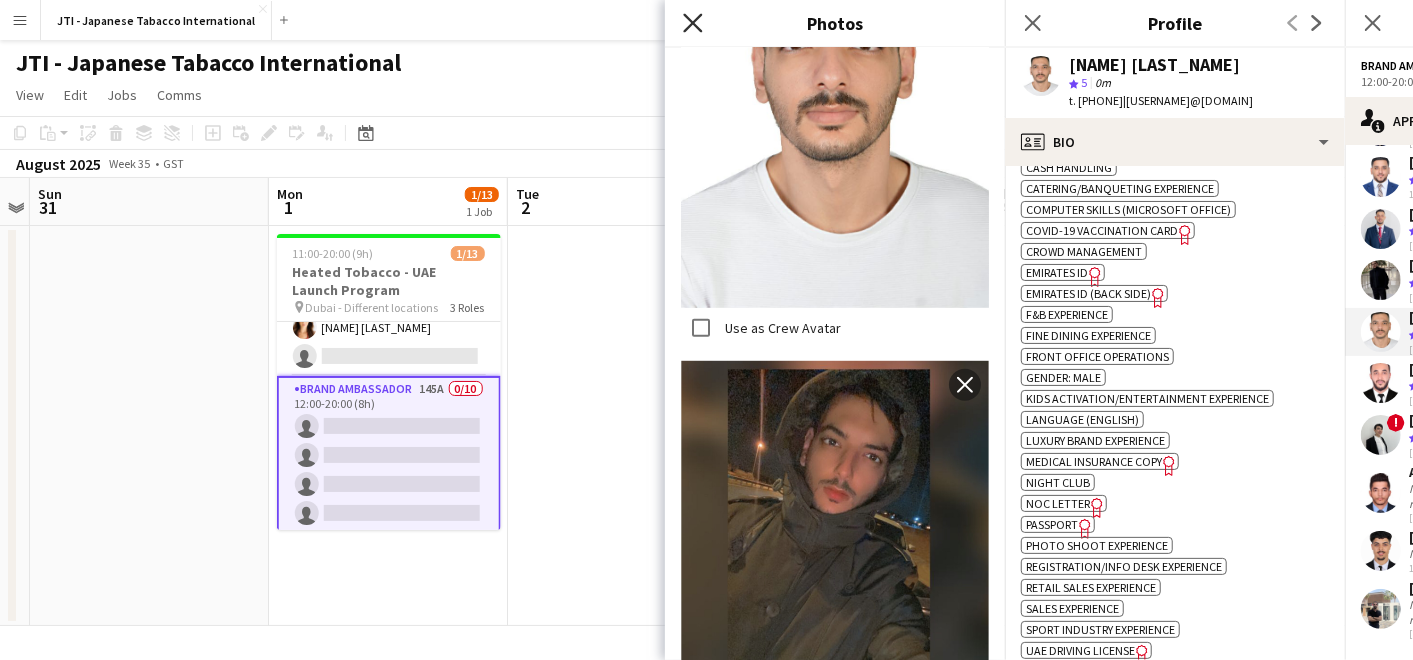 click on "Close pop-in" 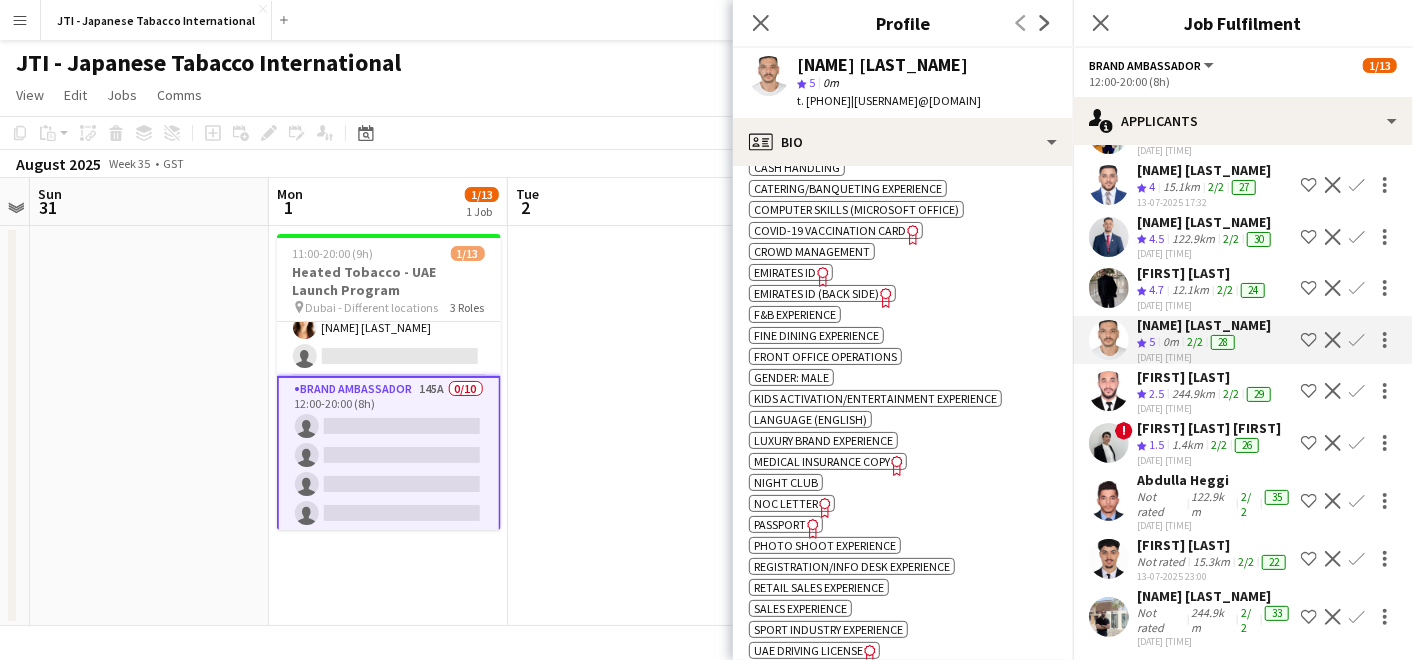 scroll, scrollTop: 7346, scrollLeft: 0, axis: vertical 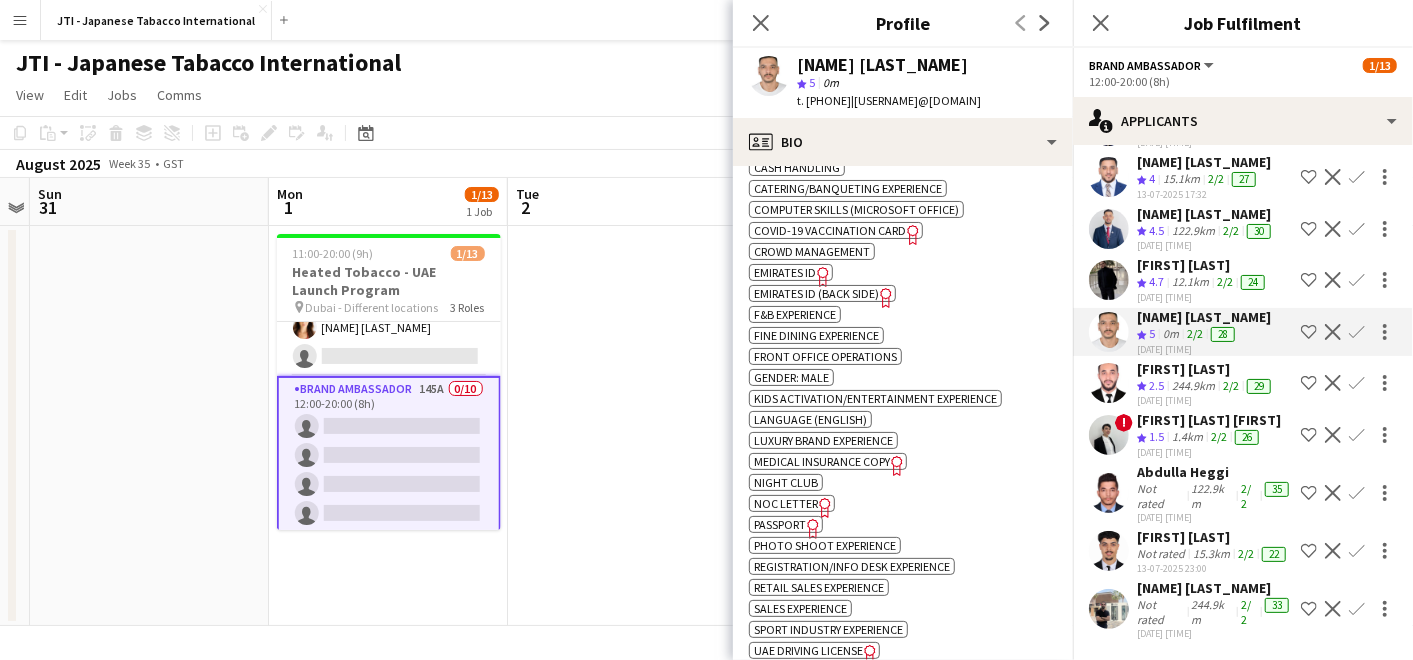 click on "Not rated" at bounding box center [1163, 26] 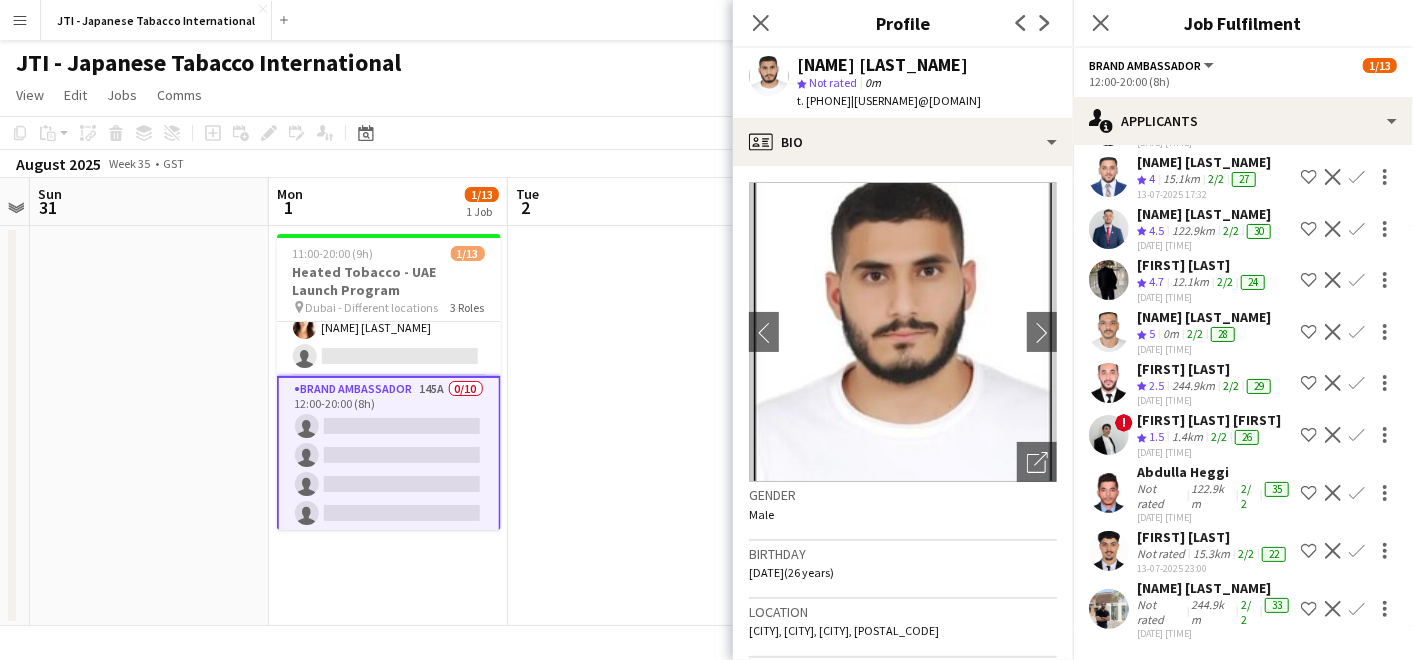 click on "Not rated" at bounding box center [1163, 77] 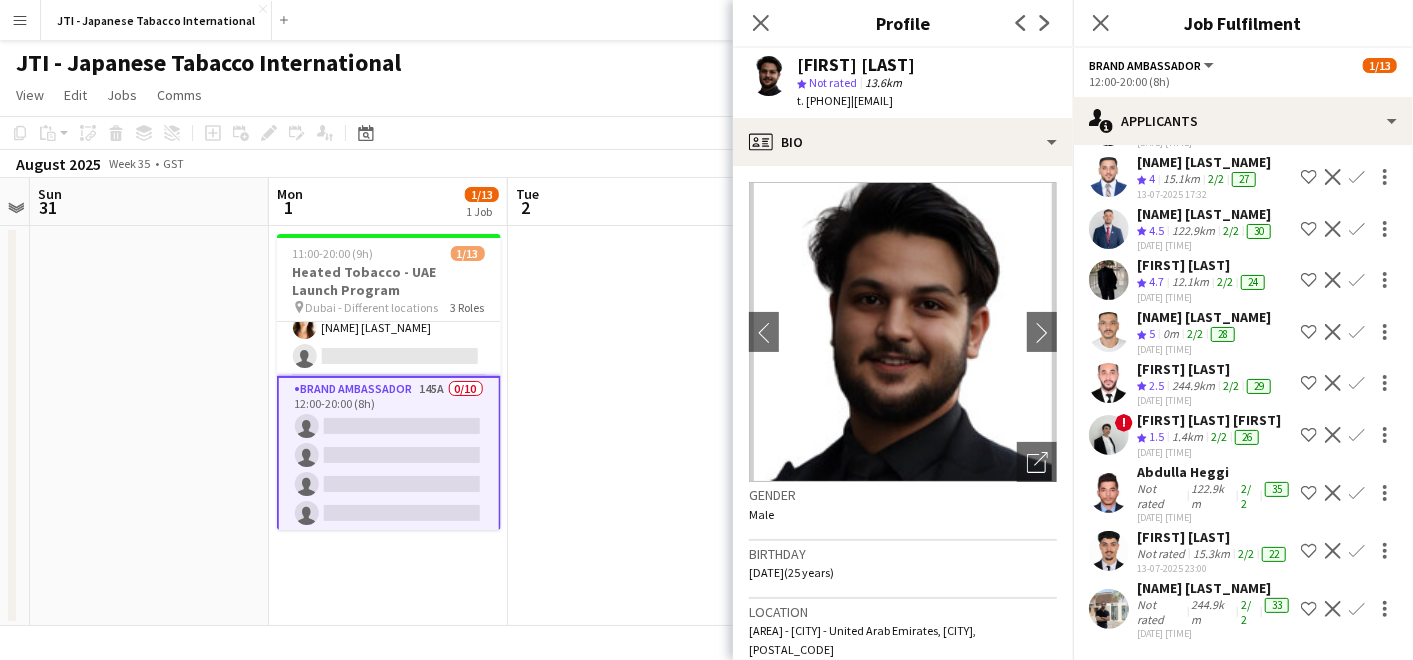 click on "Abdulmalik Shaltoni" at bounding box center (1203, 111) 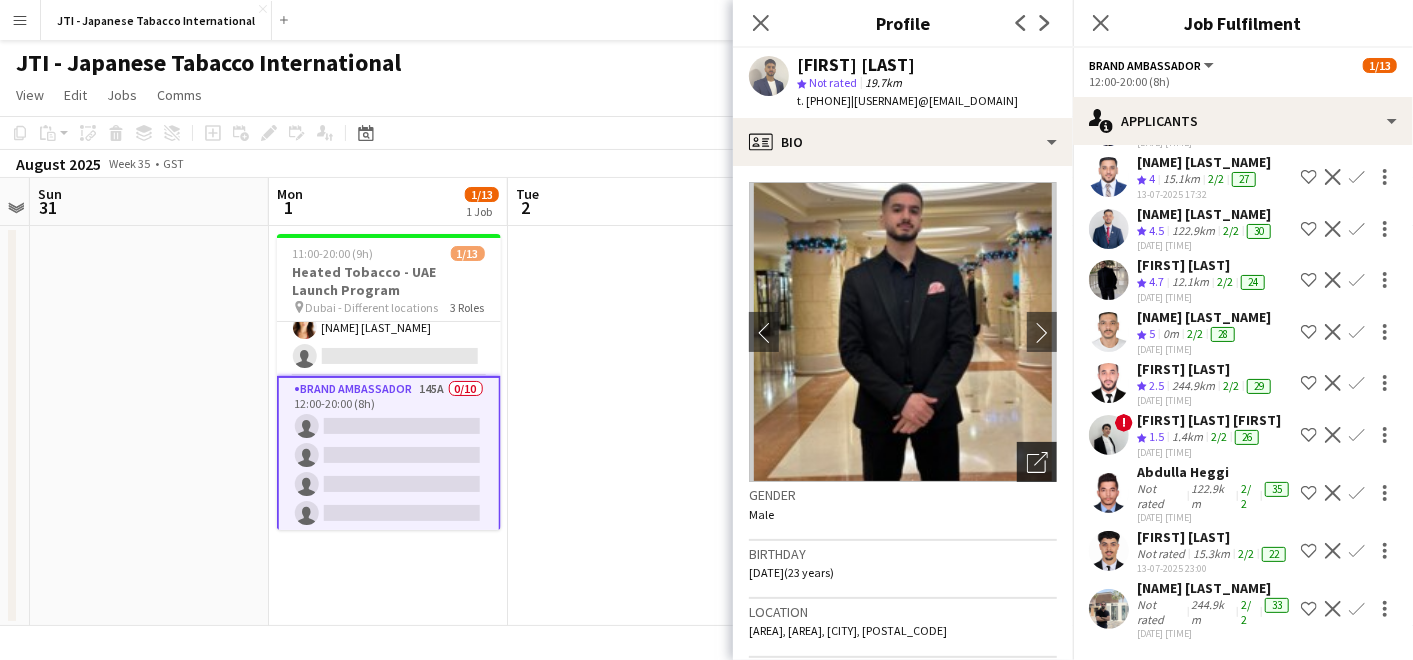 click on "Open photos pop-in" 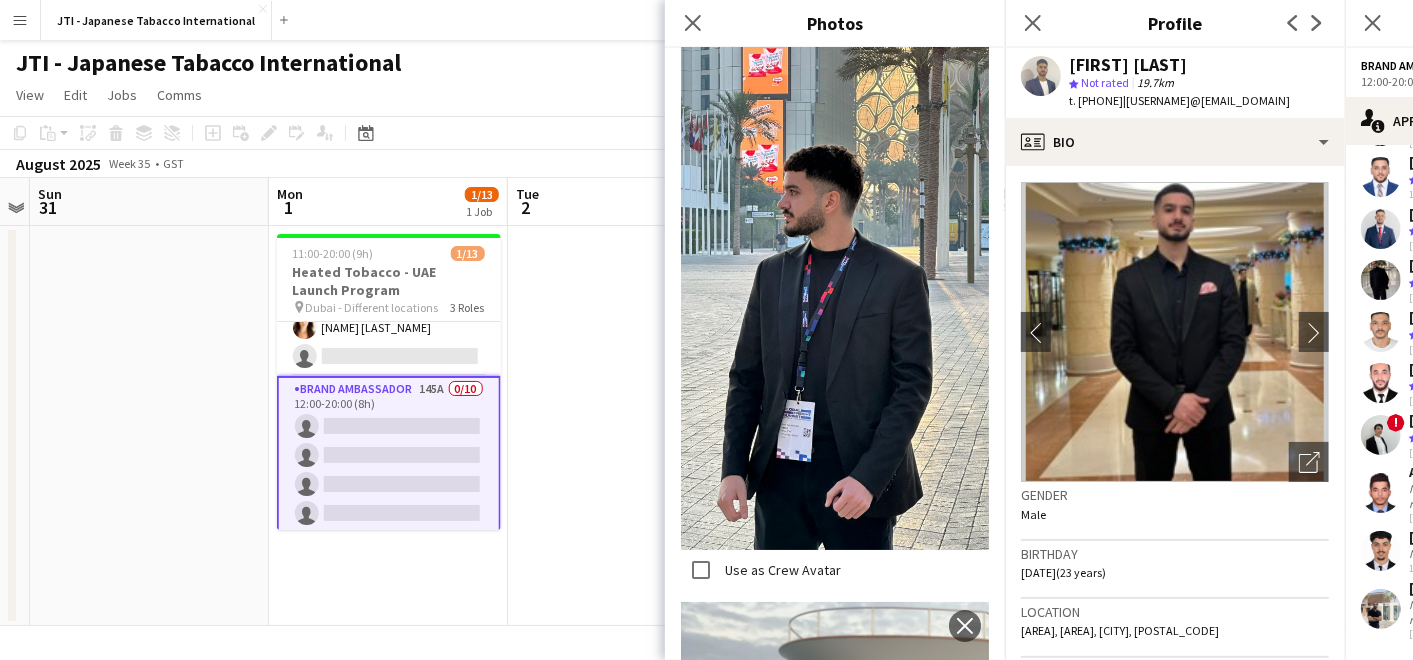 scroll, scrollTop: 4207, scrollLeft: 0, axis: vertical 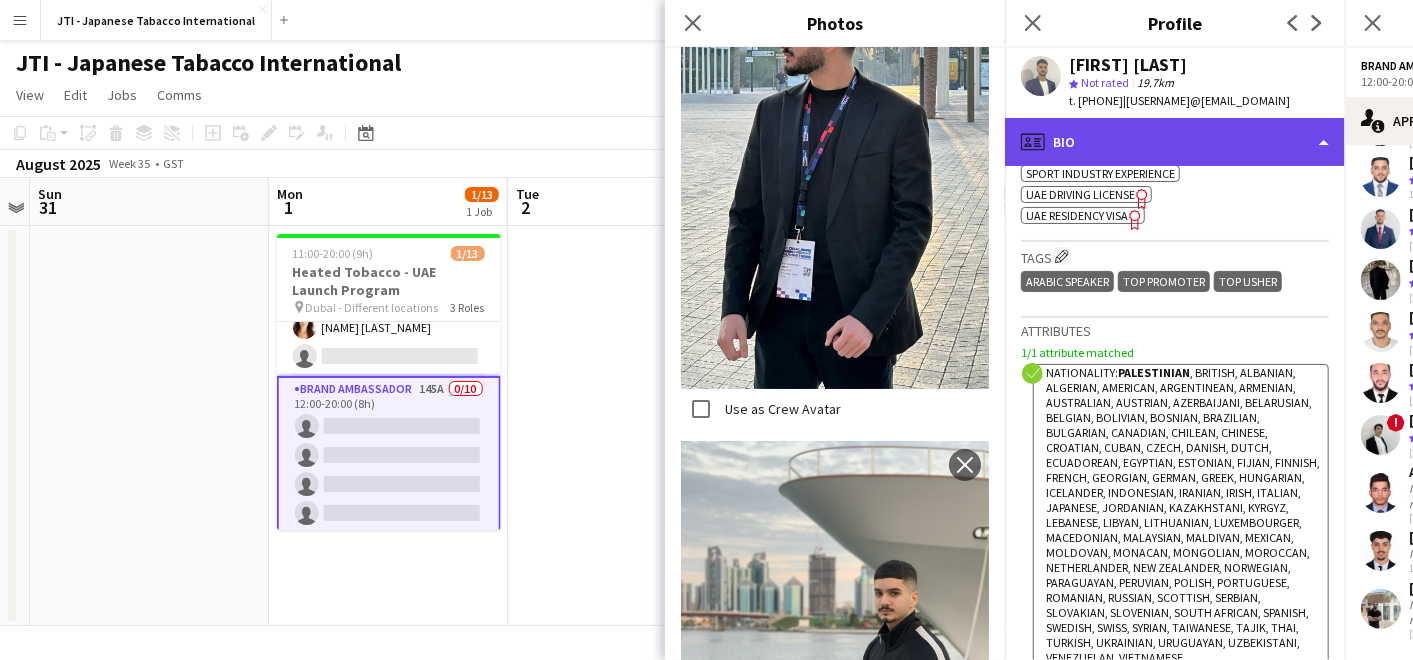 click on "profile
Bio" 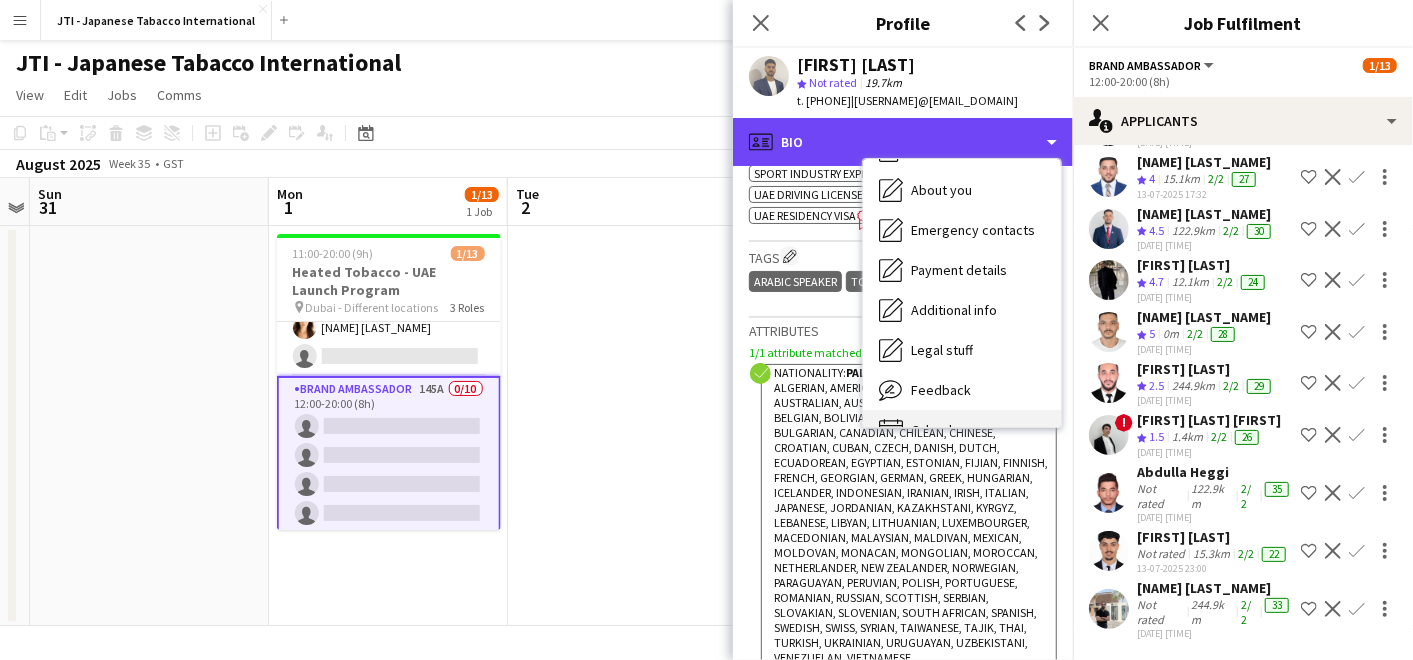 scroll, scrollTop: 147, scrollLeft: 0, axis: vertical 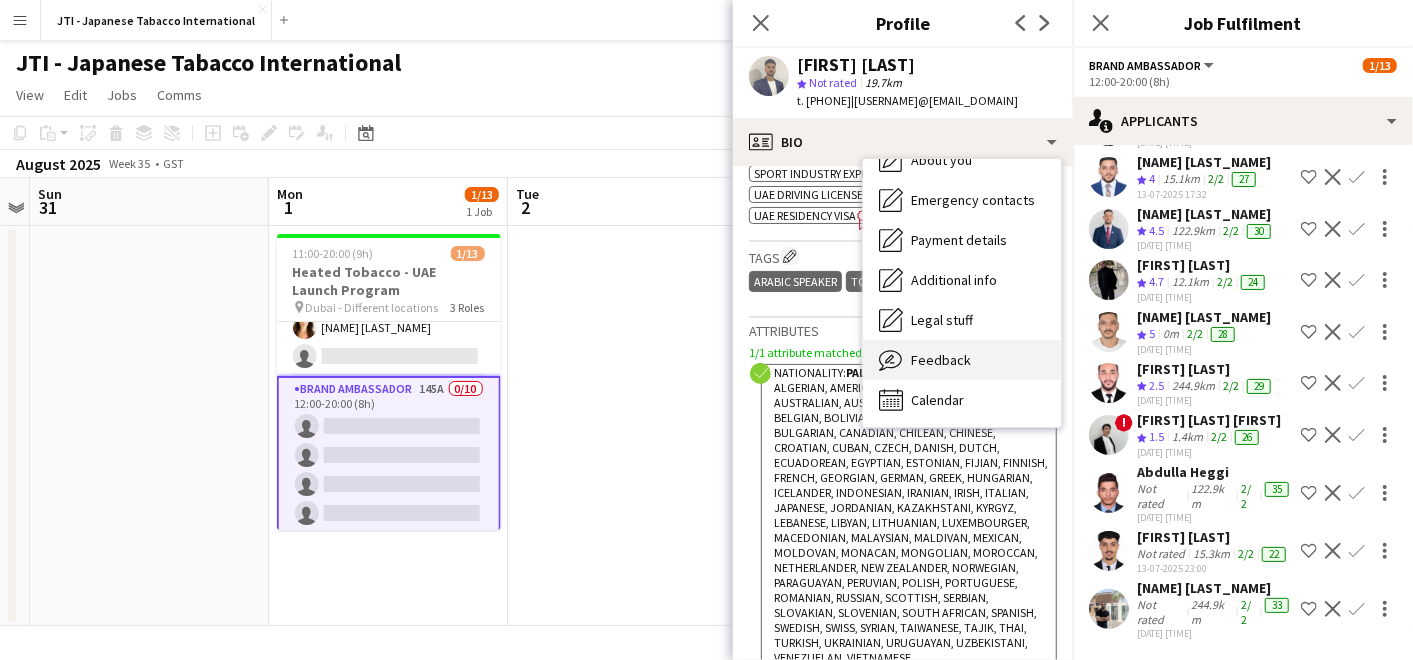 click on "Feedback" at bounding box center [941, 360] 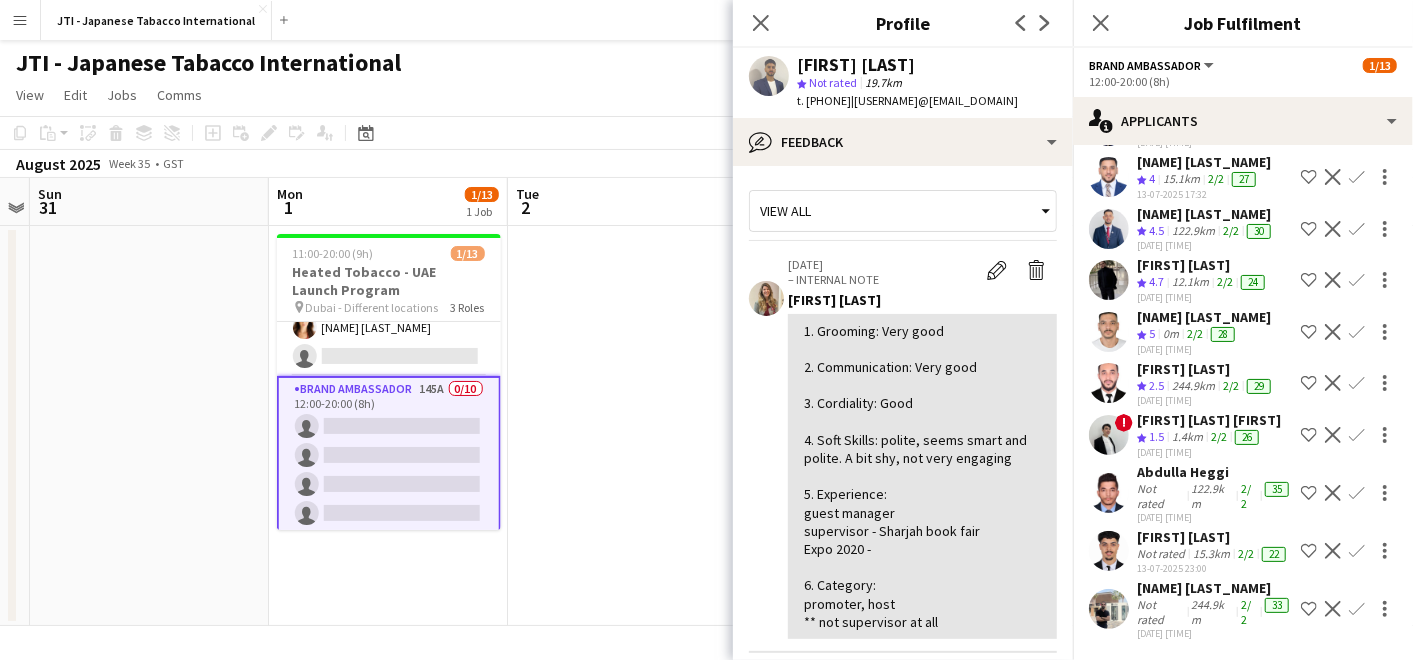 click on "Shortlist crew" 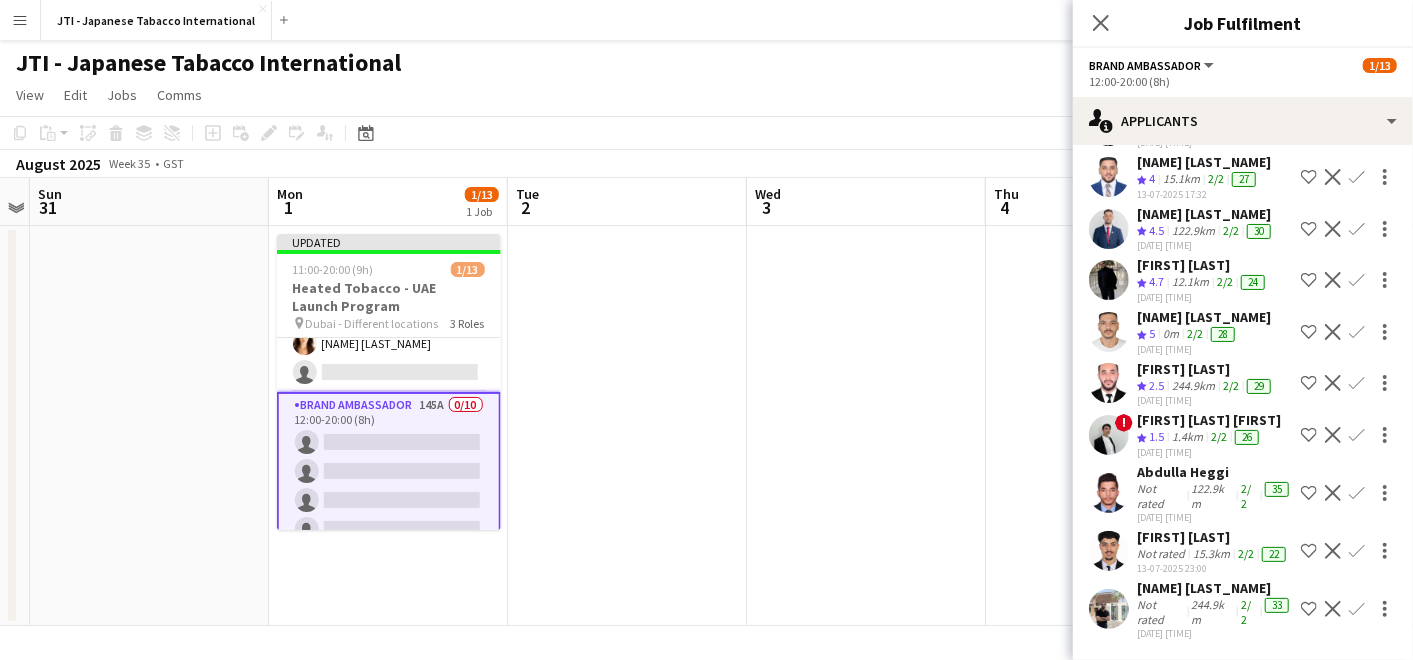 scroll, scrollTop: 7568, scrollLeft: 0, axis: vertical 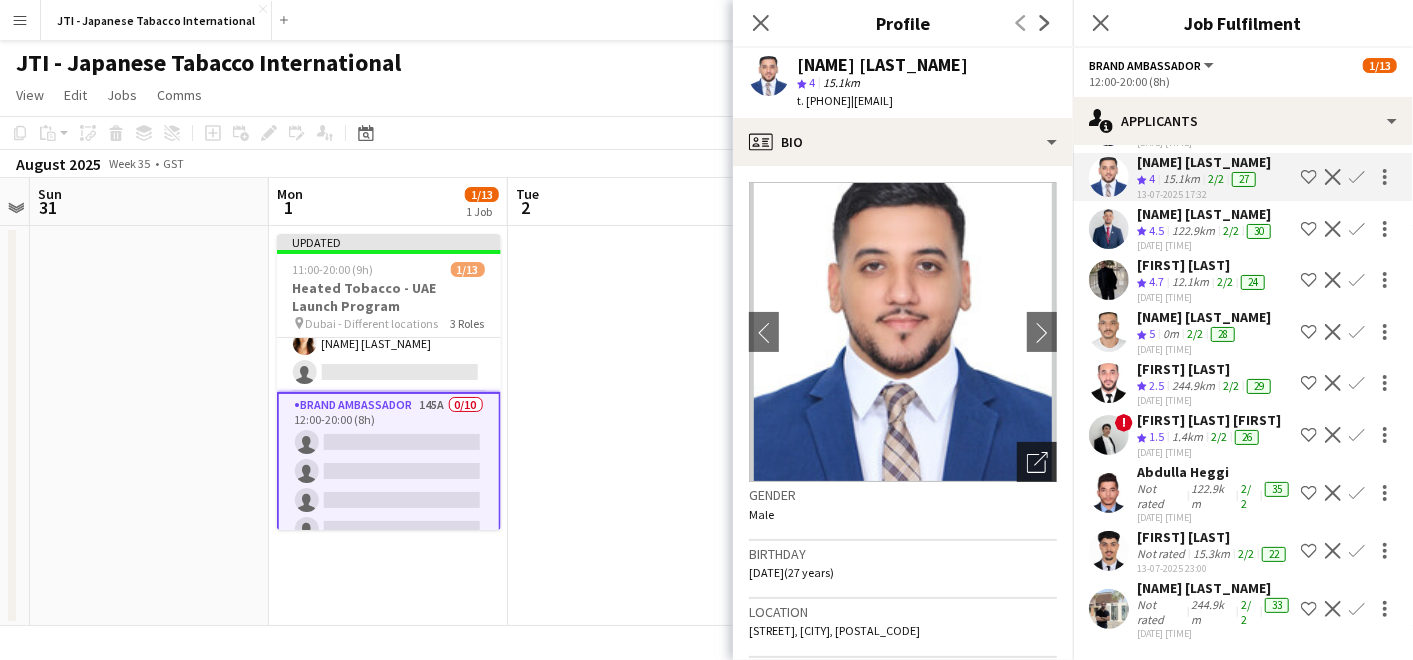 click 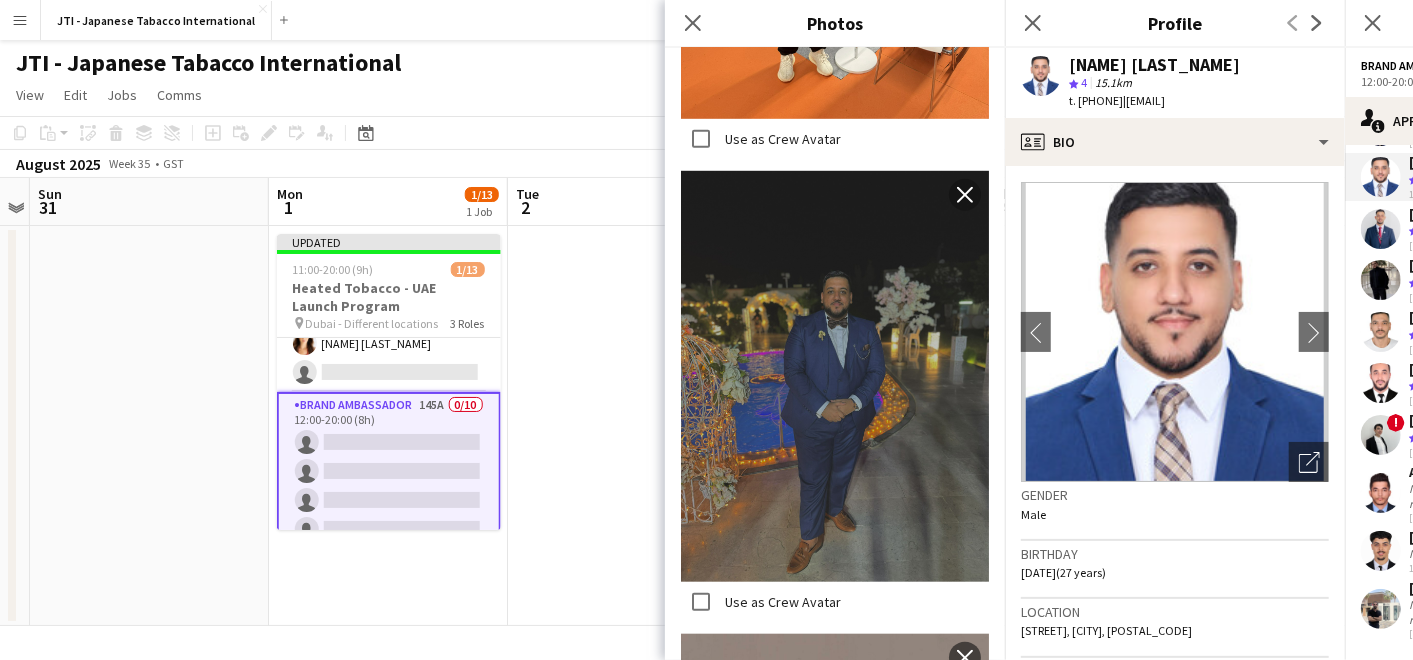 scroll, scrollTop: 888, scrollLeft: 0, axis: vertical 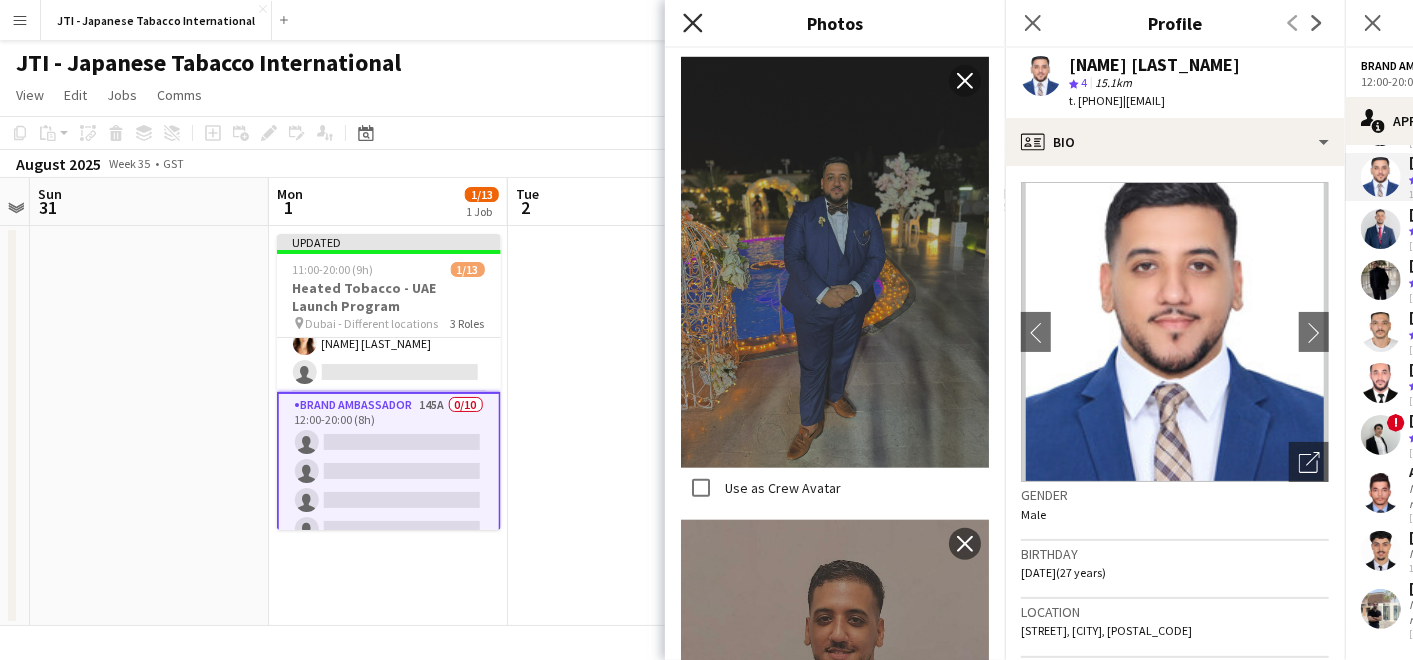 click on "Close pop-in" 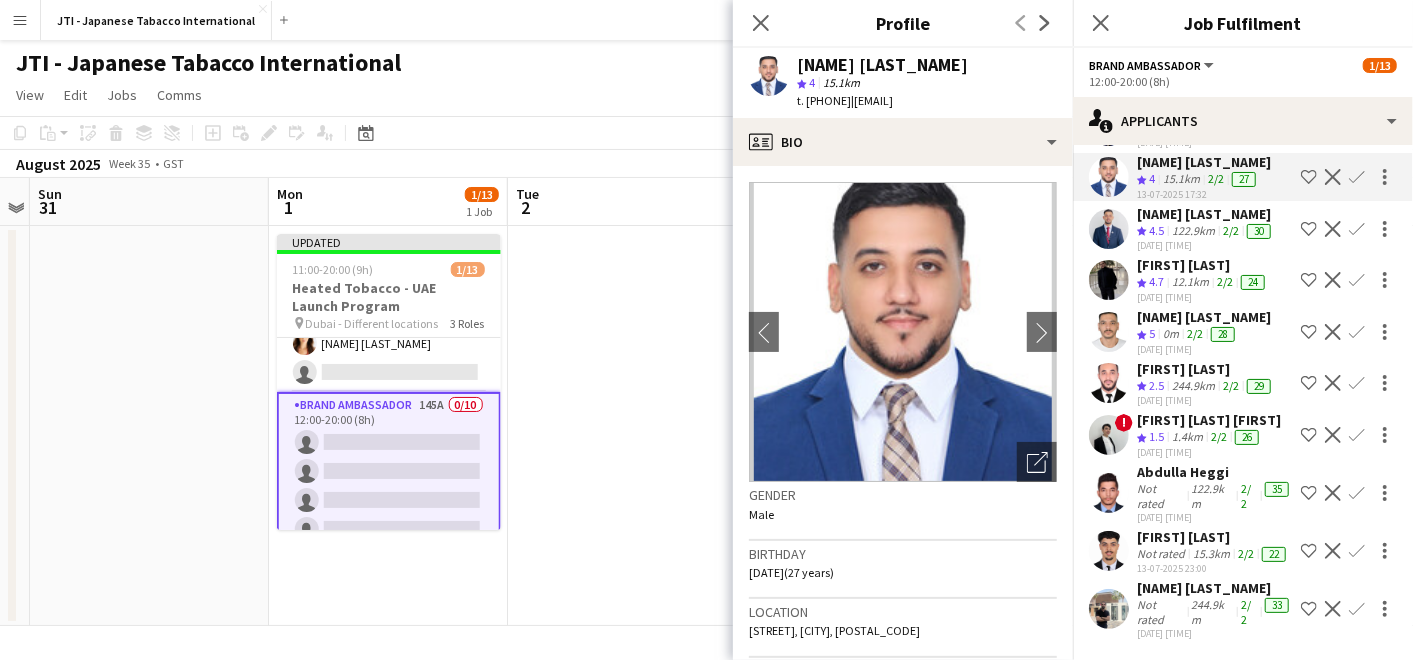 click on "Abdullah Alshanti" at bounding box center (1206, 369) 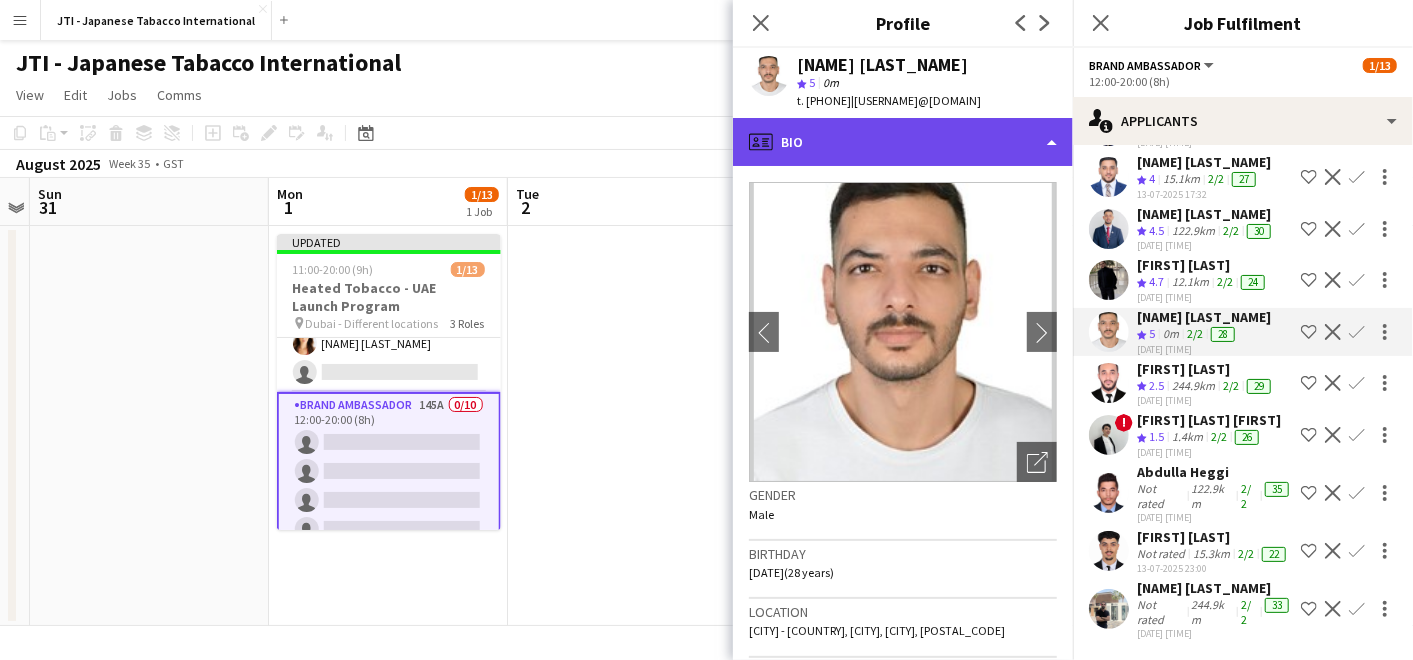 click on "profile
Bio" 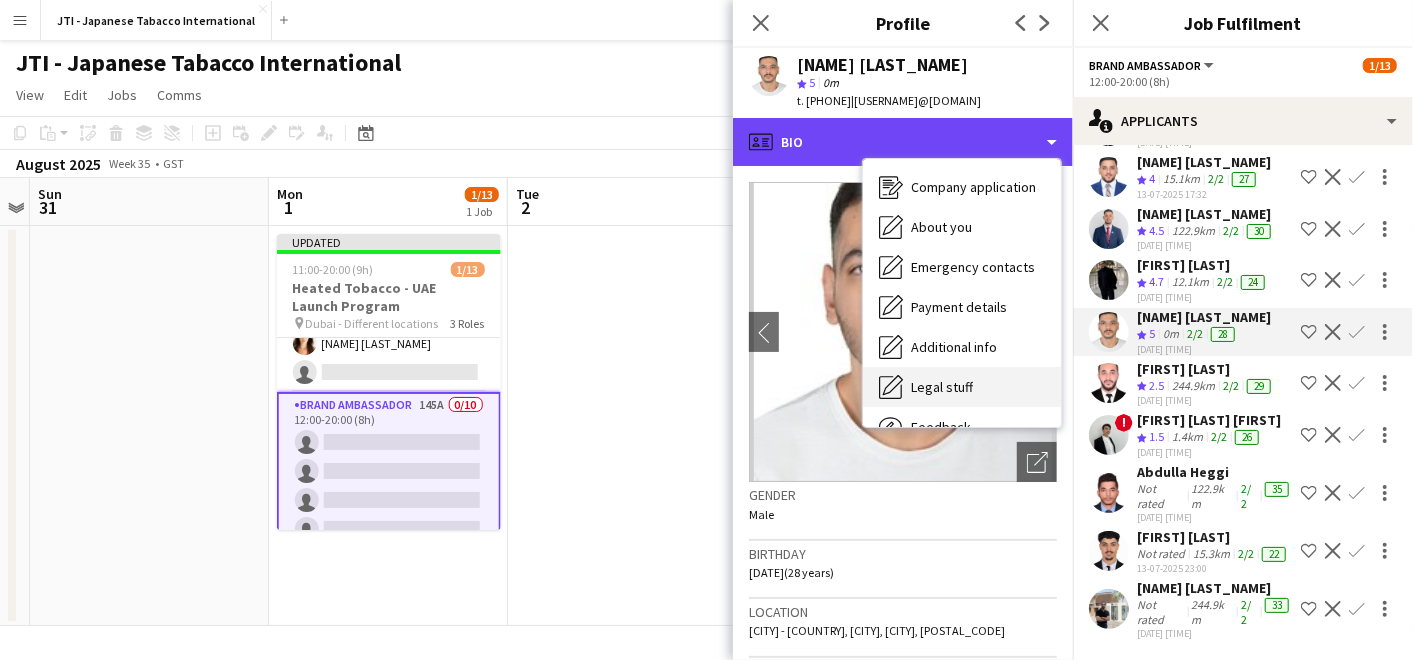 scroll, scrollTop: 147, scrollLeft: 0, axis: vertical 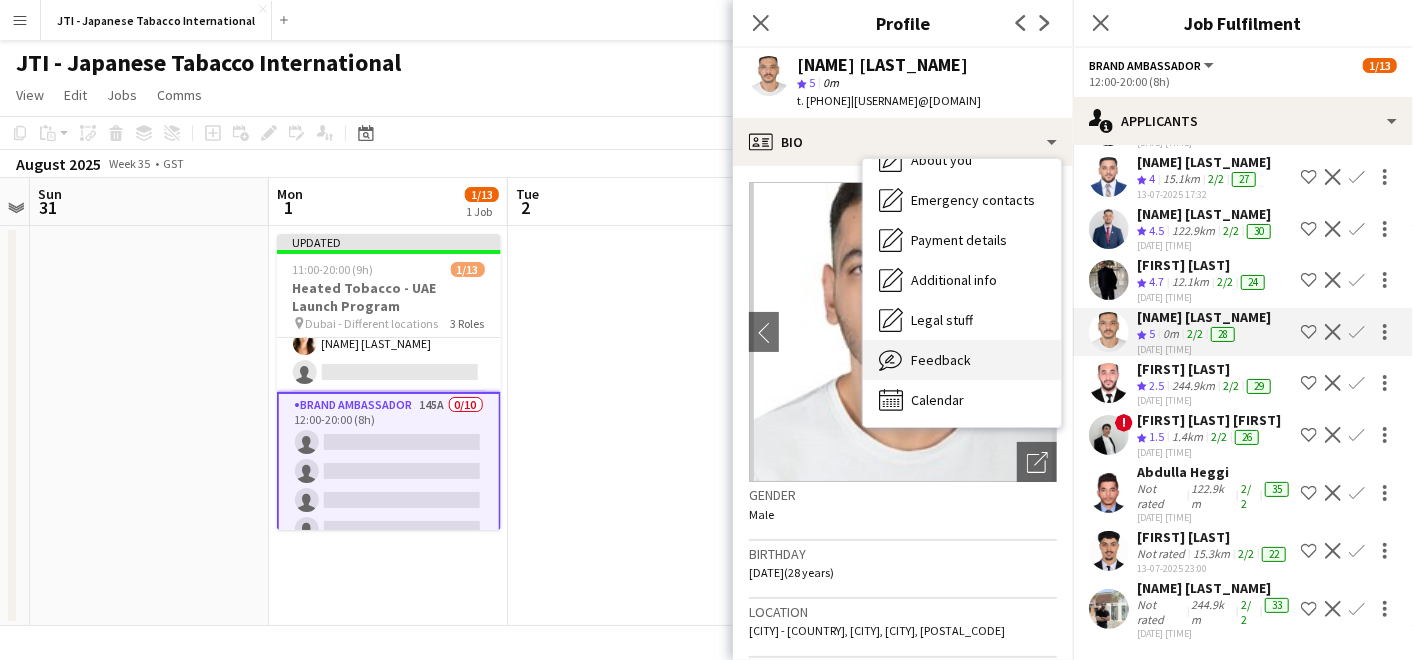 click on "Feedback
Feedback" at bounding box center [962, 360] 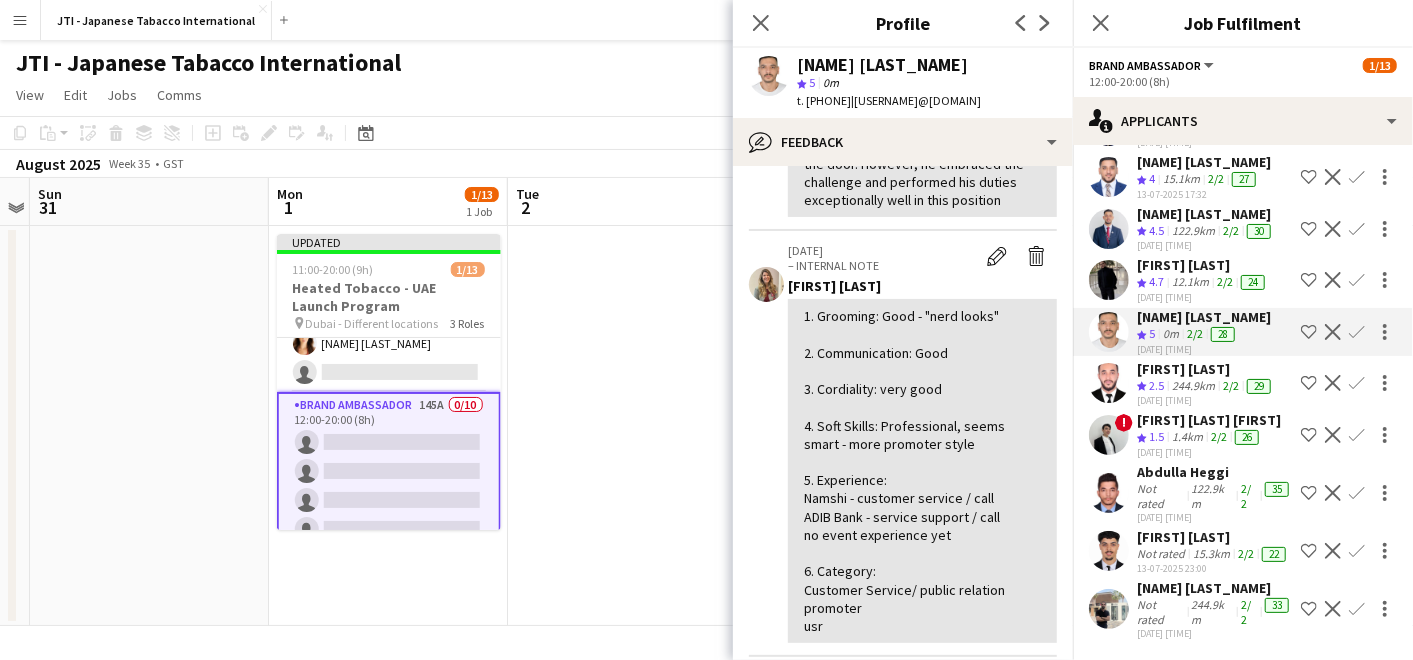 scroll, scrollTop: 555, scrollLeft: 0, axis: vertical 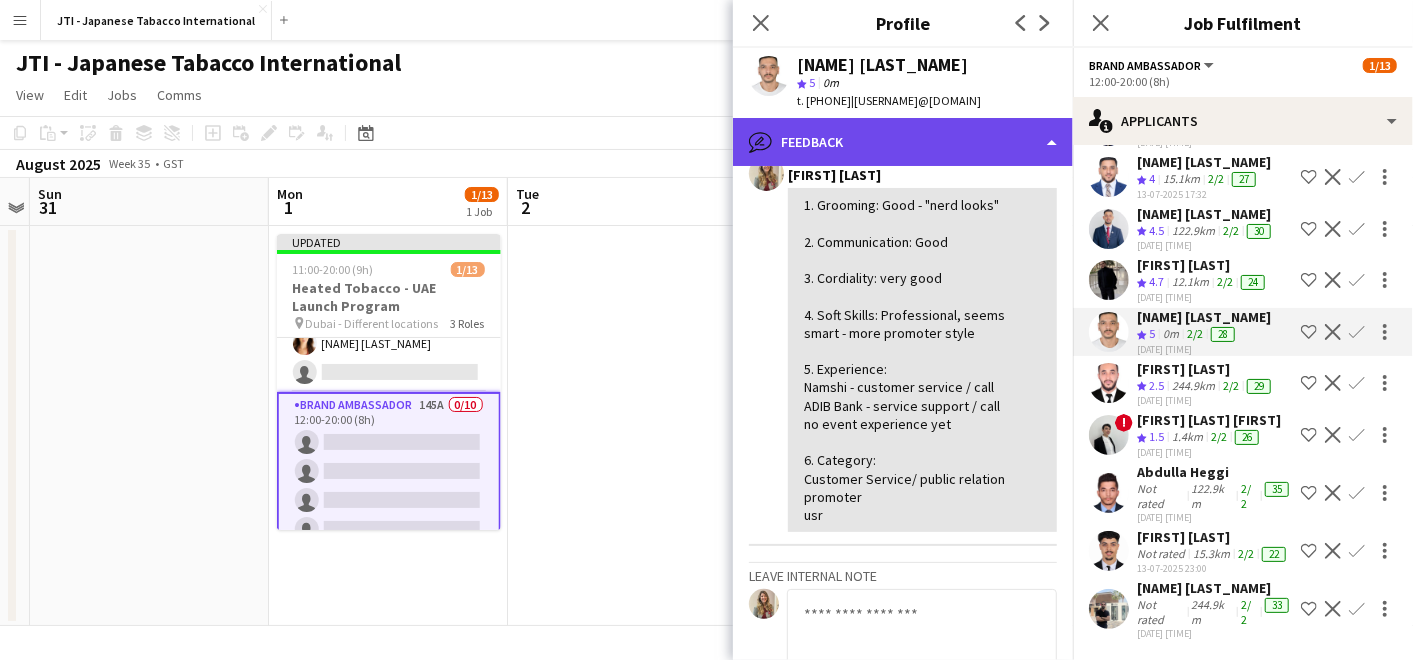click on "bubble-pencil
Feedback" 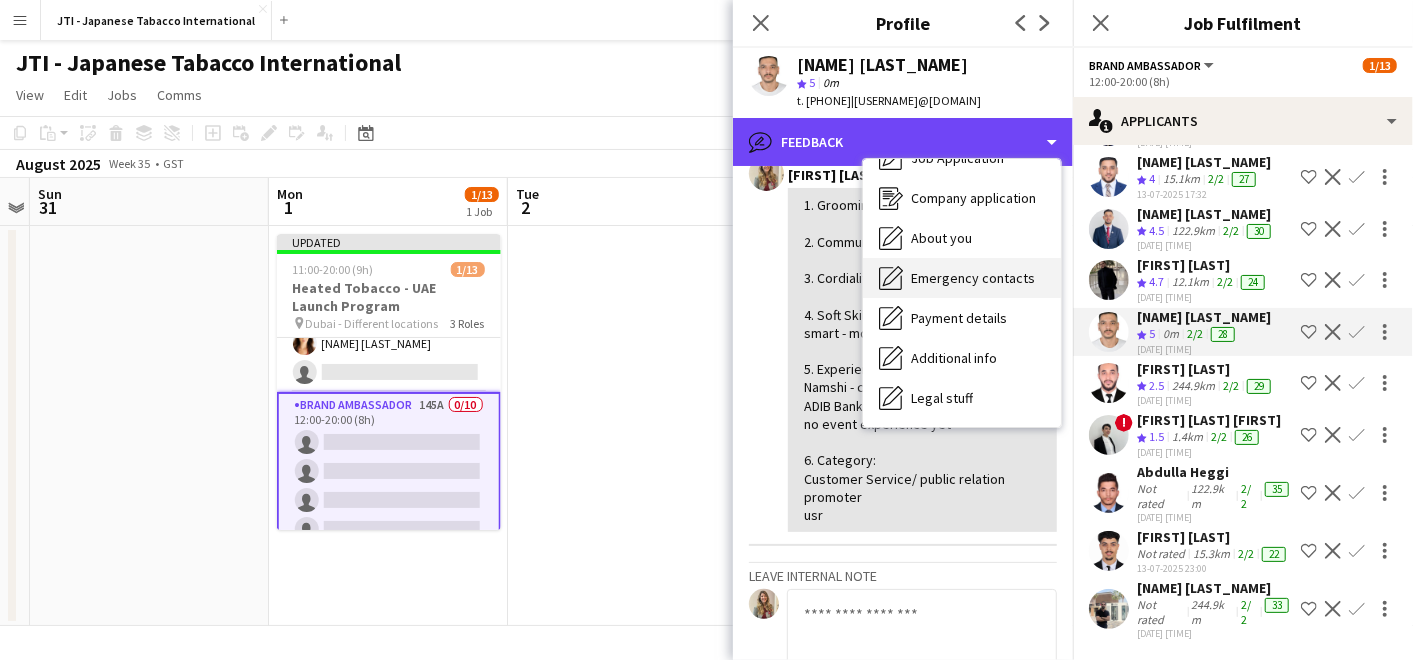scroll, scrollTop: 36, scrollLeft: 0, axis: vertical 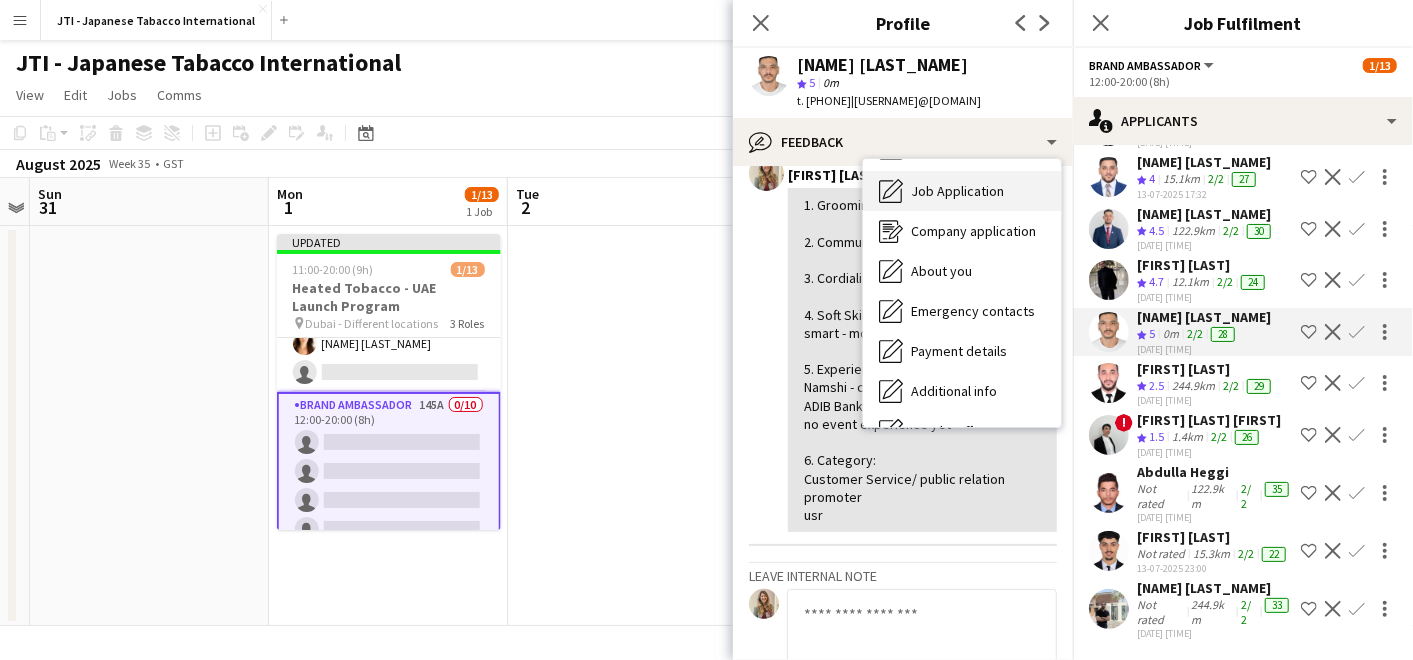 click on "Job Application" at bounding box center [957, 191] 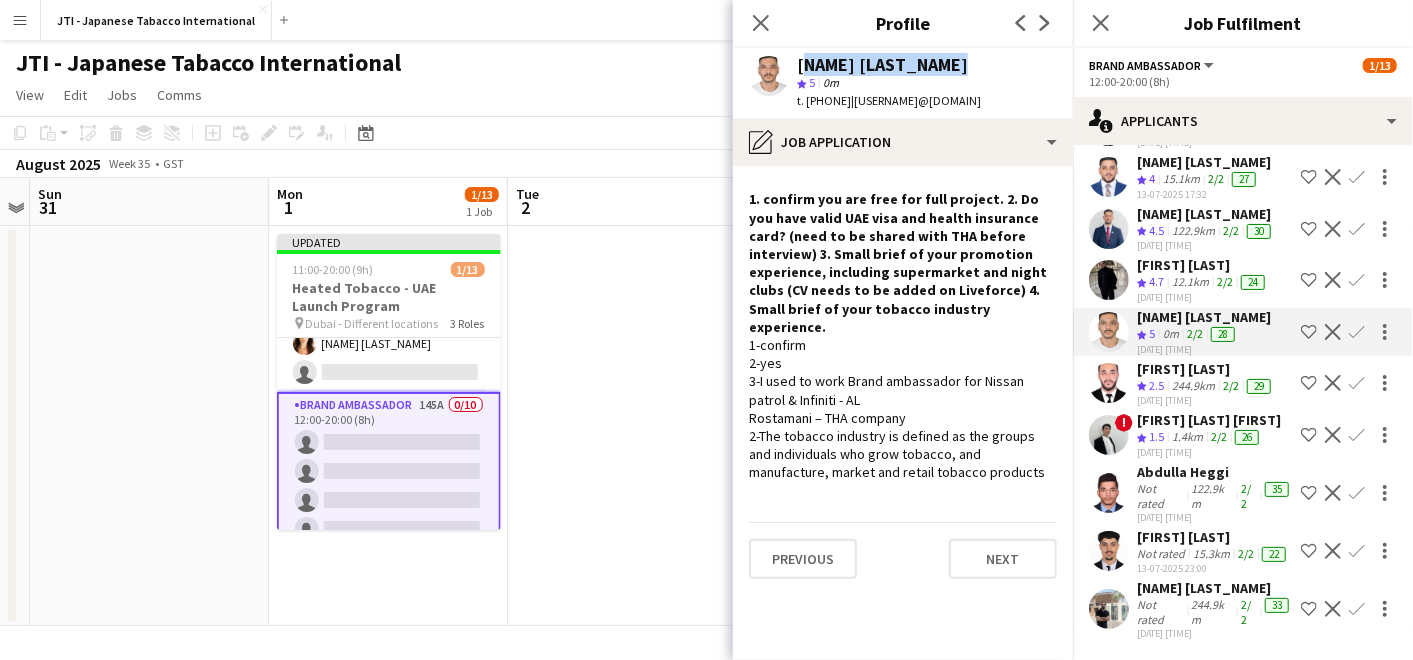 drag, startPoint x: 946, startPoint y: 62, endPoint x: 797, endPoint y: 55, distance: 149.16434 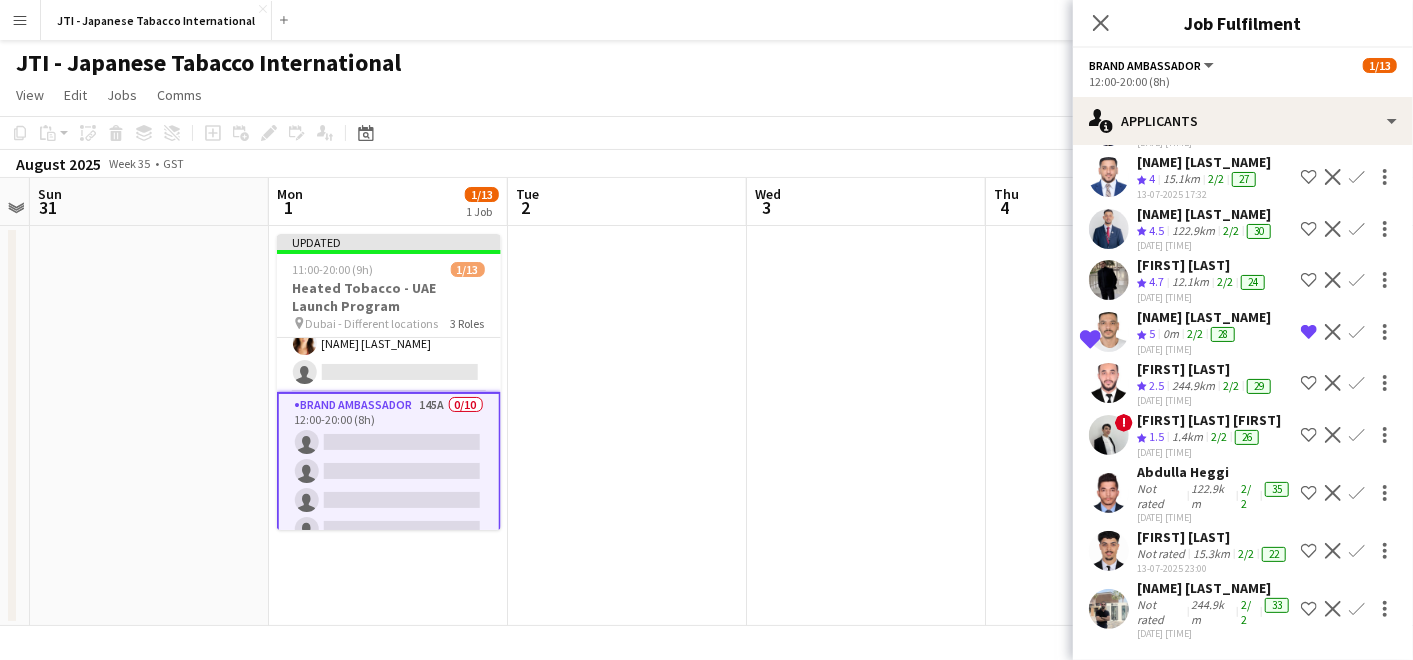 scroll, scrollTop: 7902, scrollLeft: 0, axis: vertical 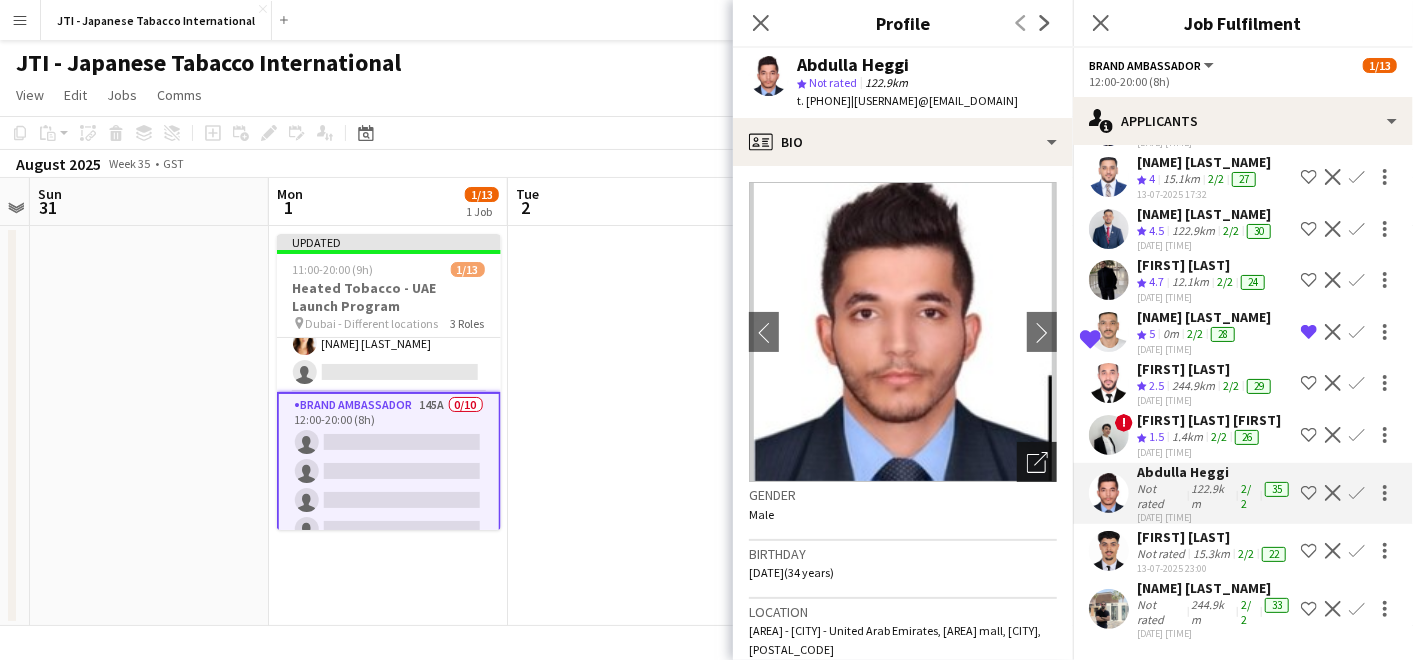 click 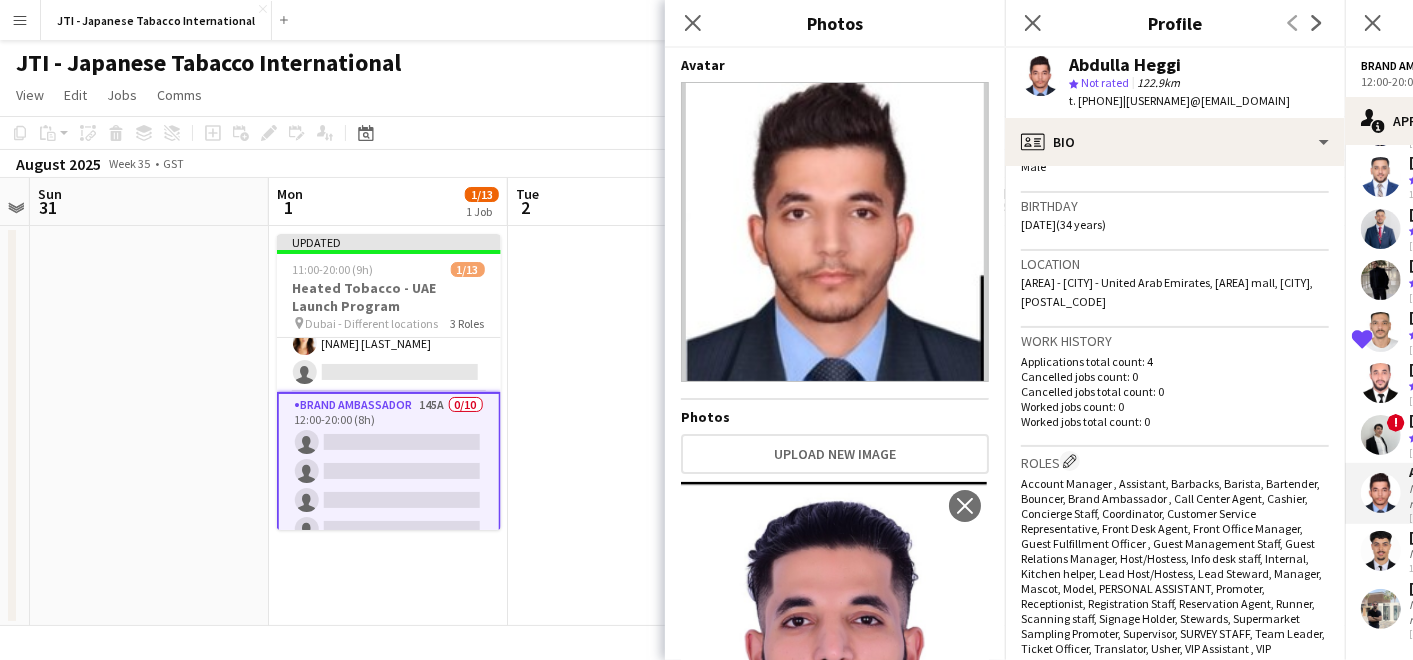 scroll, scrollTop: 444, scrollLeft: 0, axis: vertical 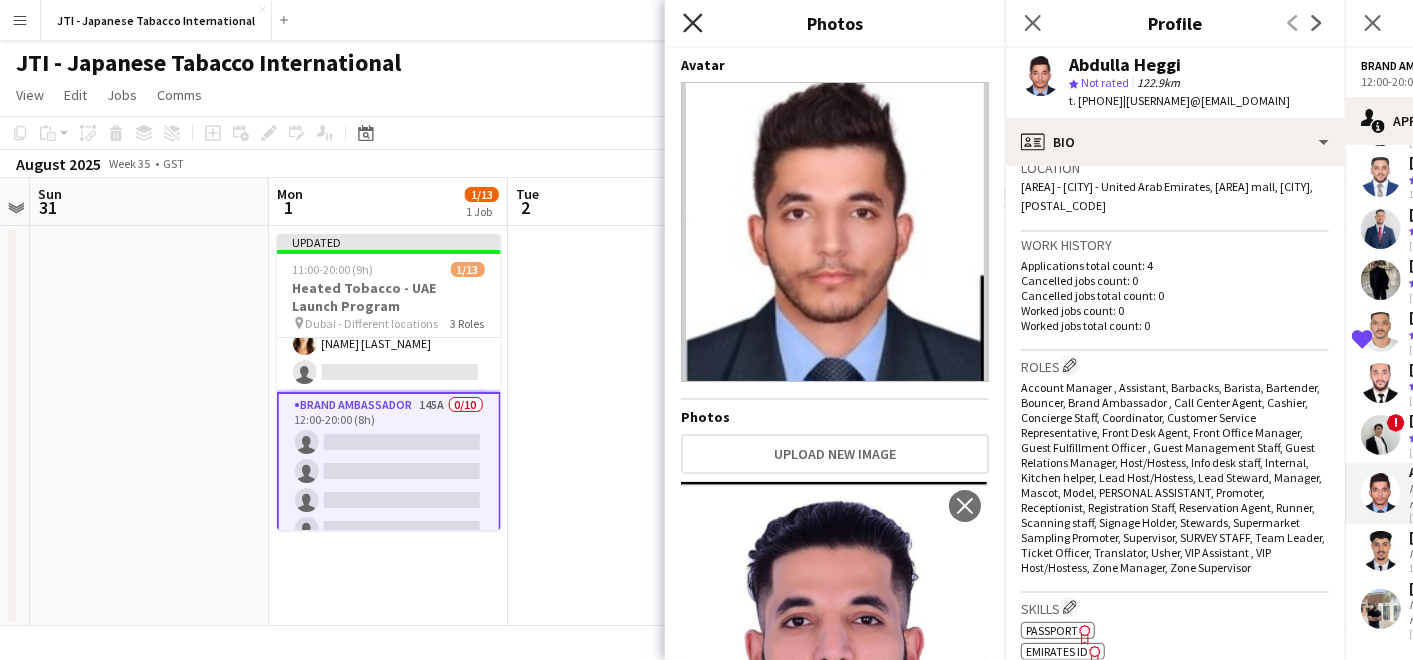 click 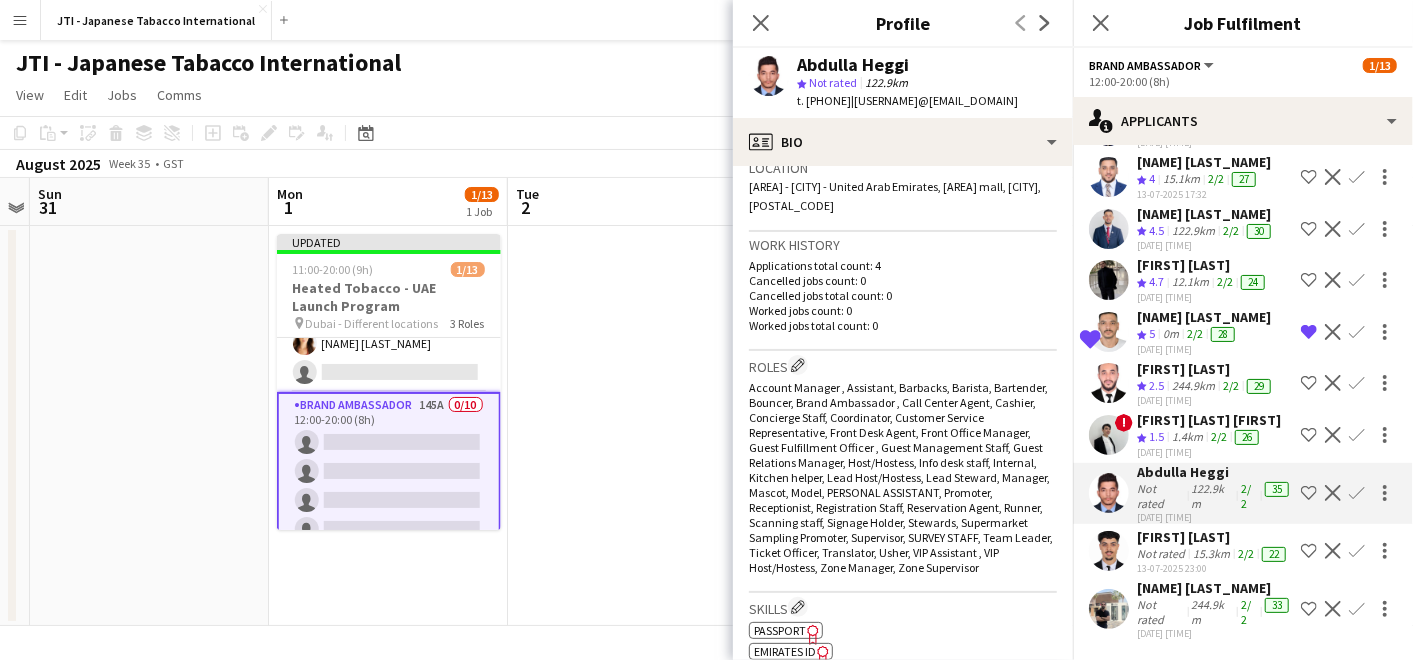 click on "Not rated" 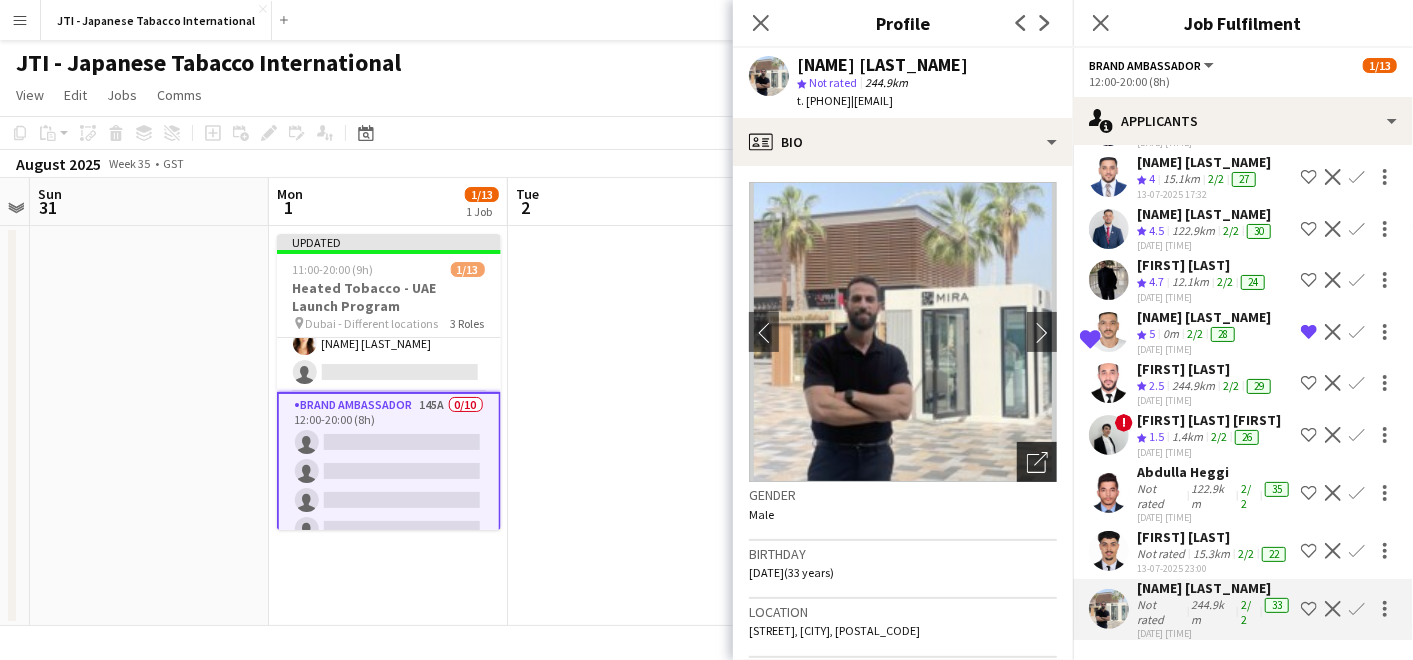 click on "Open photos pop-in" 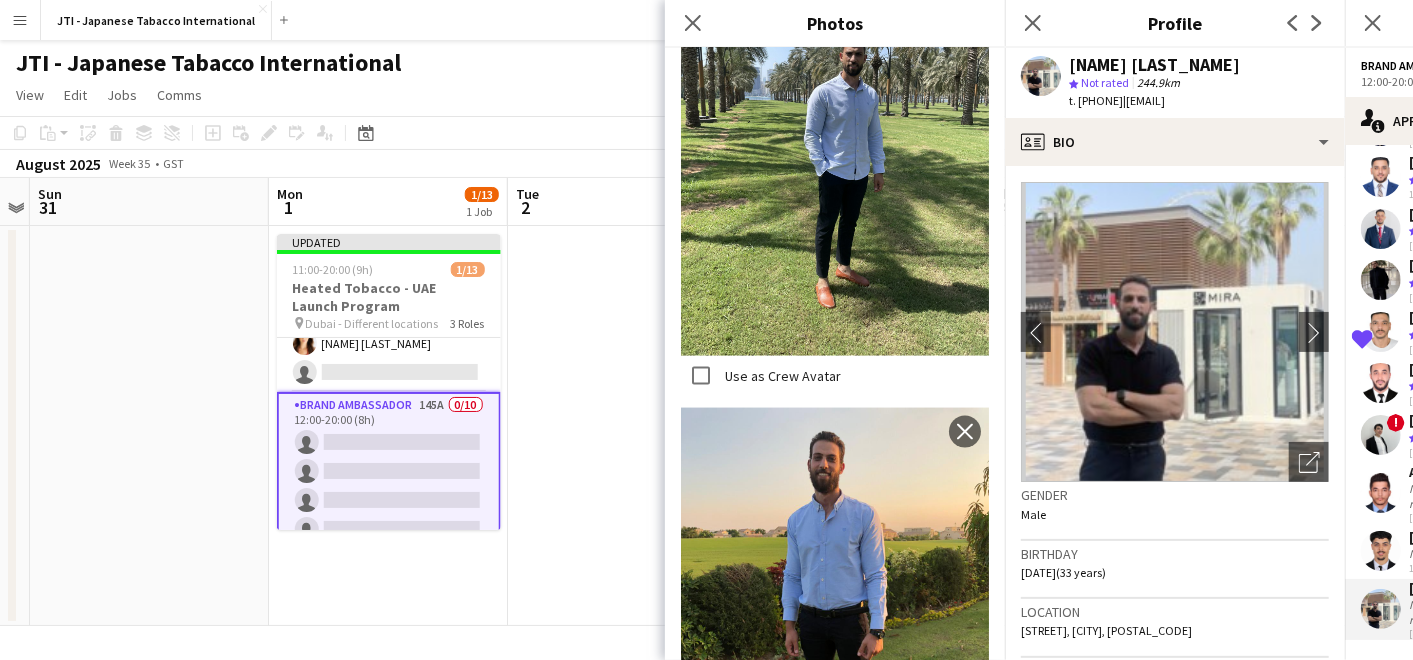 scroll, scrollTop: 1563, scrollLeft: 0, axis: vertical 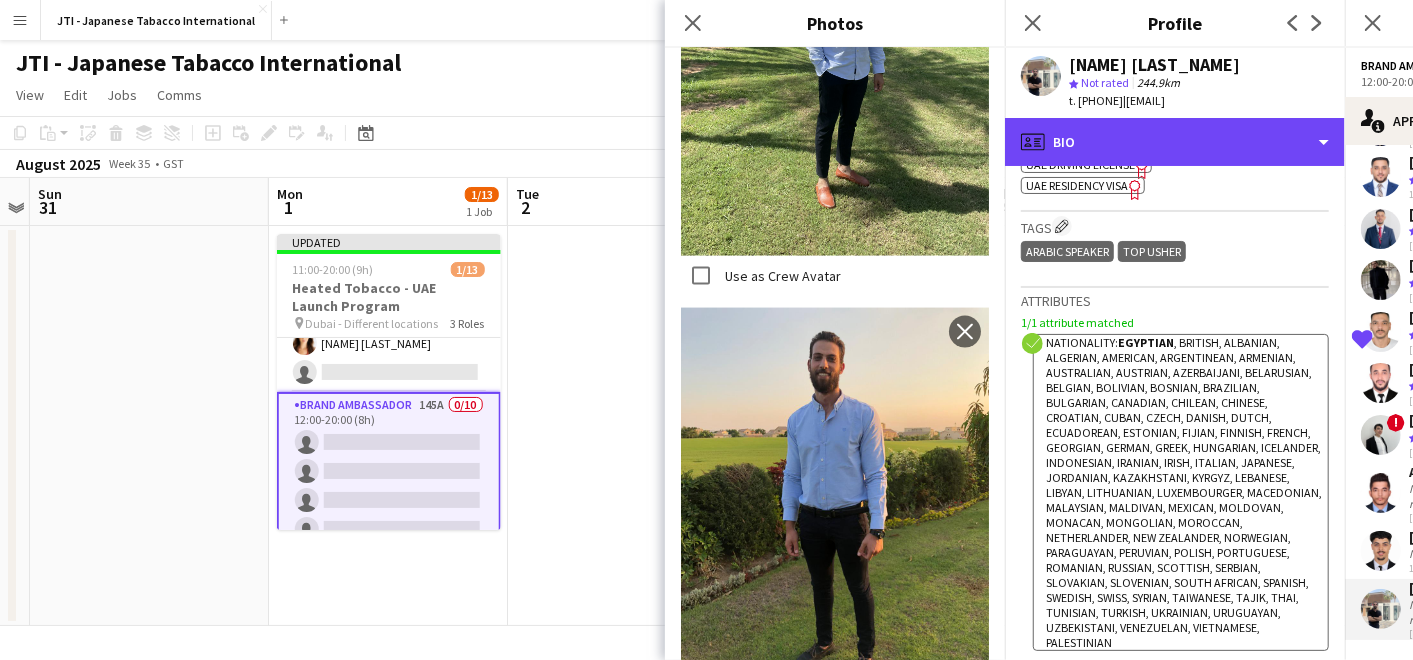 drag, startPoint x: 1292, startPoint y: 129, endPoint x: 1225, endPoint y: 163, distance: 75.13322 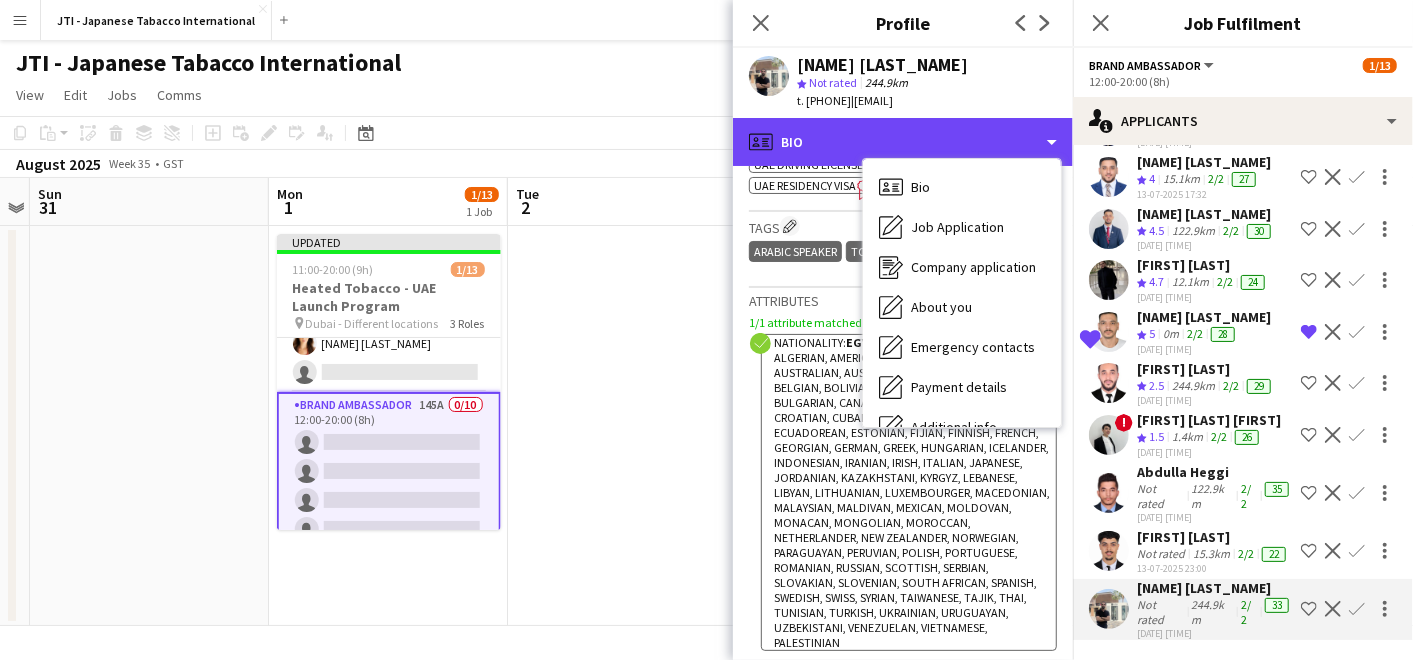 scroll, scrollTop: 147, scrollLeft: 0, axis: vertical 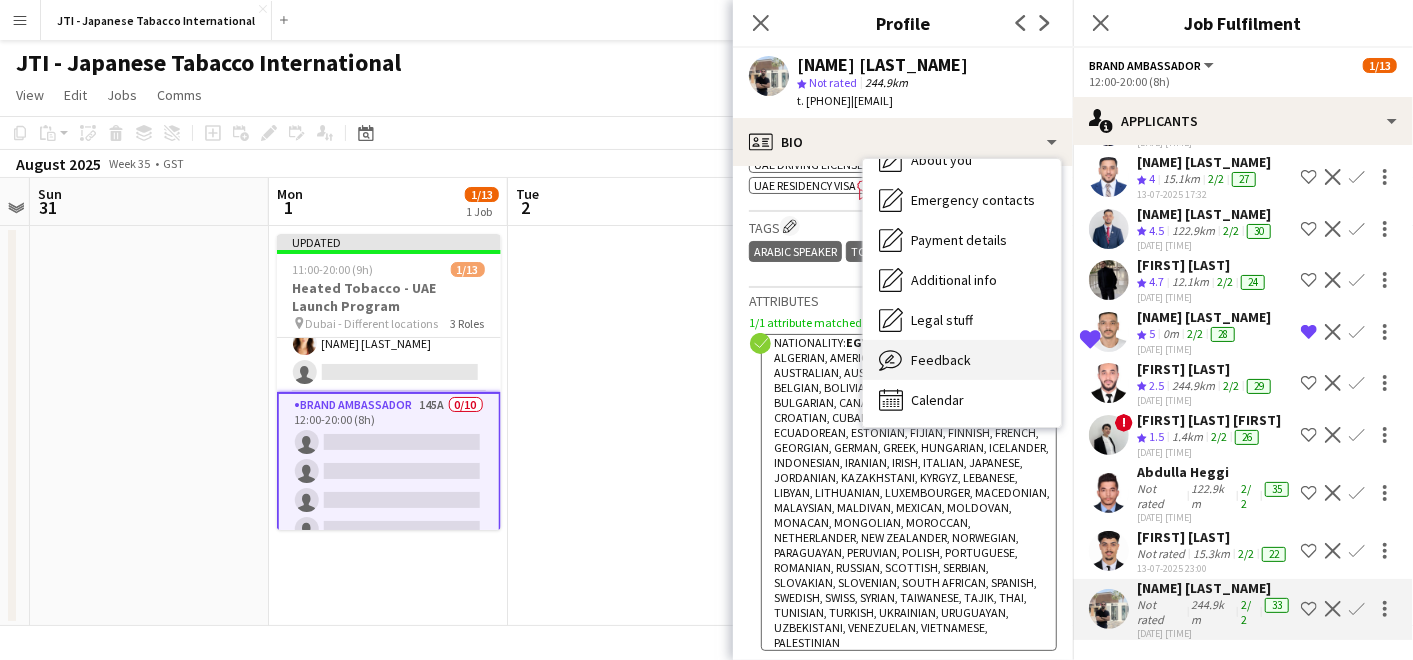 click on "Feedback" at bounding box center [941, 360] 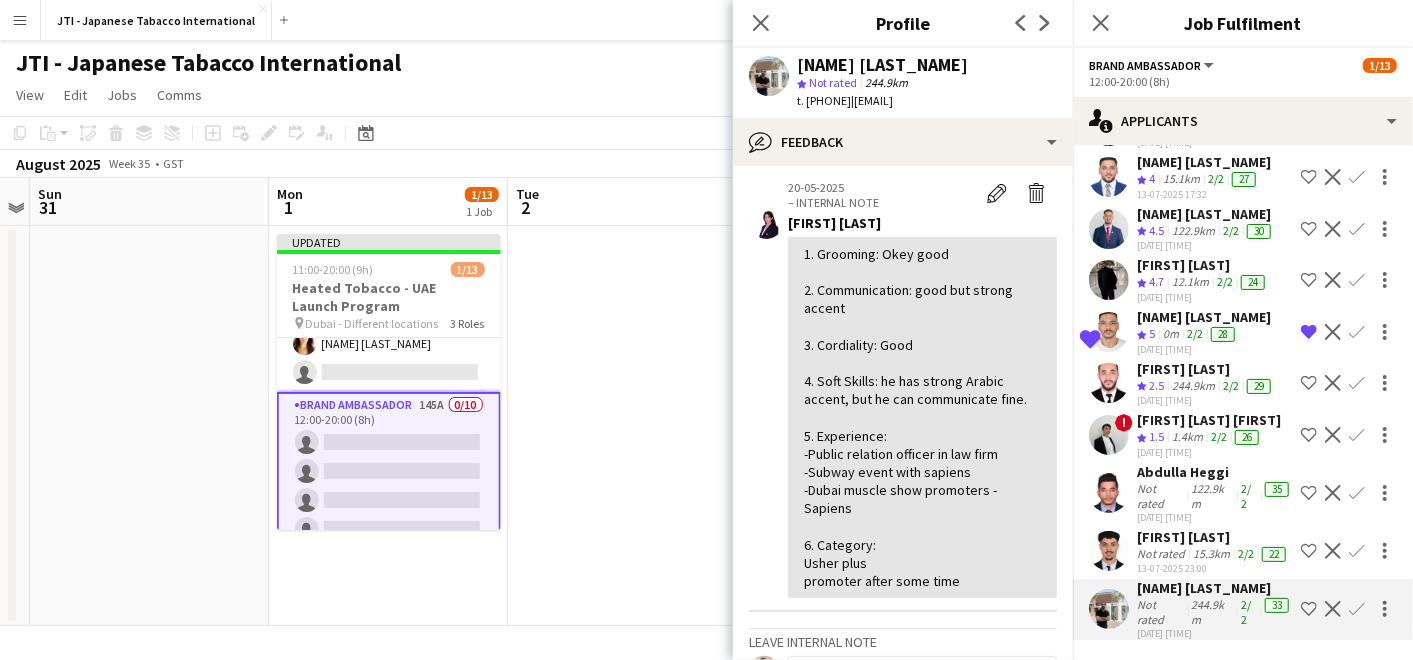 scroll, scrollTop: 111, scrollLeft: 0, axis: vertical 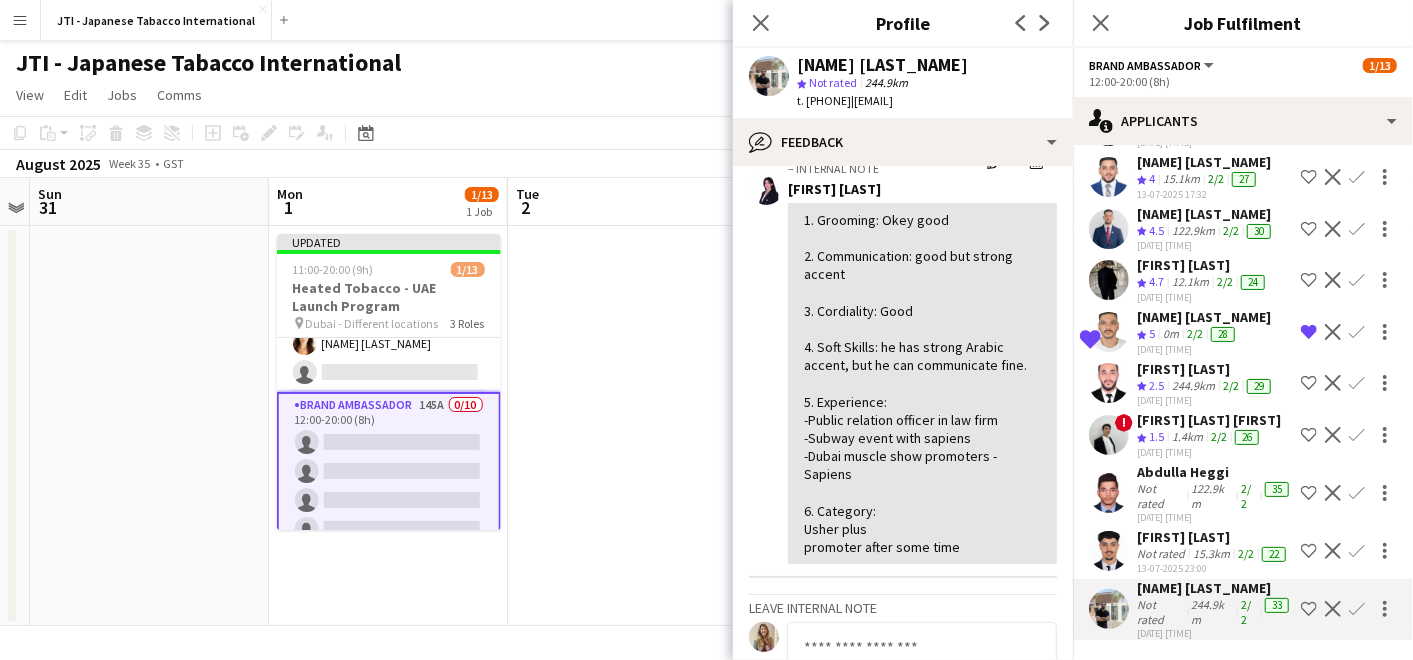 click on "Not rated" 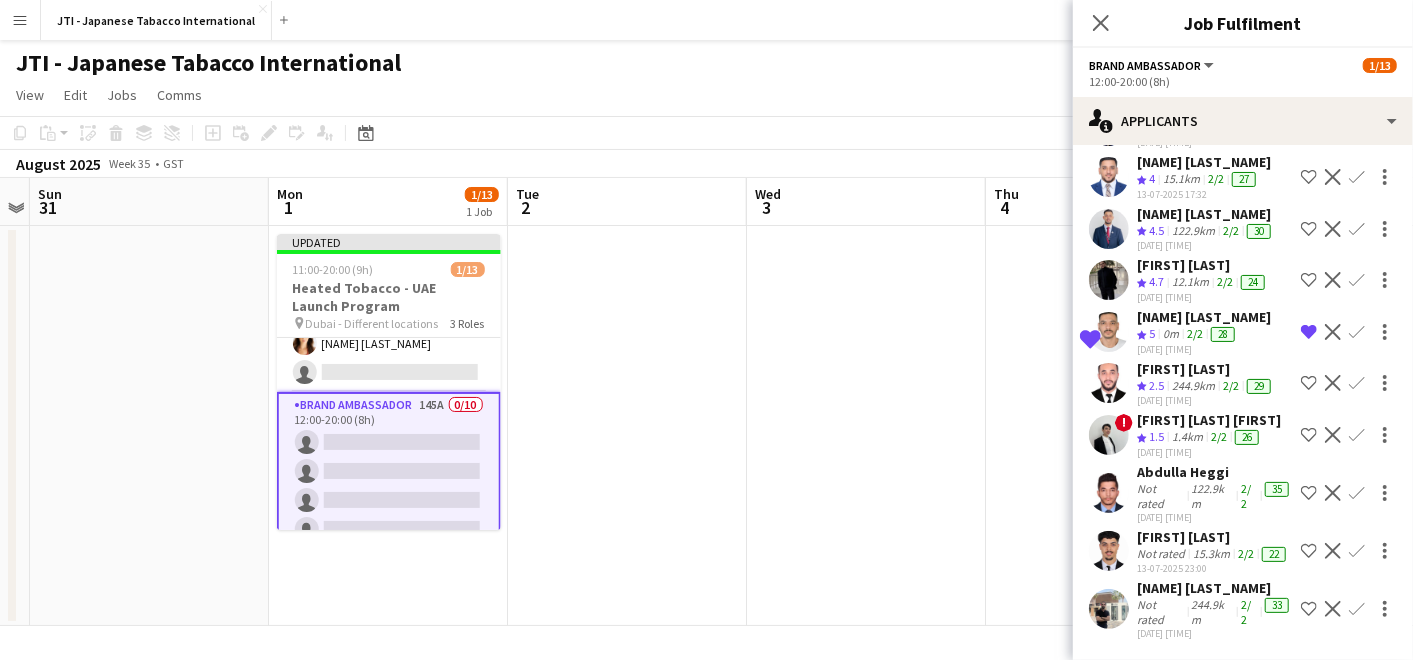 click on "Yousef Omar" at bounding box center [1215, 588] 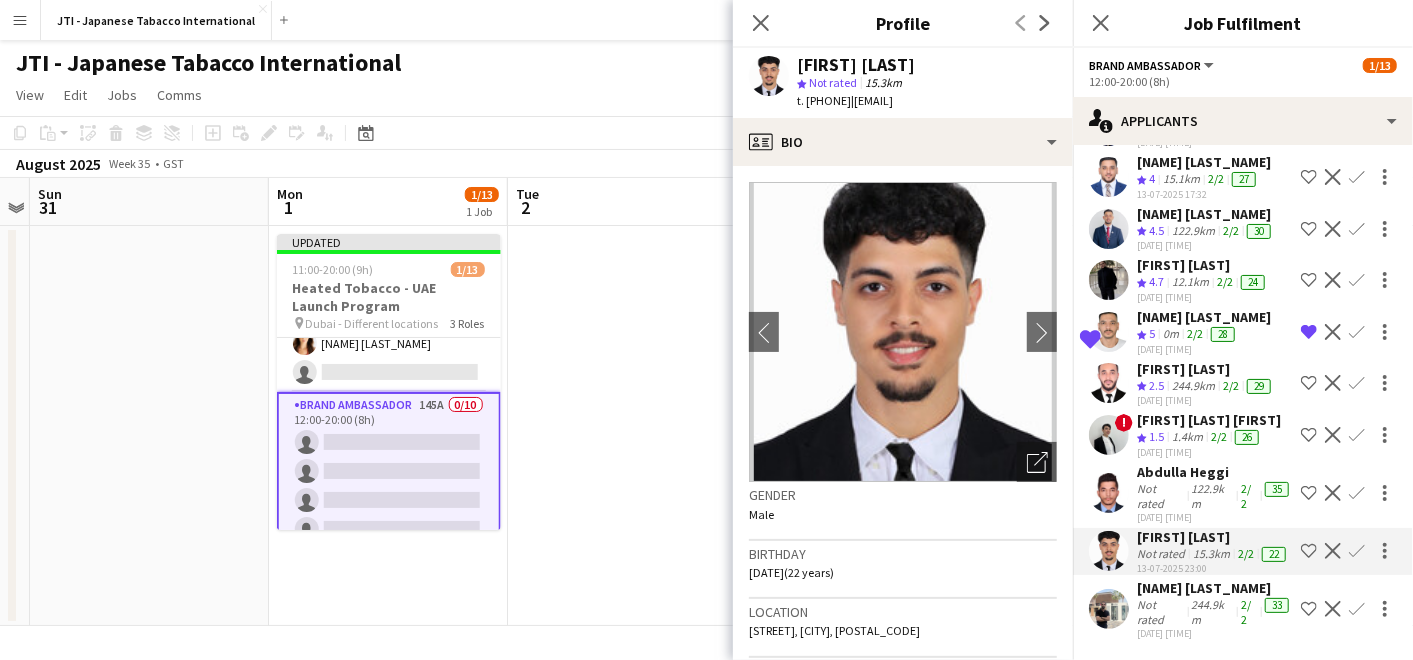 click on "Not rated" 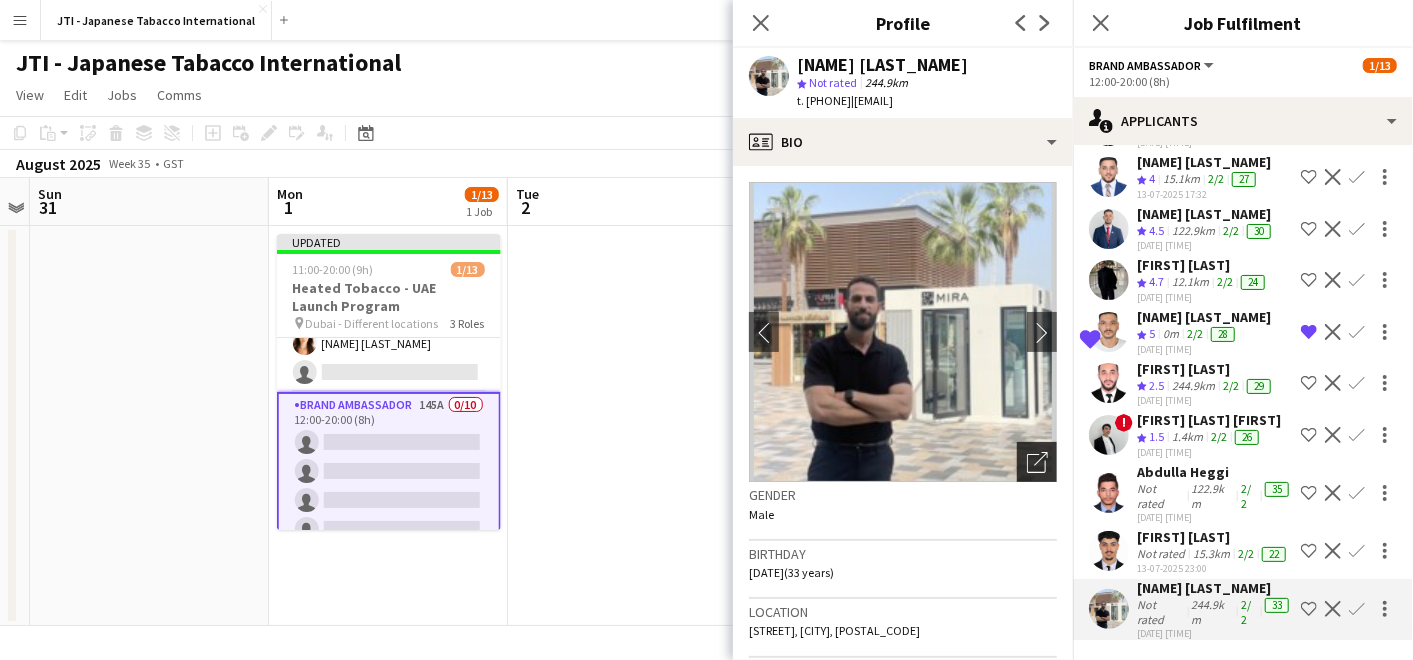 click on "Open photos pop-in" 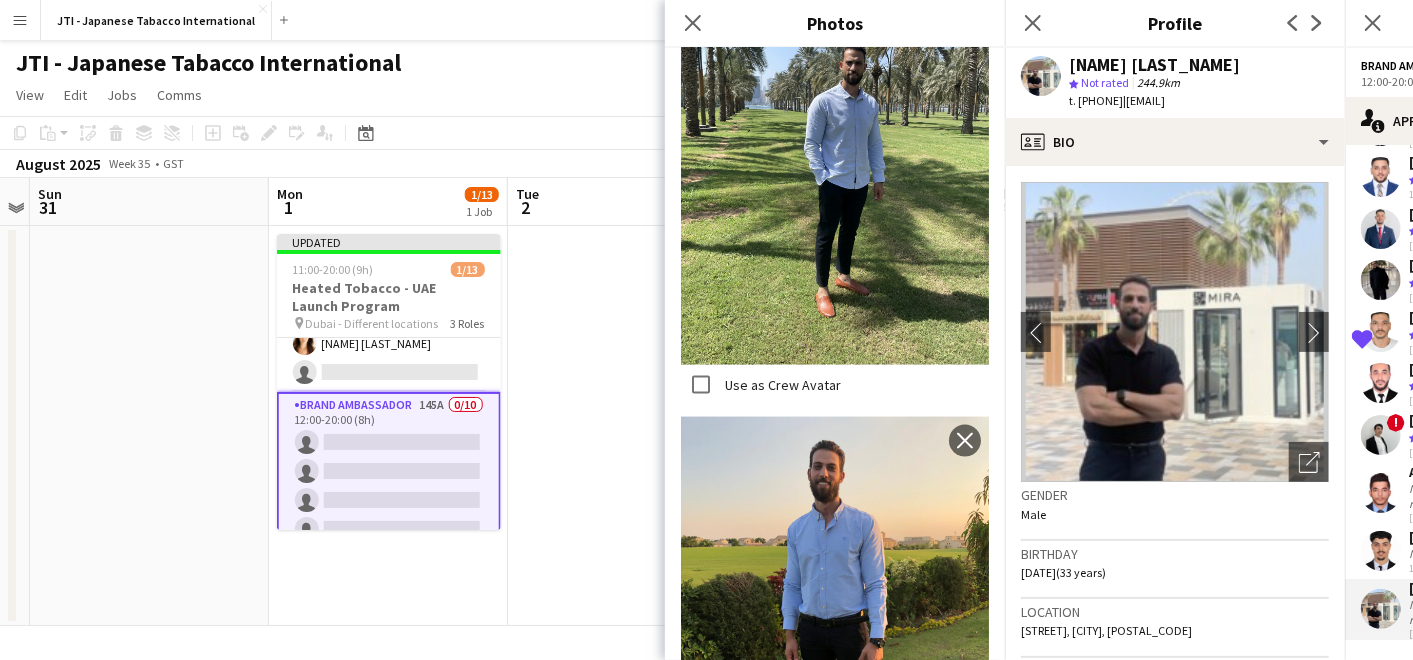 scroll, scrollTop: 1563, scrollLeft: 0, axis: vertical 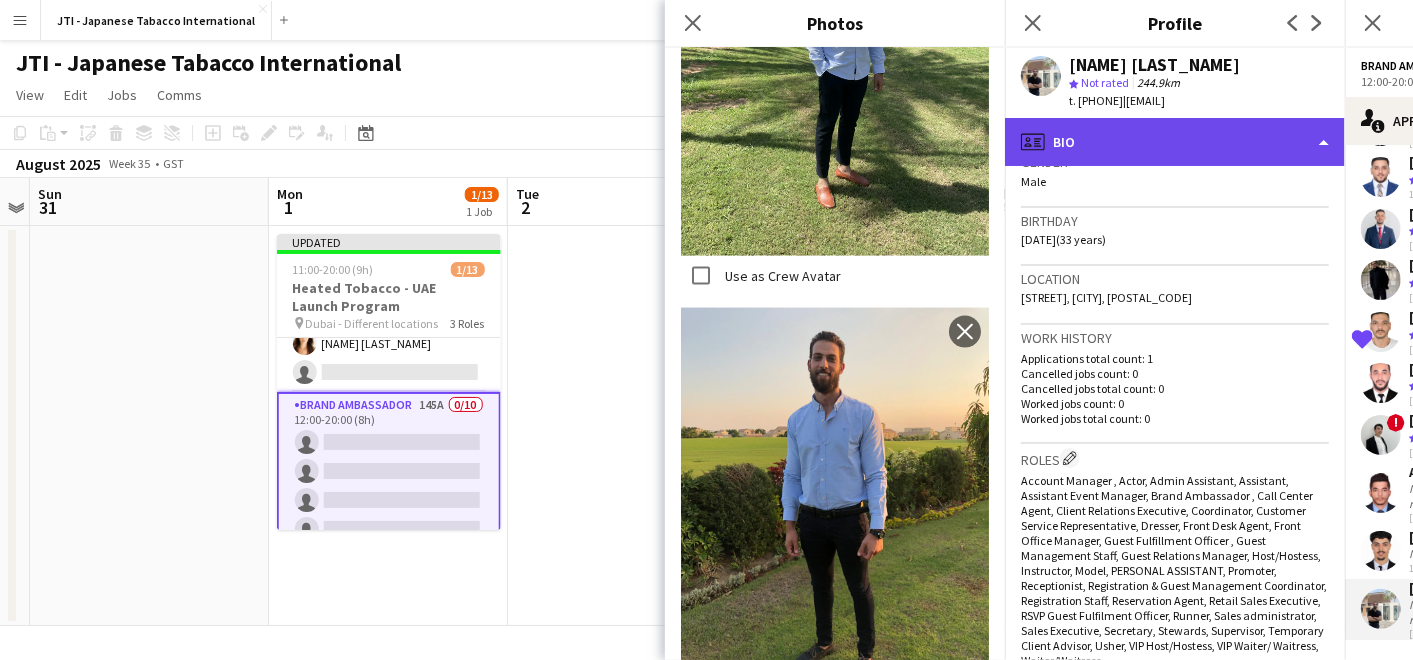 click on "profile
Bio" 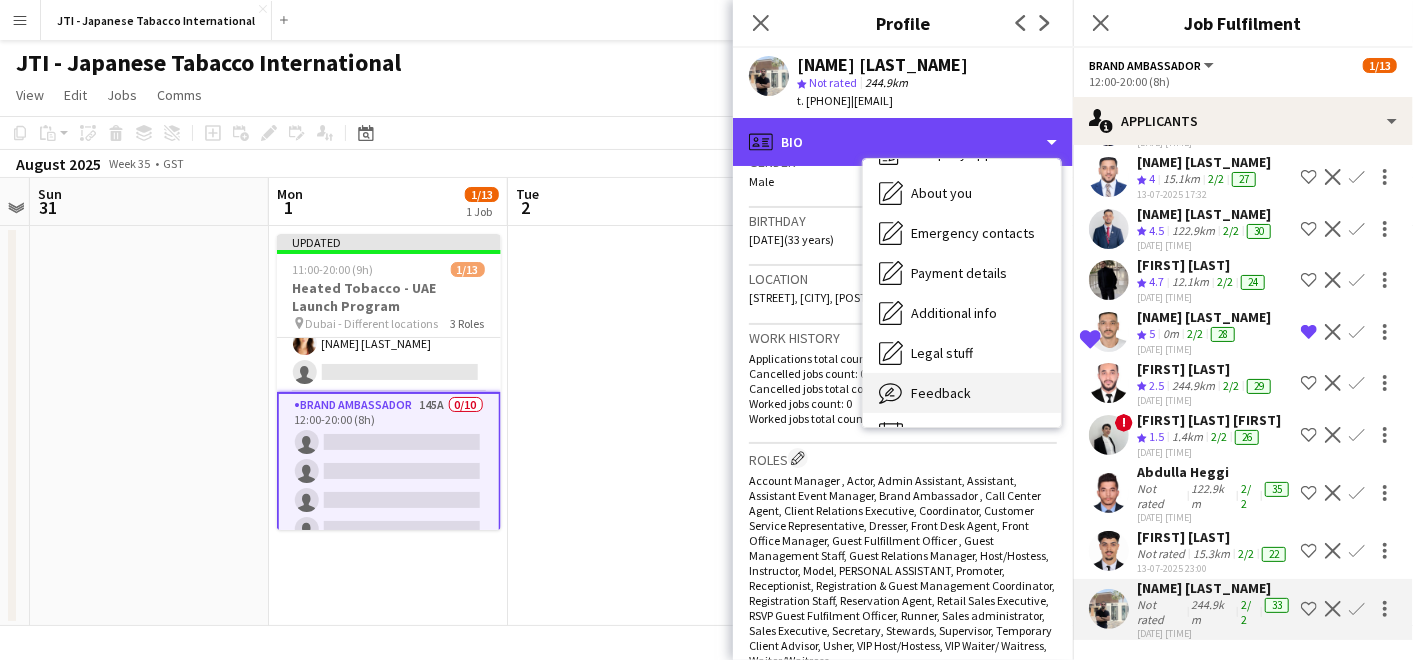 scroll, scrollTop: 147, scrollLeft: 0, axis: vertical 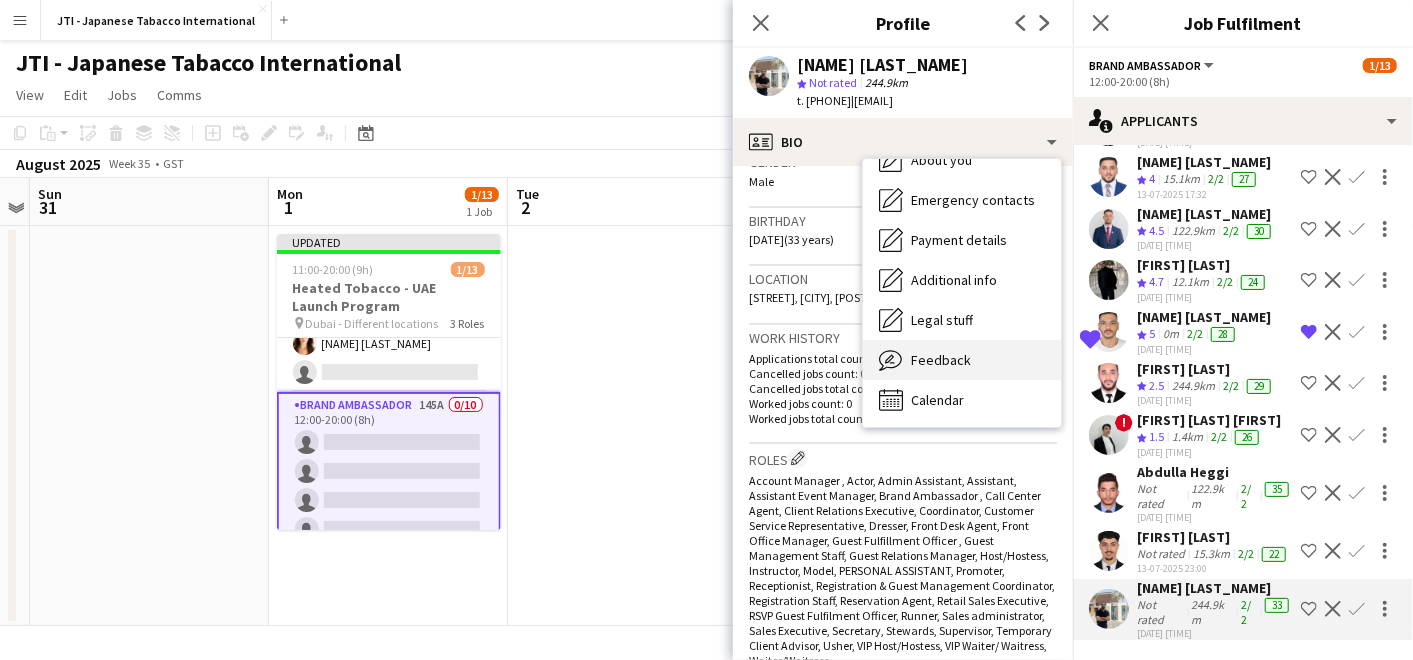 click on "Feedback" at bounding box center [941, 360] 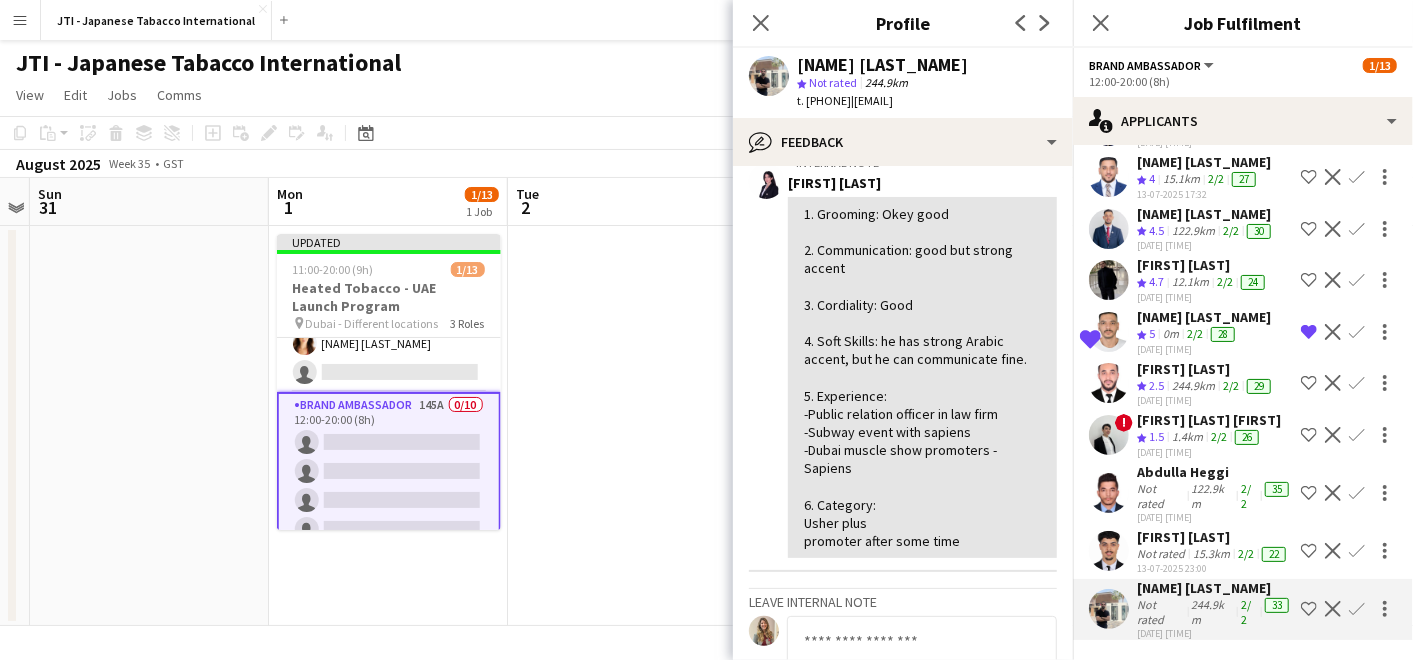 scroll, scrollTop: 0, scrollLeft: 0, axis: both 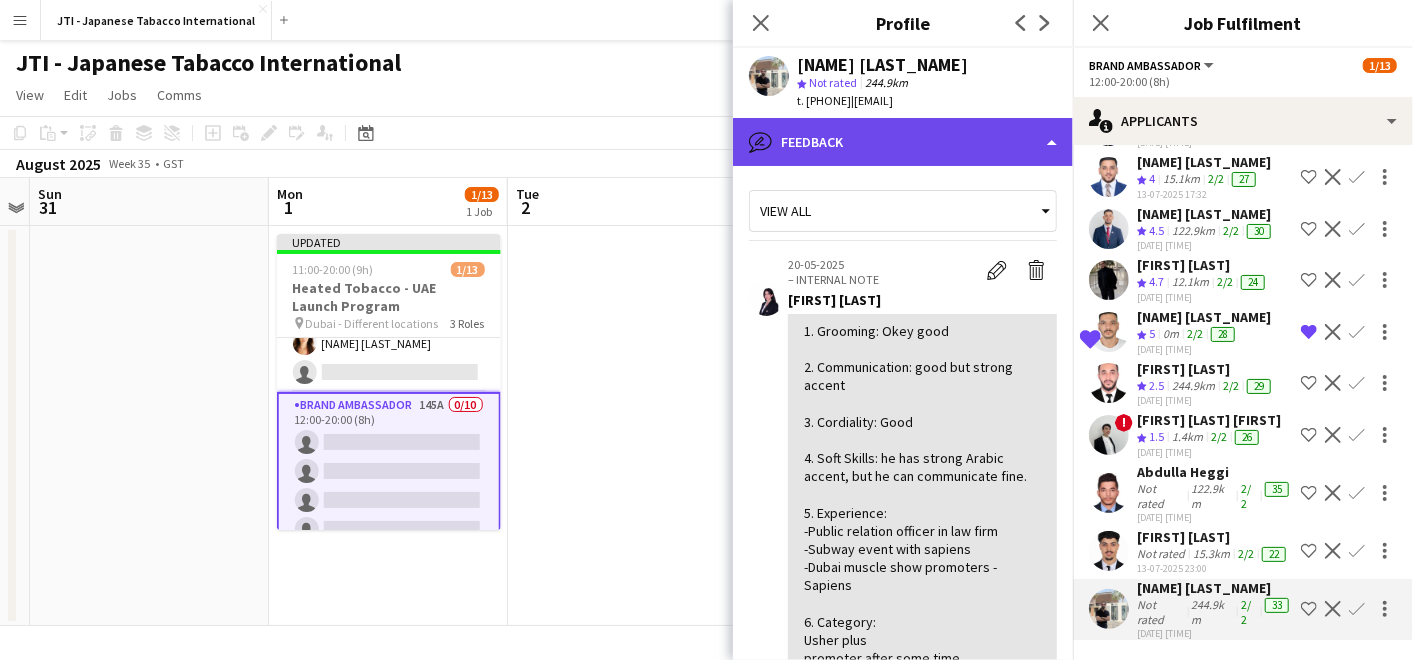 click on "bubble-pencil
Feedback" 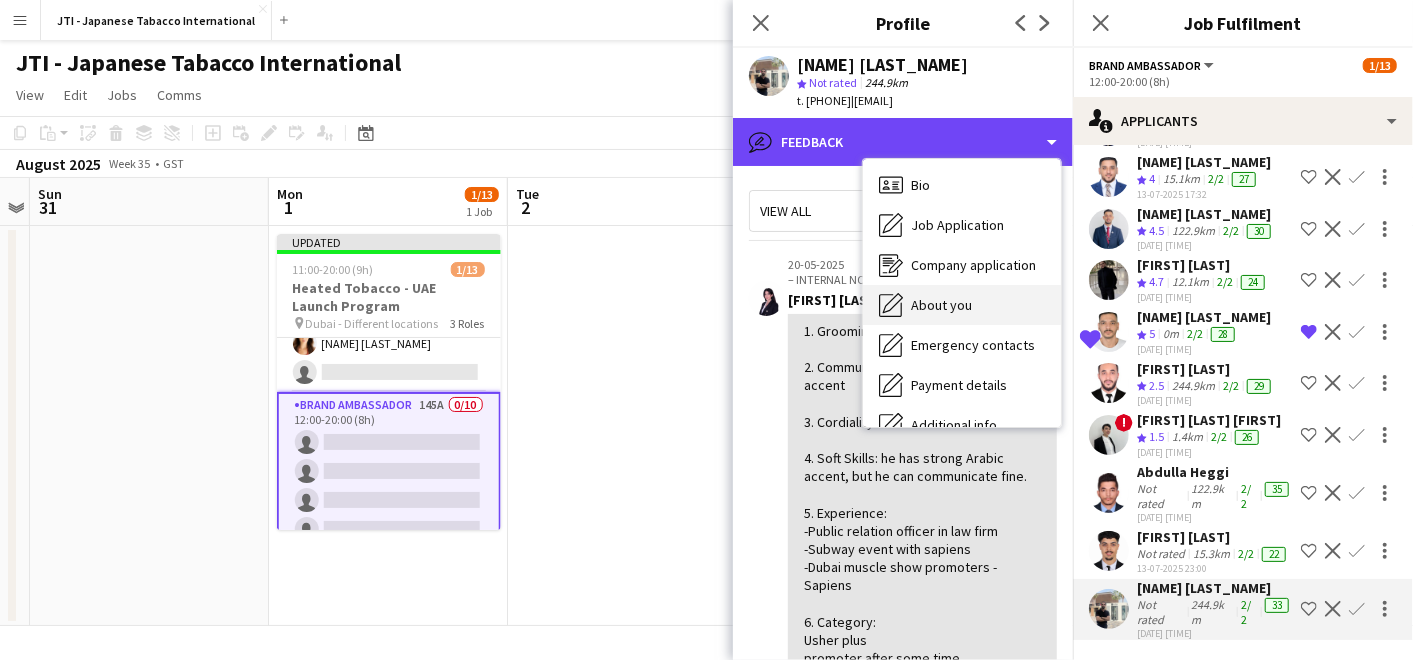 scroll, scrollTop: 0, scrollLeft: 0, axis: both 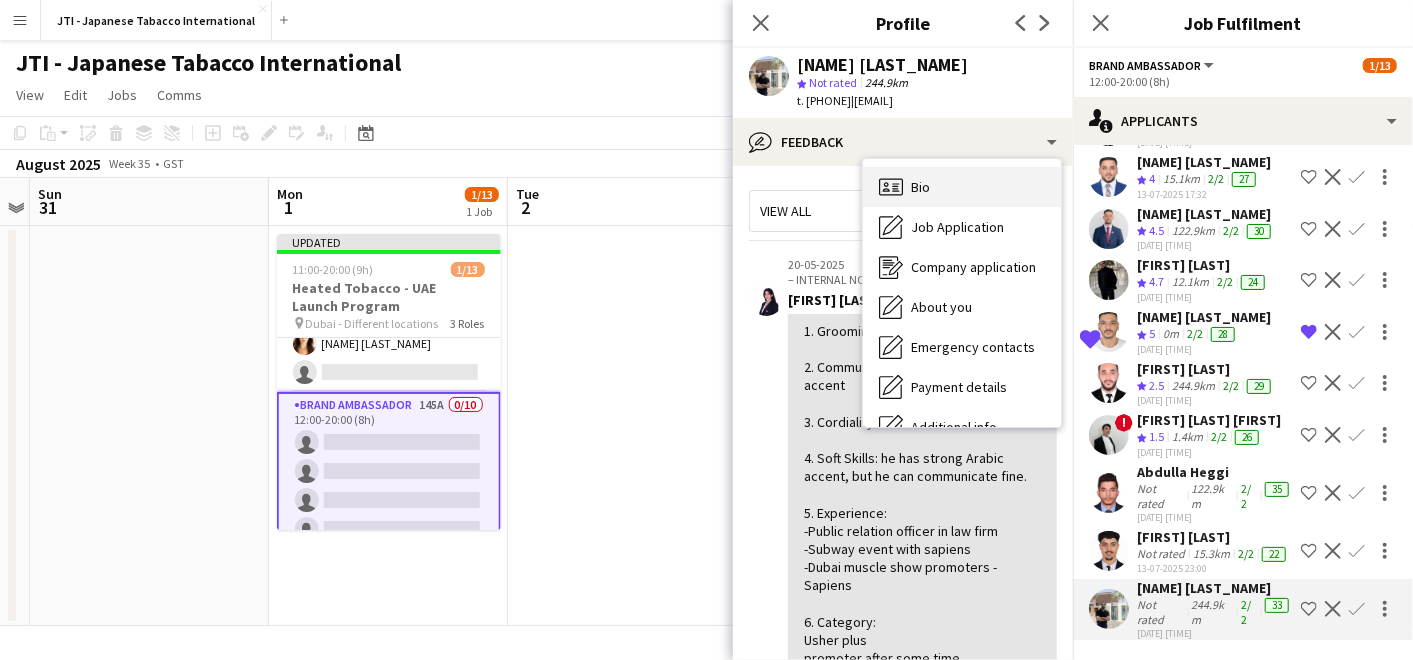 click on "Bio
Bio" at bounding box center [962, 187] 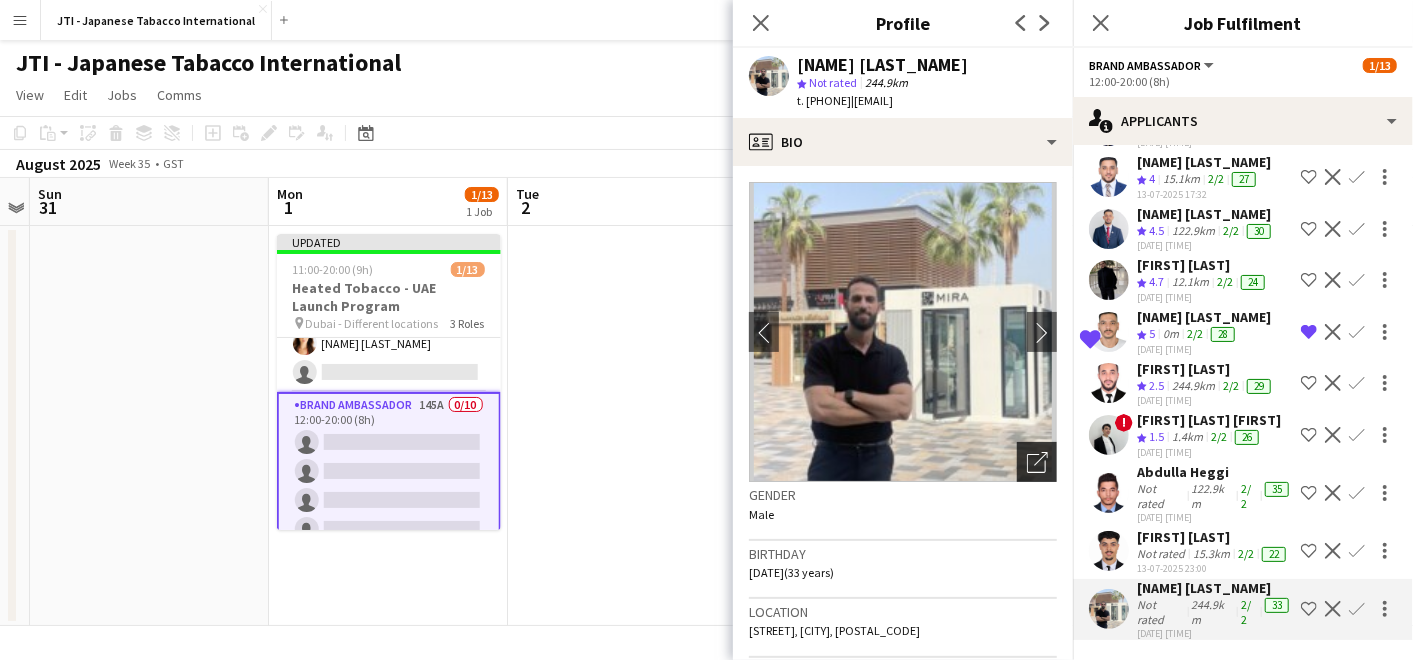 click on "Open photos pop-in" 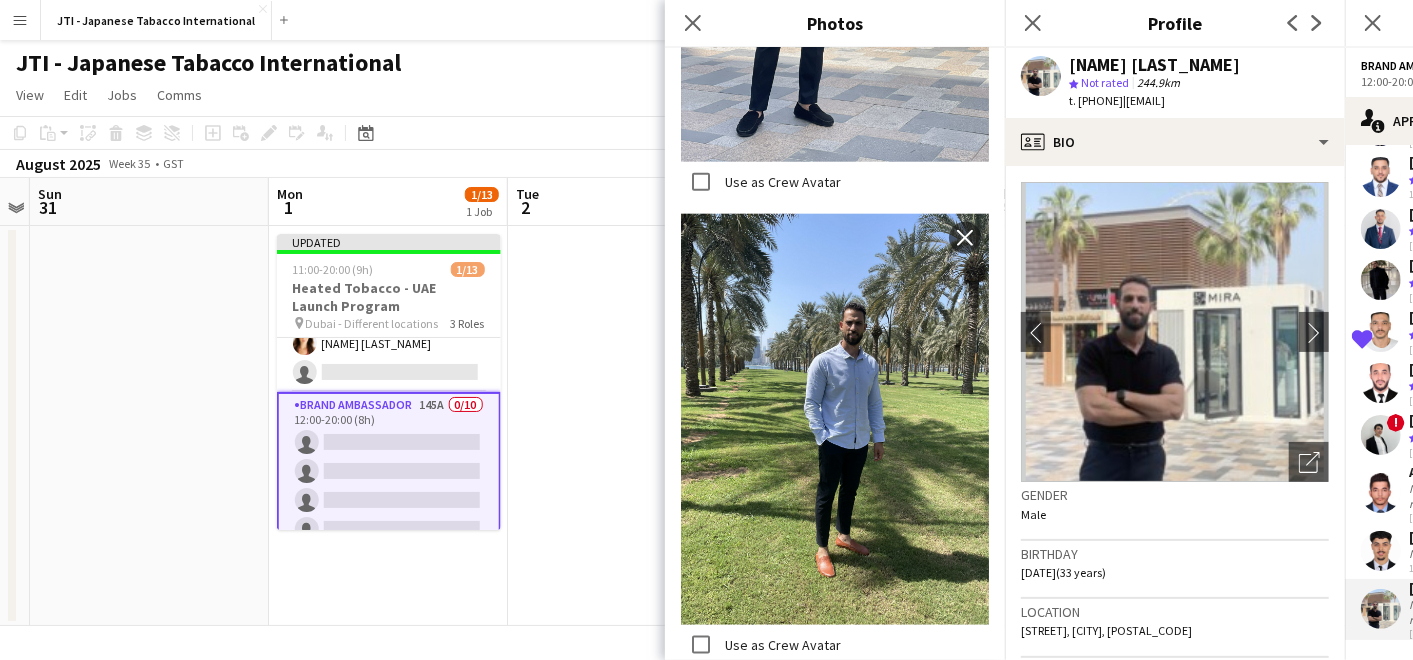 scroll, scrollTop: 1555, scrollLeft: 0, axis: vertical 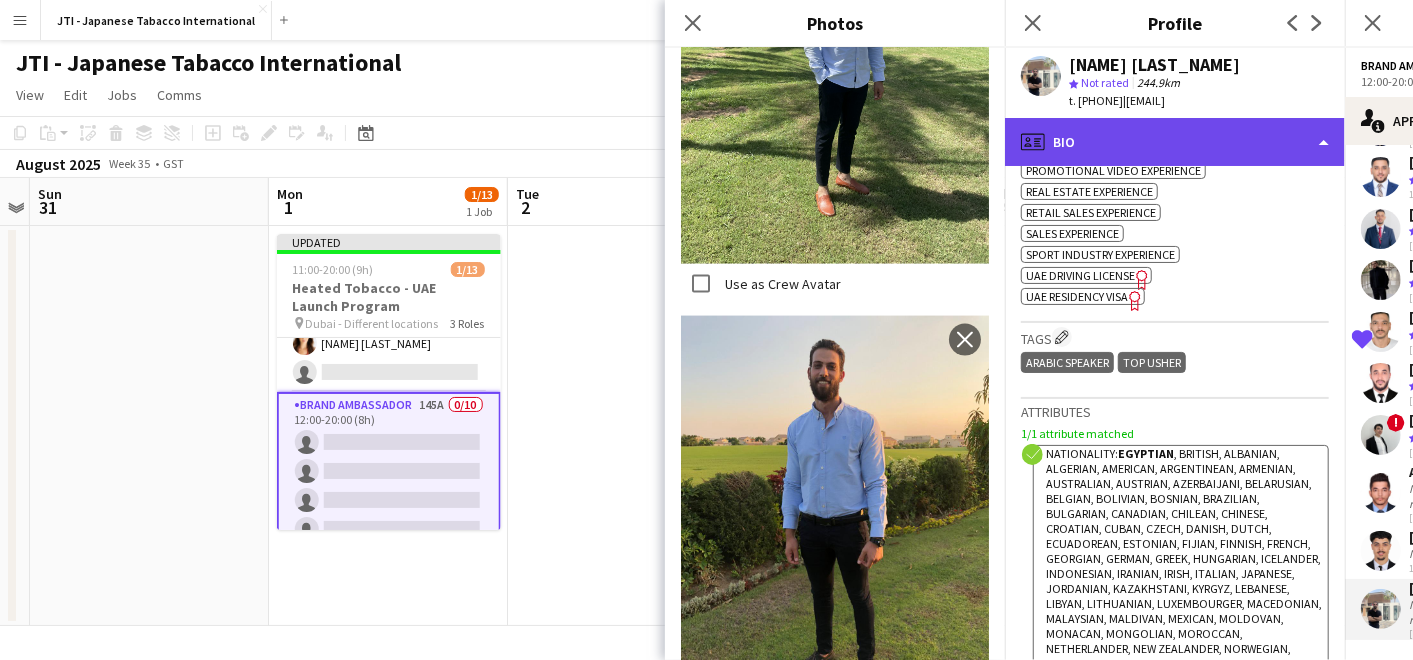 click on "profile
Bio" 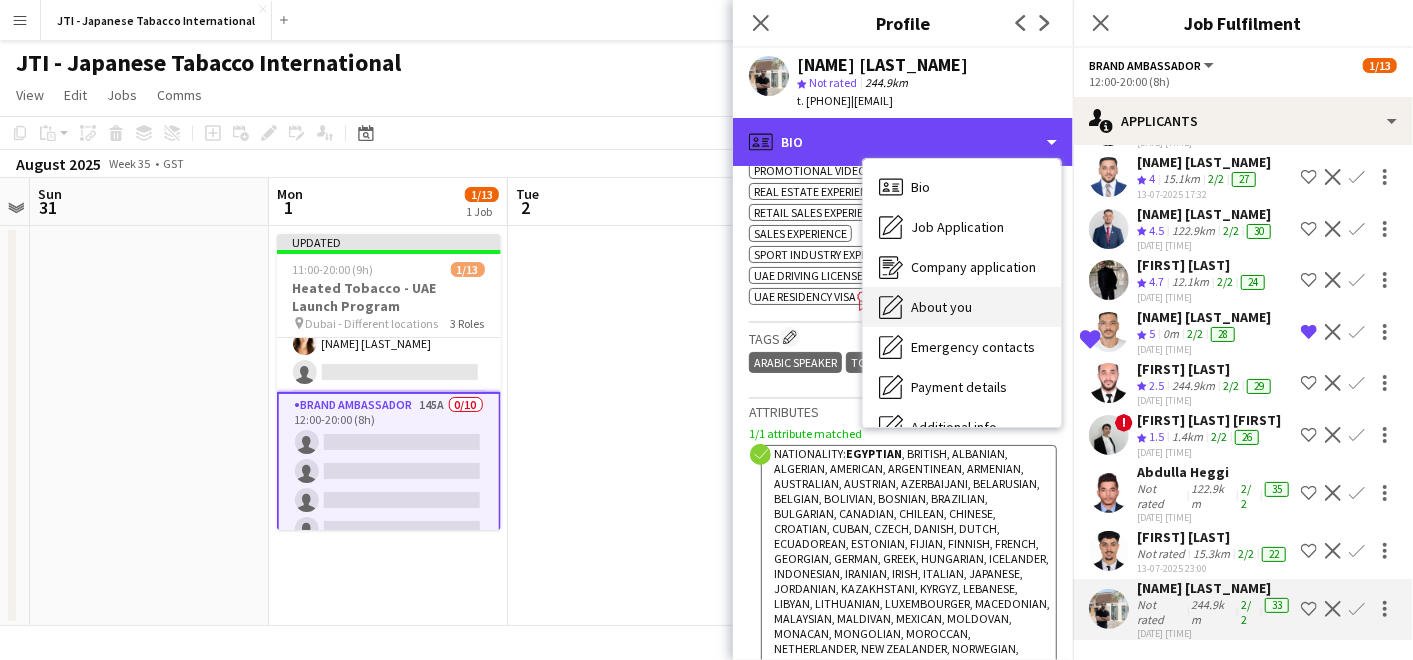 scroll, scrollTop: 147, scrollLeft: 0, axis: vertical 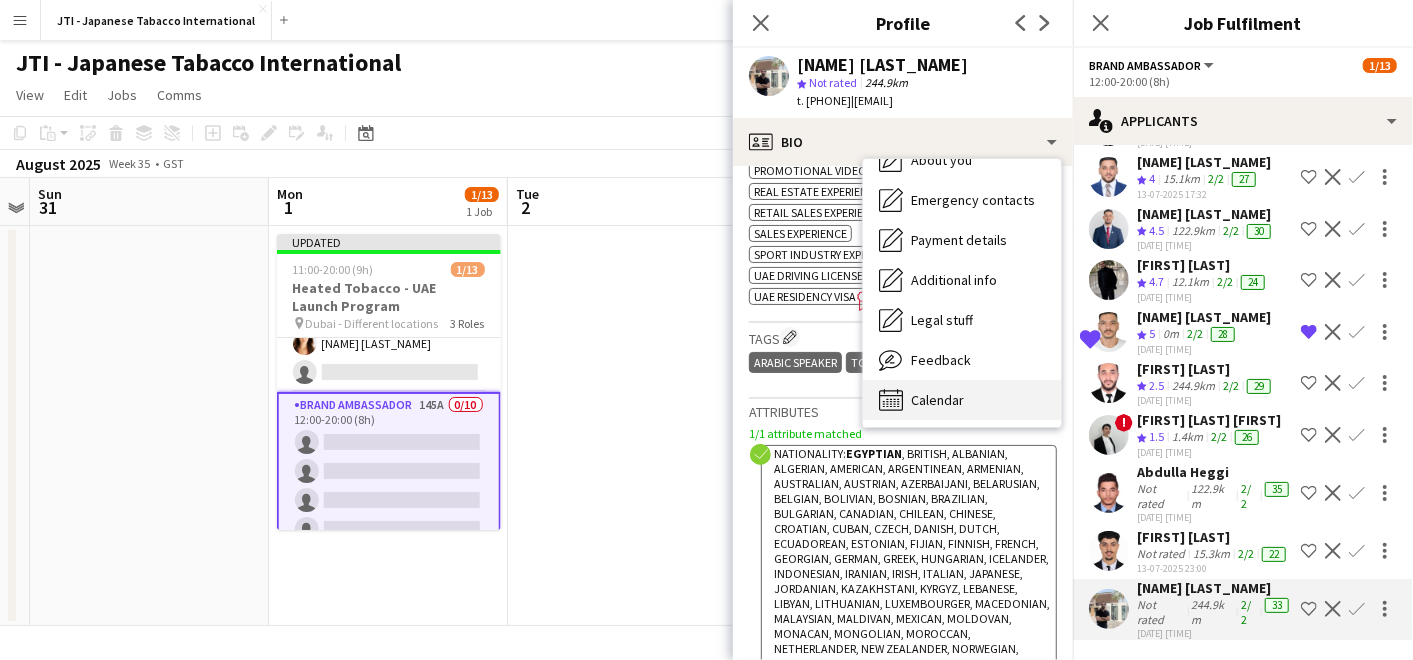 click on "Calendar
Calendar" at bounding box center [962, 400] 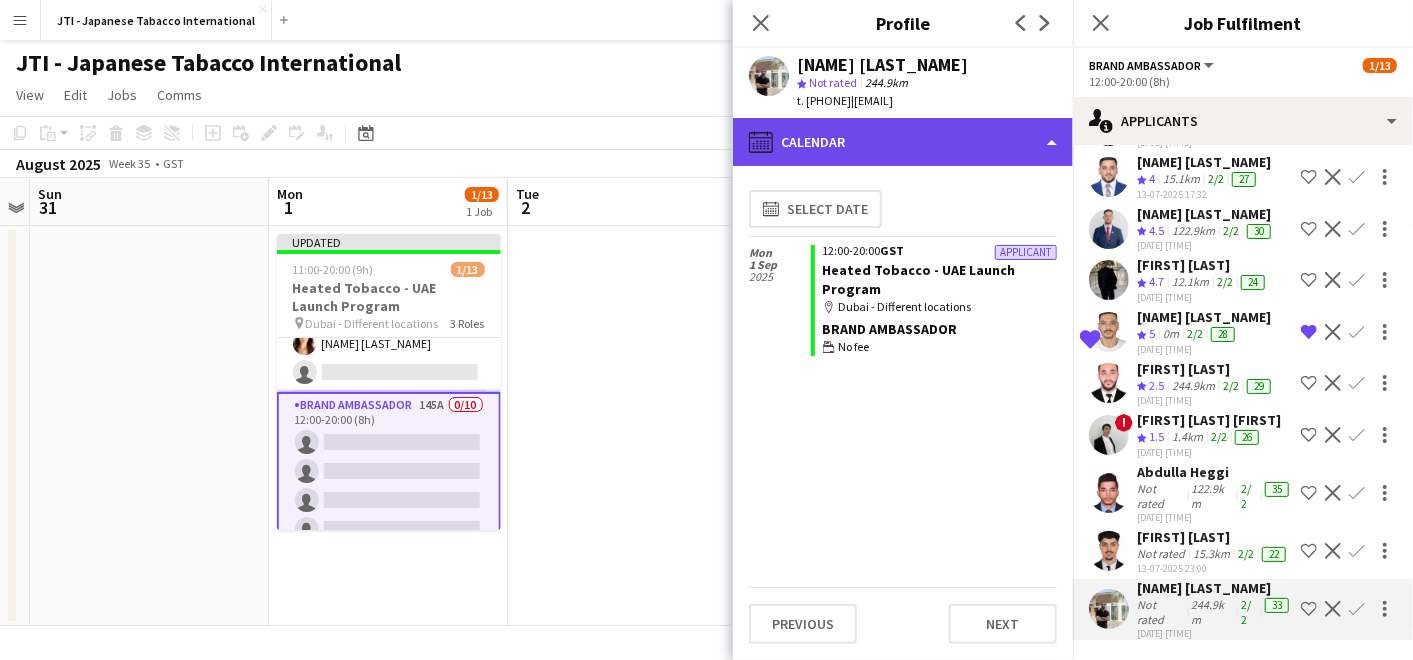 click on "calendar-full
Calendar" 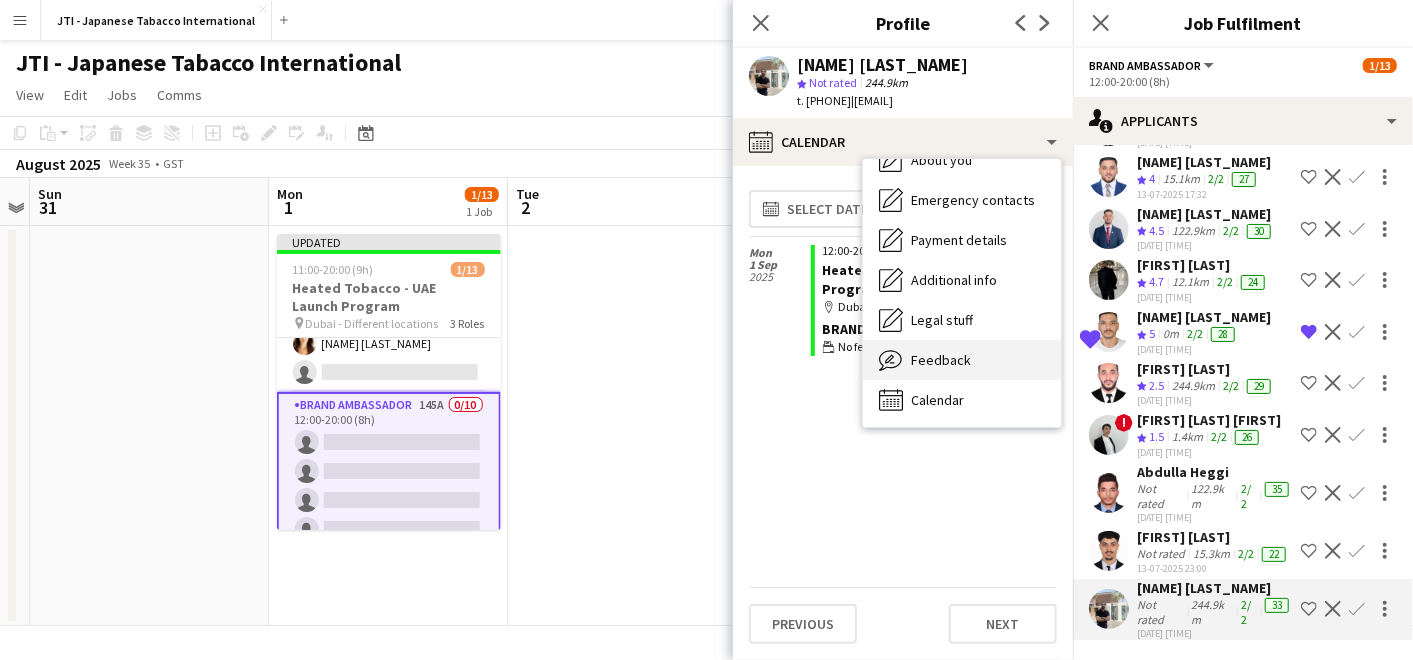 click on "Feedback
Feedback" at bounding box center [962, 360] 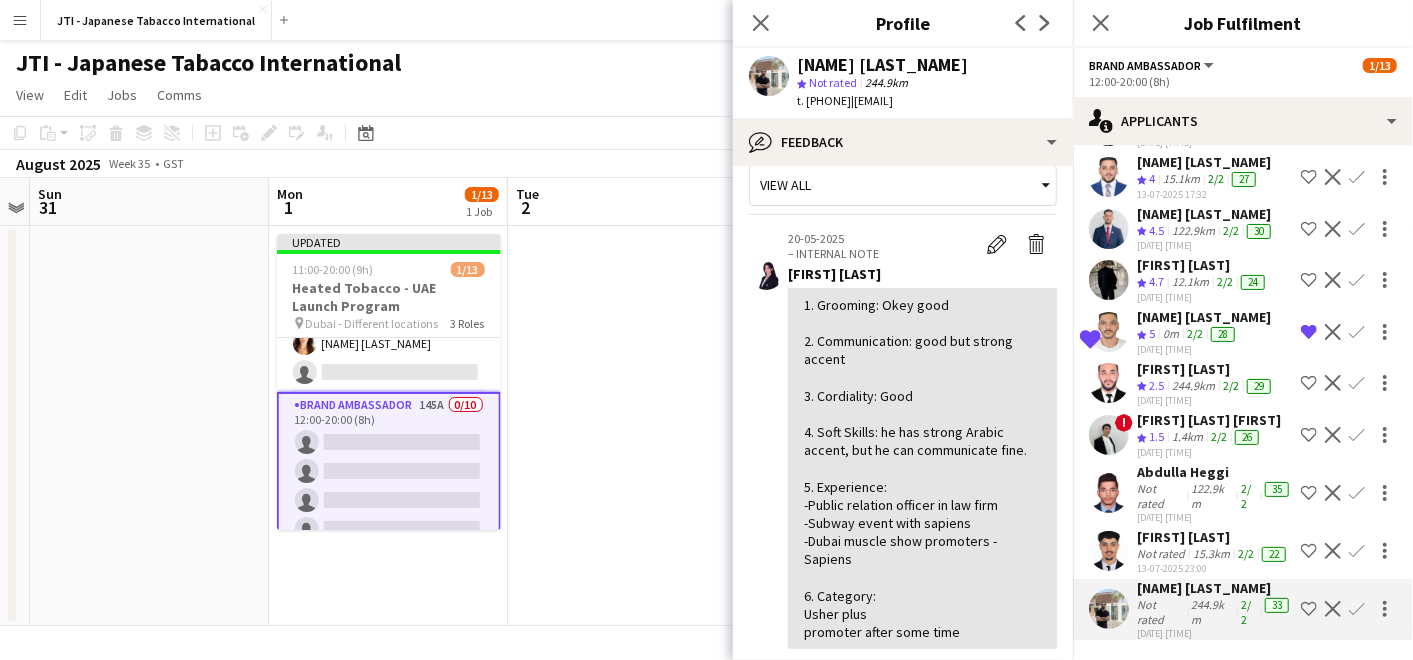 scroll, scrollTop: 0, scrollLeft: 0, axis: both 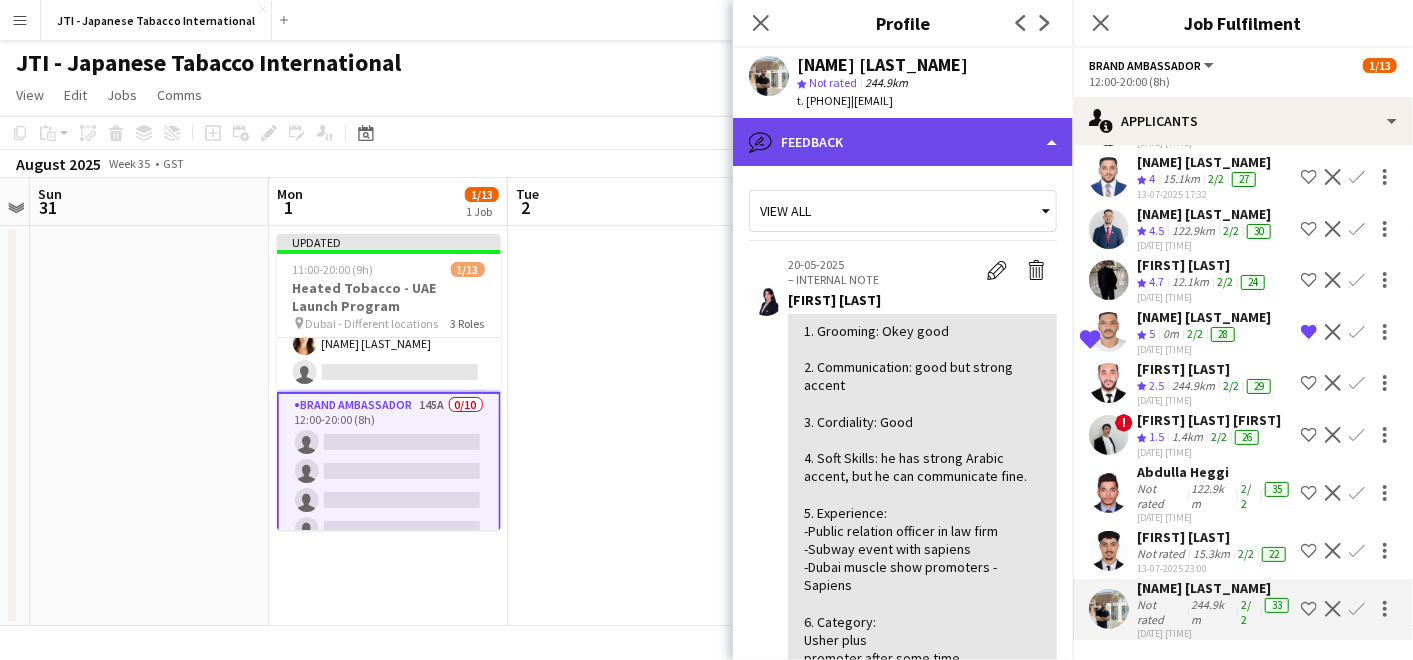 click on "bubble-pencil
Feedback" 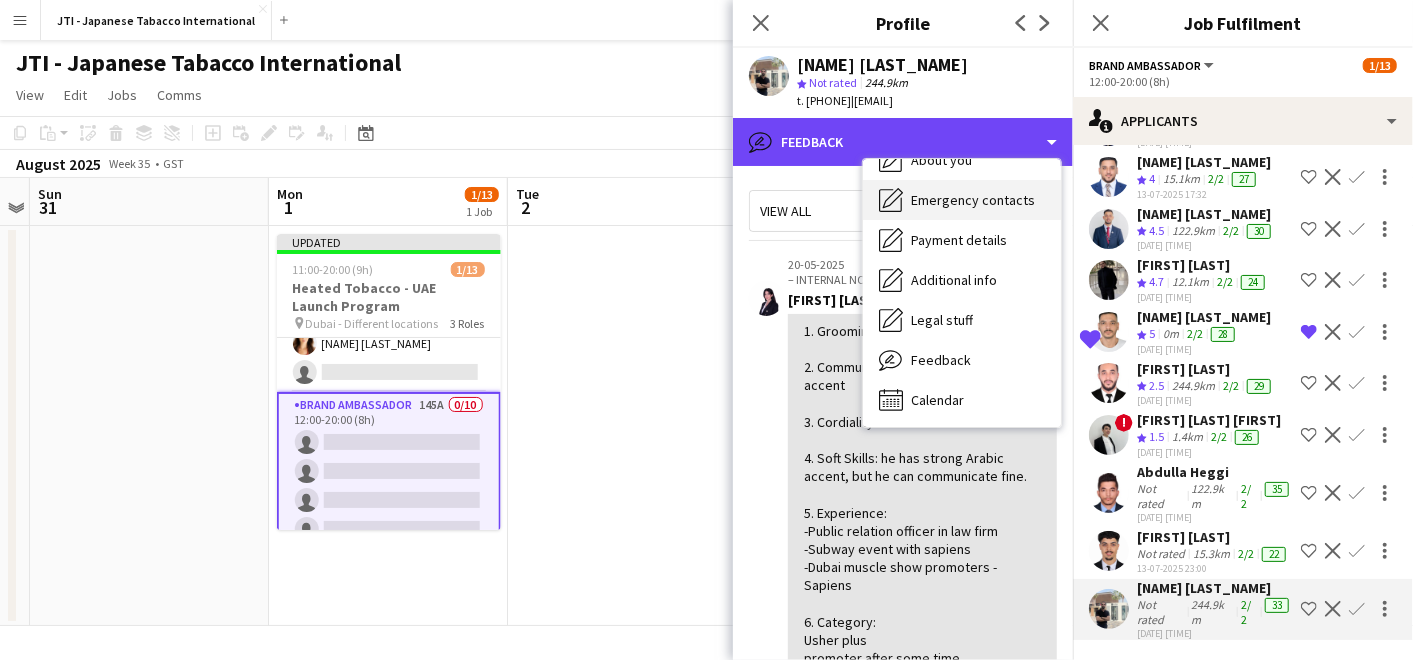 scroll, scrollTop: 0, scrollLeft: 0, axis: both 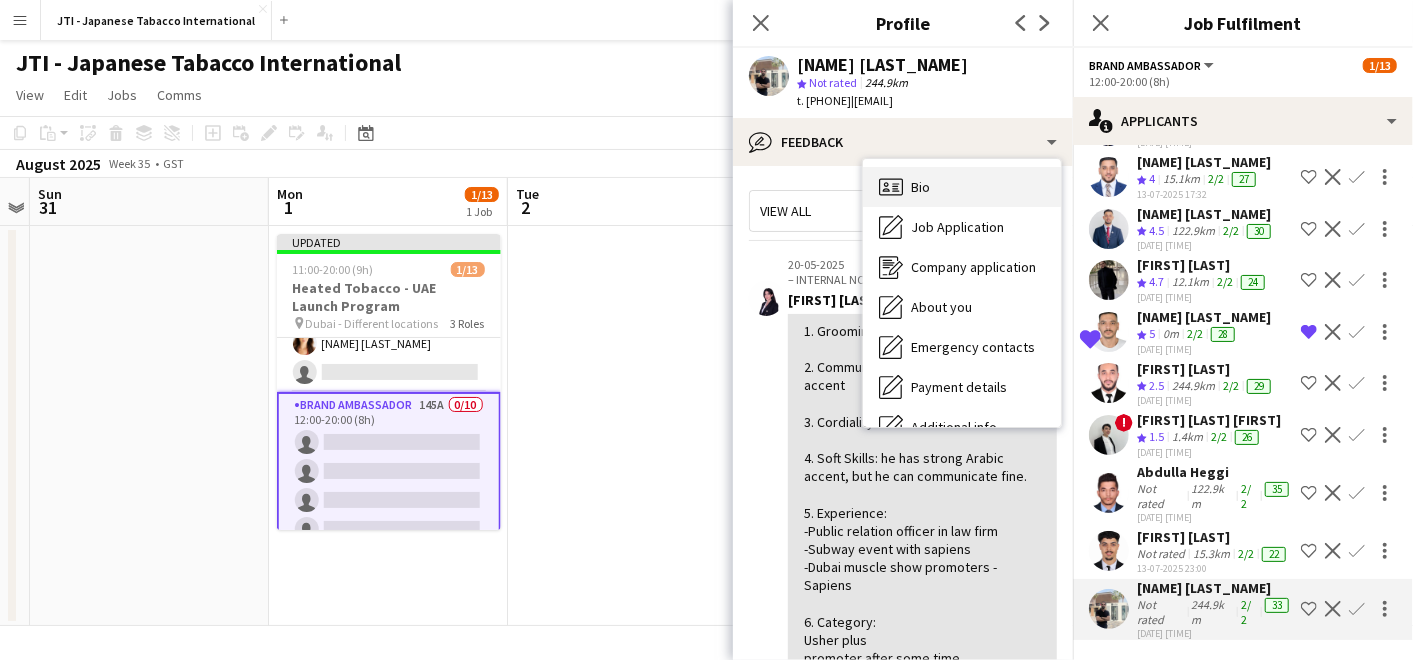 click on "Bio" at bounding box center [920, 187] 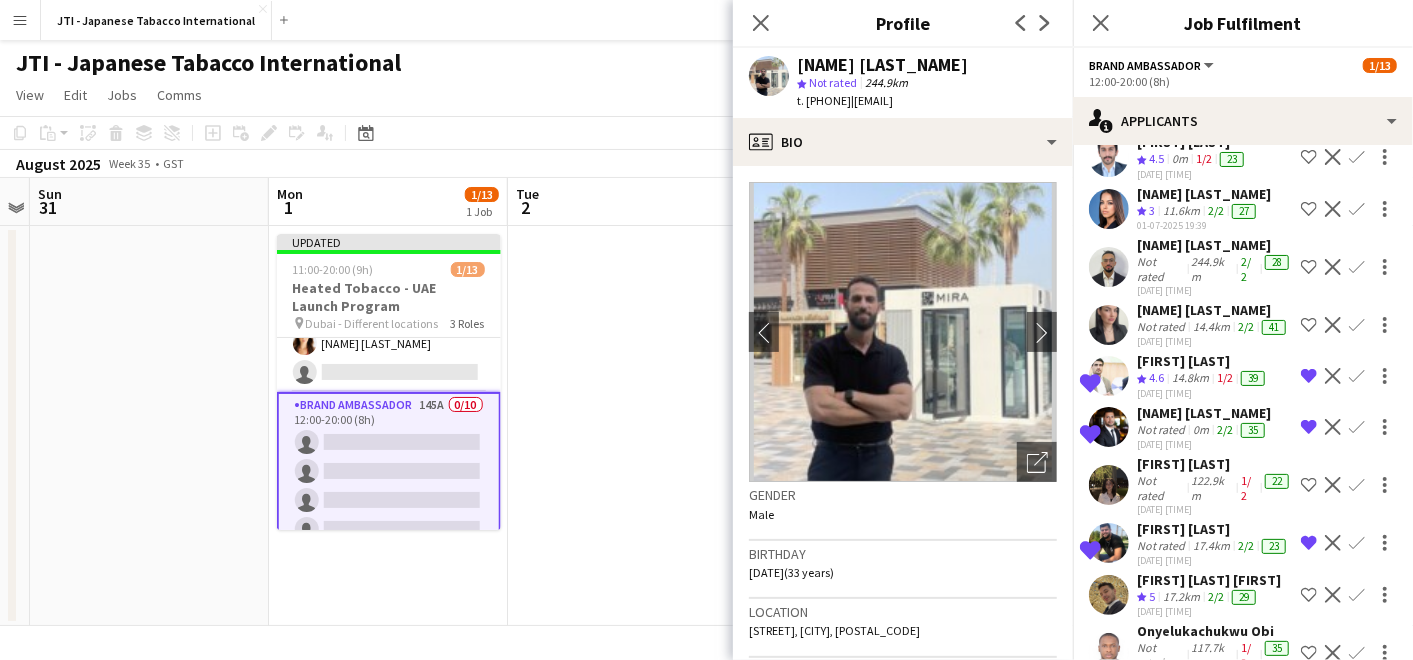 scroll, scrollTop: 5457, scrollLeft: 0, axis: vertical 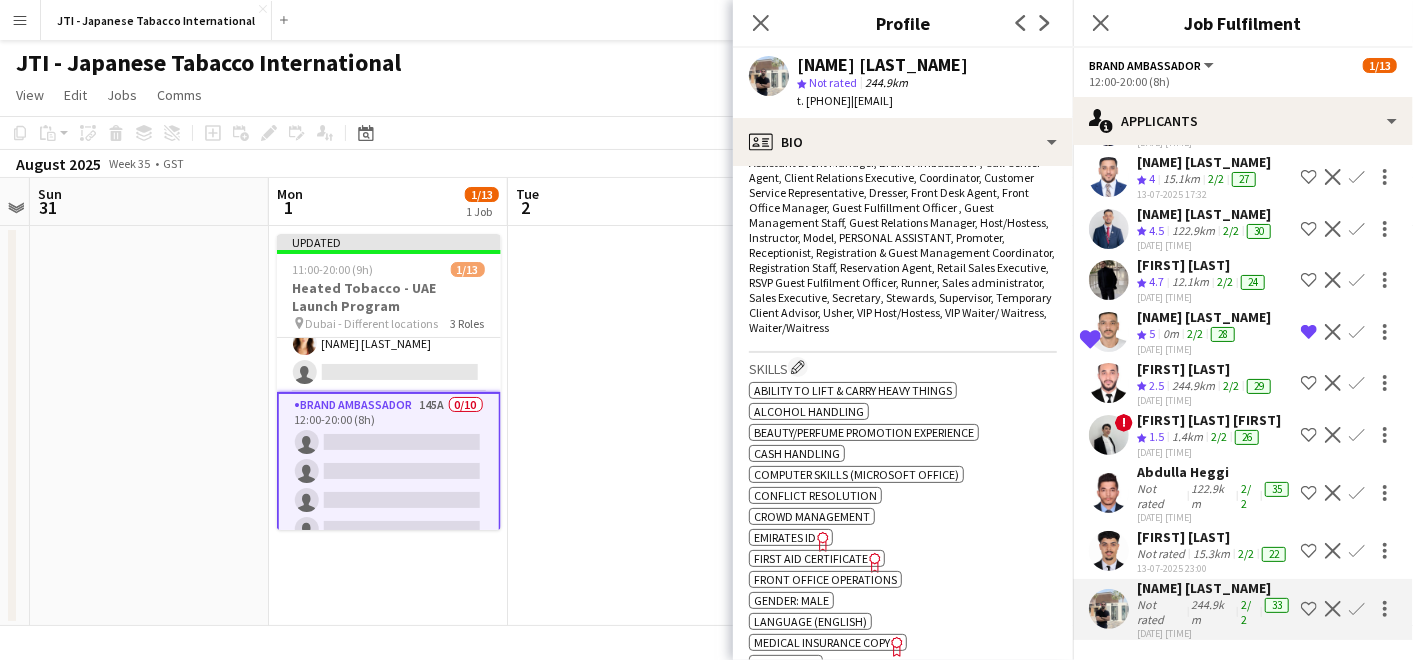 click on "HOSSAM ABDELHAMID" at bounding box center (1204, 162) 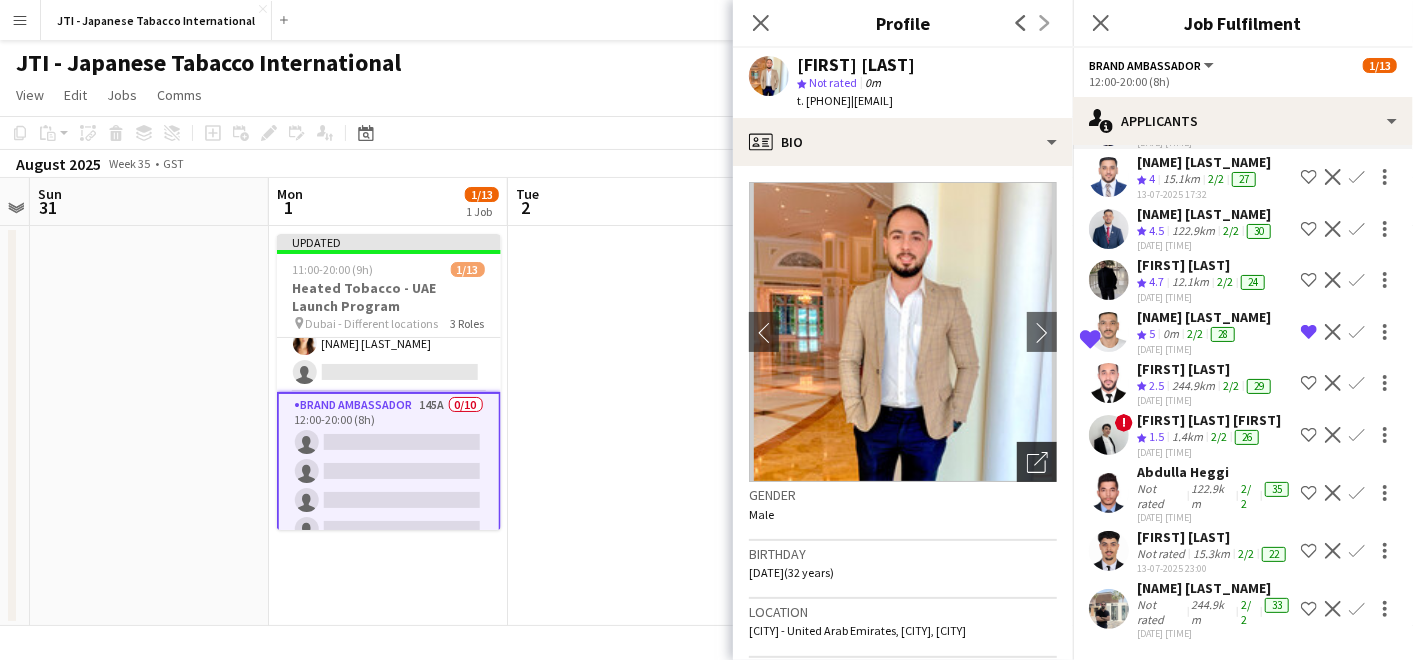 click on "Open photos pop-in" 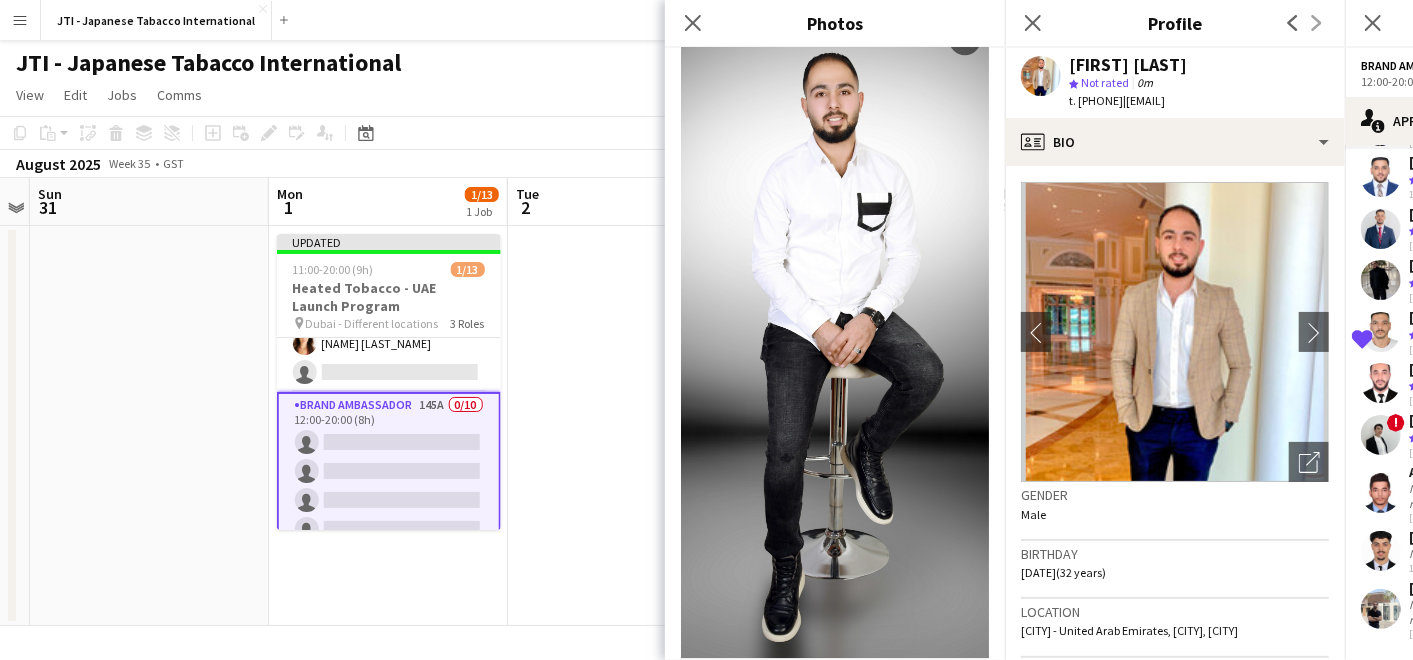 scroll, scrollTop: 3383, scrollLeft: 0, axis: vertical 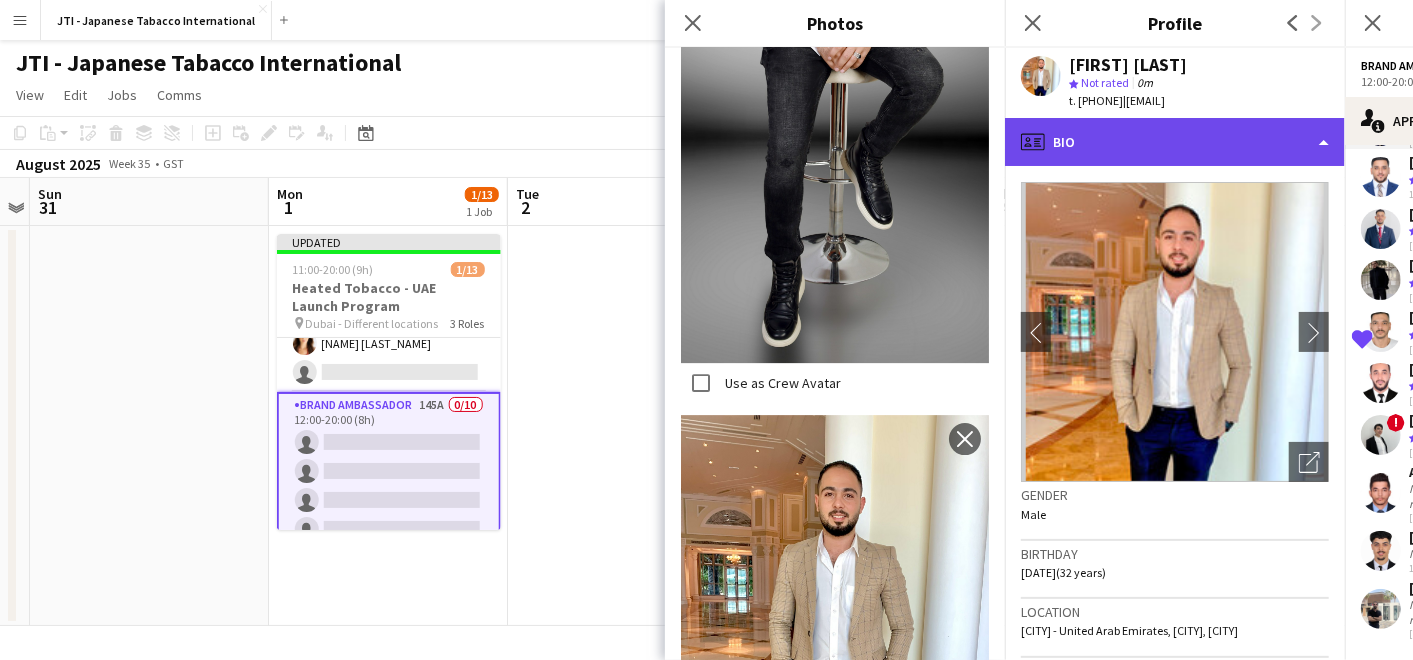 click on "profile
Bio" 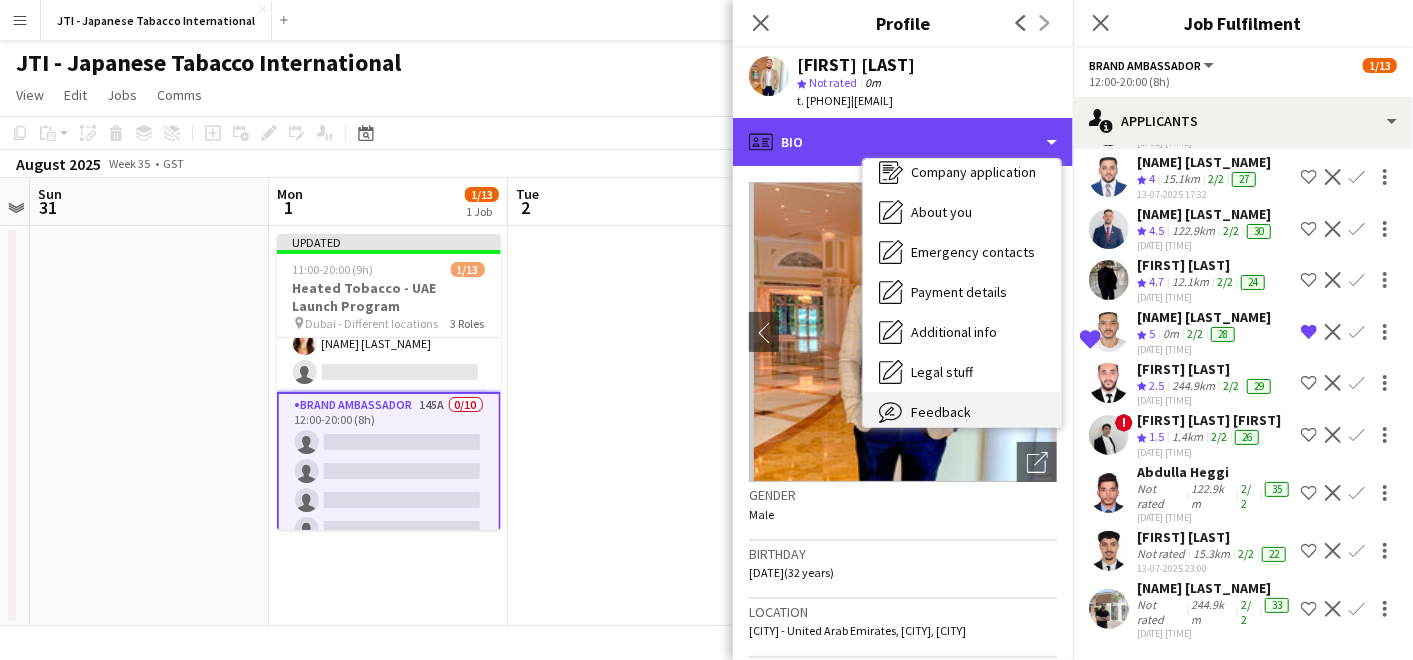 scroll, scrollTop: 147, scrollLeft: 0, axis: vertical 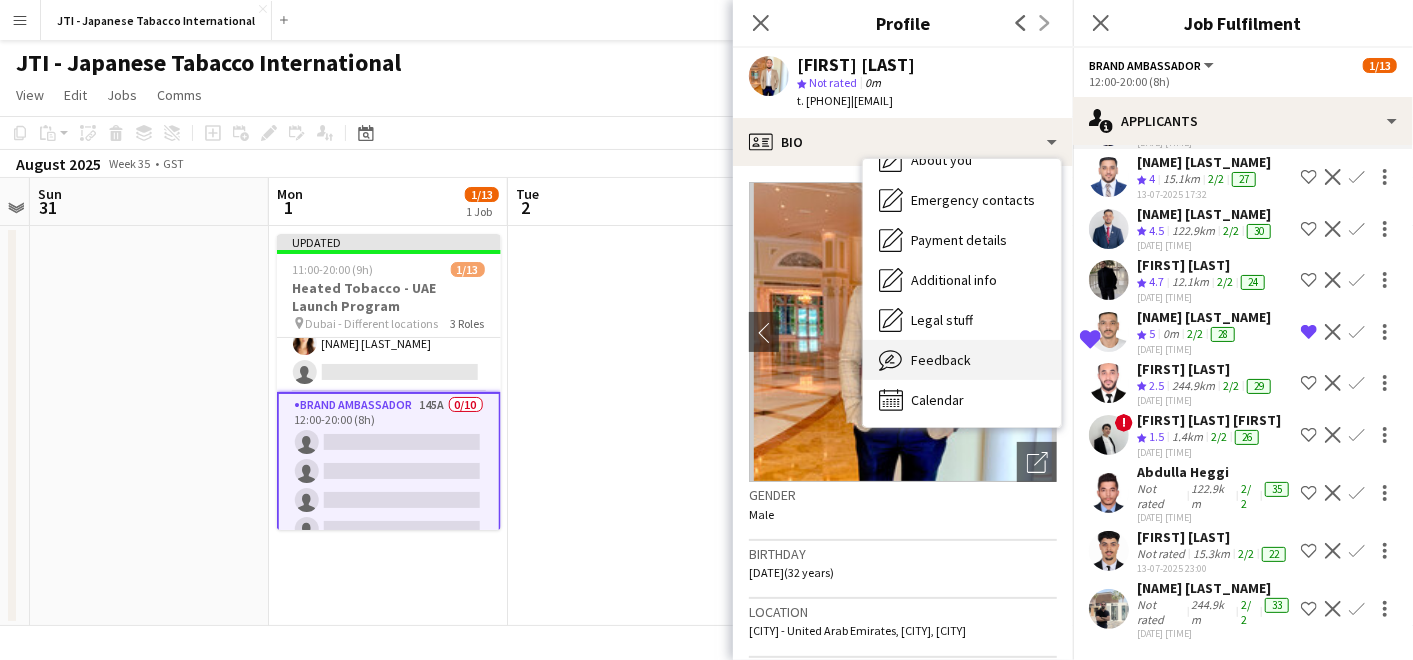 click on "Feedback" at bounding box center (941, 360) 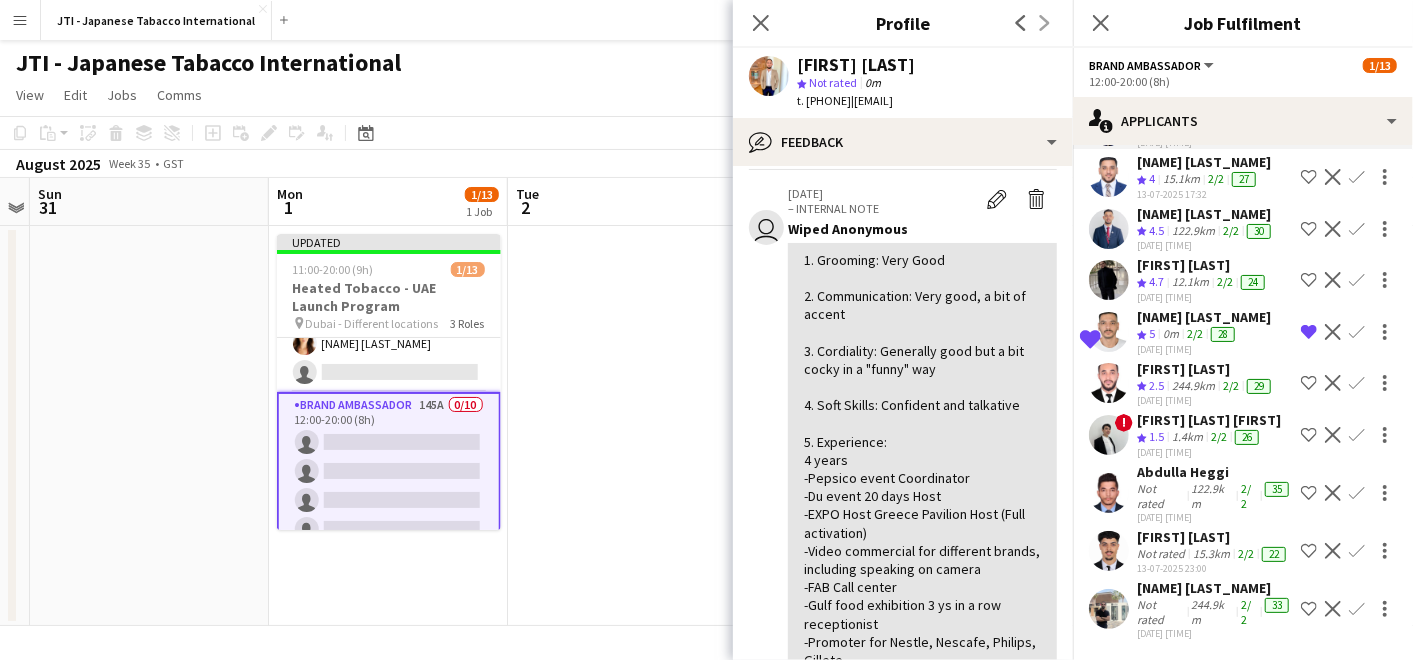 scroll, scrollTop: 222, scrollLeft: 0, axis: vertical 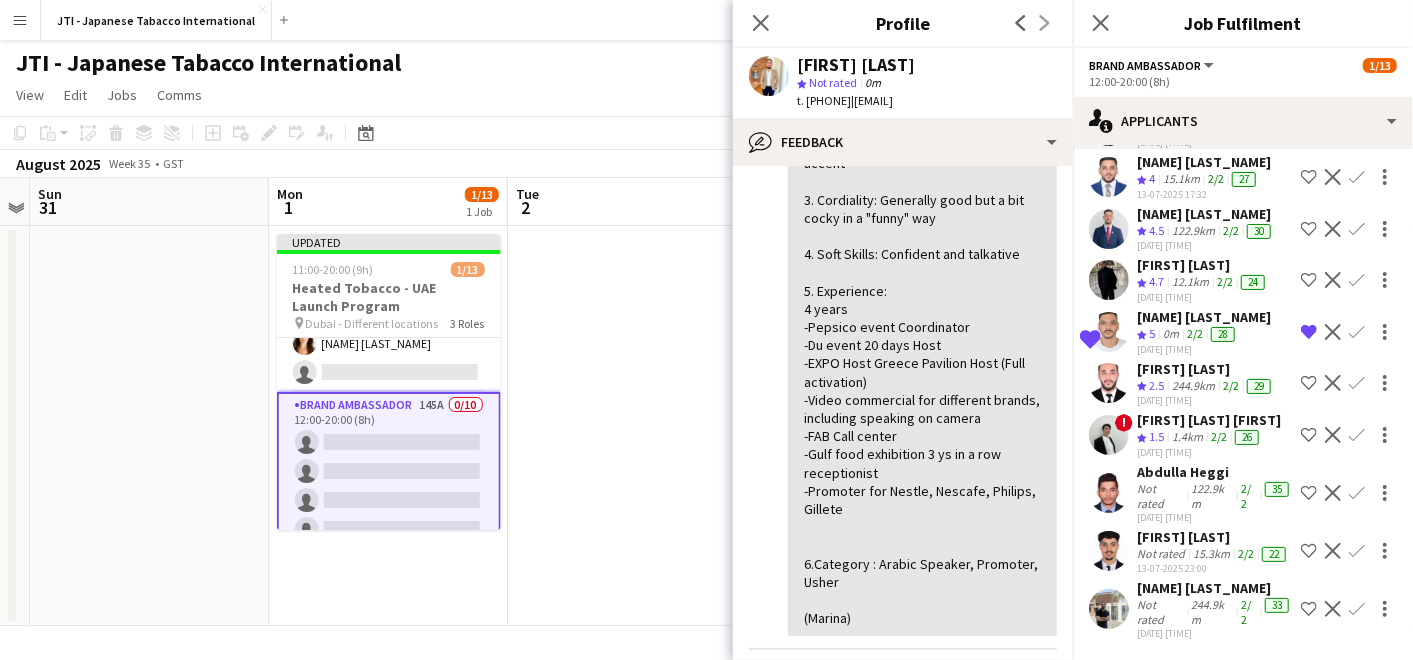 click on "15.1km" at bounding box center [1193, 231] 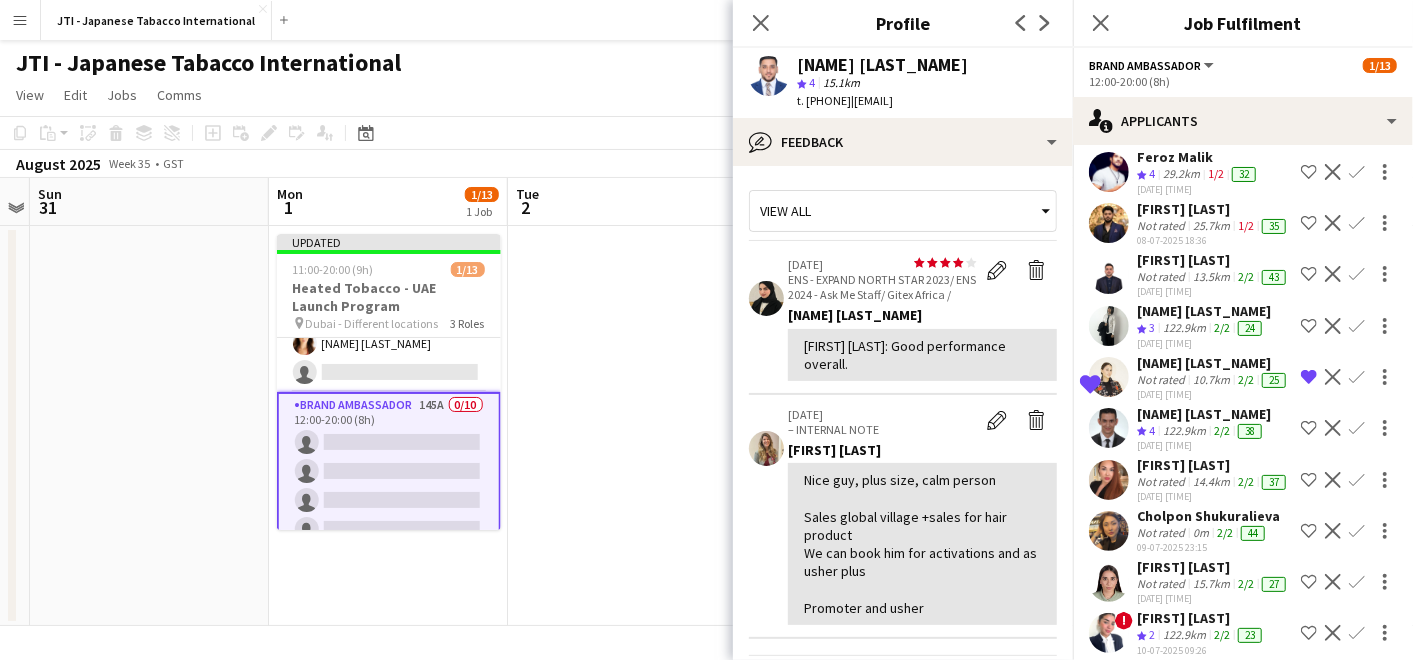 scroll, scrollTop: 6457, scrollLeft: 0, axis: vertical 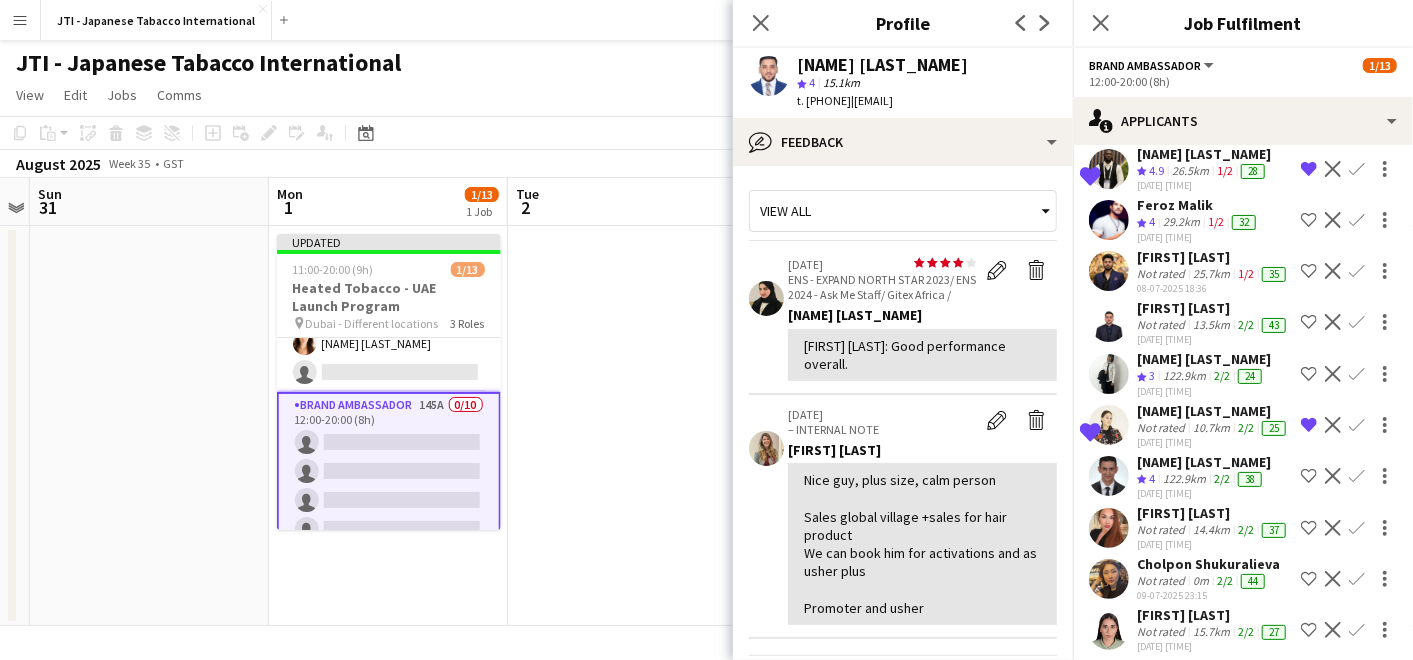click on "Mohammed ridha boubertakh" at bounding box center (1201, -14) 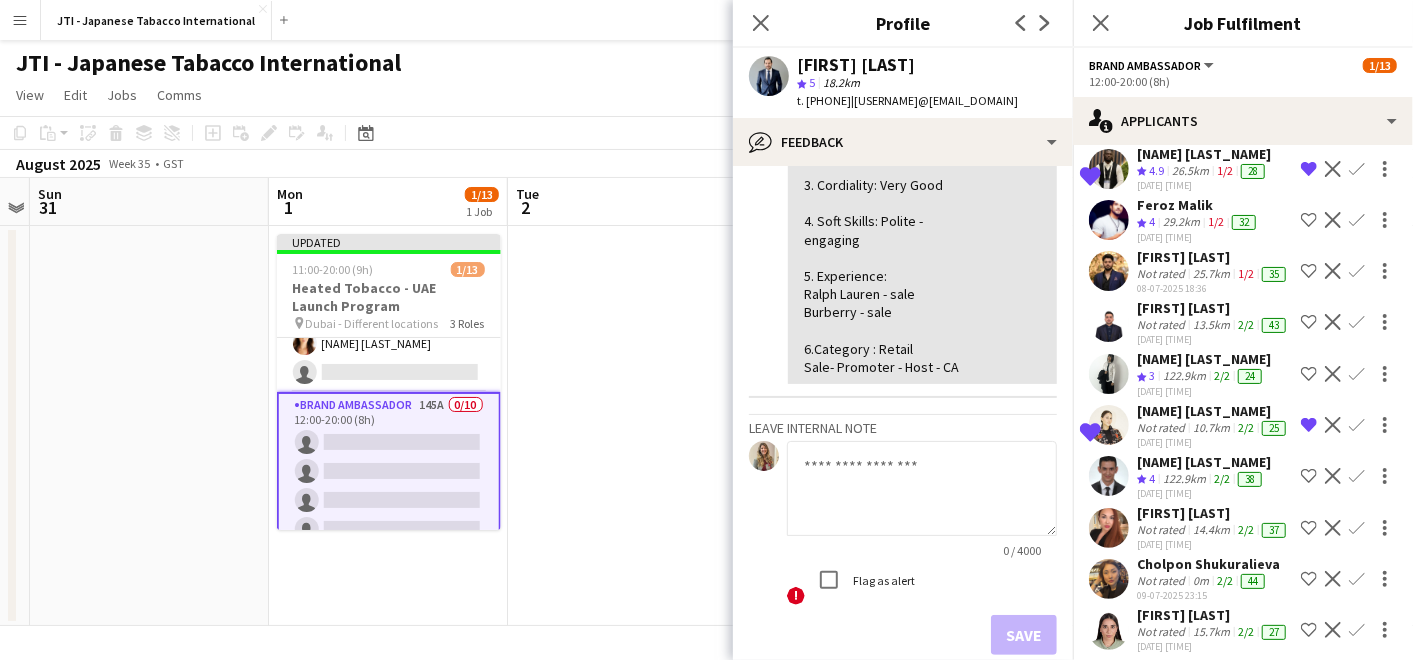 scroll, scrollTop: 0, scrollLeft: 0, axis: both 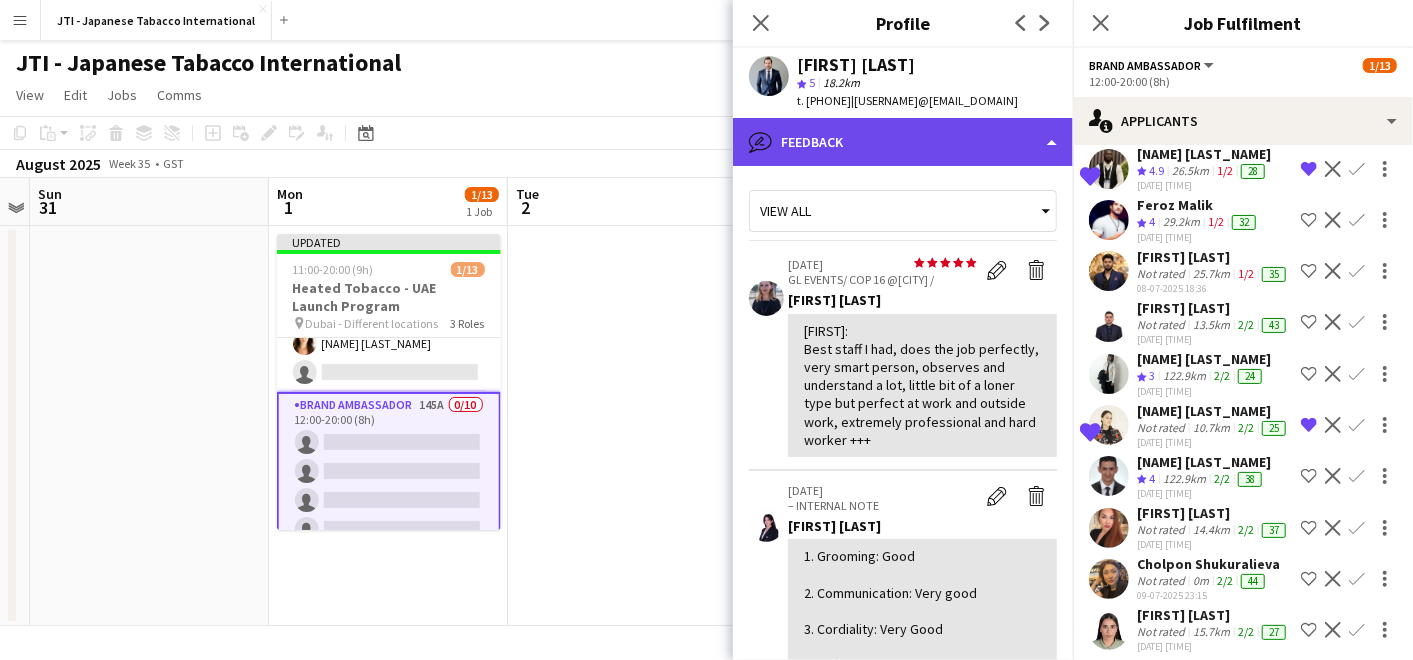 click on "bubble-pencil
Feedback" 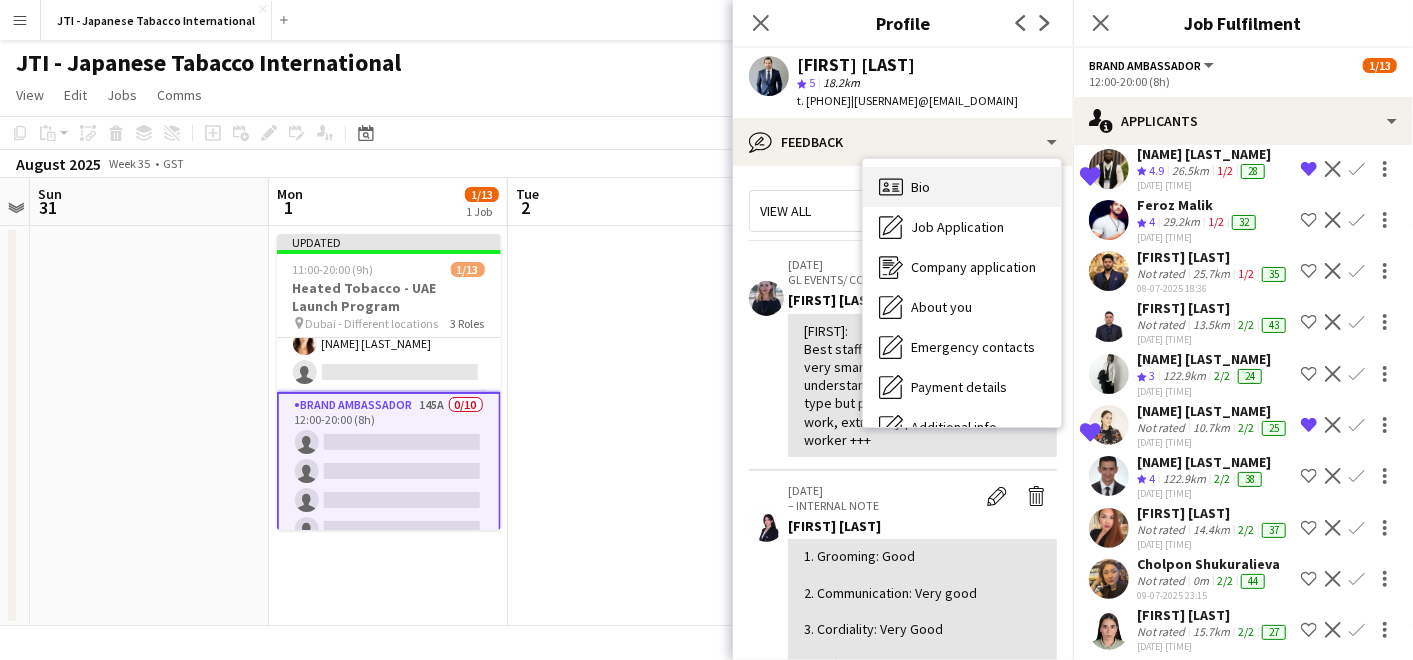 click on "Bio
Bio" at bounding box center [962, 187] 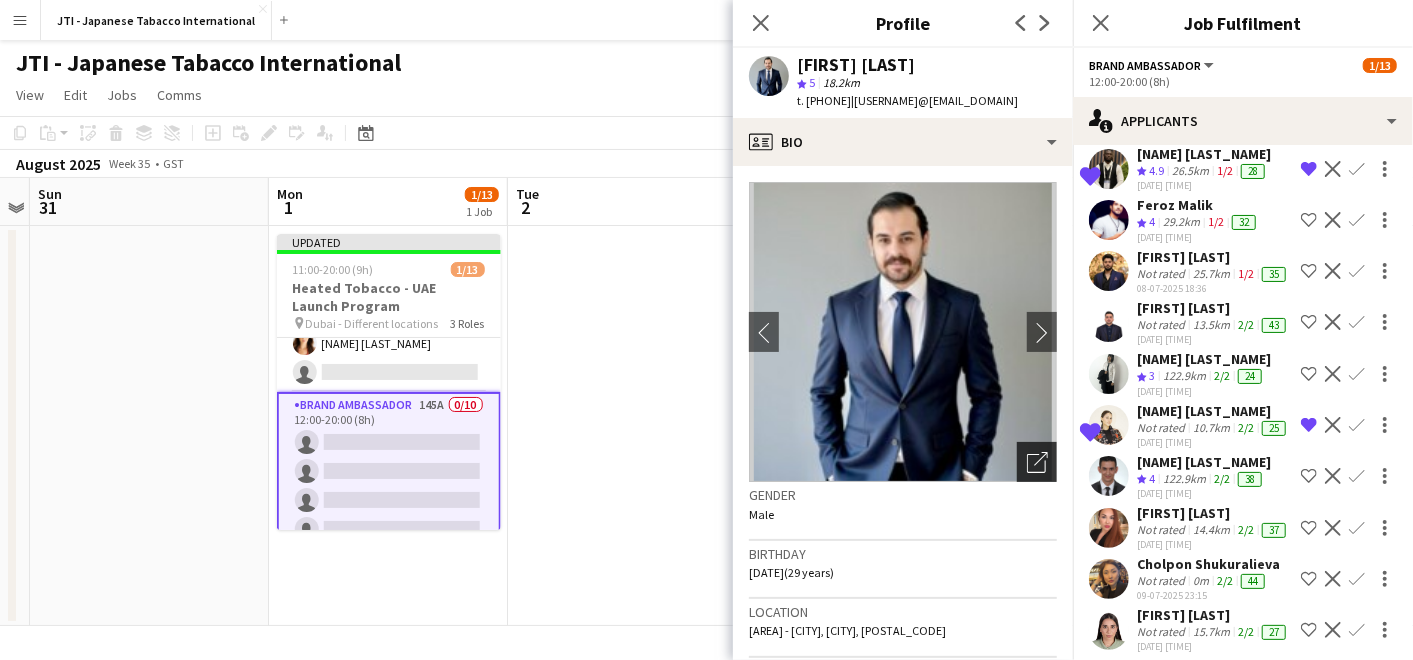 click on "Open photos pop-in" 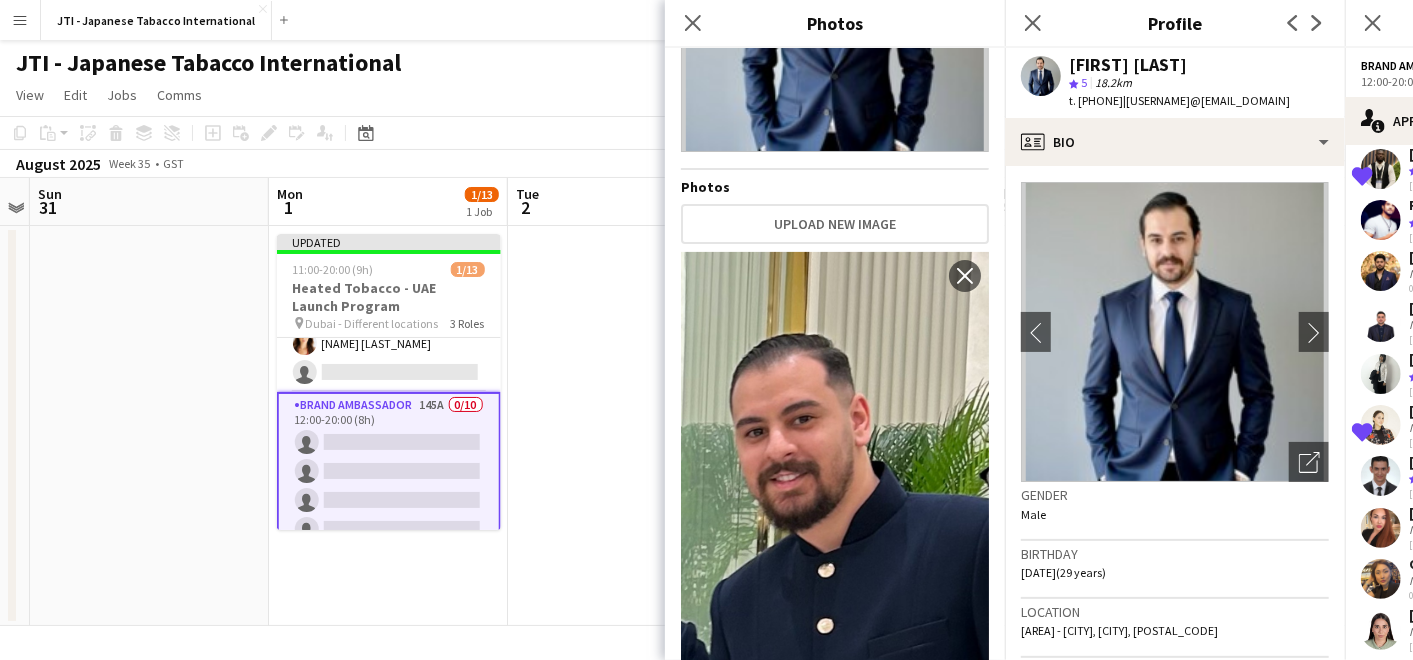 scroll, scrollTop: 0, scrollLeft: 0, axis: both 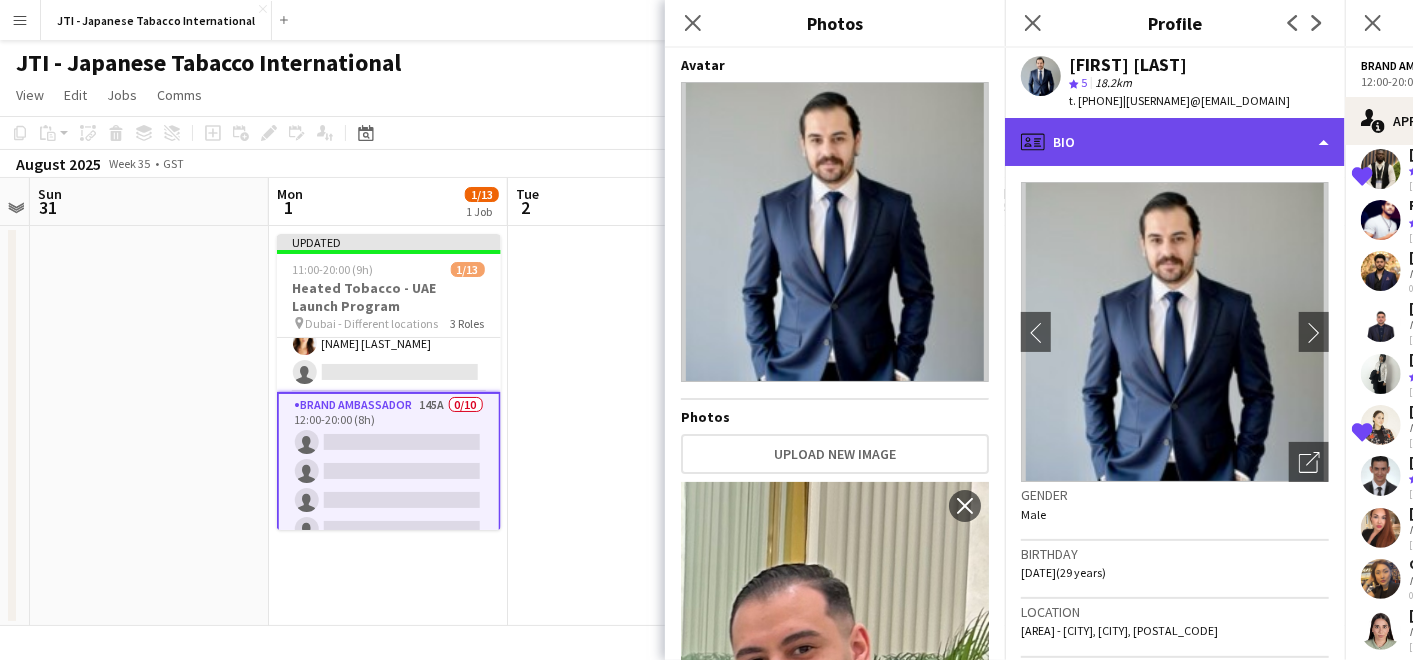 click on "profile
Bio" 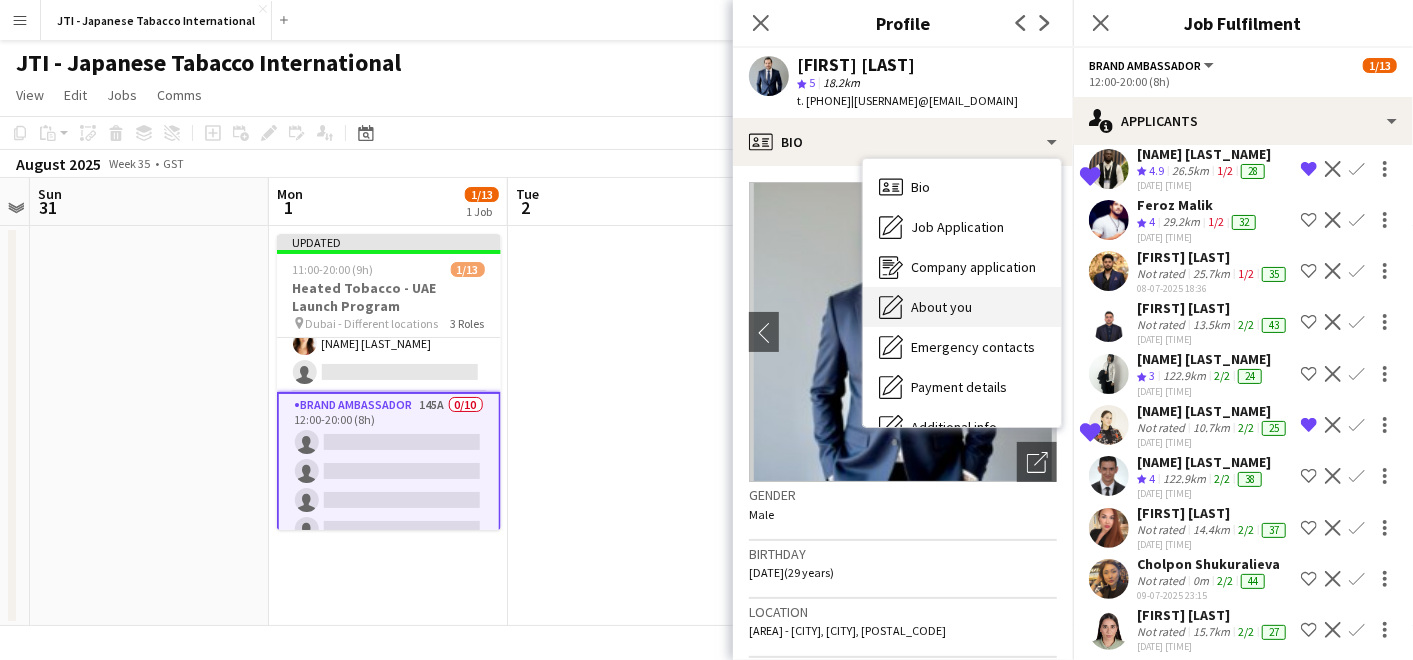 click on "About you" at bounding box center [941, 307] 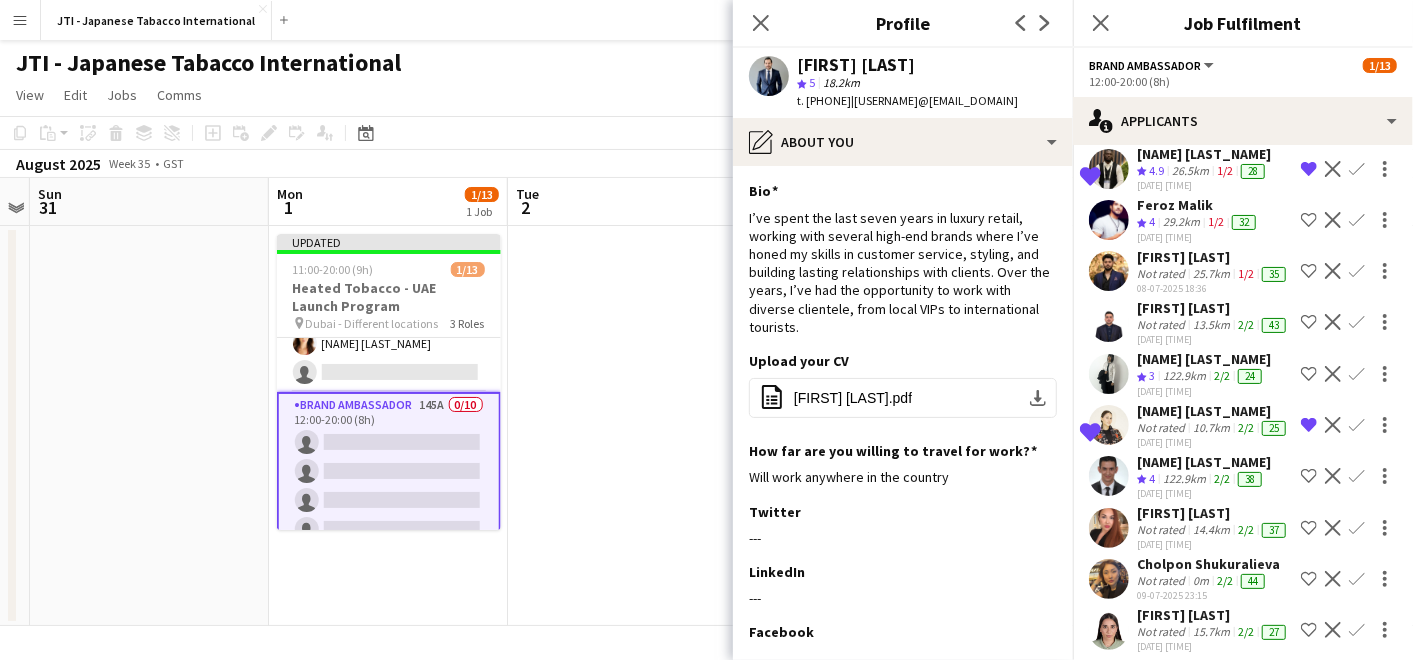 click on "Mohammed ridha boubertakh
star
5   18.2km   t. +971529091363   |   mr.boubertakh@gmail.com" 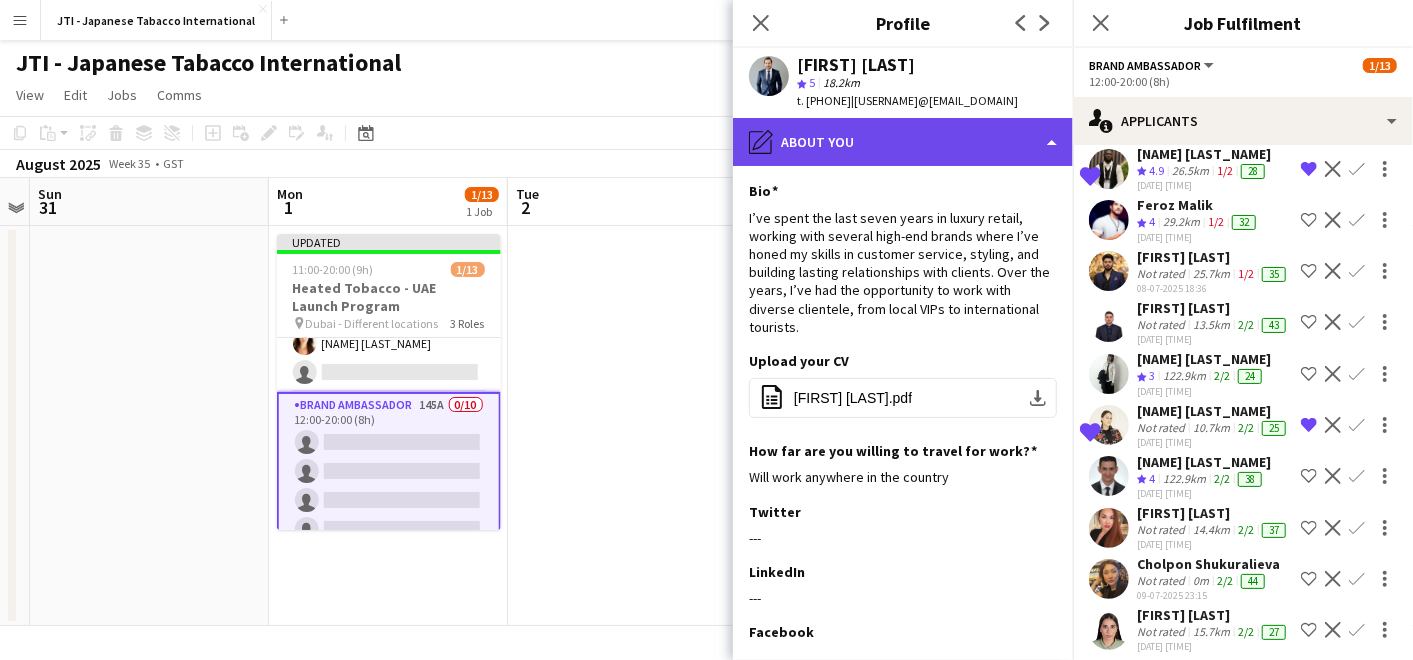 drag, startPoint x: 1024, startPoint y: 116, endPoint x: 1008, endPoint y: 135, distance: 24.839485 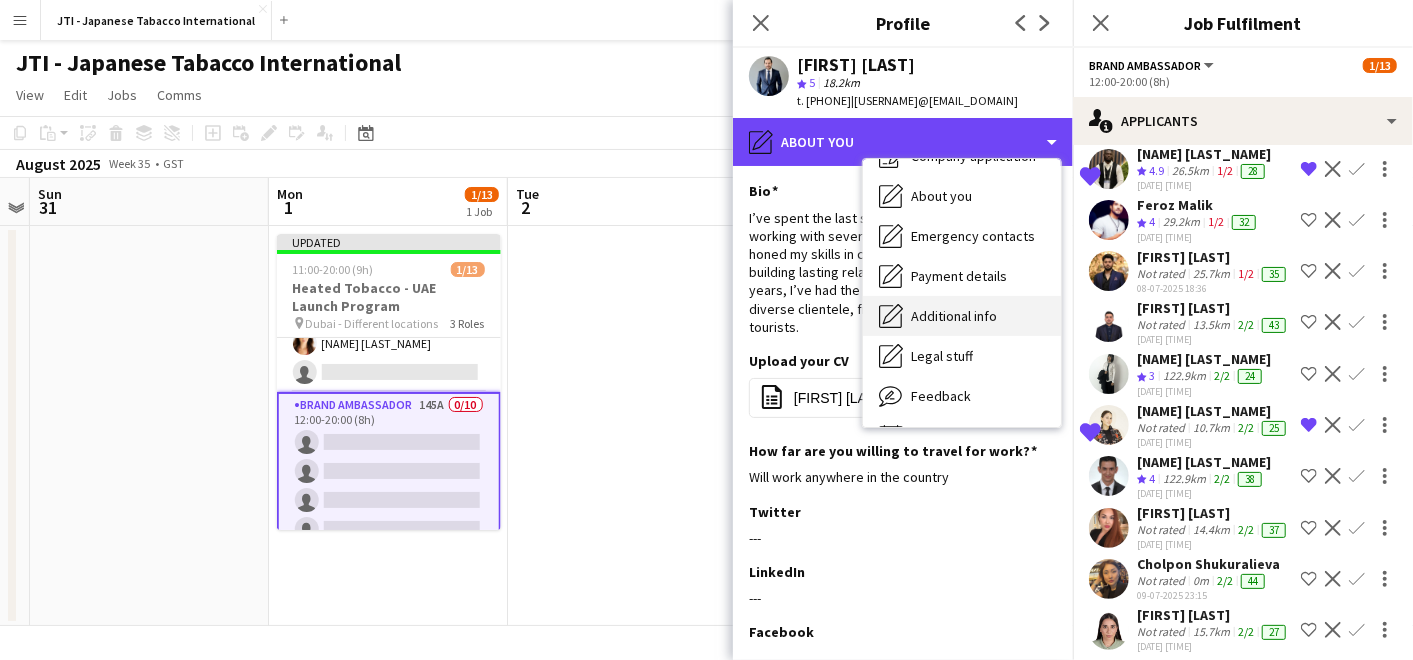 scroll, scrollTop: 147, scrollLeft: 0, axis: vertical 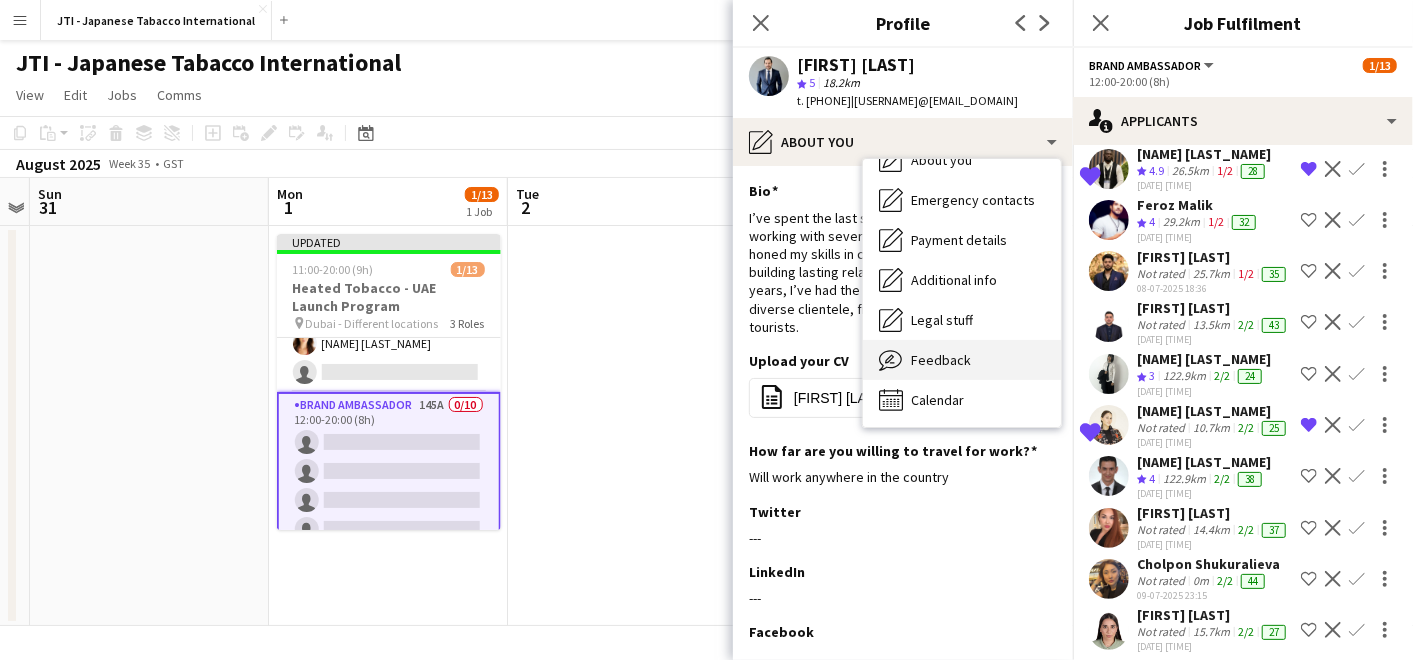 click on "Feedback" at bounding box center (941, 360) 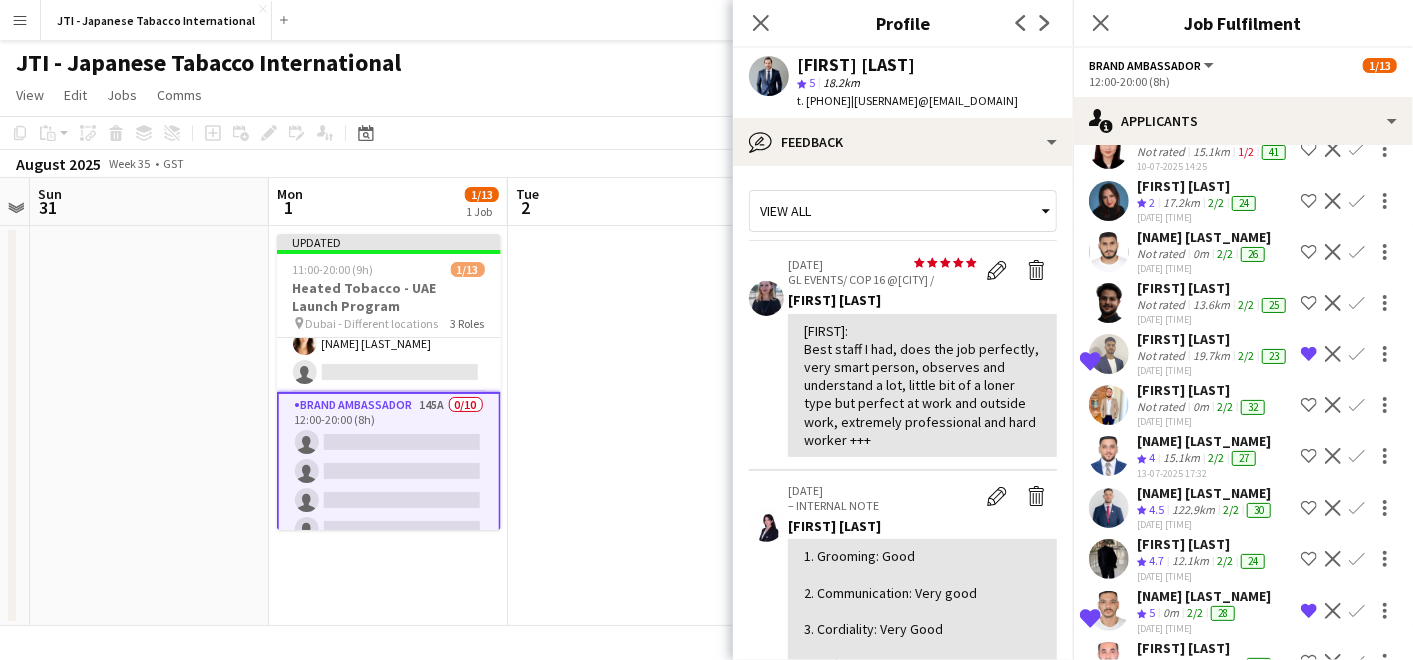 scroll, scrollTop: 7013, scrollLeft: 0, axis: vertical 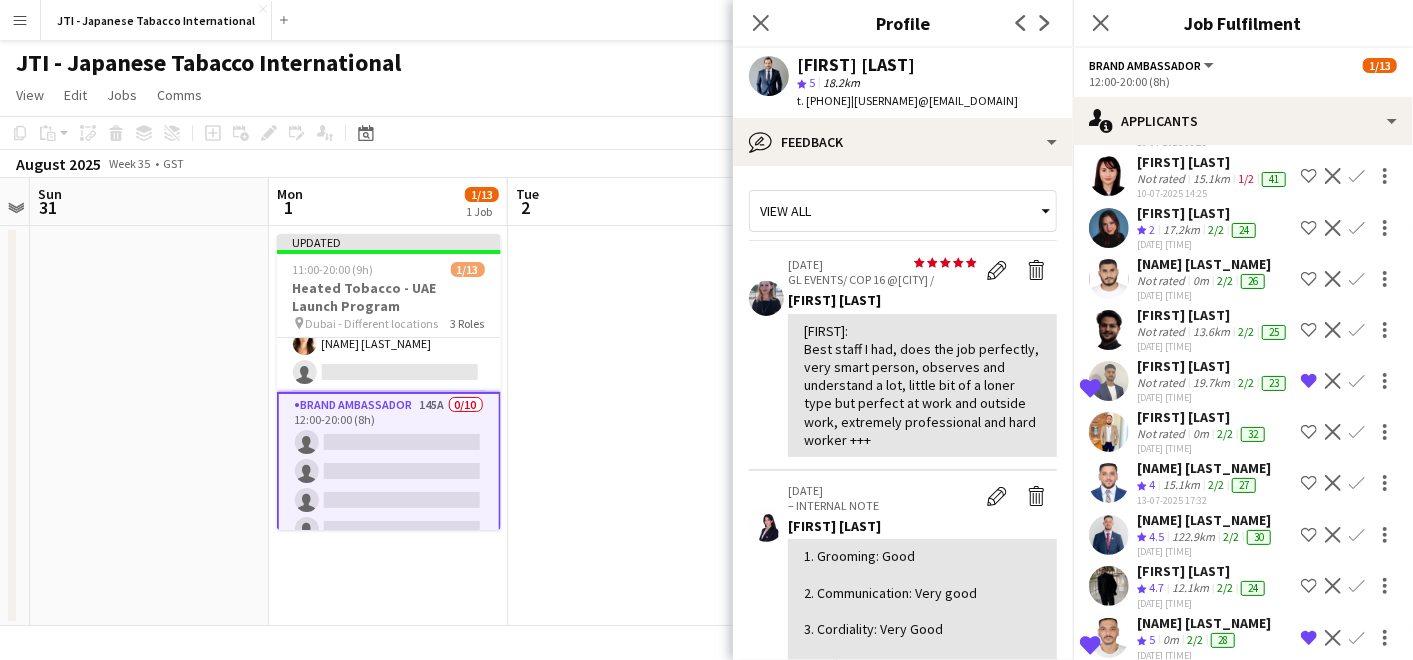 click on "Soufiane Maataoui" at bounding box center (1213, -43) 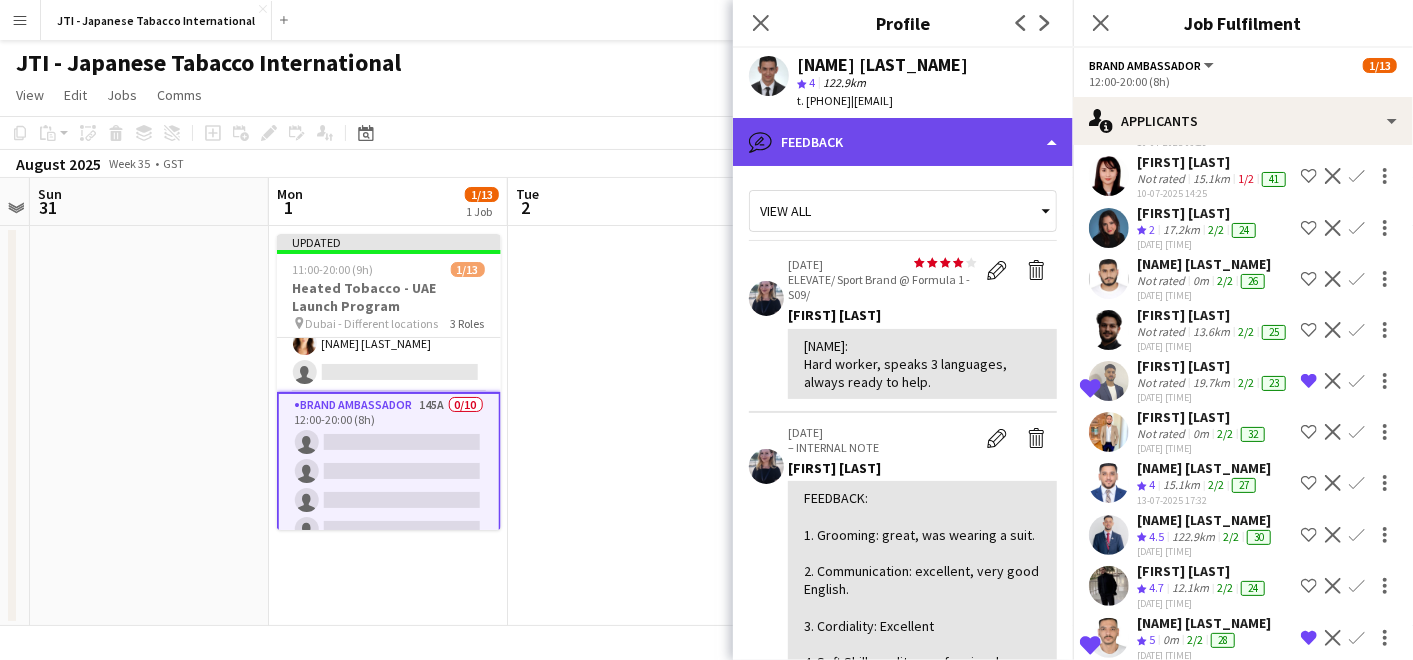click on "bubble-pencil
Feedback" 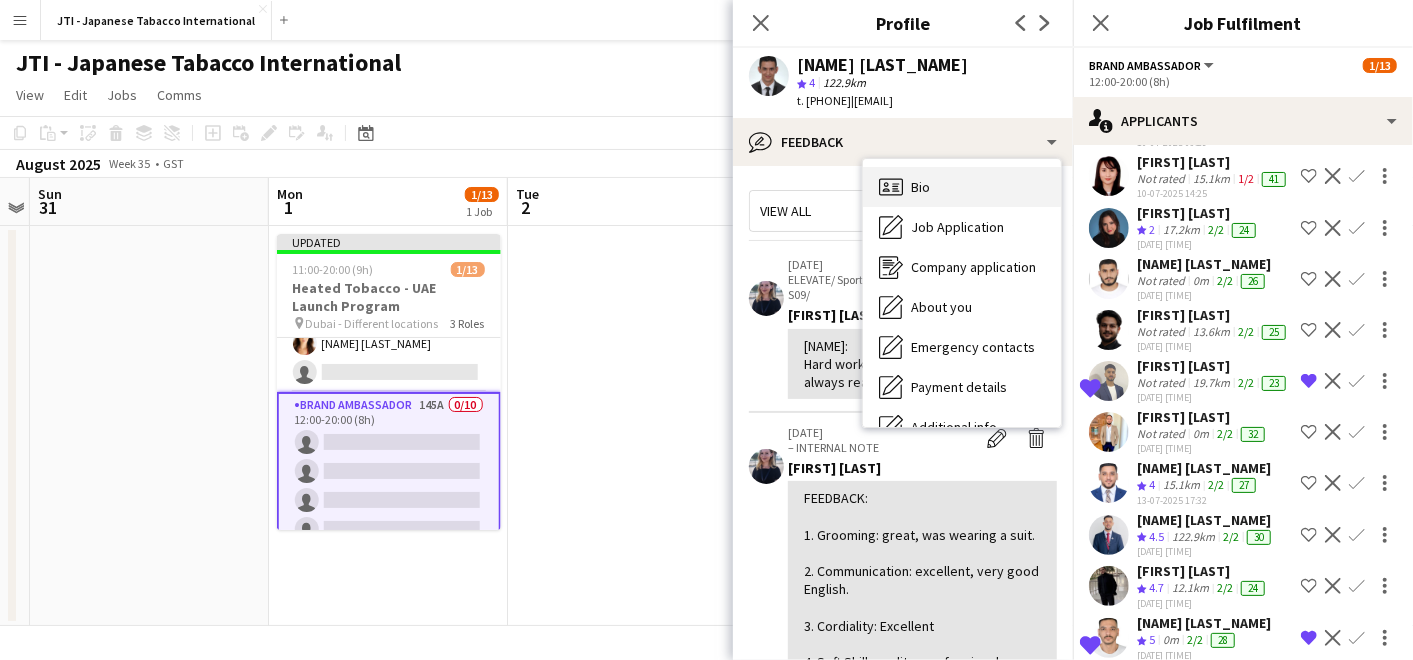 click on "Bio
Bio" at bounding box center (962, 187) 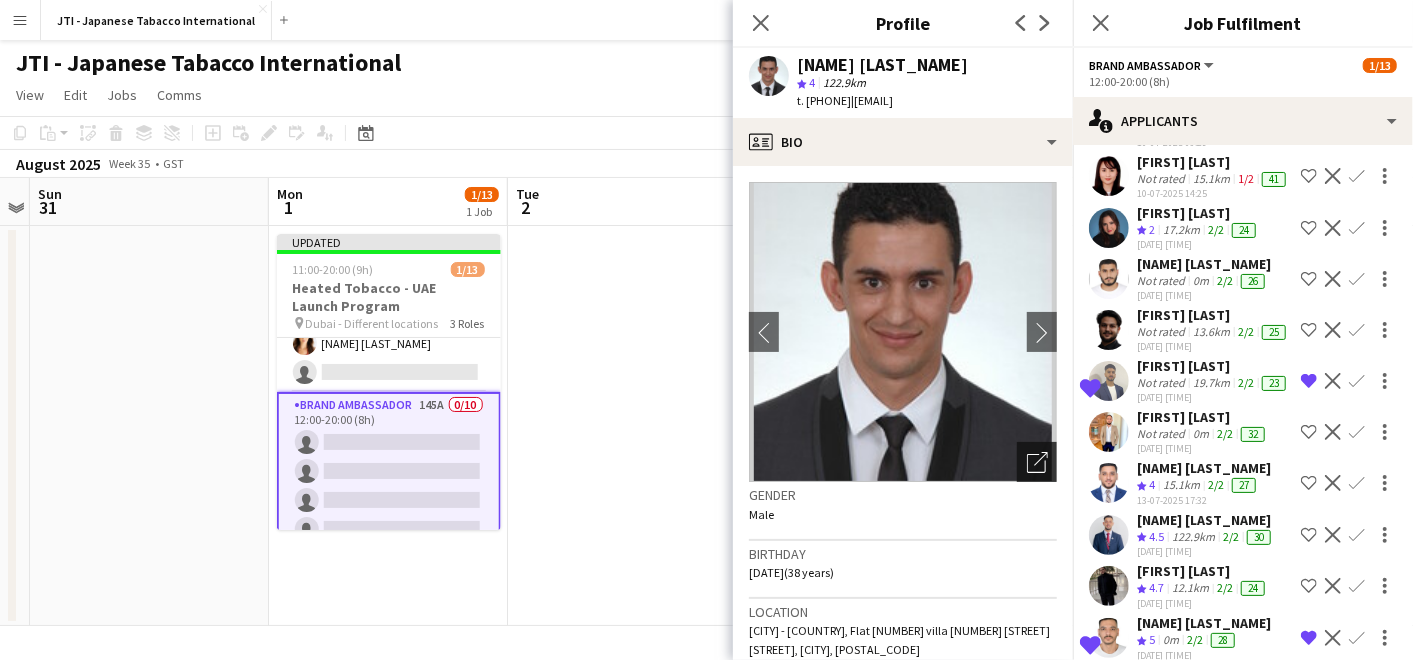 click on "Open photos pop-in" 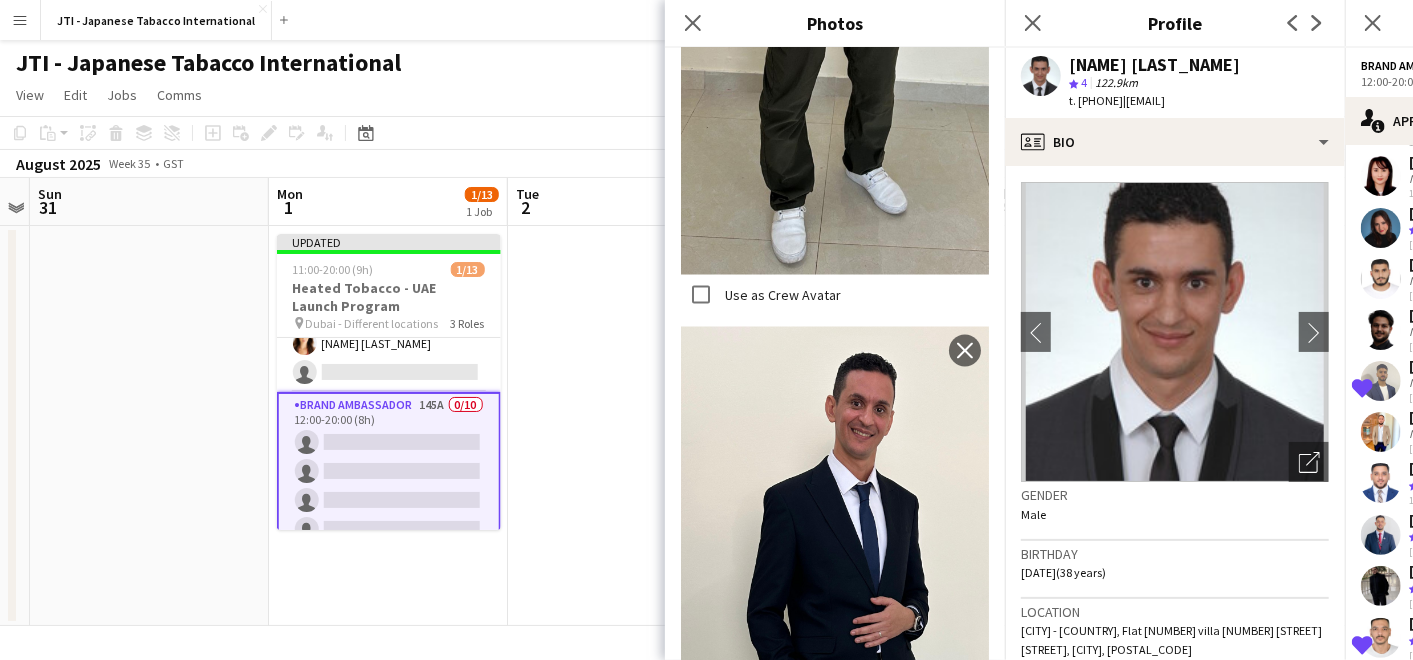 scroll, scrollTop: 1888, scrollLeft: 0, axis: vertical 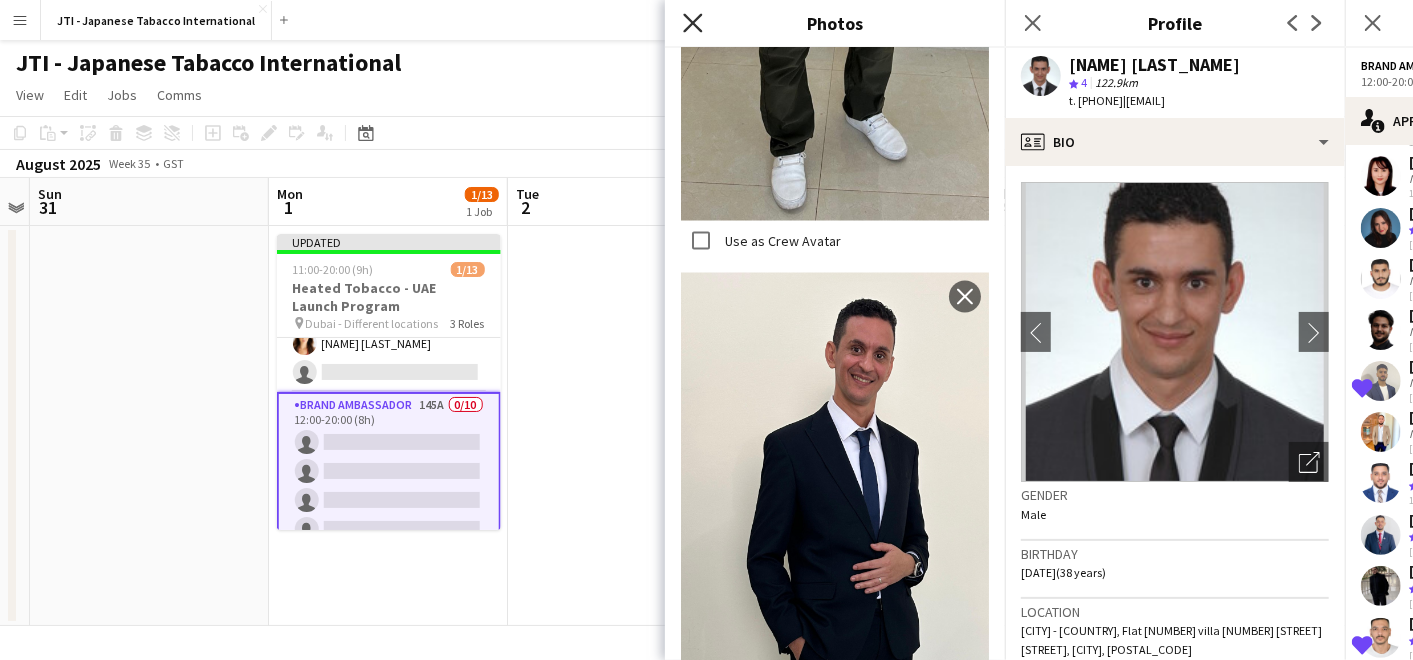 click on "Close pop-in" 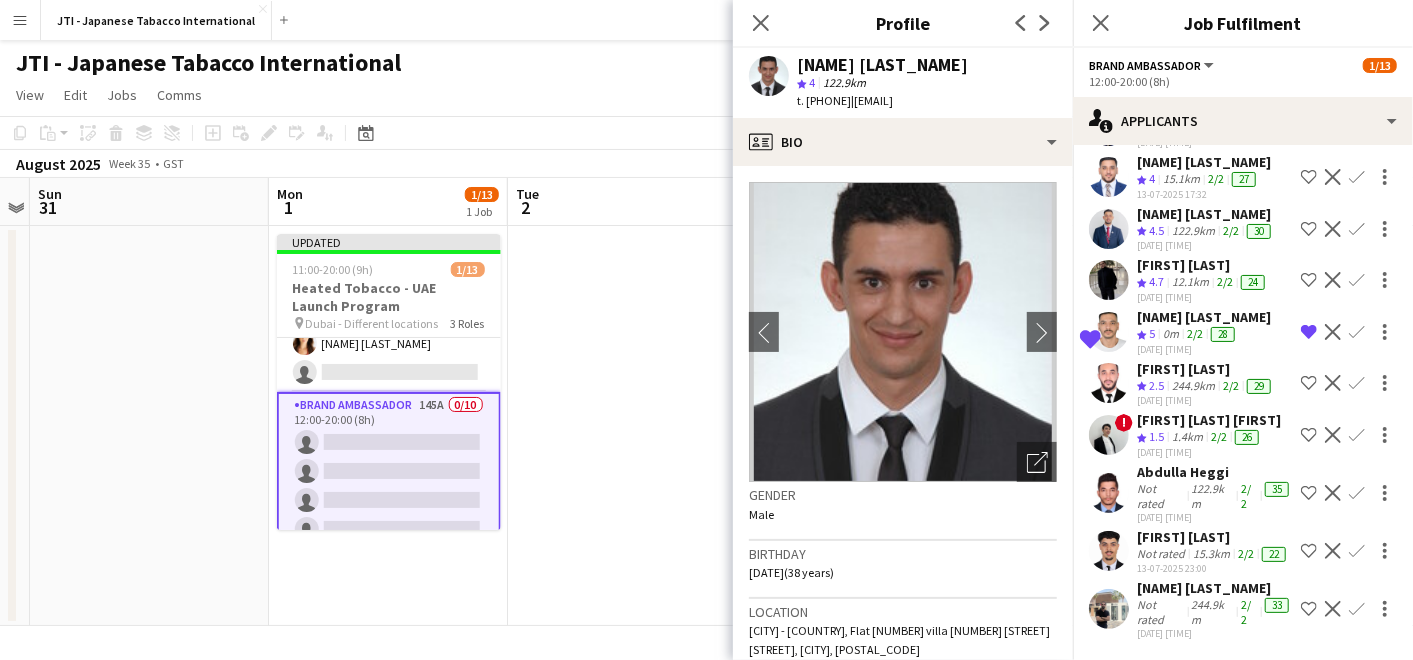 scroll, scrollTop: 7568, scrollLeft: 0, axis: vertical 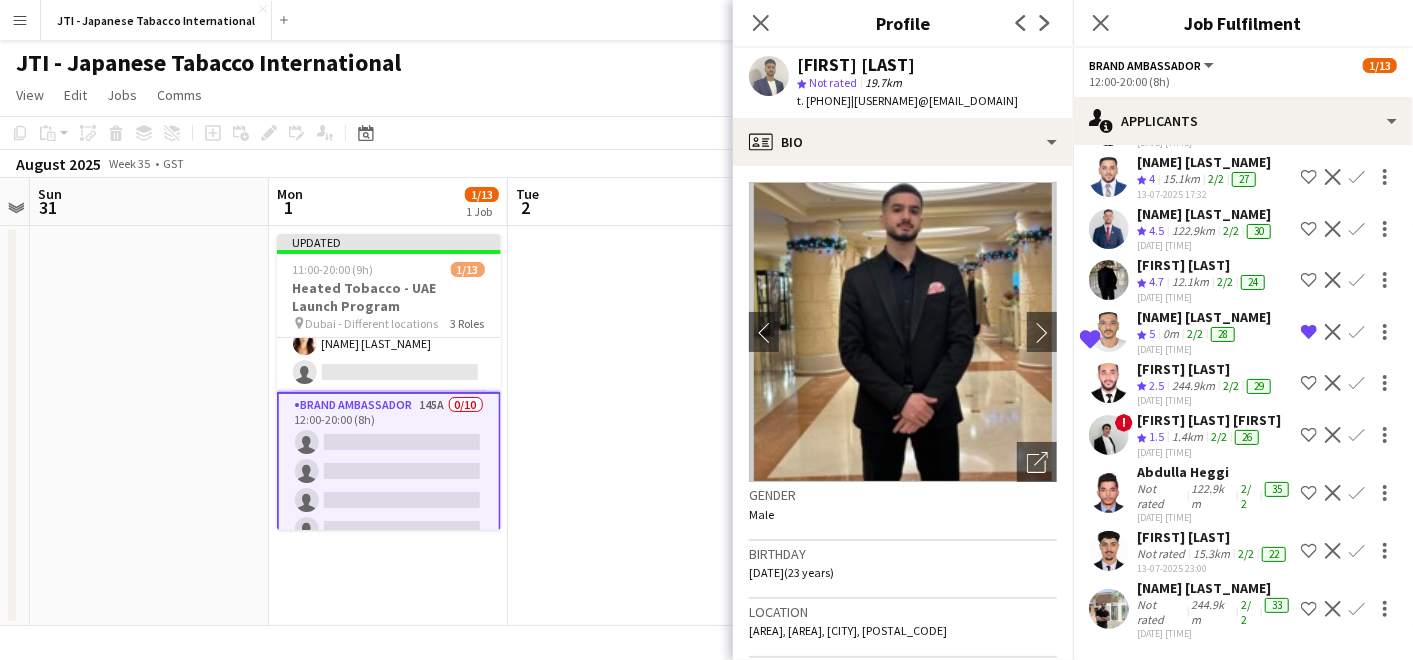 click on "Abdullah Alshanti" 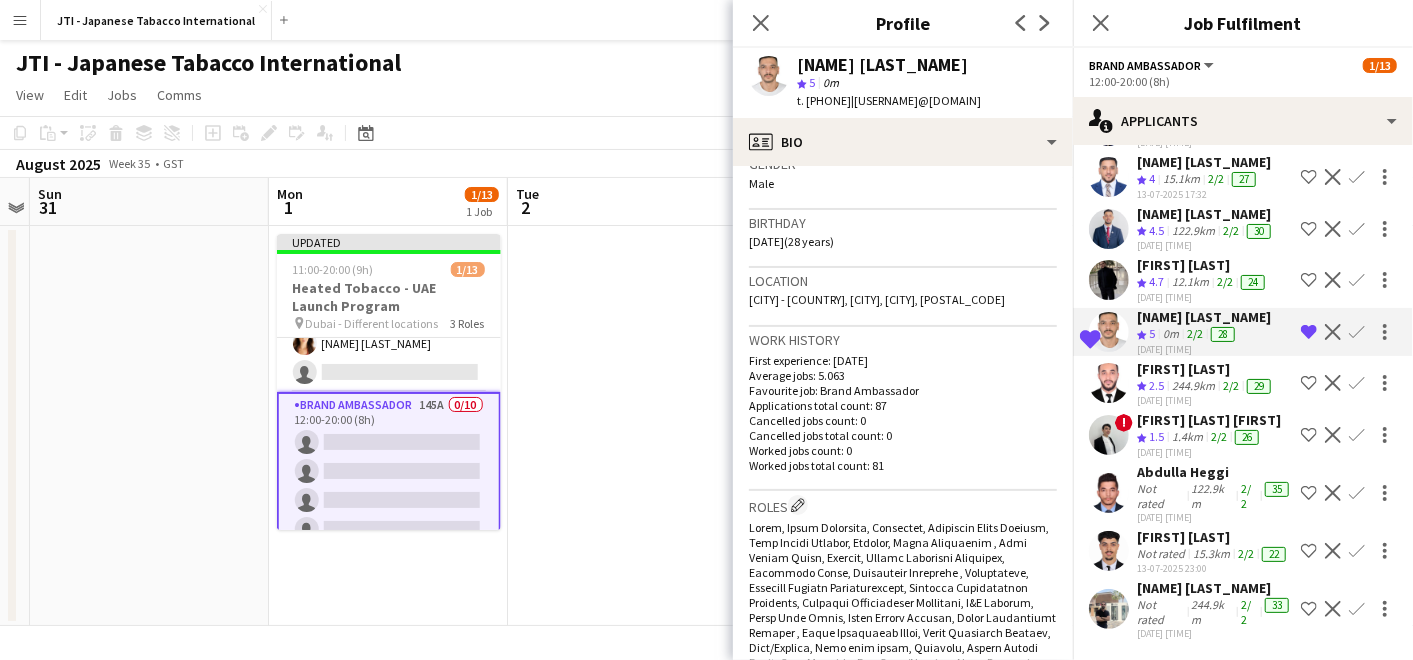 scroll, scrollTop: 333, scrollLeft: 0, axis: vertical 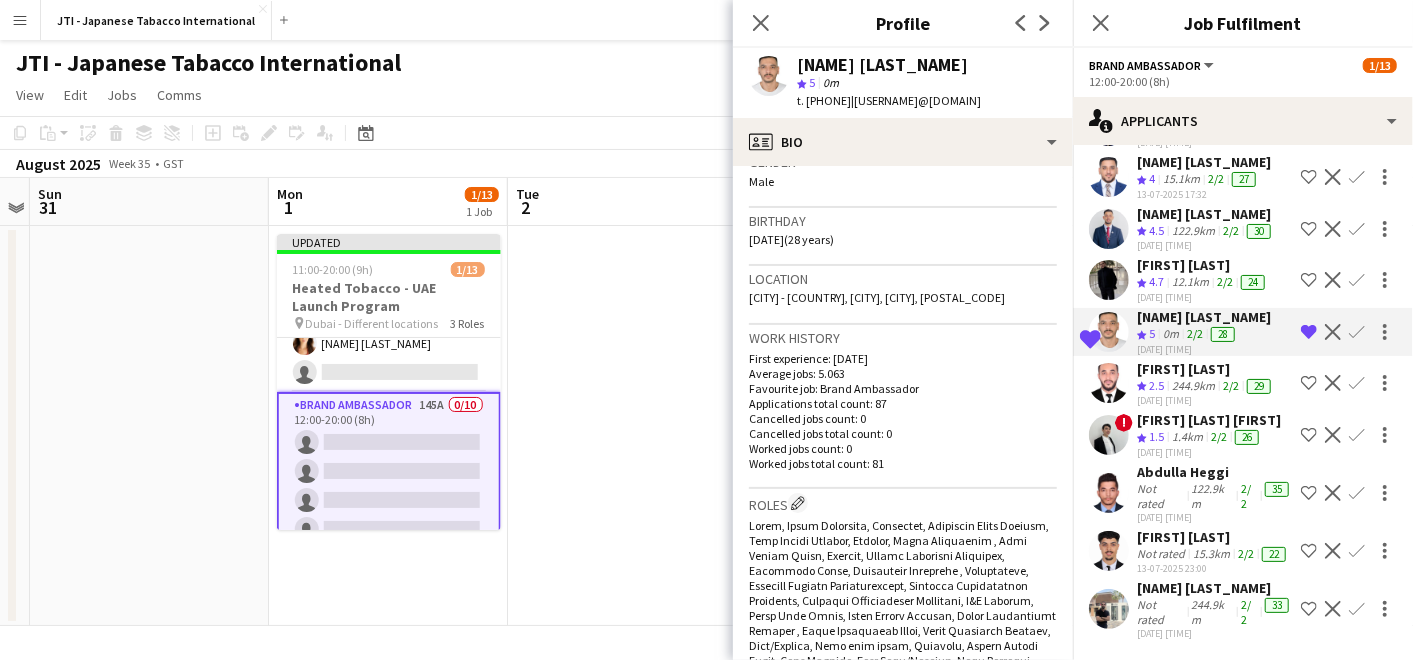 drag, startPoint x: 551, startPoint y: 414, endPoint x: 540, endPoint y: 400, distance: 17.804493 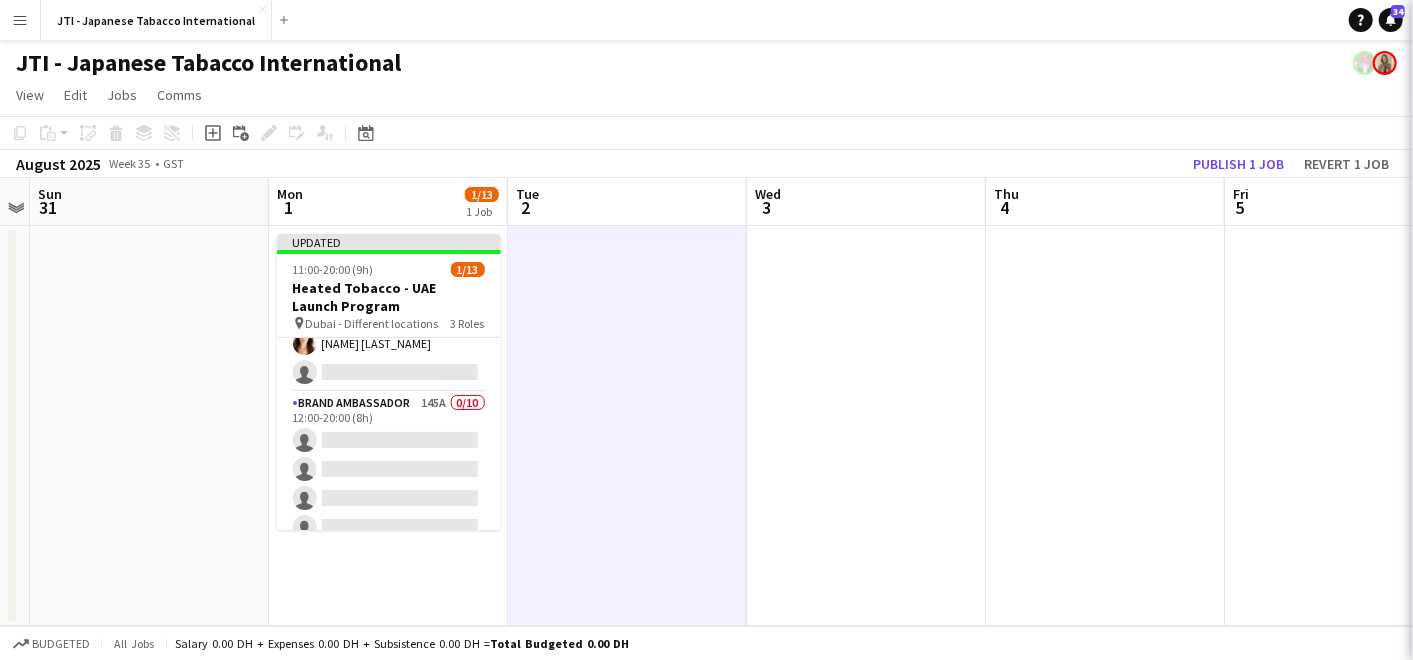 scroll, scrollTop: 0, scrollLeft: 688, axis: horizontal 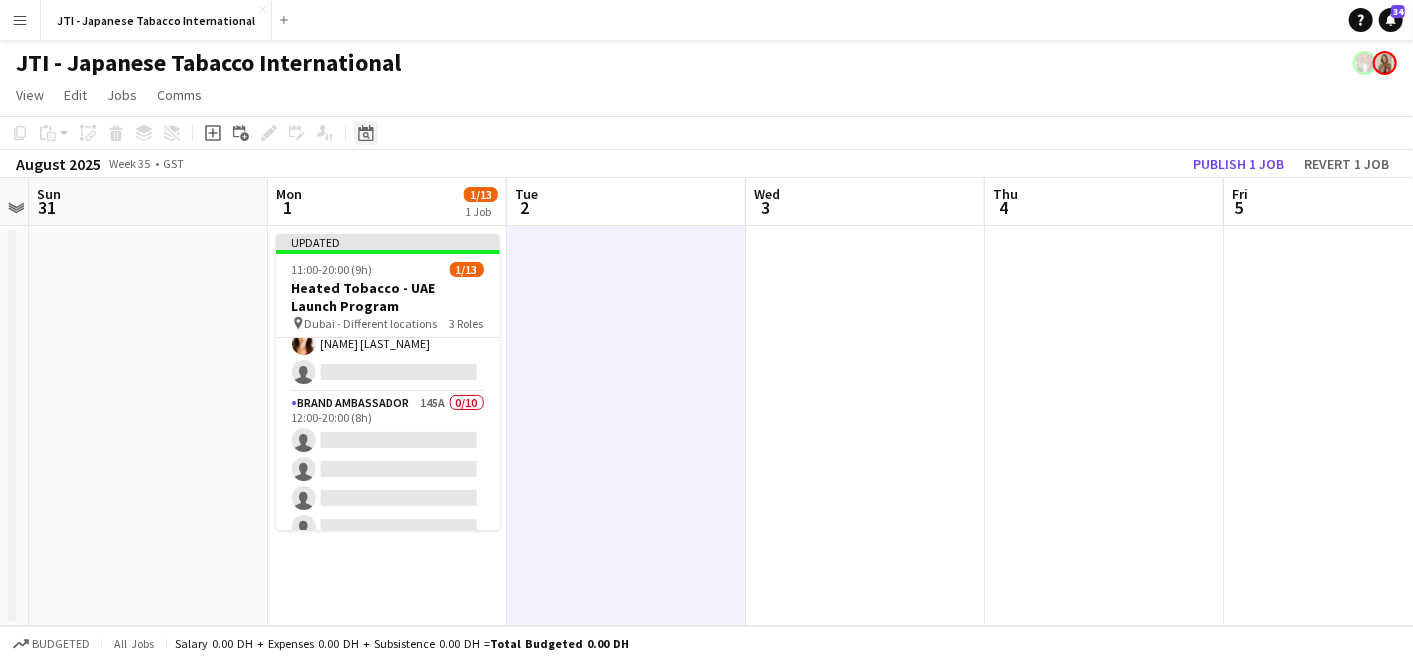 click on "Date picker" 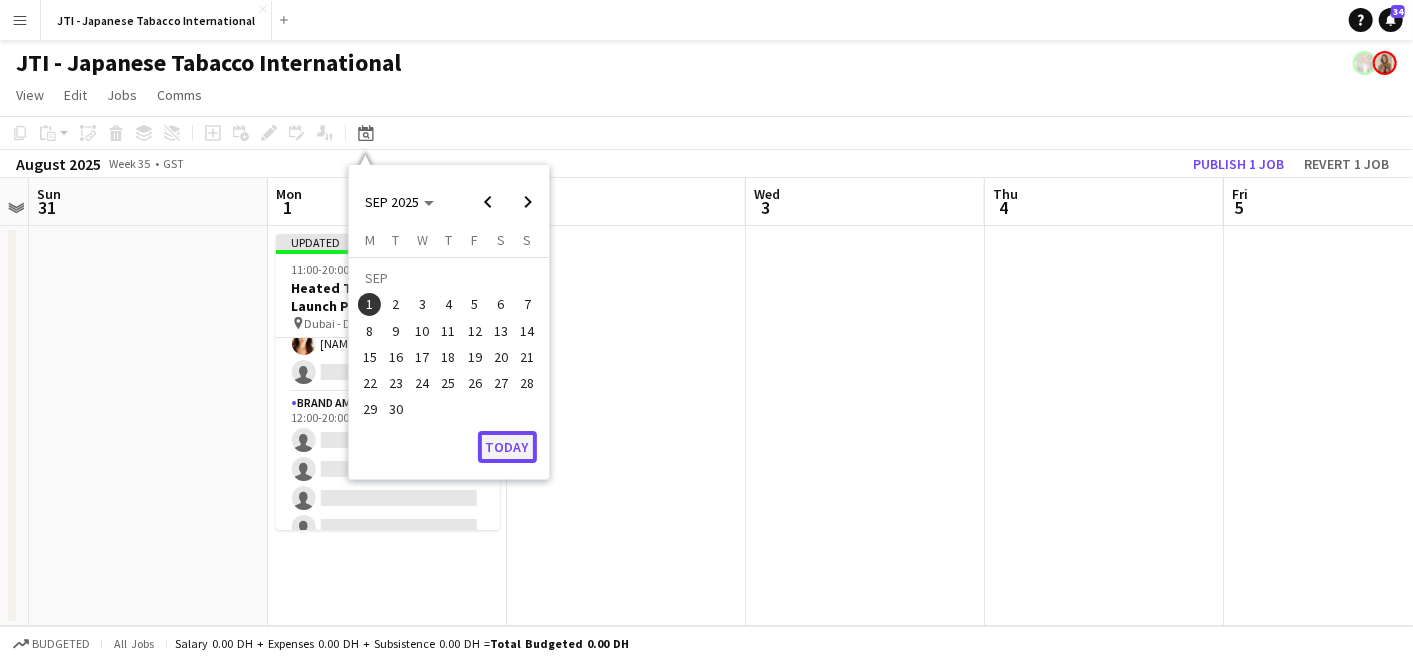click on "Today" at bounding box center (507, 447) 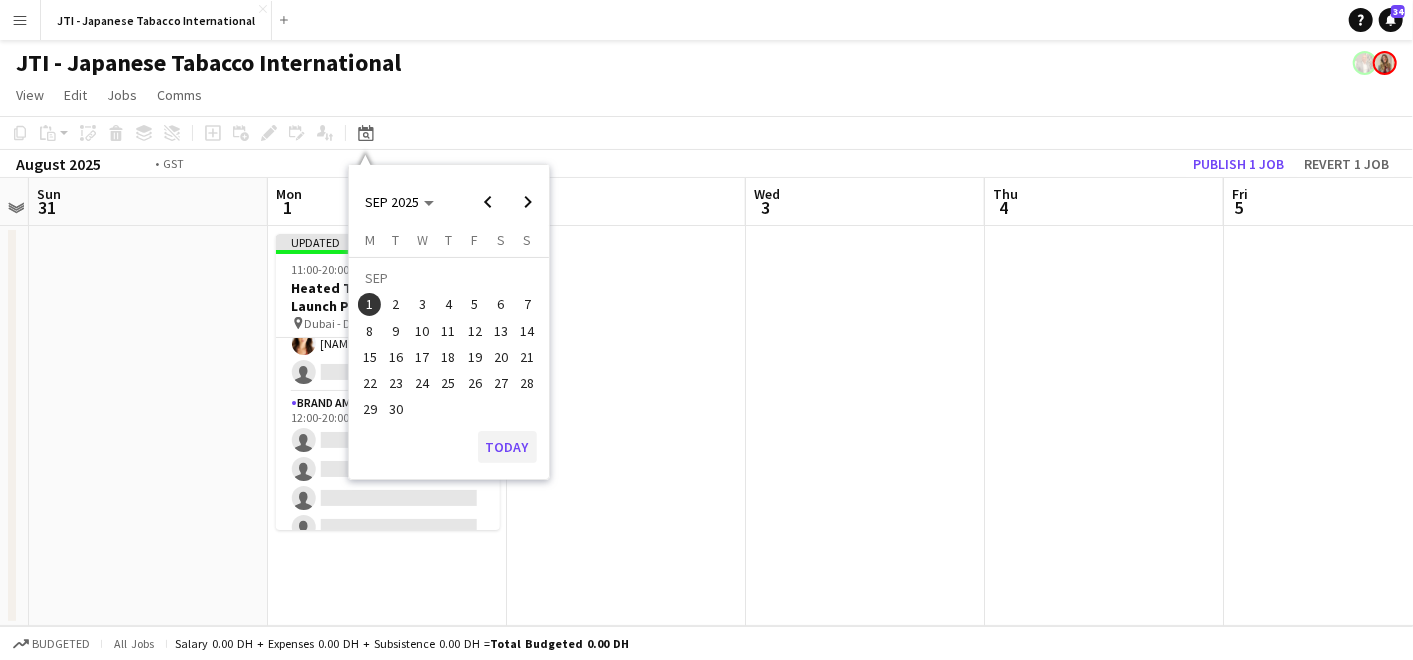 scroll, scrollTop: 0, scrollLeft: 687, axis: horizontal 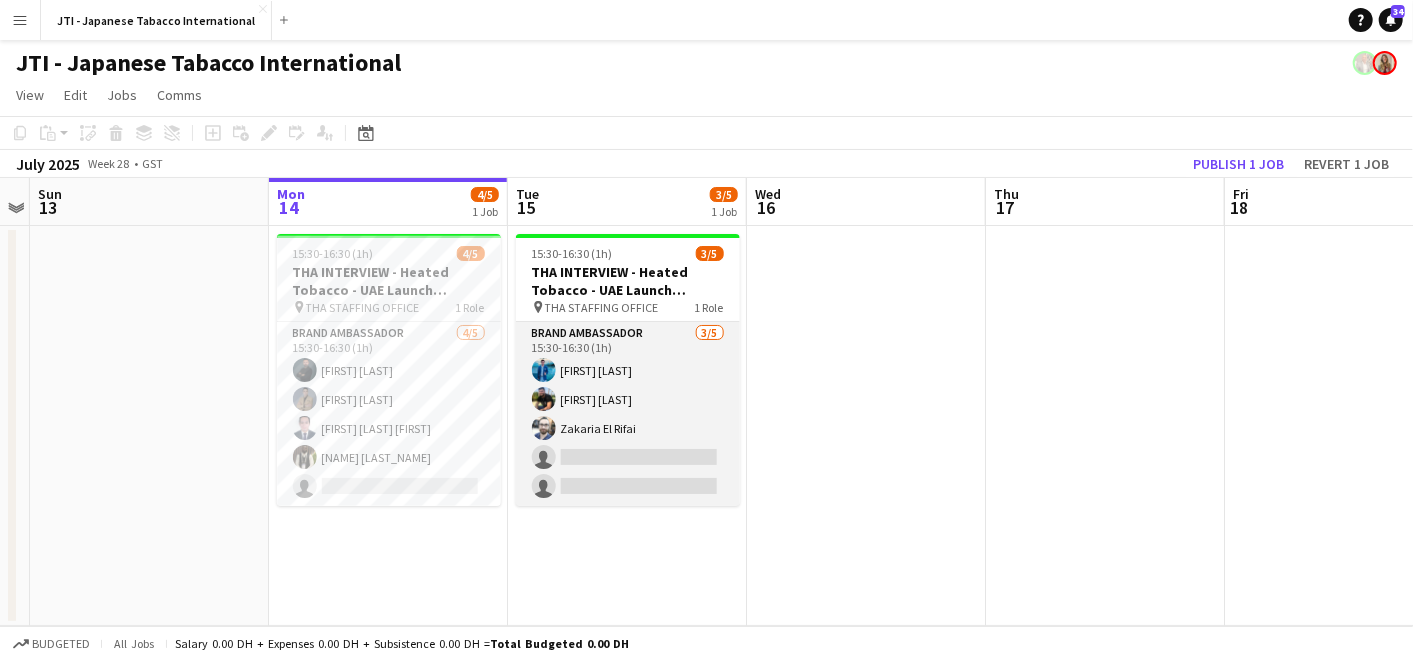 click on "Brand Ambassador    3/5   15:30-16:30 (1h)
Noel Francisco Karim Moubadder Zakaria El Rifai
single-neutral-actions
single-neutral-actions" at bounding box center (628, 414) 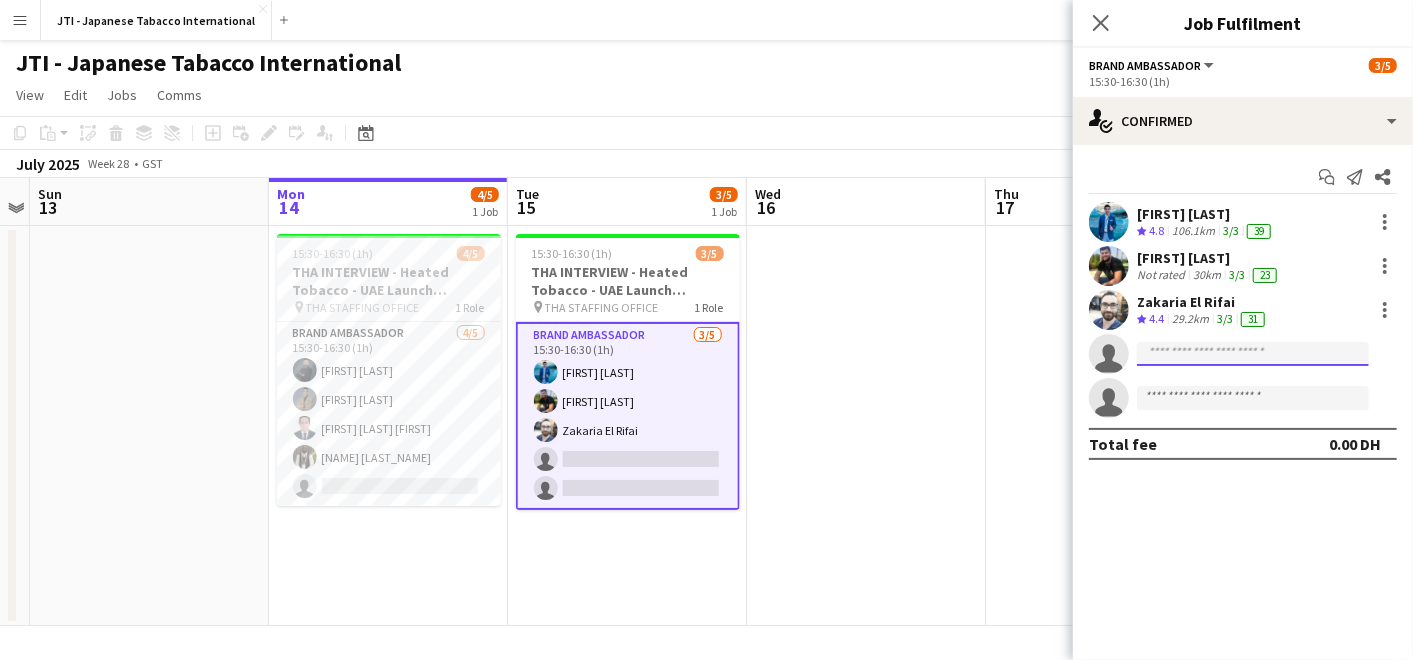 click 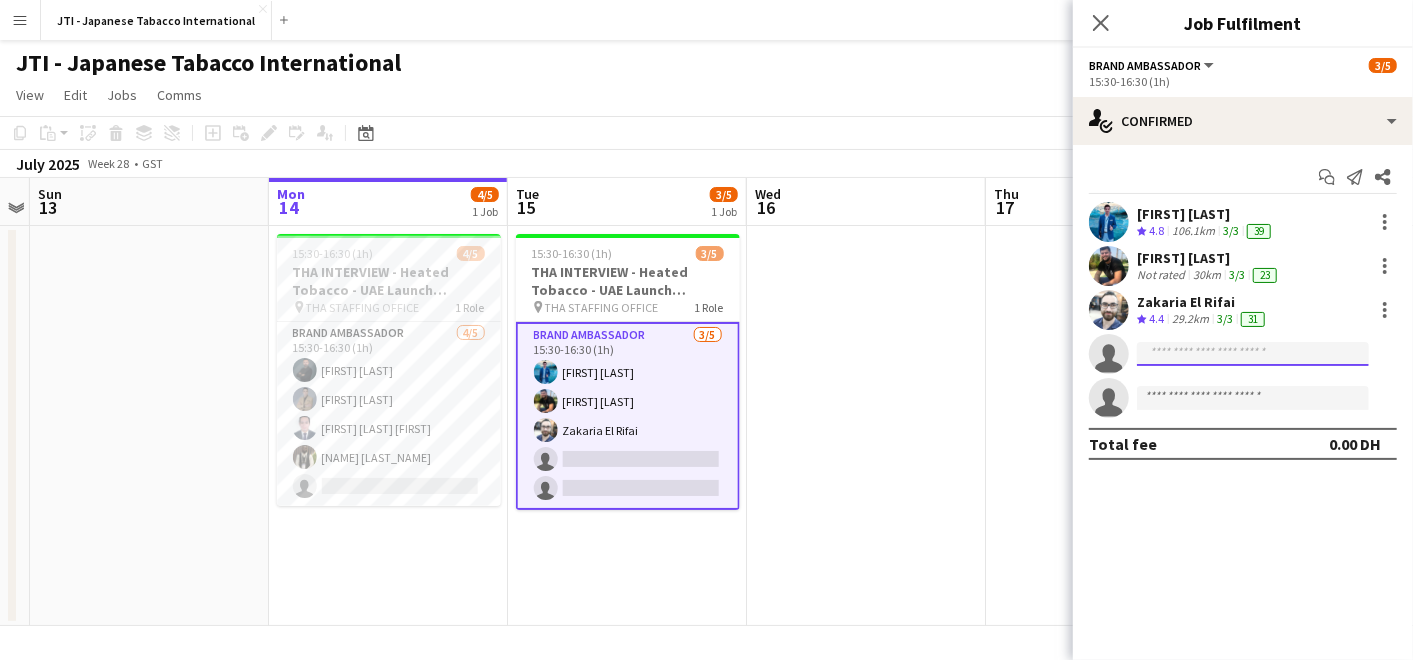 paste on "**********" 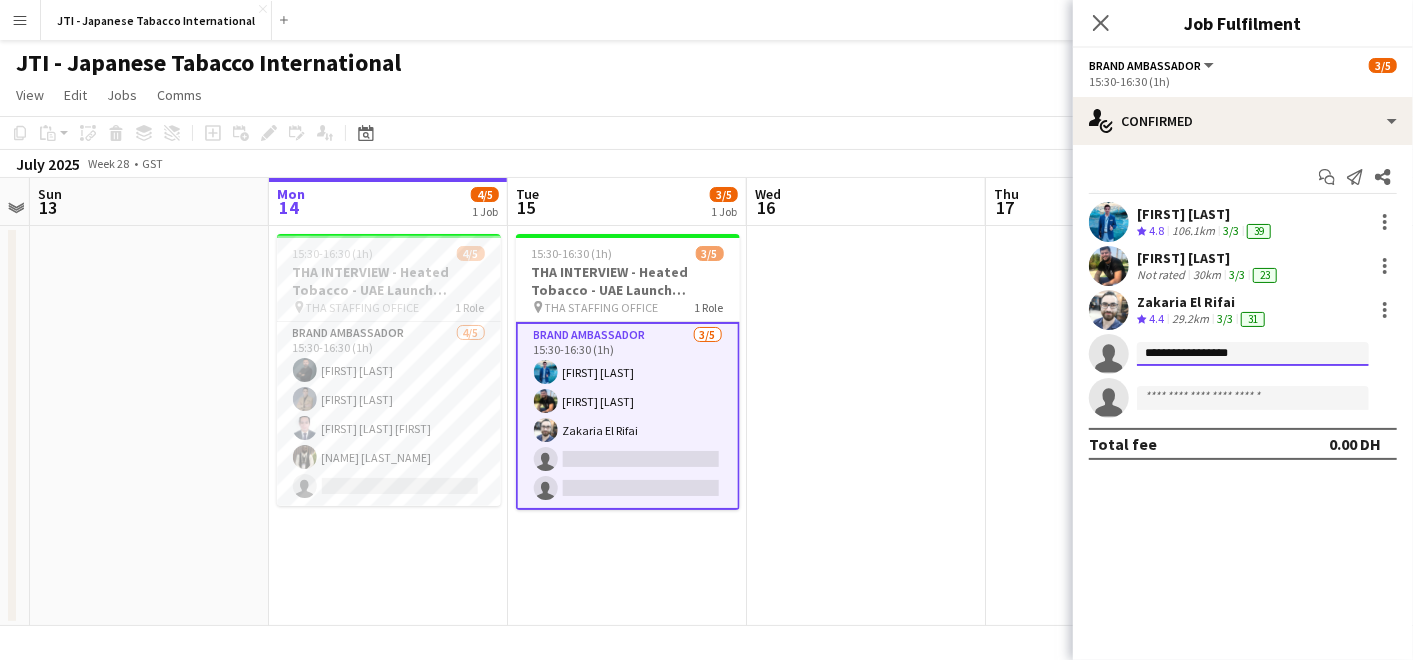 drag, startPoint x: 1144, startPoint y: 354, endPoint x: 1263, endPoint y: 343, distance: 119.507324 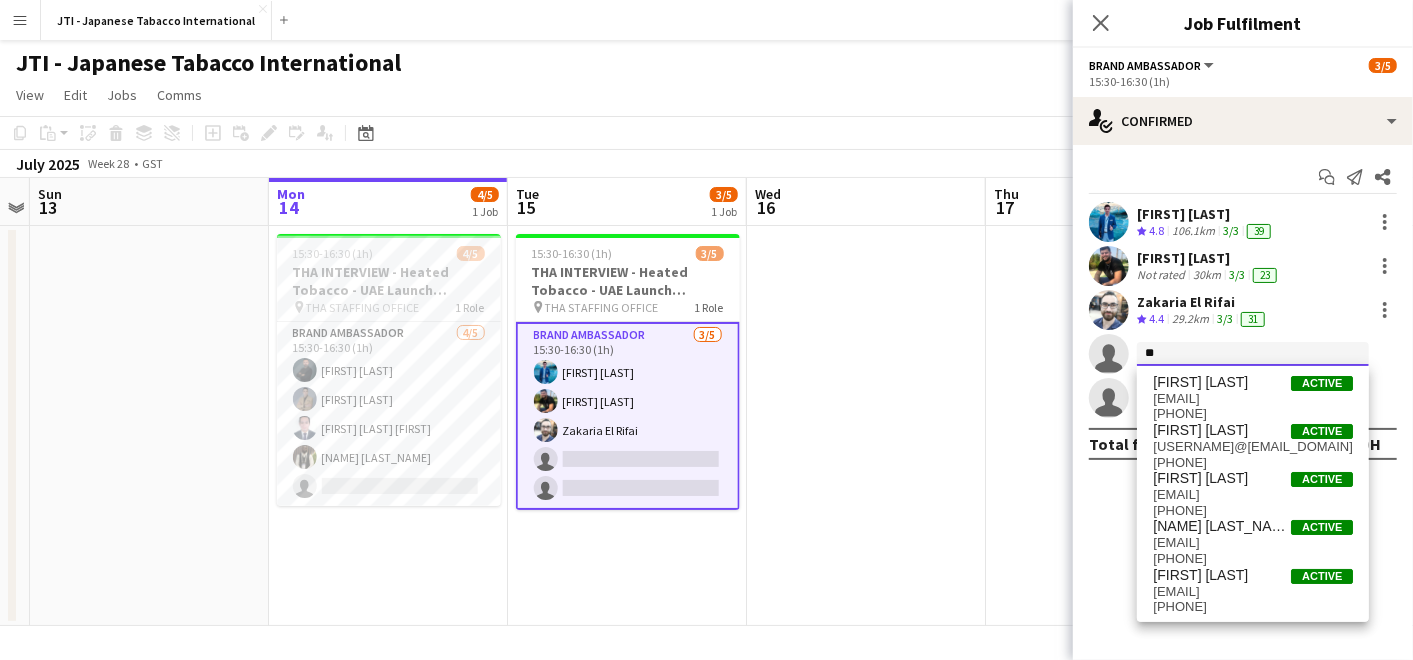type on "*" 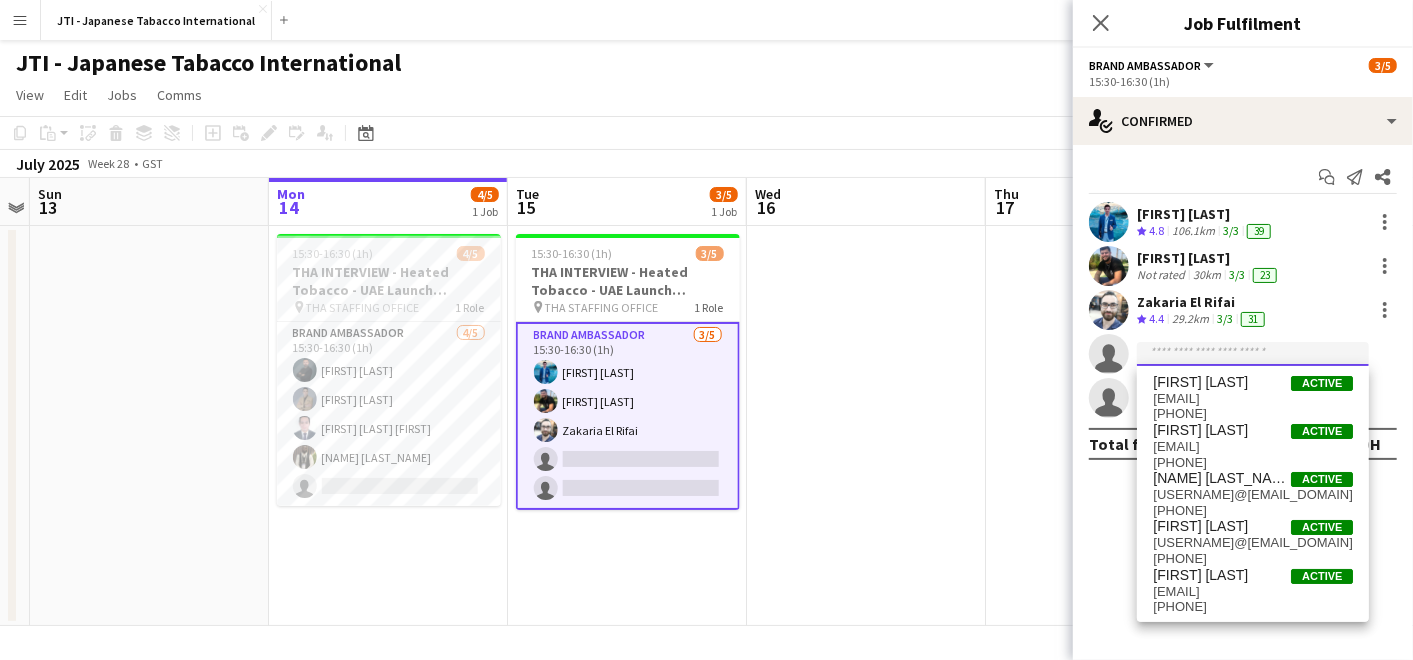 paste on "**********" 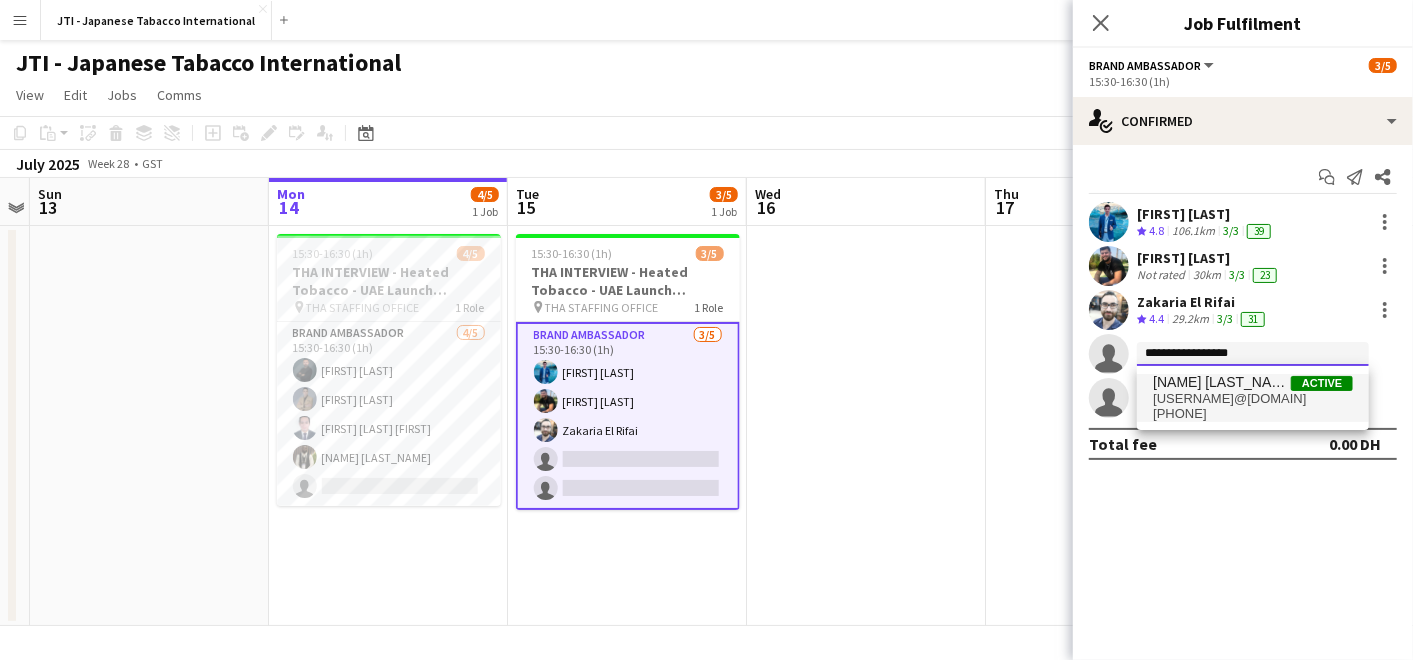 type on "**********" 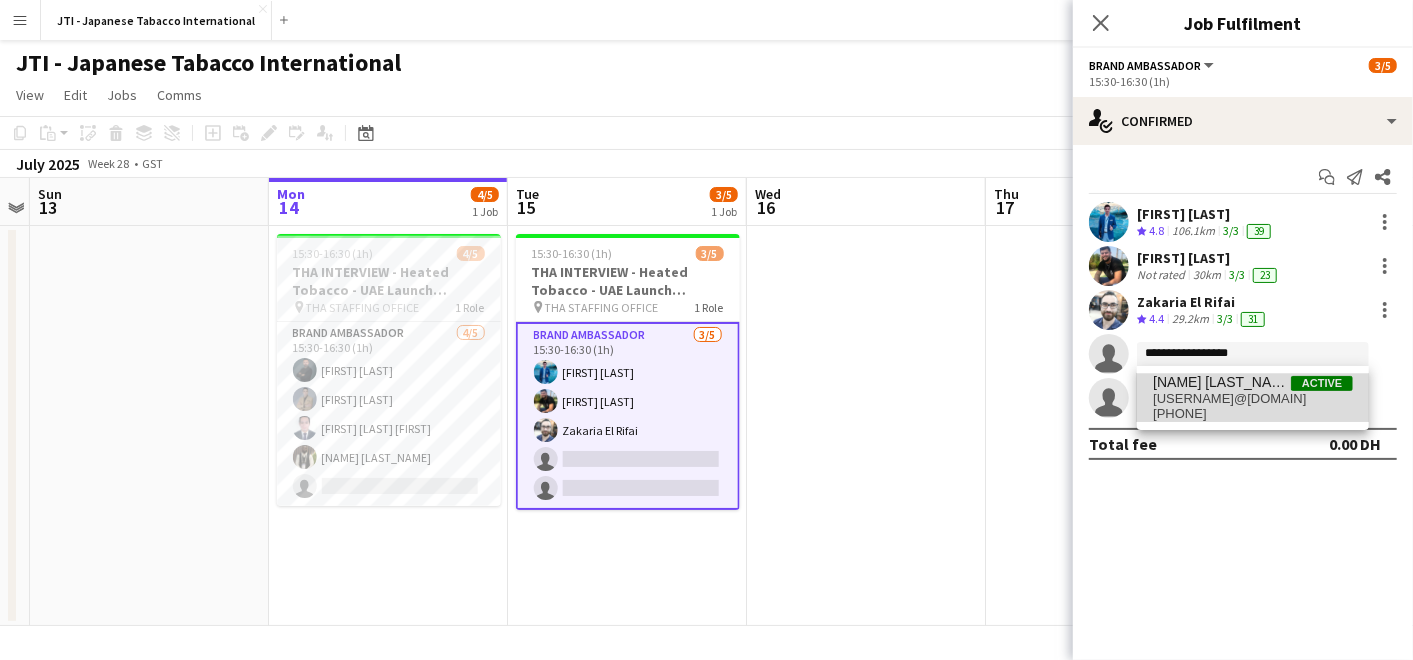 click on "abdullah_alshanti@hotmail.com" at bounding box center [1253, 399] 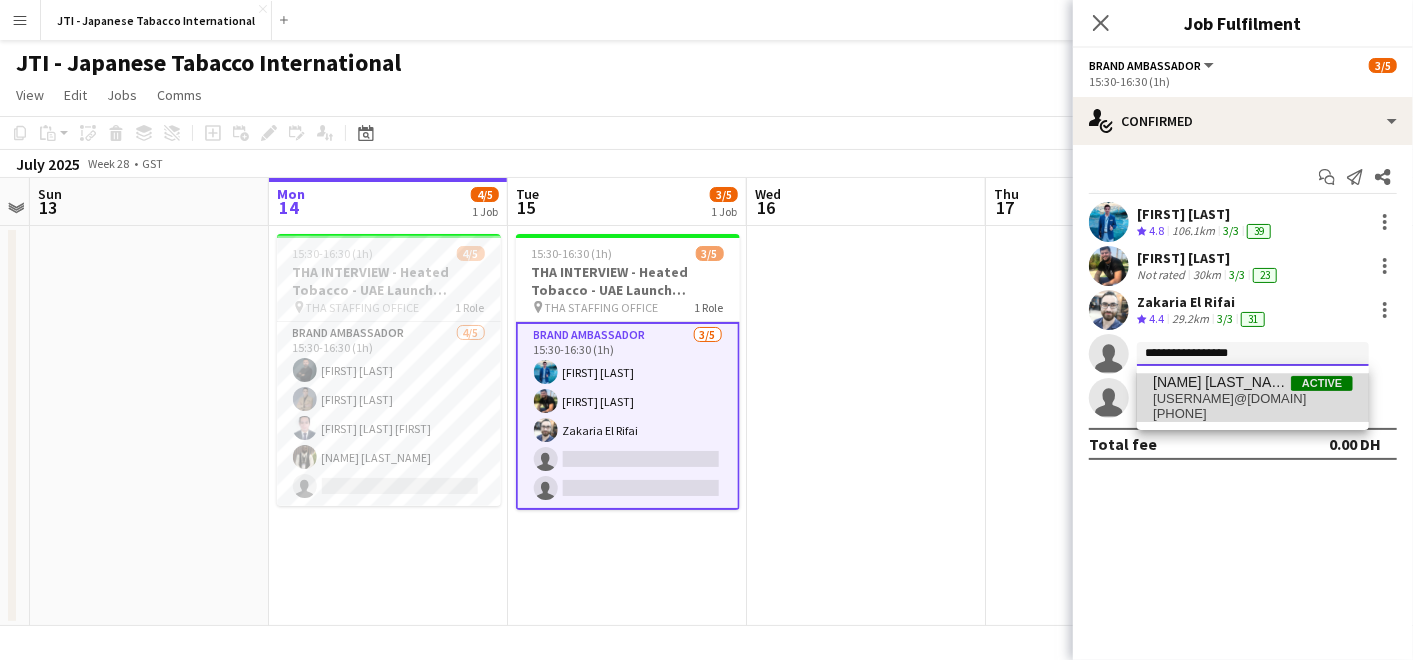 type 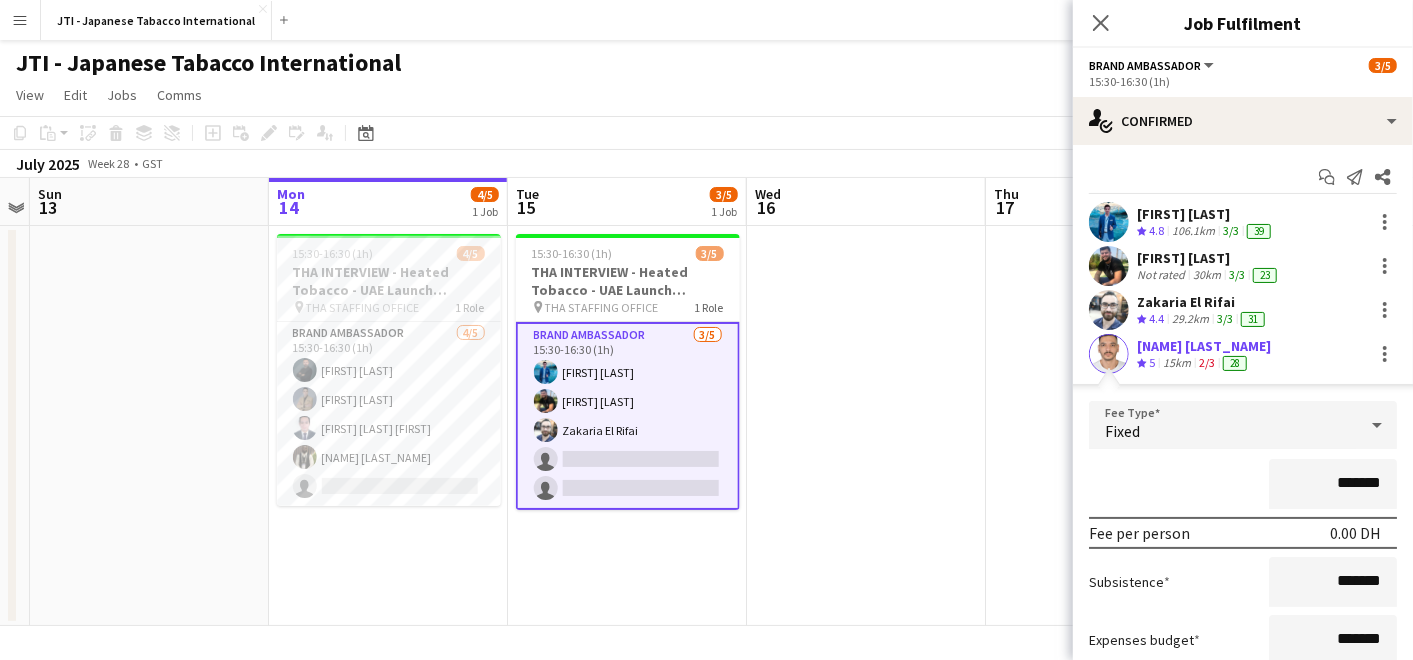 scroll, scrollTop: 208, scrollLeft: 0, axis: vertical 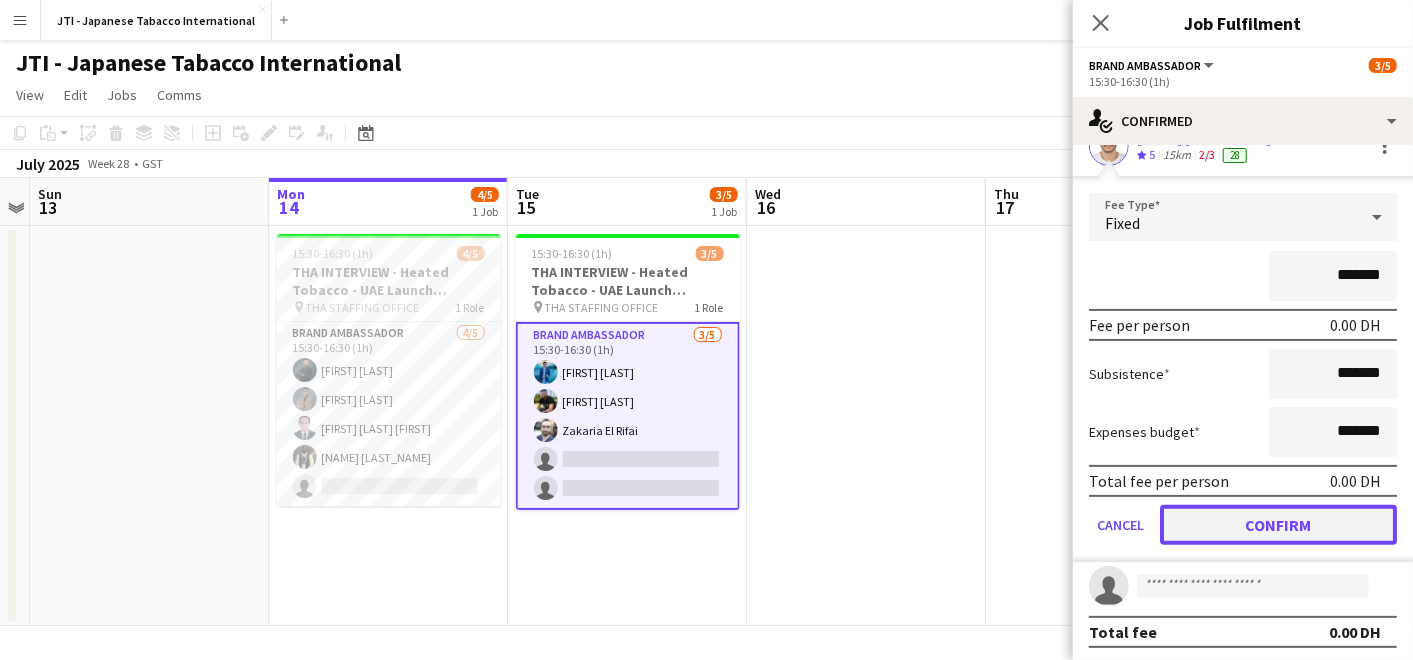 click on "Confirm" at bounding box center [1278, 525] 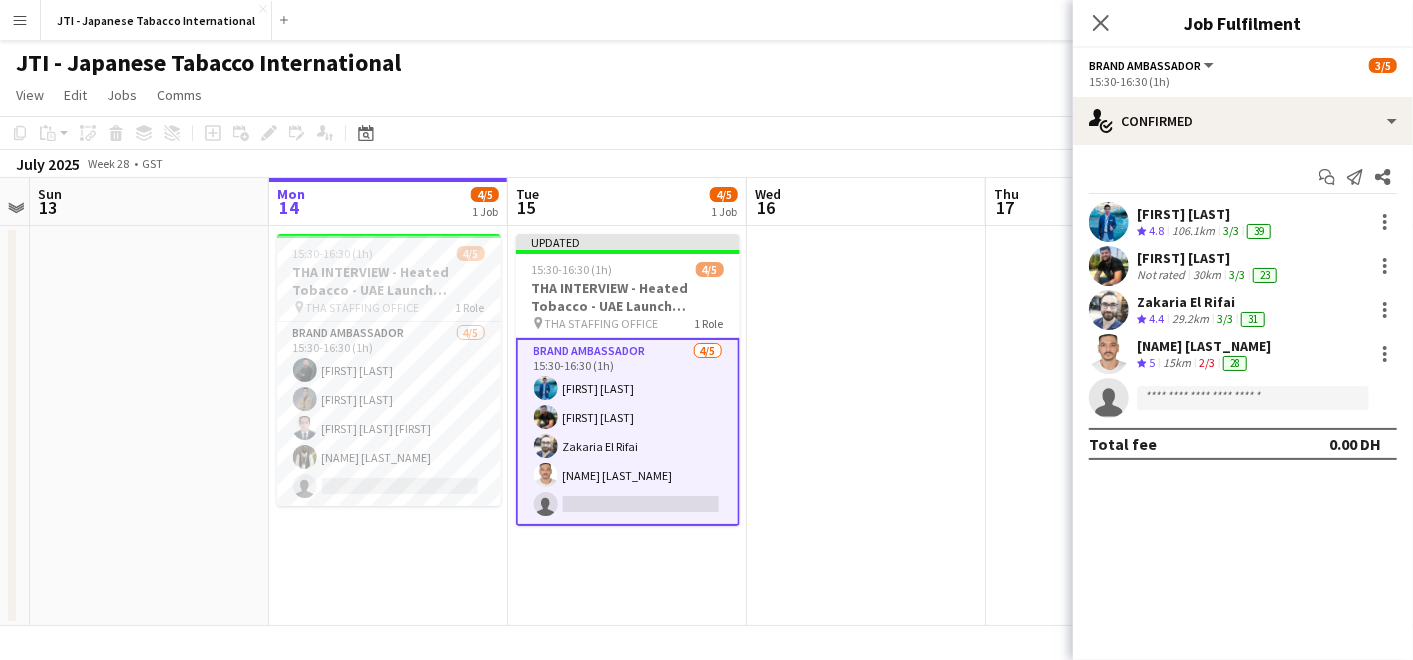 scroll, scrollTop: 0, scrollLeft: 0, axis: both 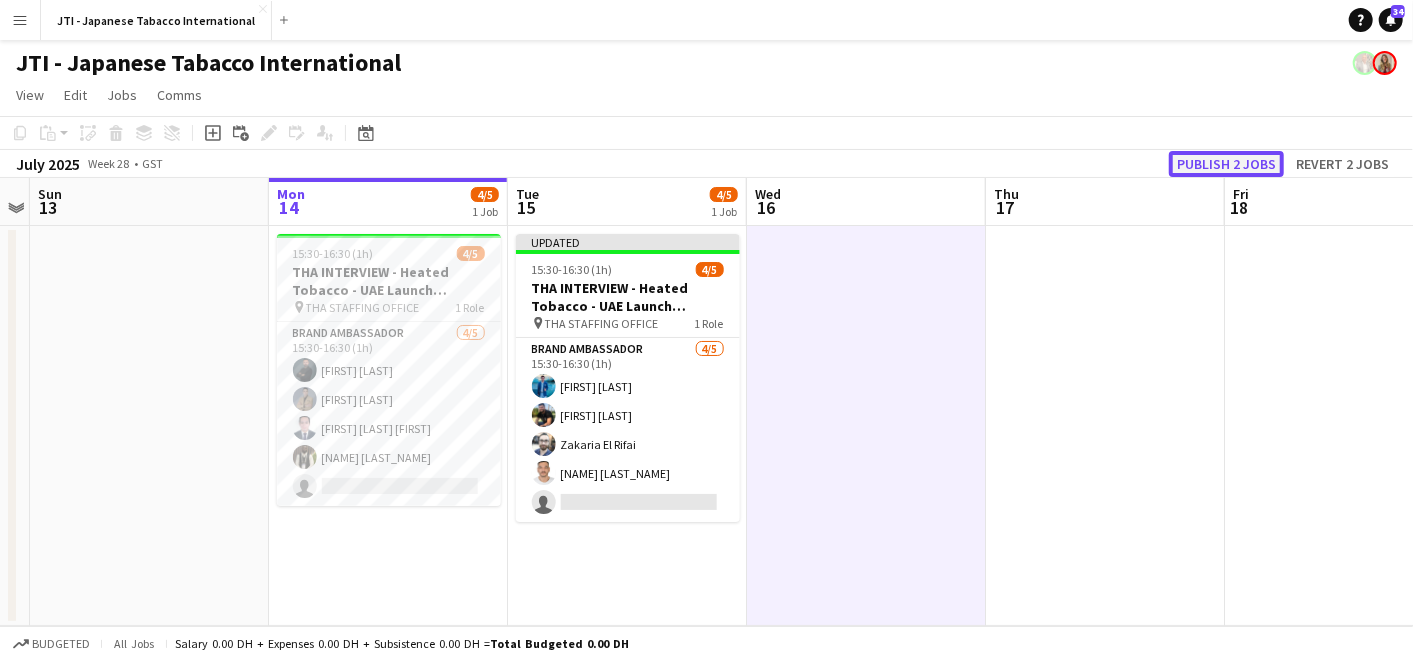 click on "Publish 2 jobs" 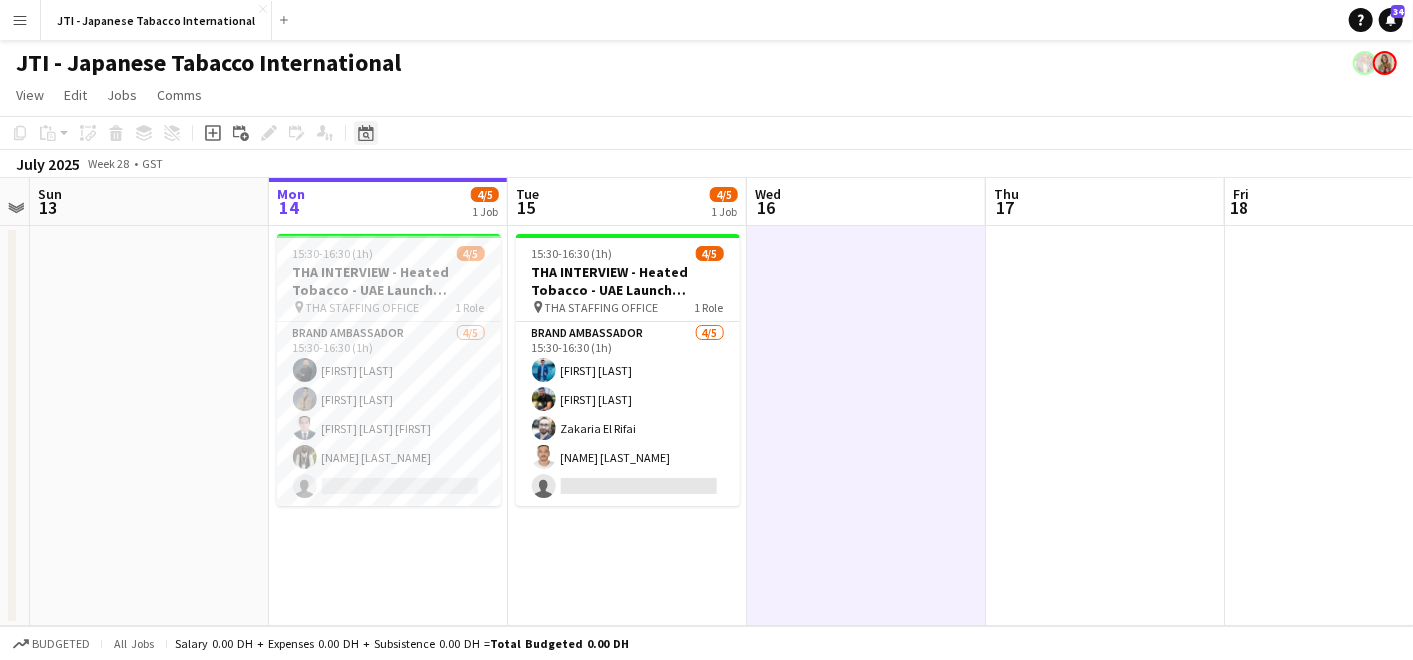 click 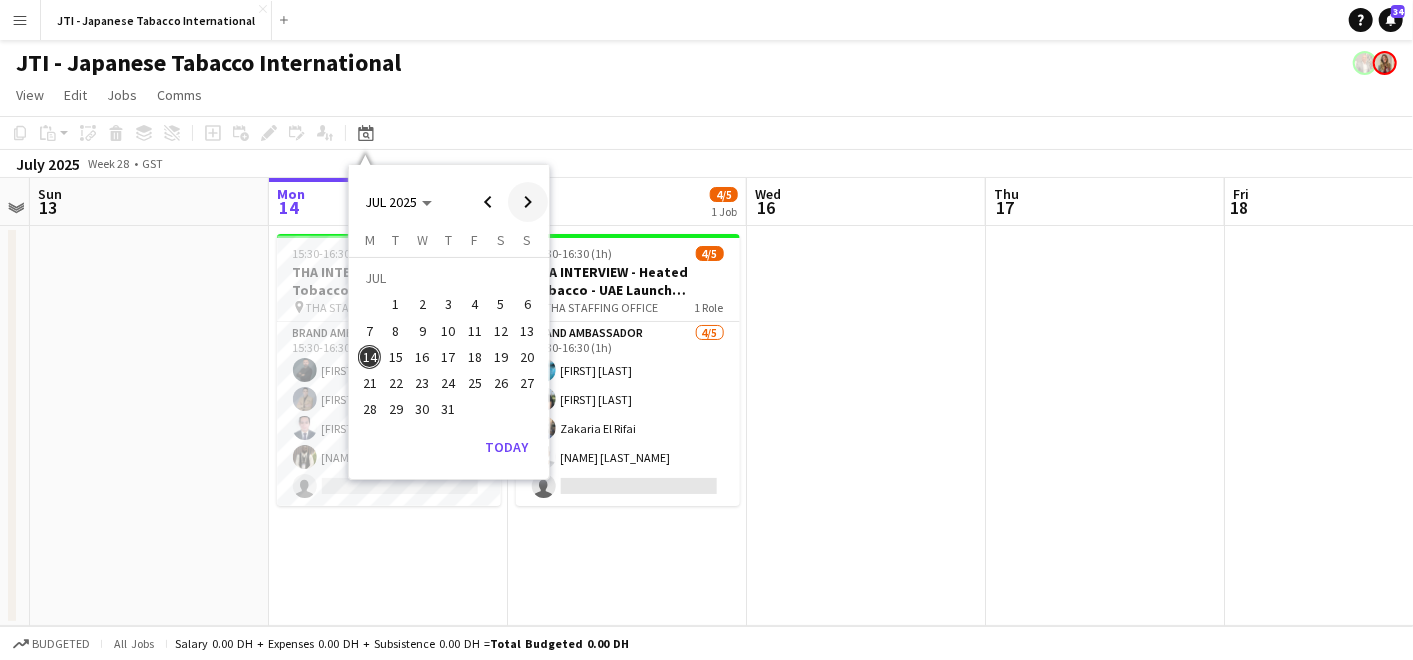 click at bounding box center [528, 202] 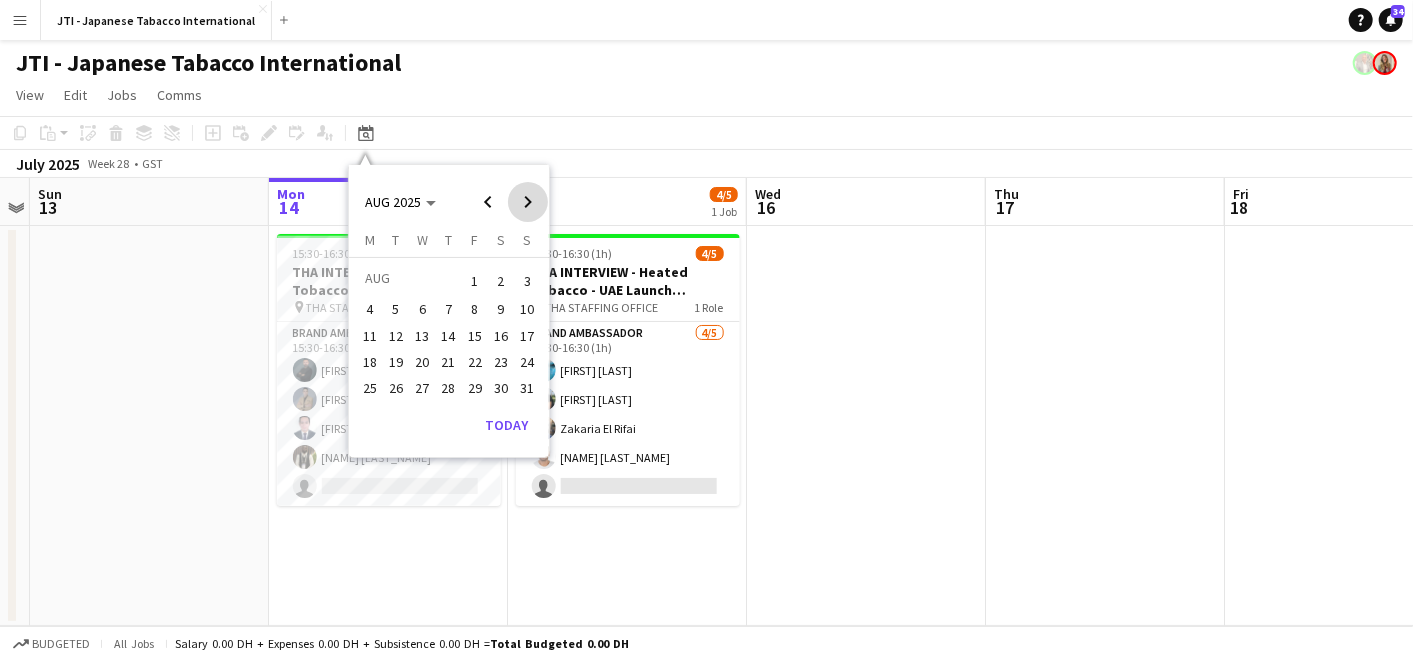 click at bounding box center [528, 202] 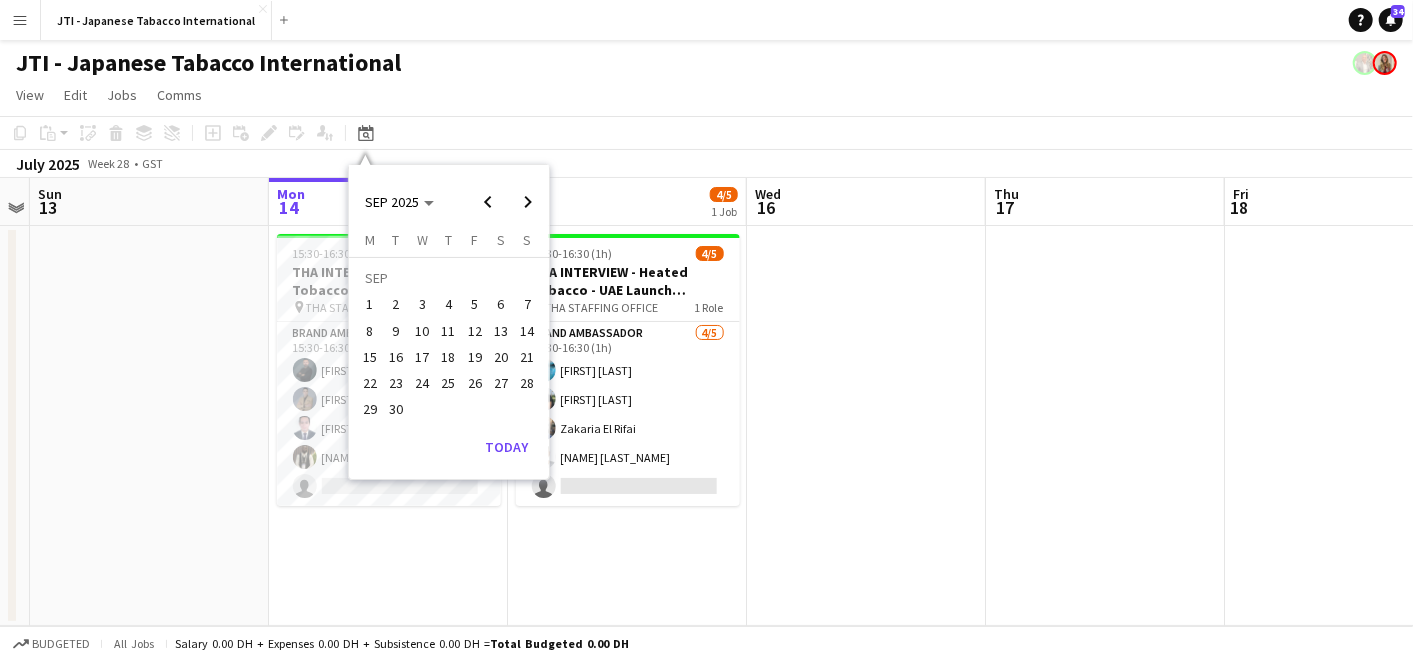 click on "1" at bounding box center (370, 305) 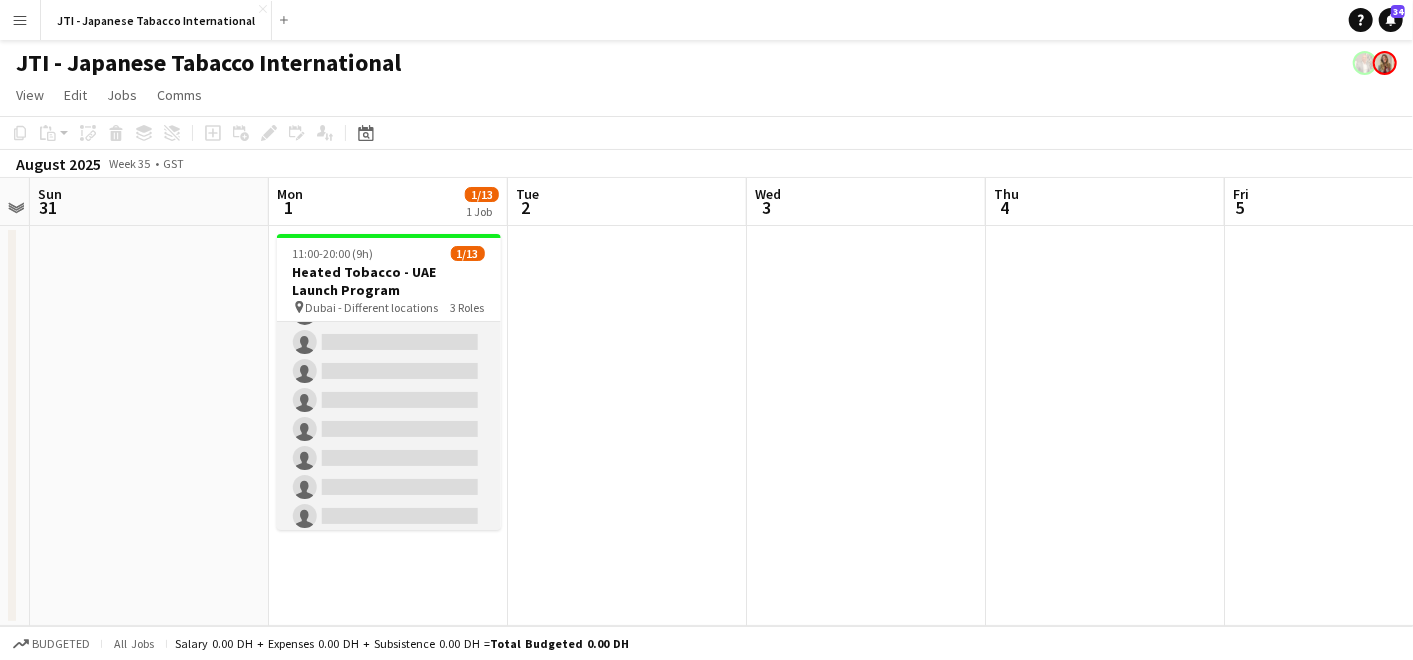 click on "Brand Ambassador    145A   0/10   12:00-20:00 (8h)
single-neutral-actions
single-neutral-actions
single-neutral-actions
single-neutral-actions
single-neutral-actions
single-neutral-actions
single-neutral-actions
single-neutral-actions
single-neutral-actions
single-neutral-actions" at bounding box center (389, 429) 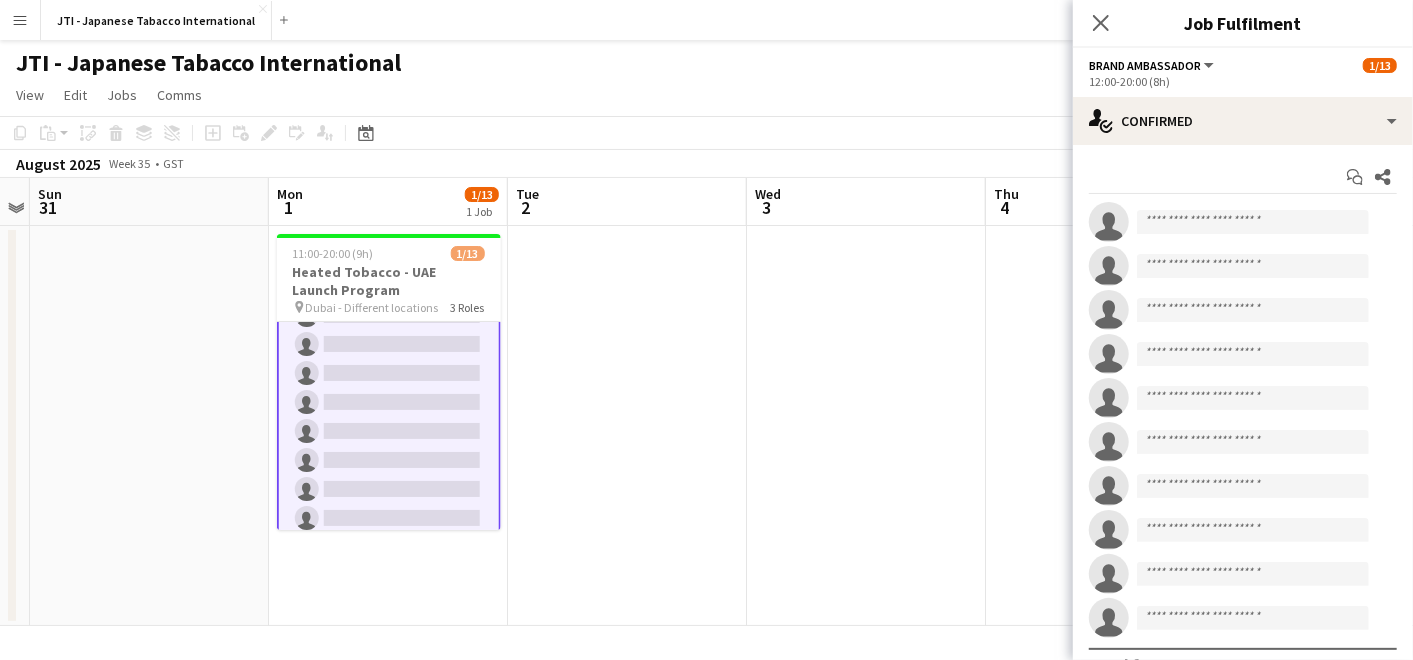 scroll, scrollTop: 223, scrollLeft: 0, axis: vertical 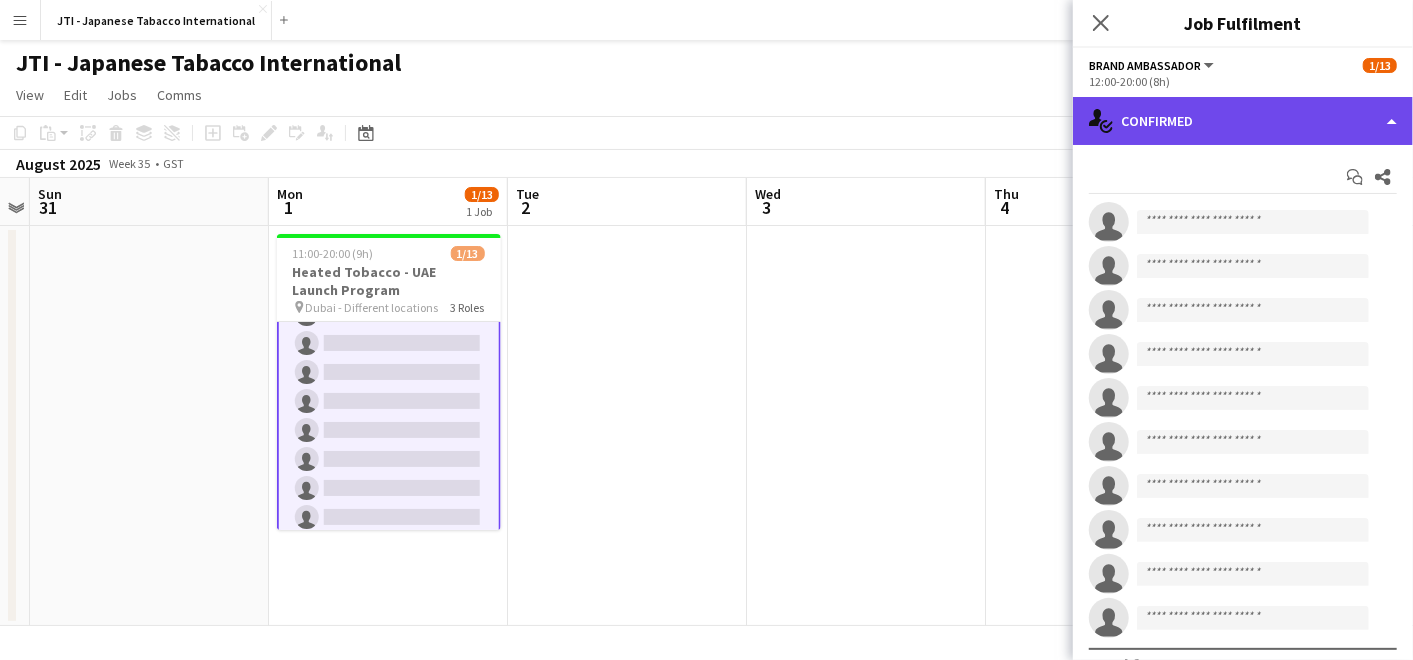 click on "single-neutral-actions-check-2
Confirmed" 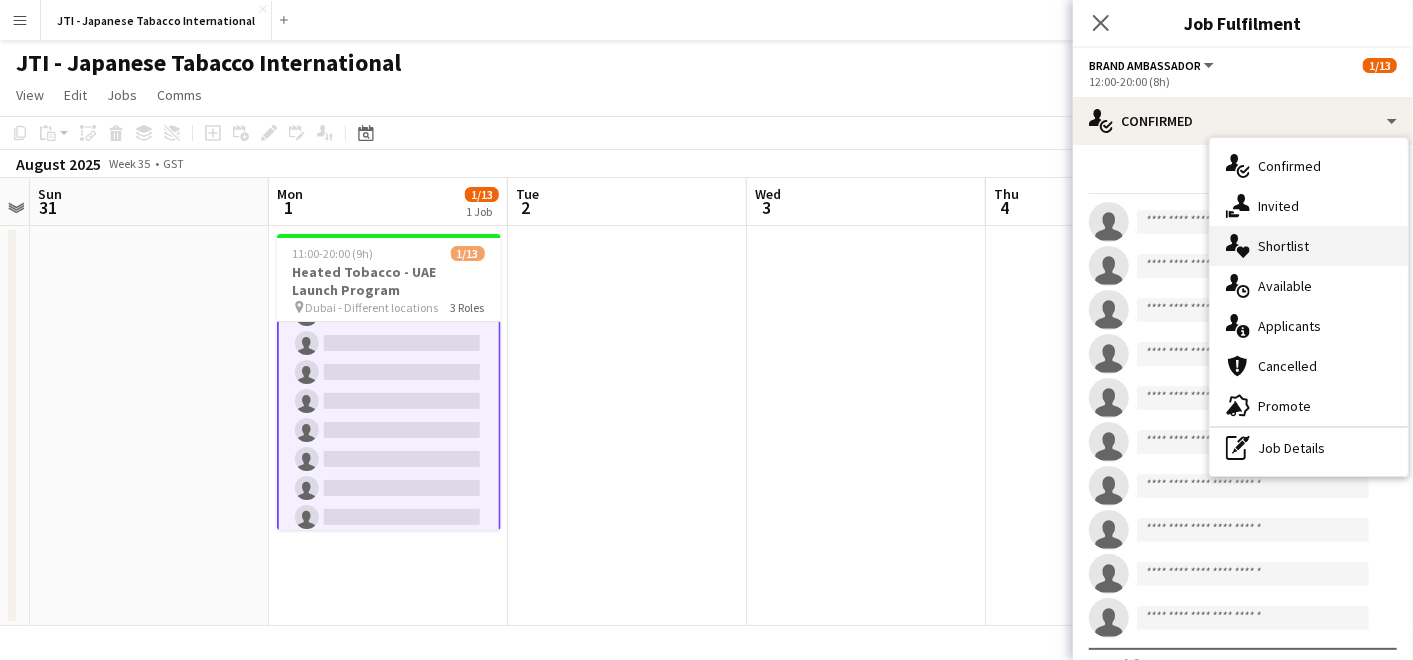 click on "single-neutral-actions-heart
Shortlist" at bounding box center (1309, 246) 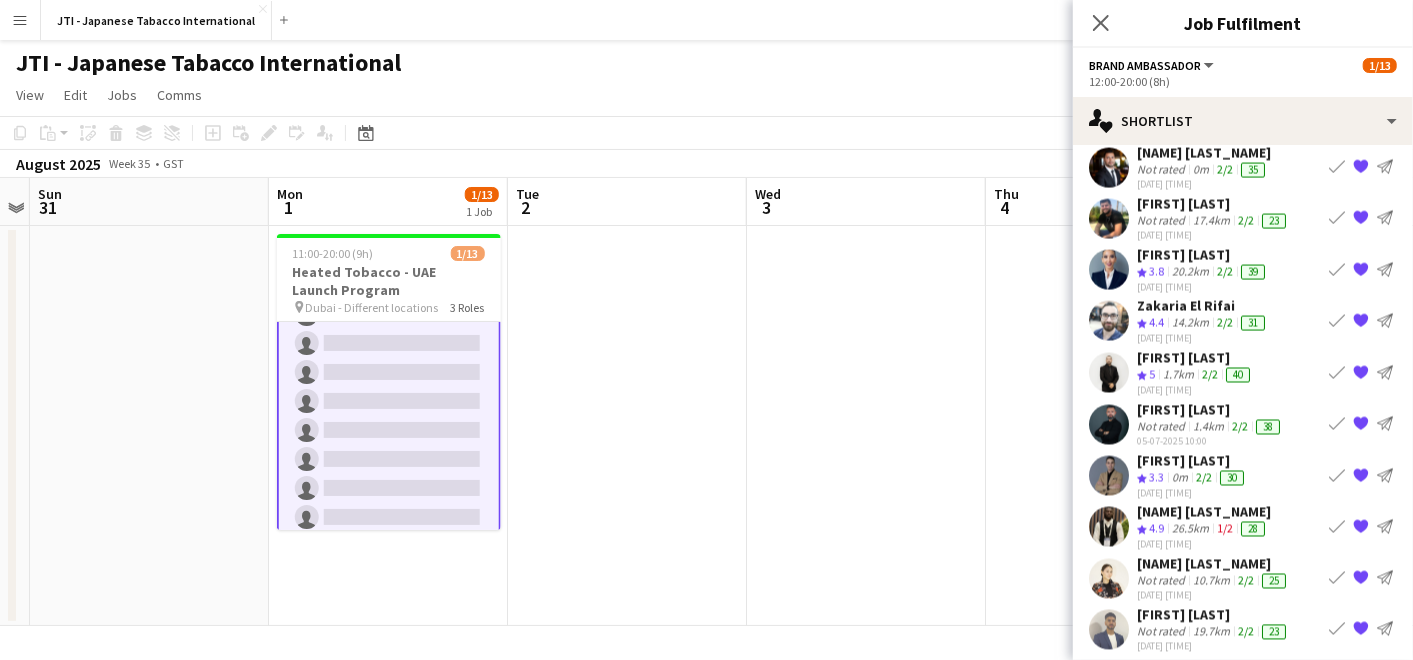 scroll, scrollTop: 2008, scrollLeft: 0, axis: vertical 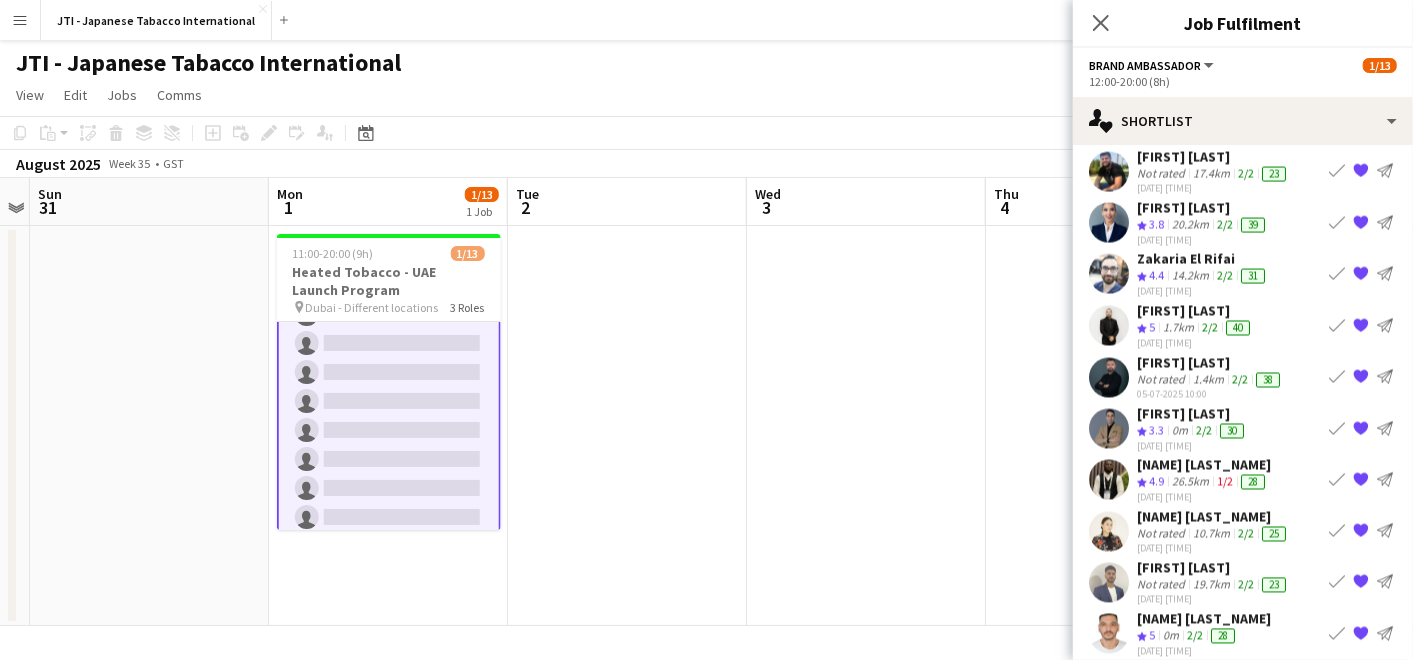 click on "Abdulmalik Shaltoni" at bounding box center (1213, 568) 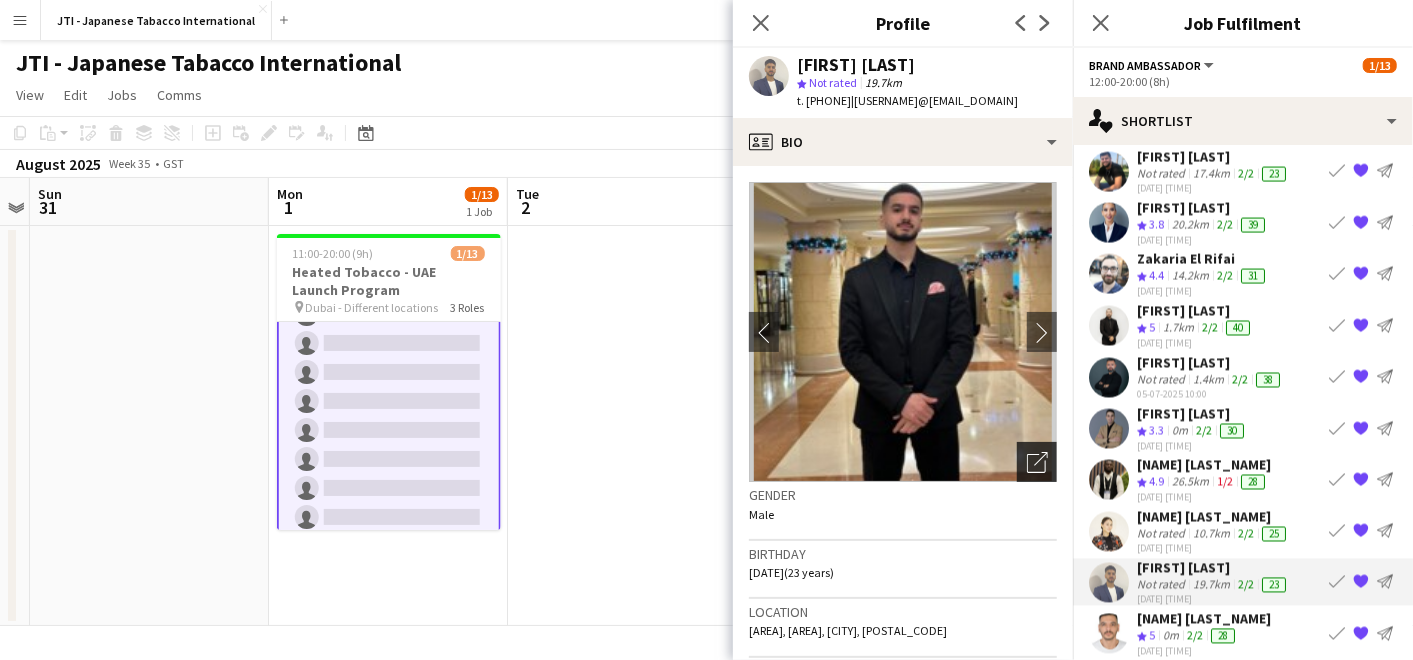 click on "Open photos pop-in" 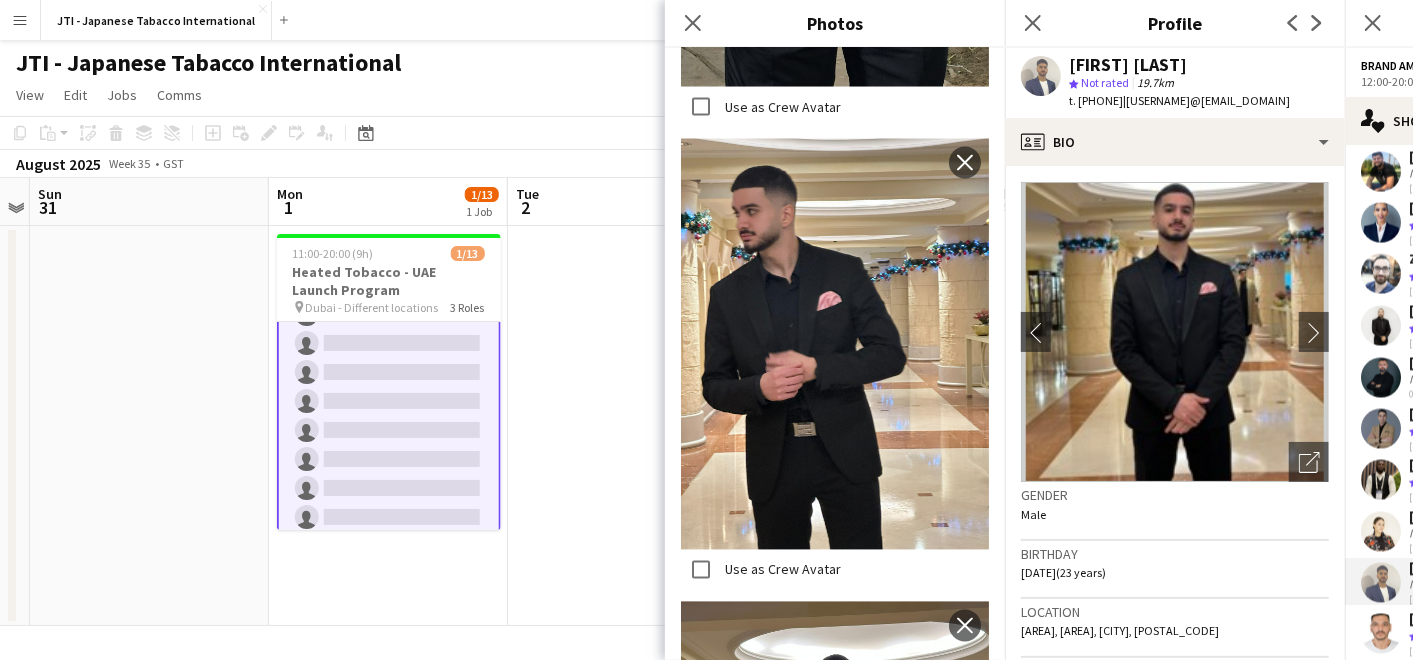 scroll, scrollTop: 2111, scrollLeft: 0, axis: vertical 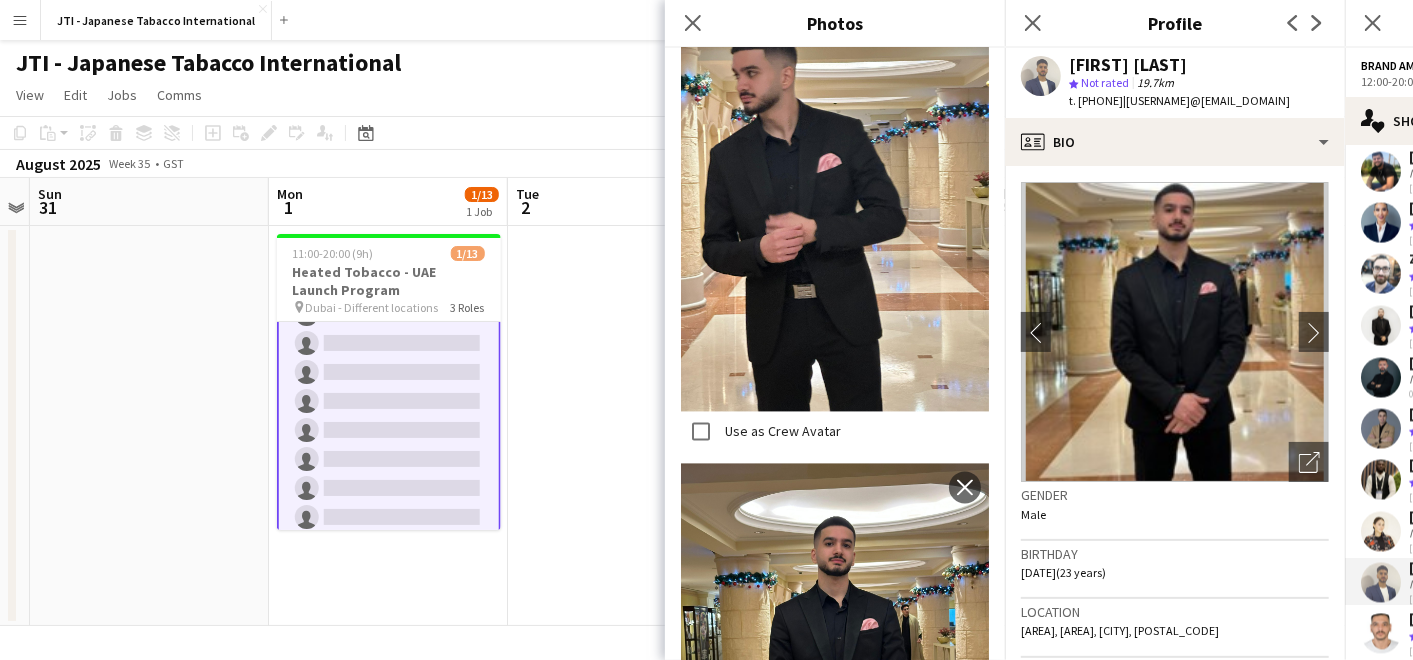 drag, startPoint x: 1254, startPoint y: 66, endPoint x: 1069, endPoint y: 64, distance: 185.0108 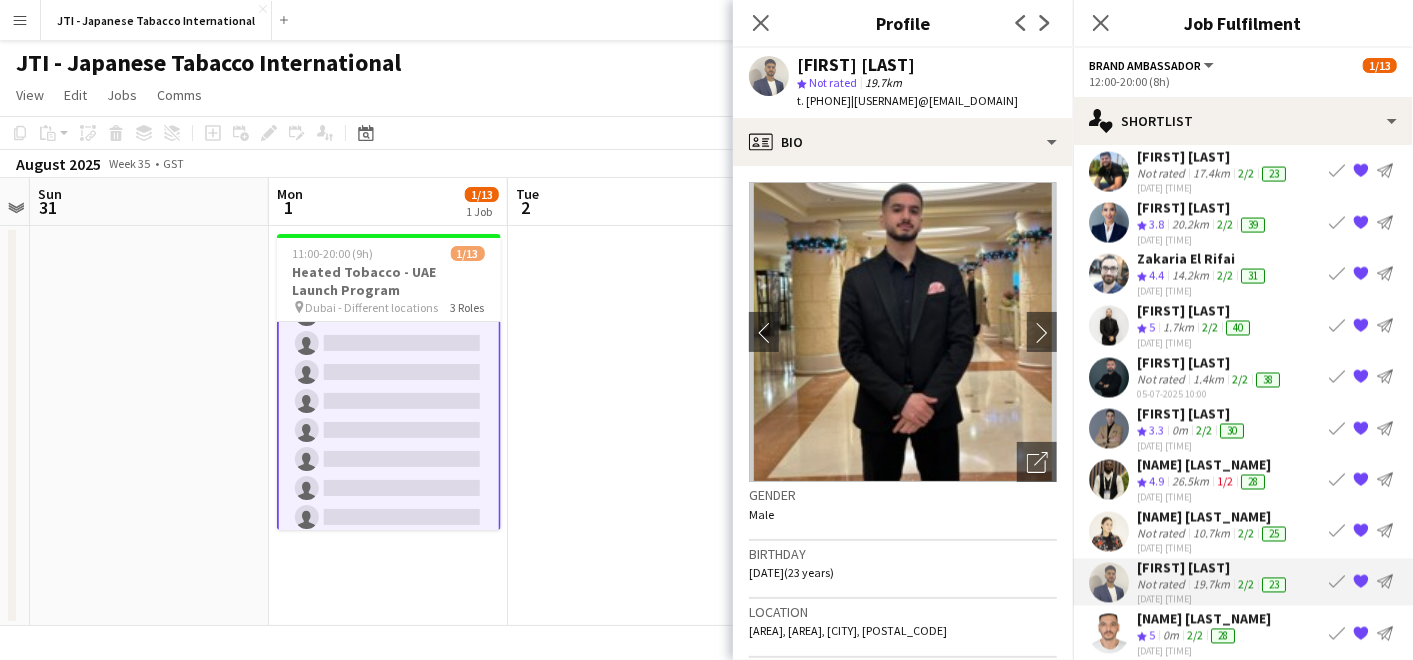 drag, startPoint x: 1069, startPoint y: 64, endPoint x: 924, endPoint y: 56, distance: 145.22052 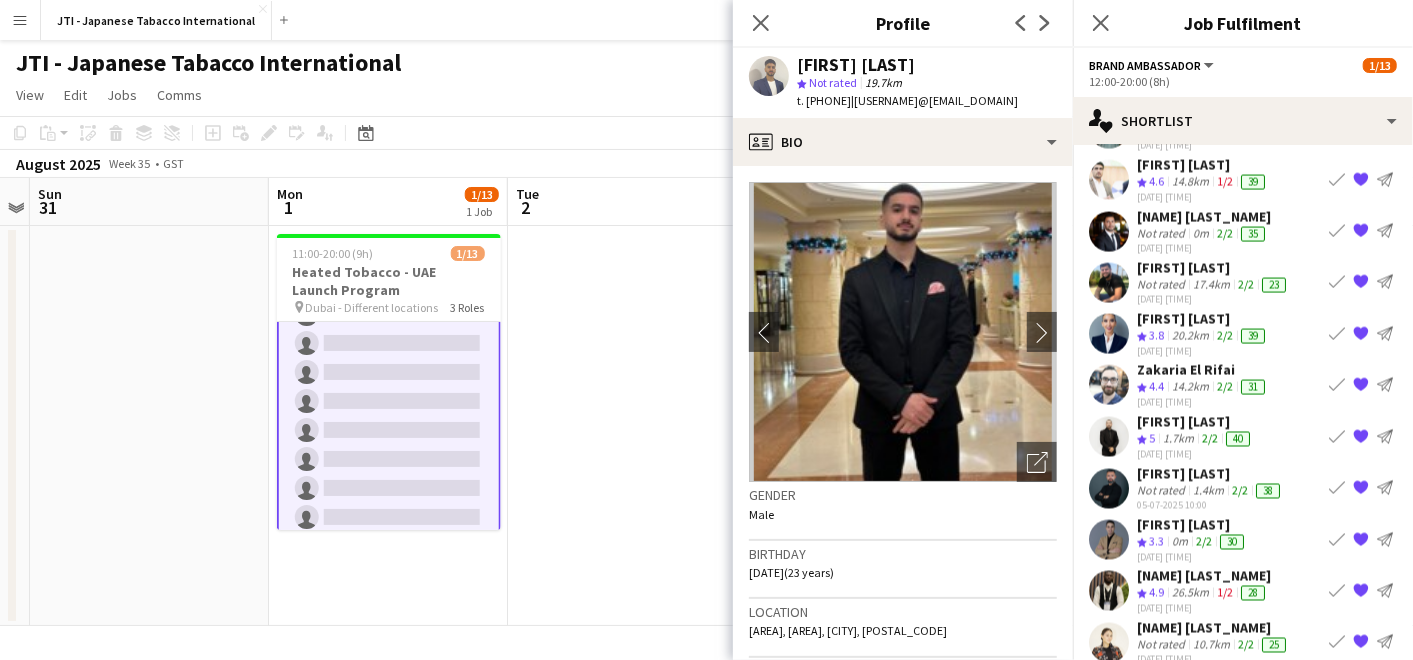click at bounding box center (627, 426) 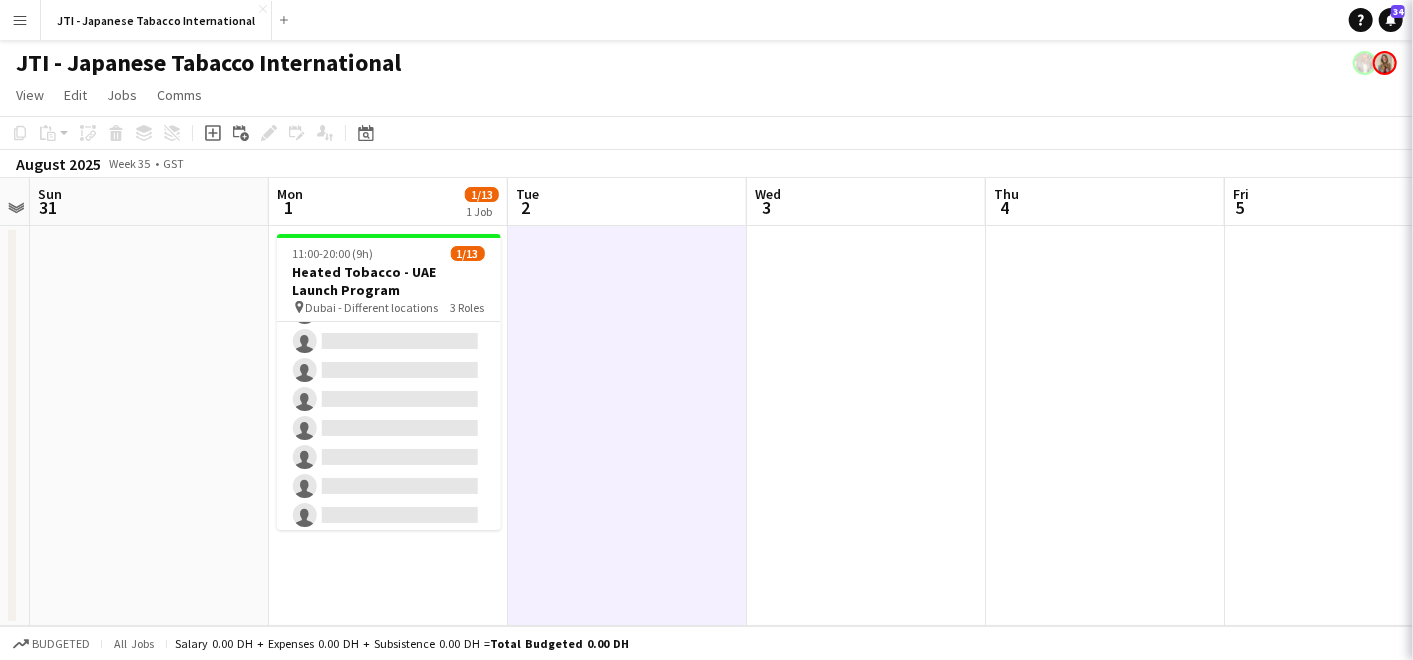 scroll, scrollTop: 222, scrollLeft: 0, axis: vertical 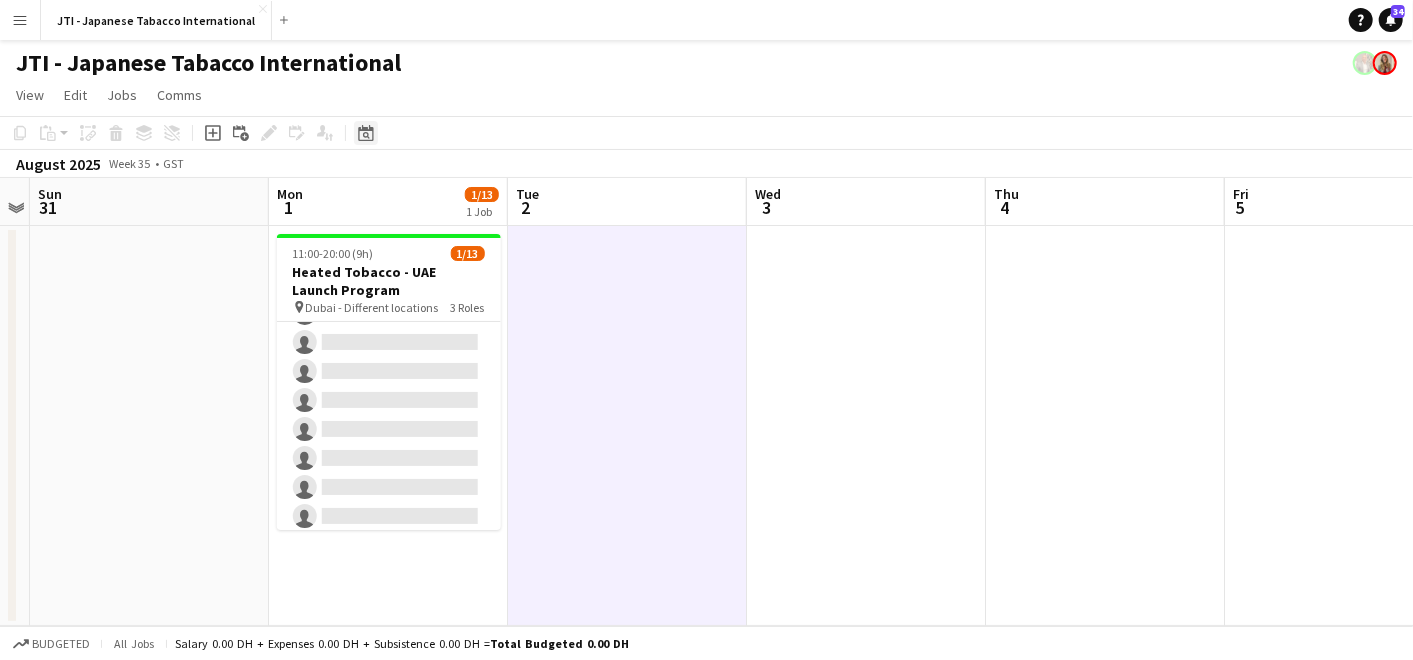 click on "Date picker" 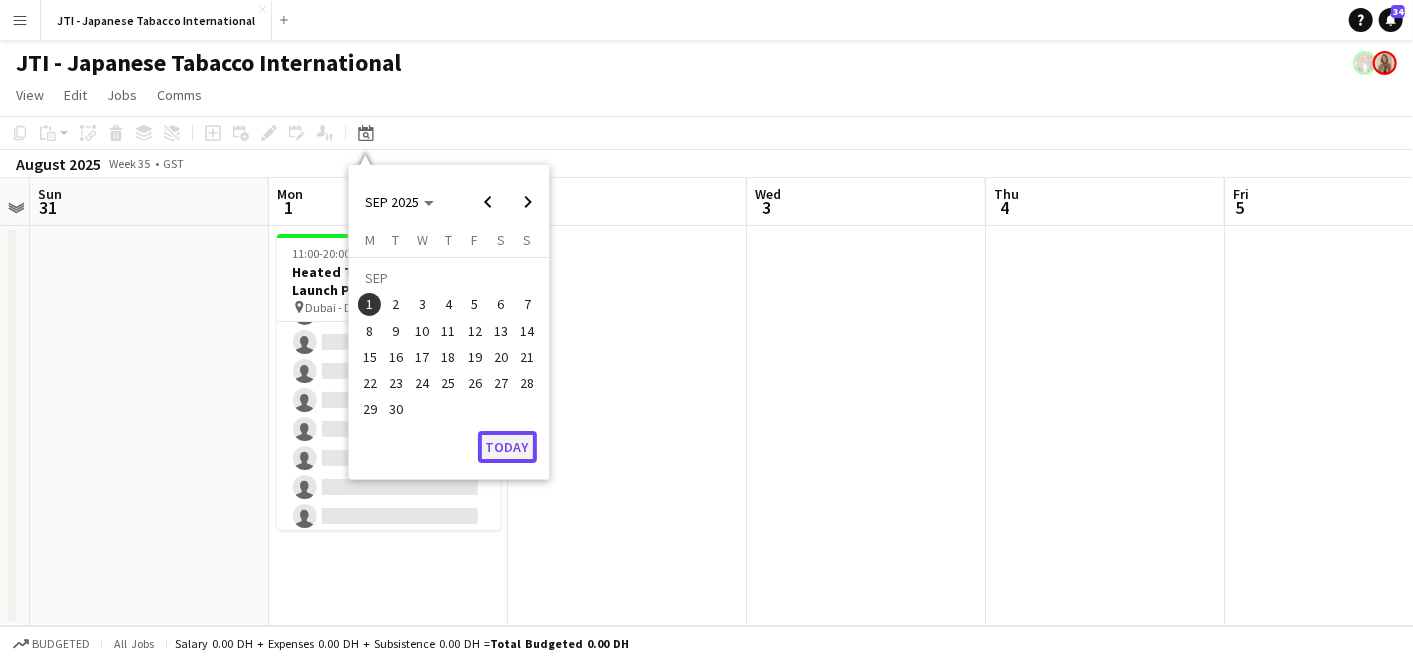 click on "Today" at bounding box center (507, 447) 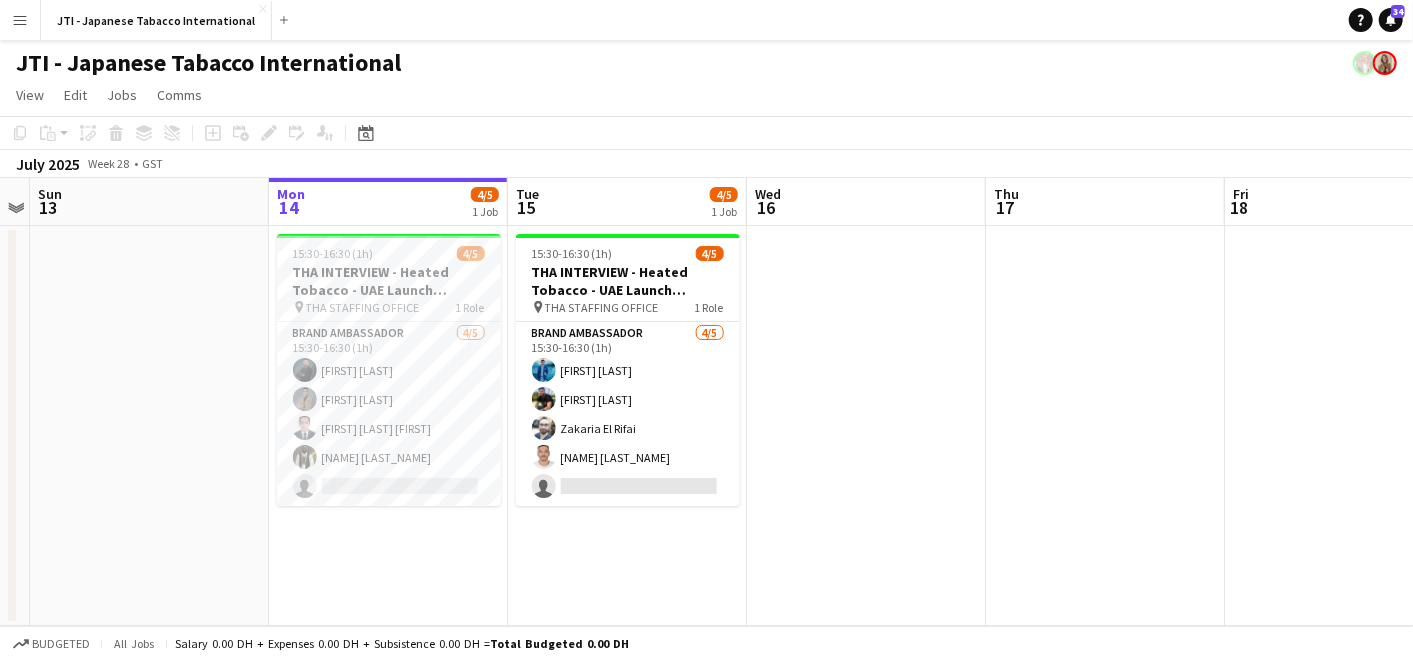 drag, startPoint x: 665, startPoint y: 480, endPoint x: 940, endPoint y: 468, distance: 275.2617 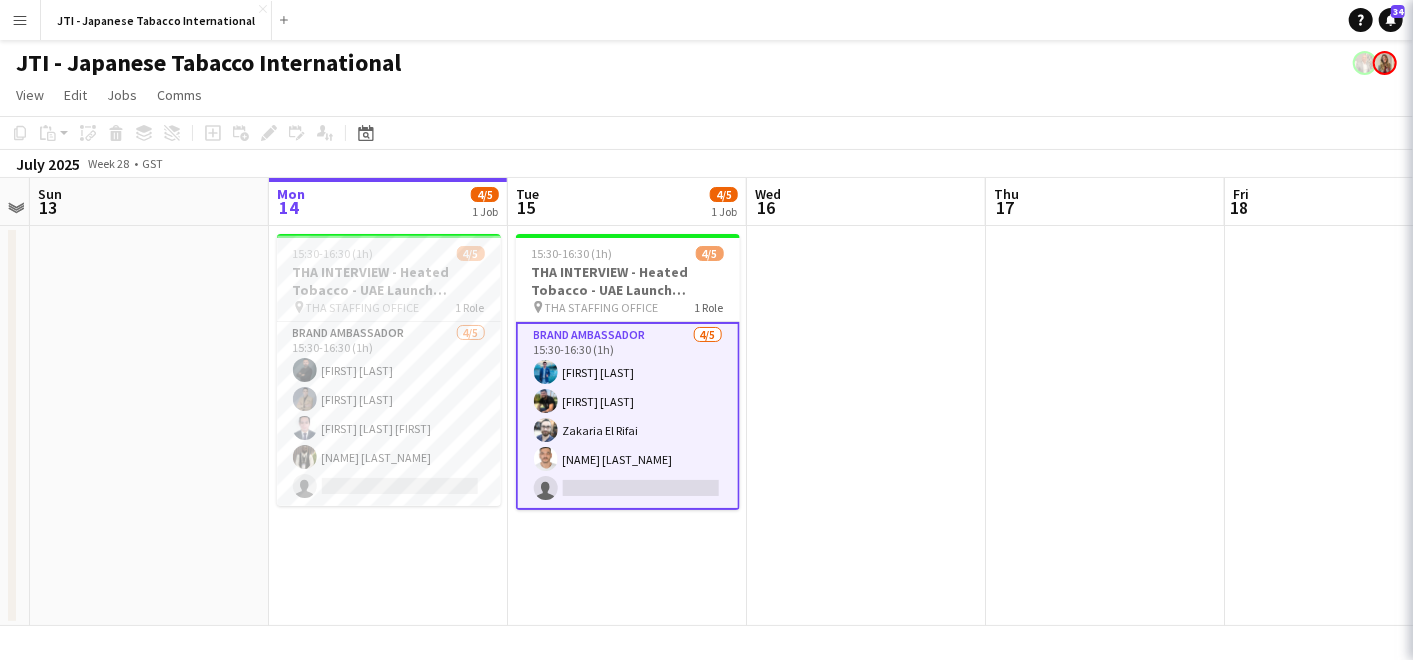scroll, scrollTop: 0, scrollLeft: 688, axis: horizontal 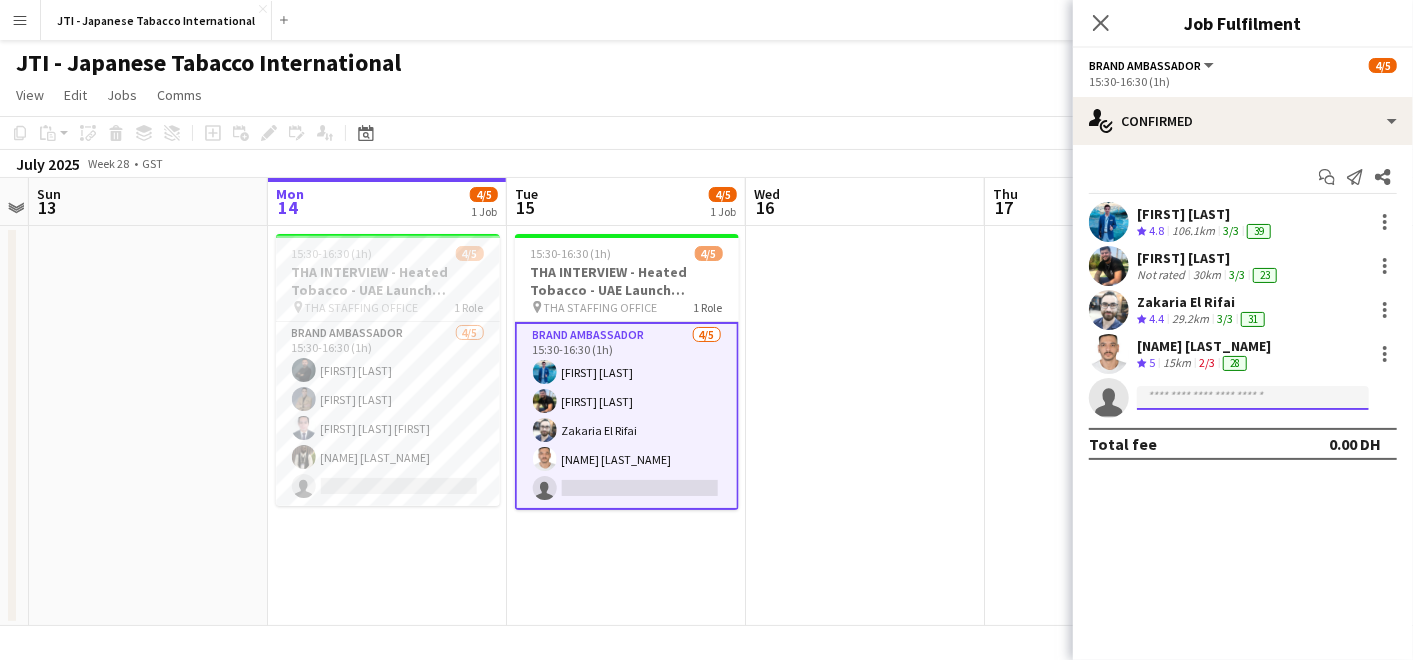click 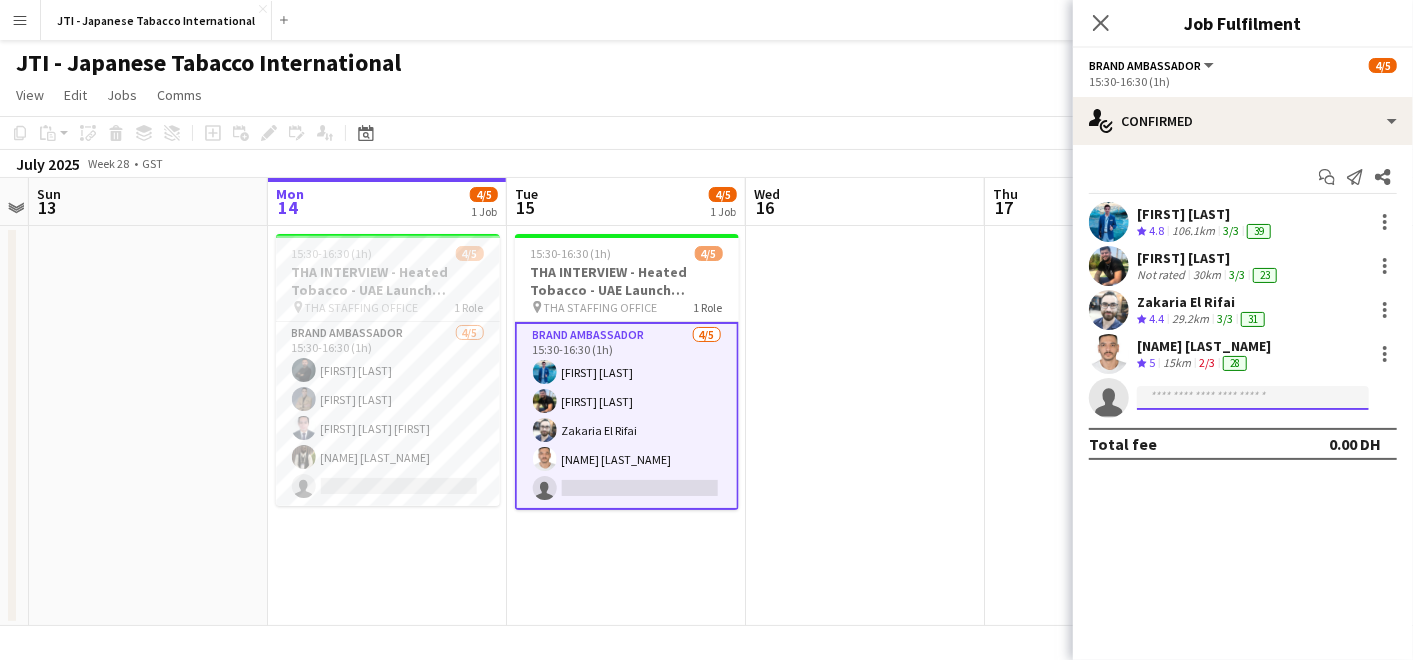 paste on "**********" 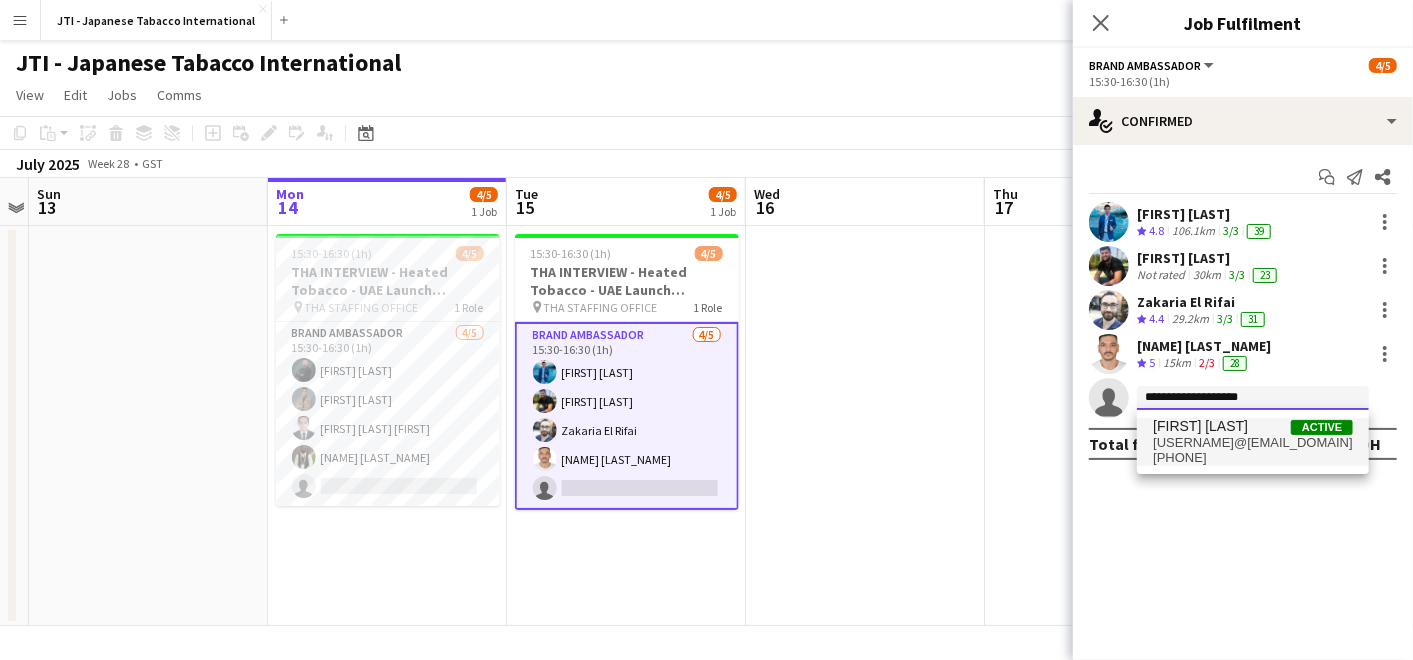 type on "**********" 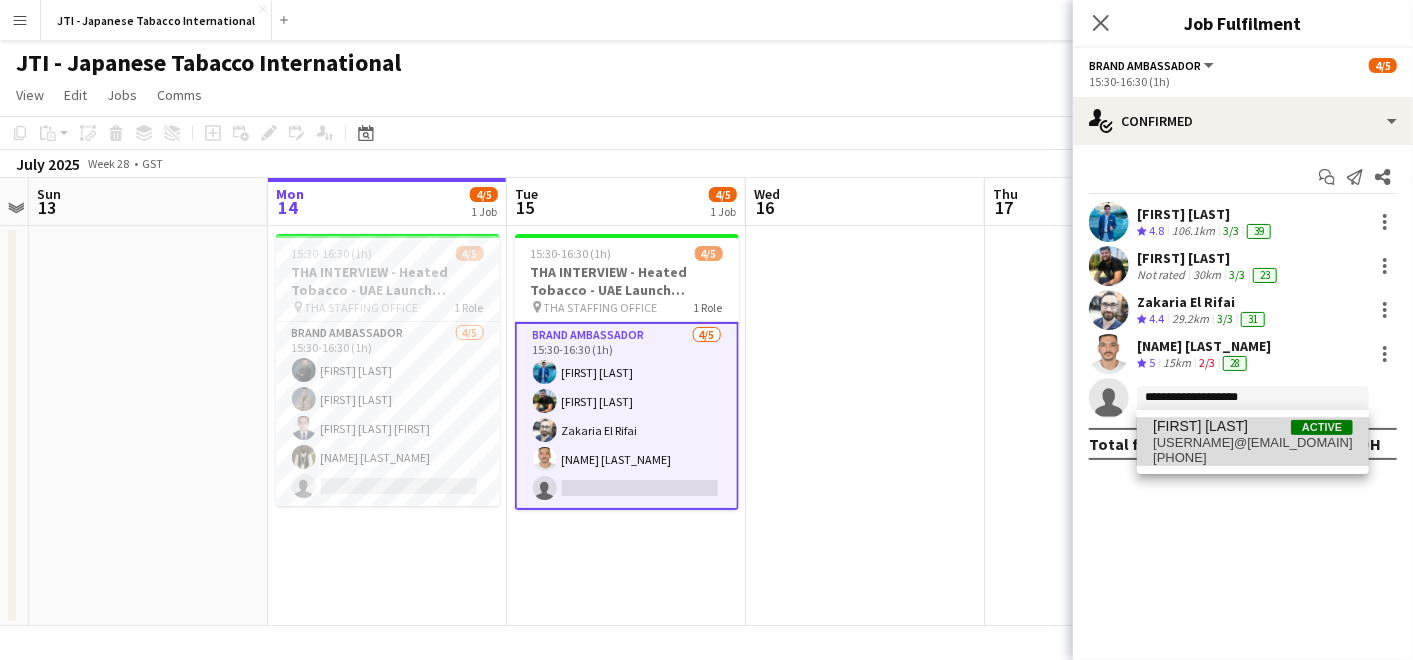 click on "Abdulmalik Shaltoni" at bounding box center [1200, 426] 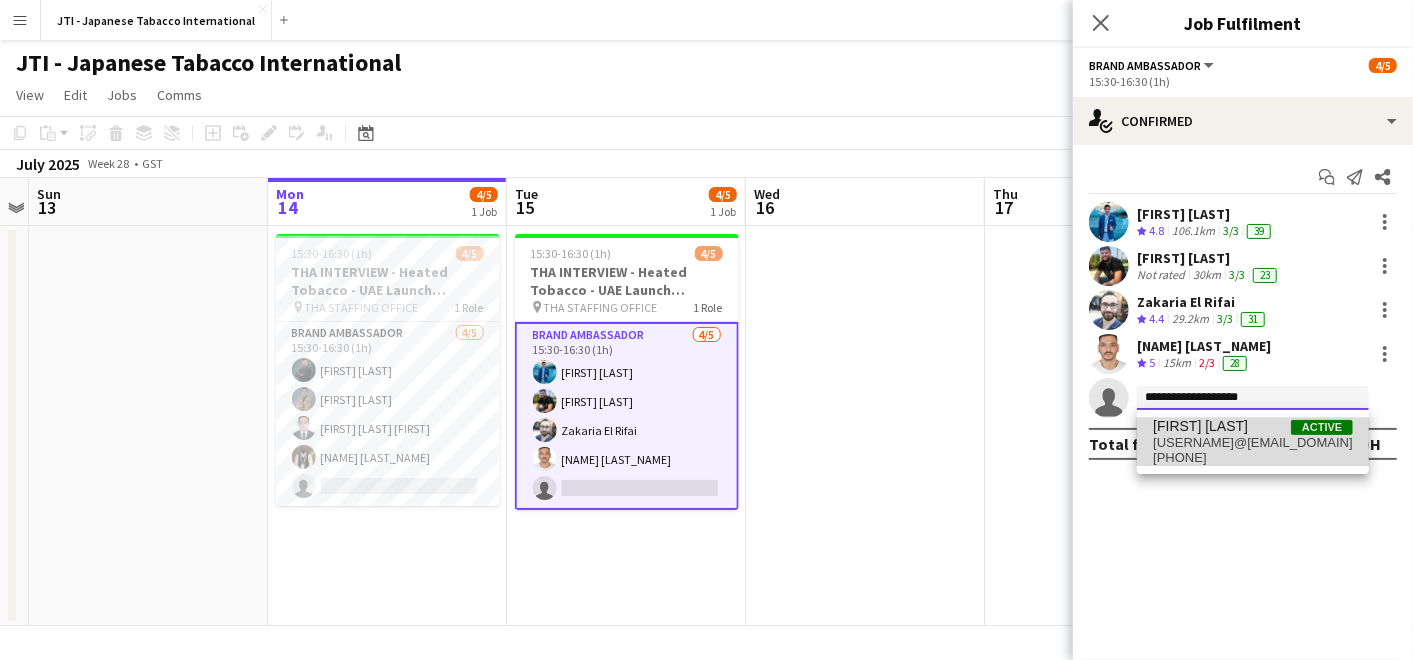 type 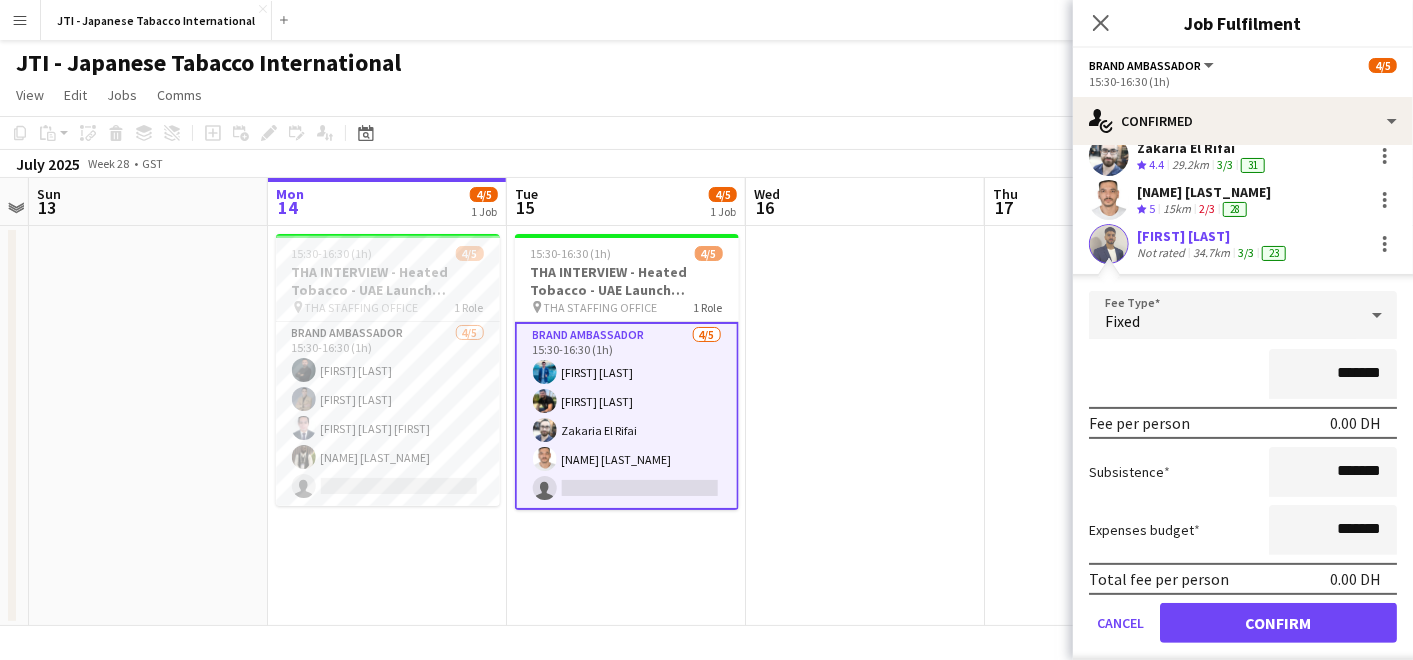 scroll, scrollTop: 208, scrollLeft: 0, axis: vertical 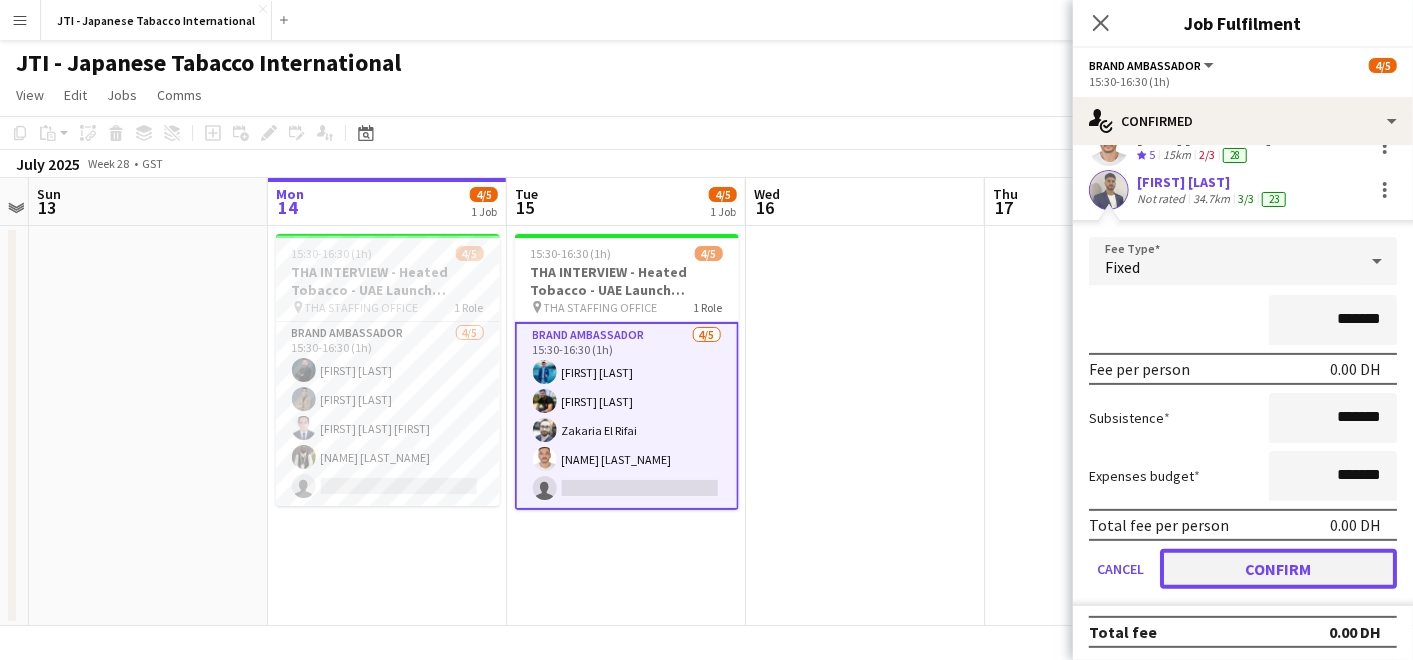 click on "Confirm" at bounding box center [1278, 569] 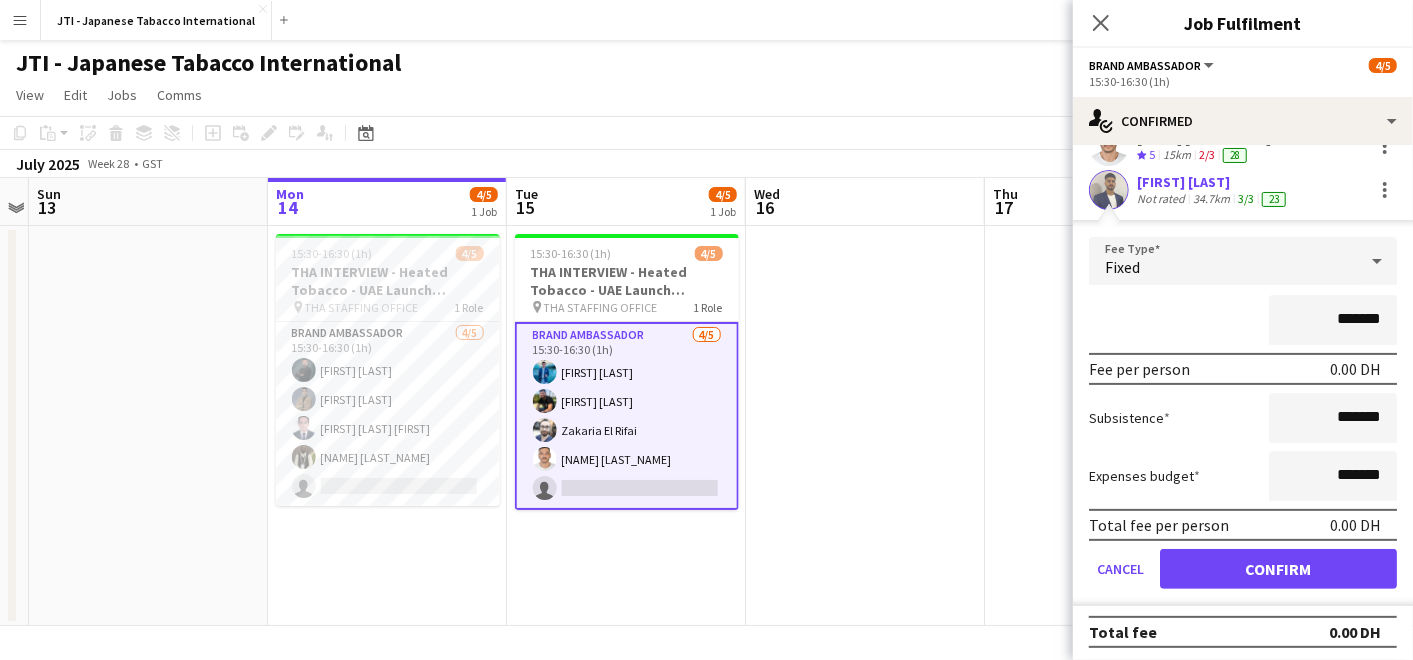 scroll, scrollTop: 0, scrollLeft: 0, axis: both 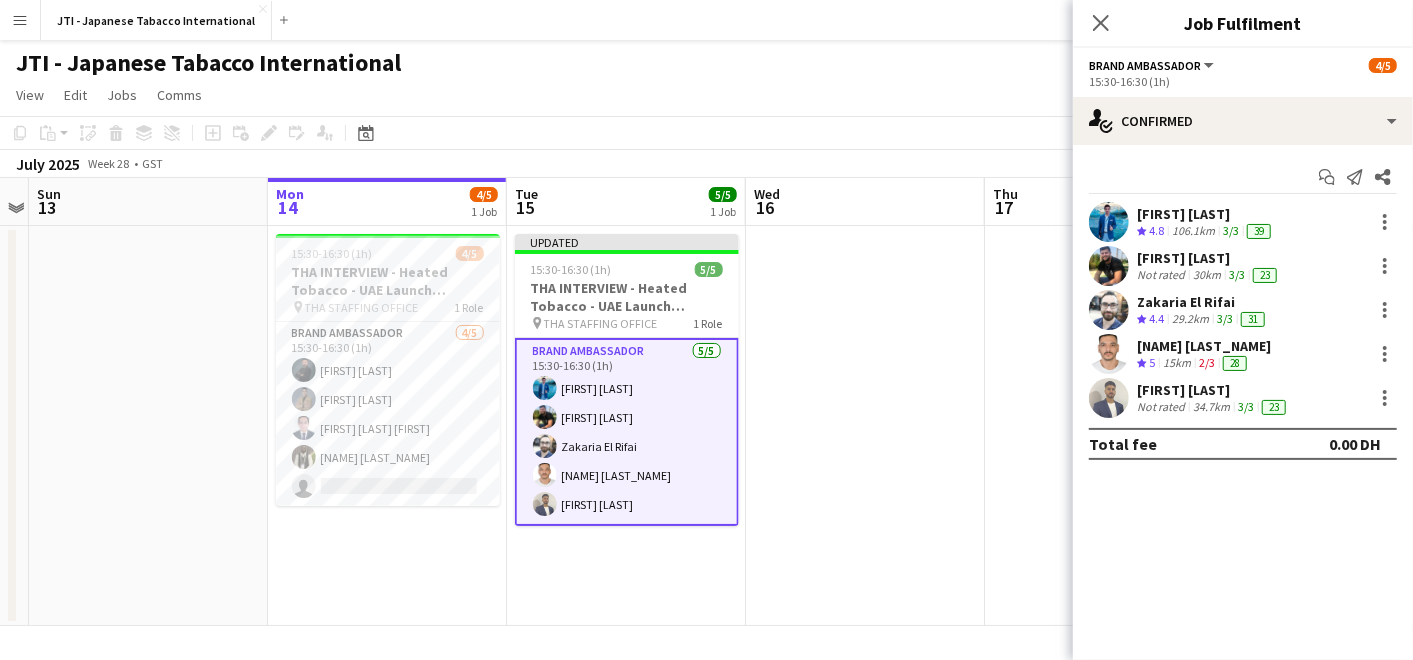click at bounding box center (1104, 426) 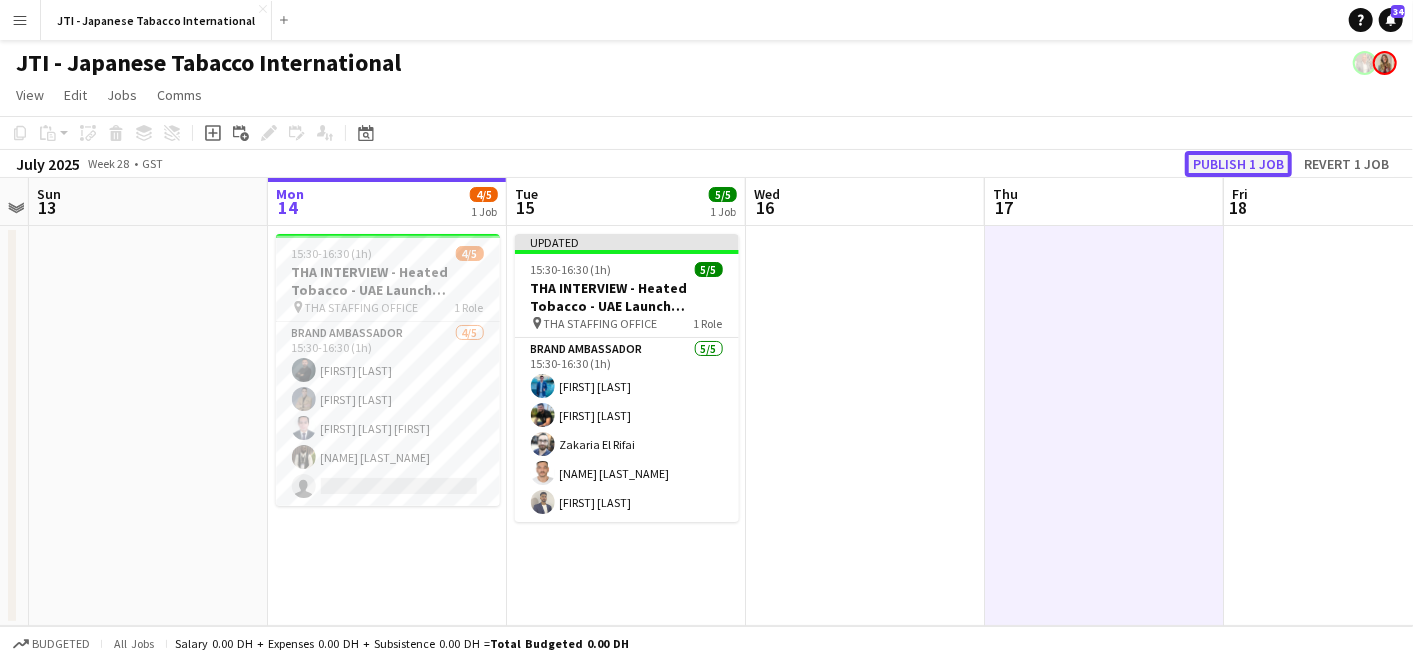 click on "Publish 1 job" 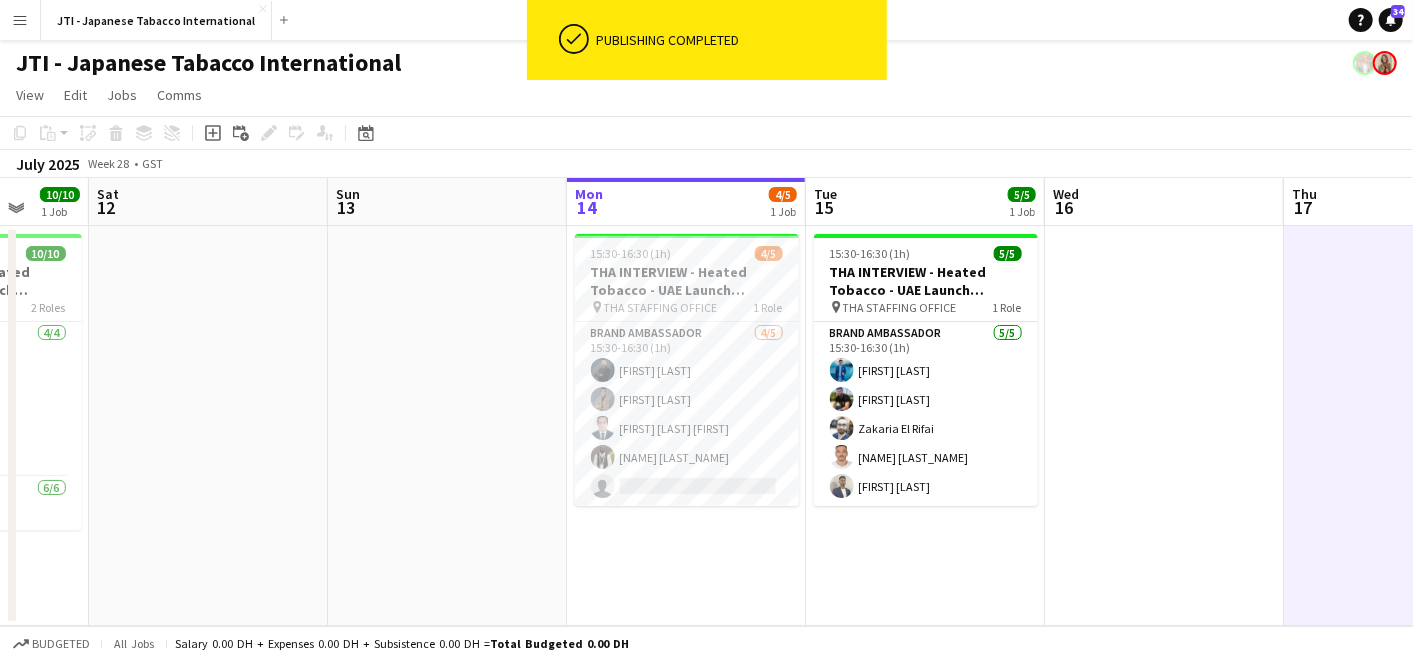 drag, startPoint x: 179, startPoint y: 402, endPoint x: 901, endPoint y: 427, distance: 722.4327 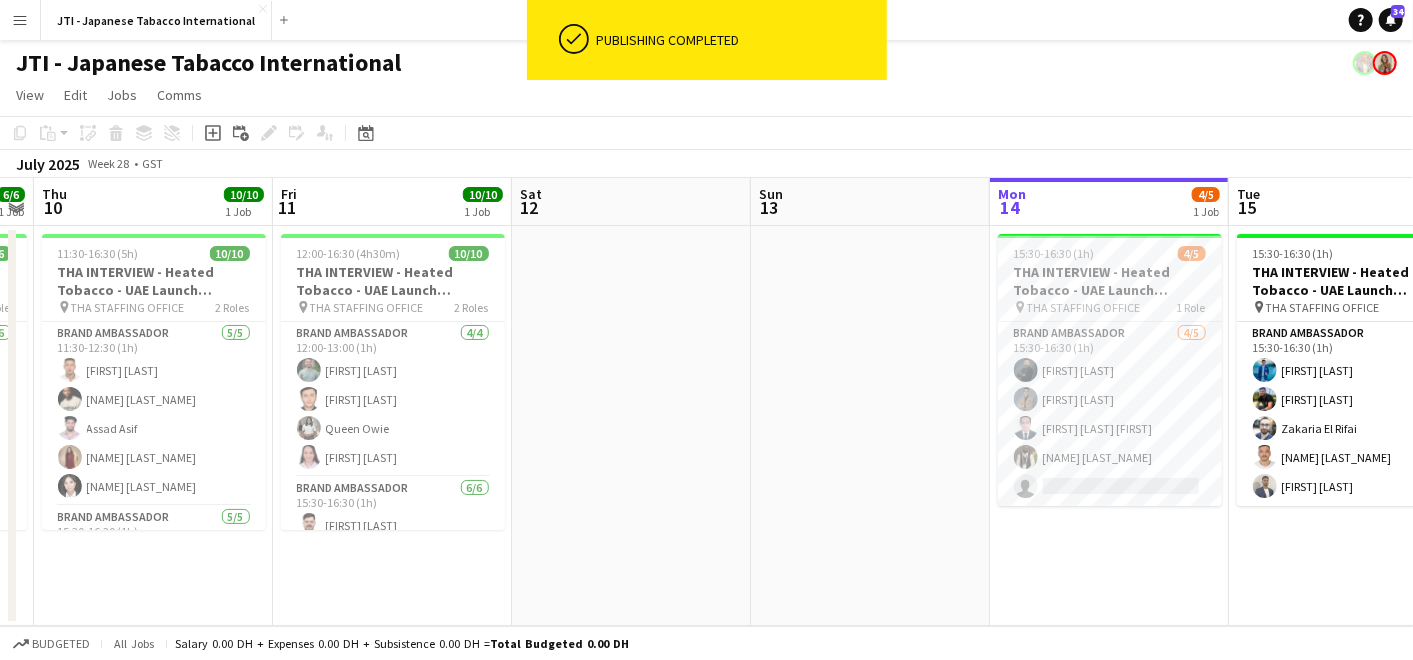 click on "Tue   8   10/10   1 Job   Wed   9   6/6   1 Job   Thu   10   10/10   1 Job   Fri   11   10/10   1 Job   Sat   12   Sun   13   Mon   14   4/5   1 Job   Tue   15   5/5   1 Job   Wed   16   Thu   17   Fri   18      11:00-16:30 (5h30m)    10/10   THA INTERVIEW - Heated Tobacco - UAE Launch Program
pin
THA STAFFING OFFICE   2 Roles   Brand Ambassador    5/5   11:00-12:00 (1h)
Tanja Vukas Fortune Maskini Mohamad Aref Leila Haghshenas Abdelmoula habib Mouley  Brand Ambassador    5/5   15:30-16:30 (1h)
Nour Altir Wassim Alsoufi Osman Ahmadzai Wafa Chinoun am: LARA MAE Lago     15:00-16:00 (1h)    6/6   THA INTERVIEW ONLINE - Heated Tobacco - UAE Launch Program
pin
Your own house   1 Role   Brand Ambassador    6/6   15:00-16:00 (1h)
Nagham Jaber Victoria Prieto Elaine Magday Jacinta Kabiru Jawad Zbair idil Adıgüzel     11:30-16:30 (5h)    10/10   THA INTERVIEW - Heated Tobacco - UAE Launch Program
pin" at bounding box center [706, 402] 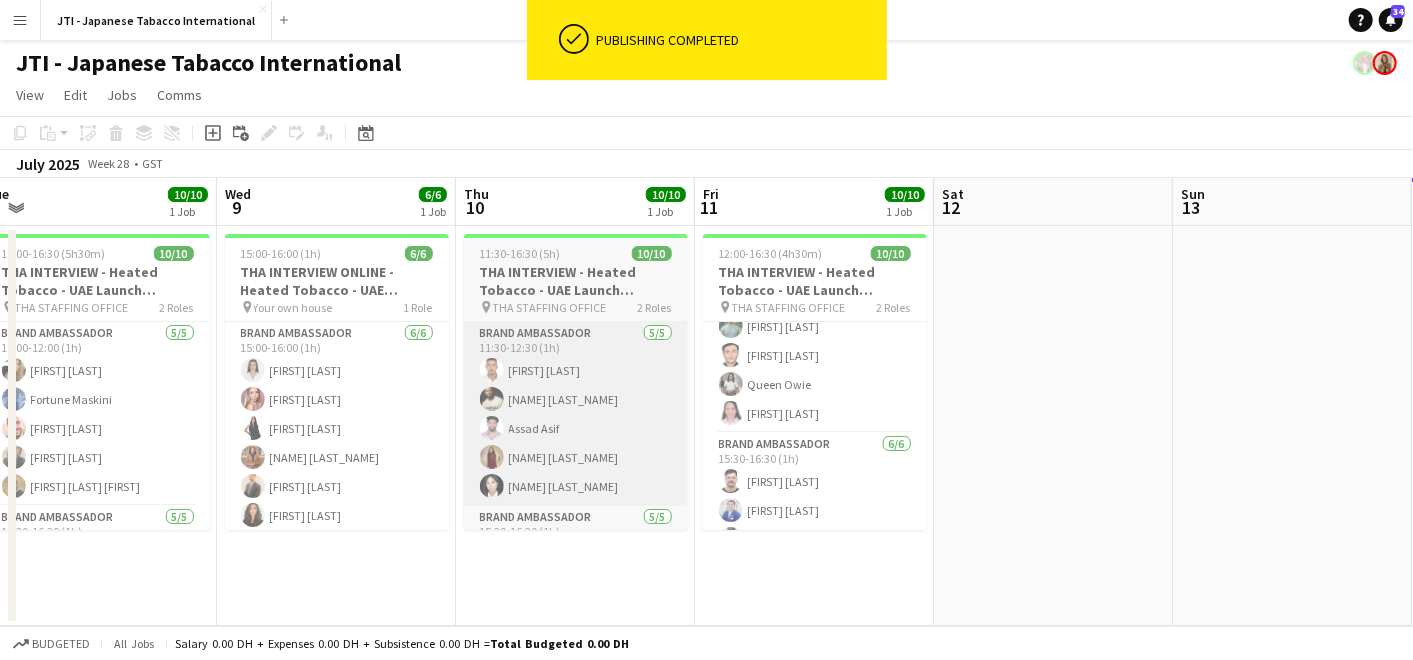 scroll, scrollTop: 48, scrollLeft: 0, axis: vertical 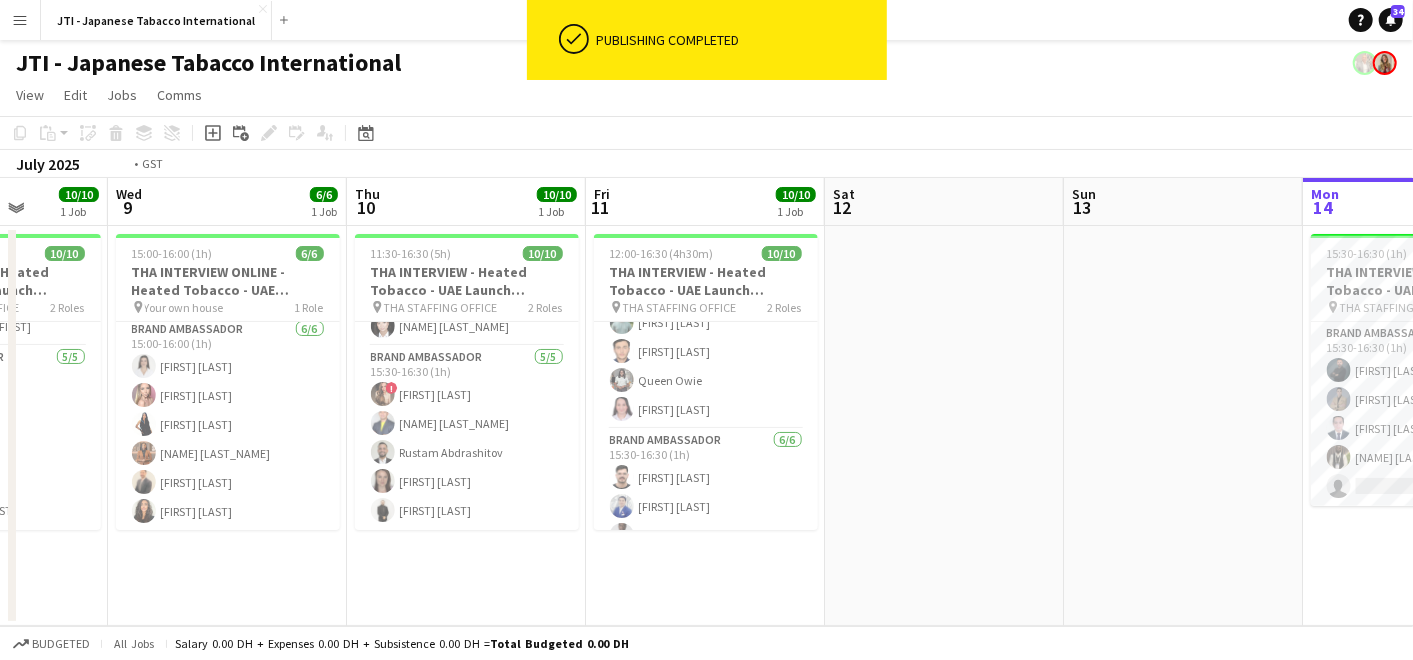 drag, startPoint x: 447, startPoint y: 441, endPoint x: 906, endPoint y: 502, distance: 463.03564 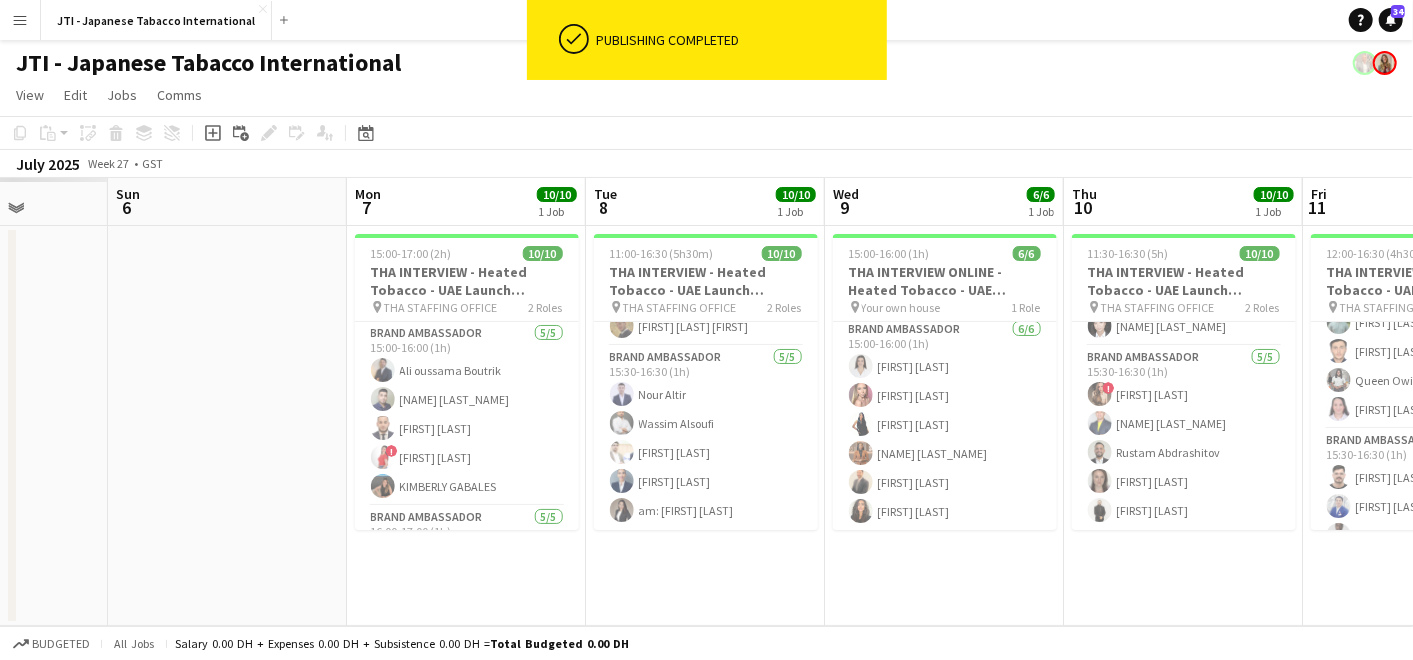 scroll, scrollTop: 0, scrollLeft: 474, axis: horizontal 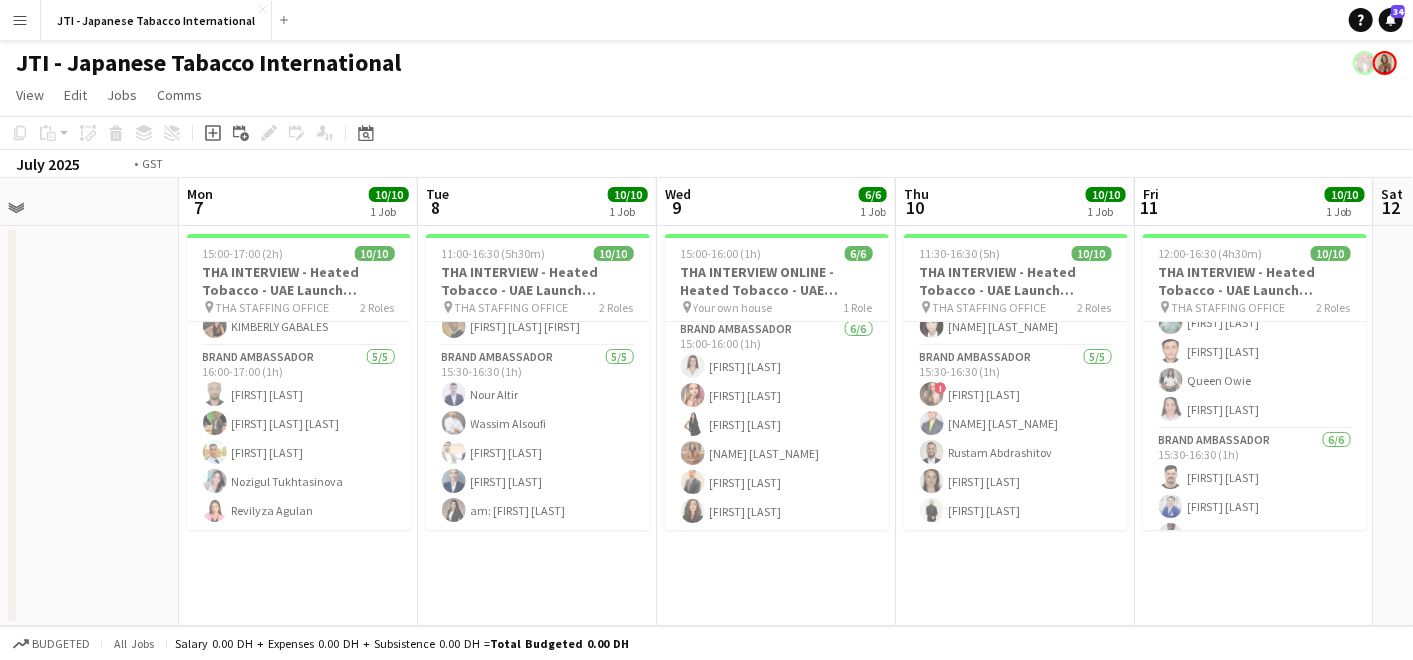 drag, startPoint x: 1312, startPoint y: 449, endPoint x: 215, endPoint y: 345, distance: 1101.9188 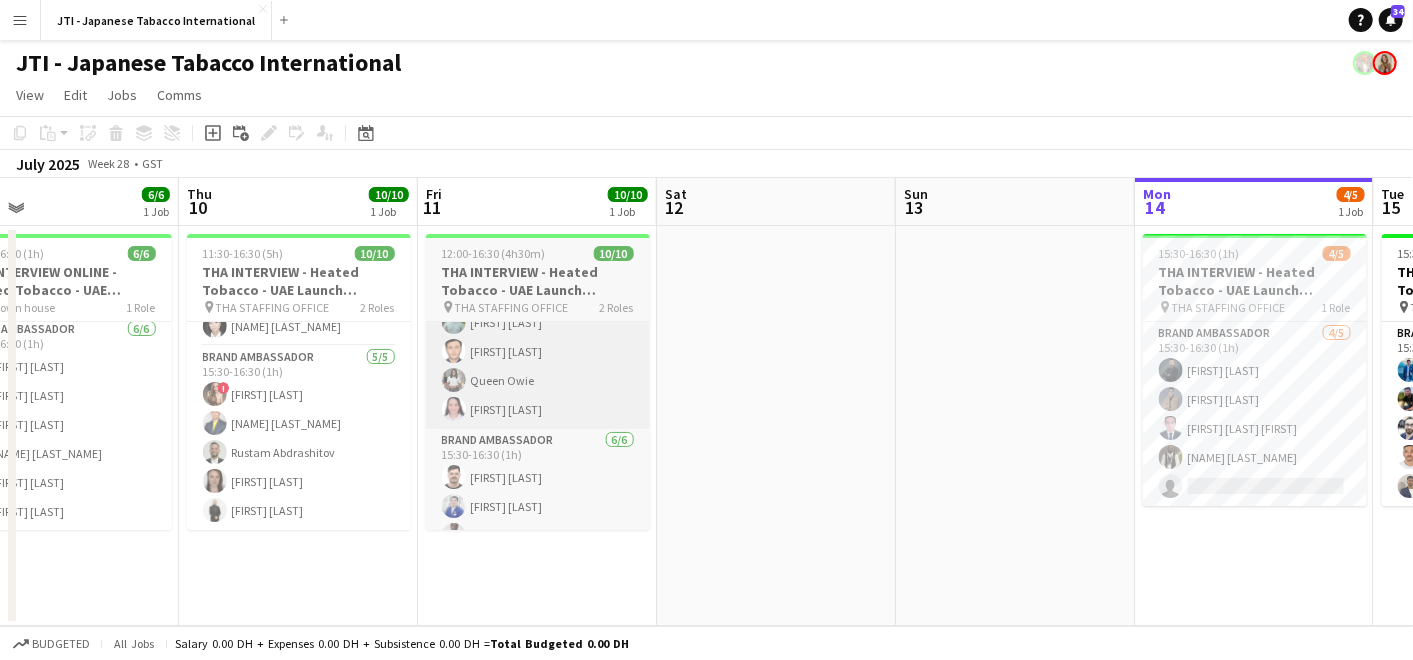 scroll, scrollTop: 0, scrollLeft: 602, axis: horizontal 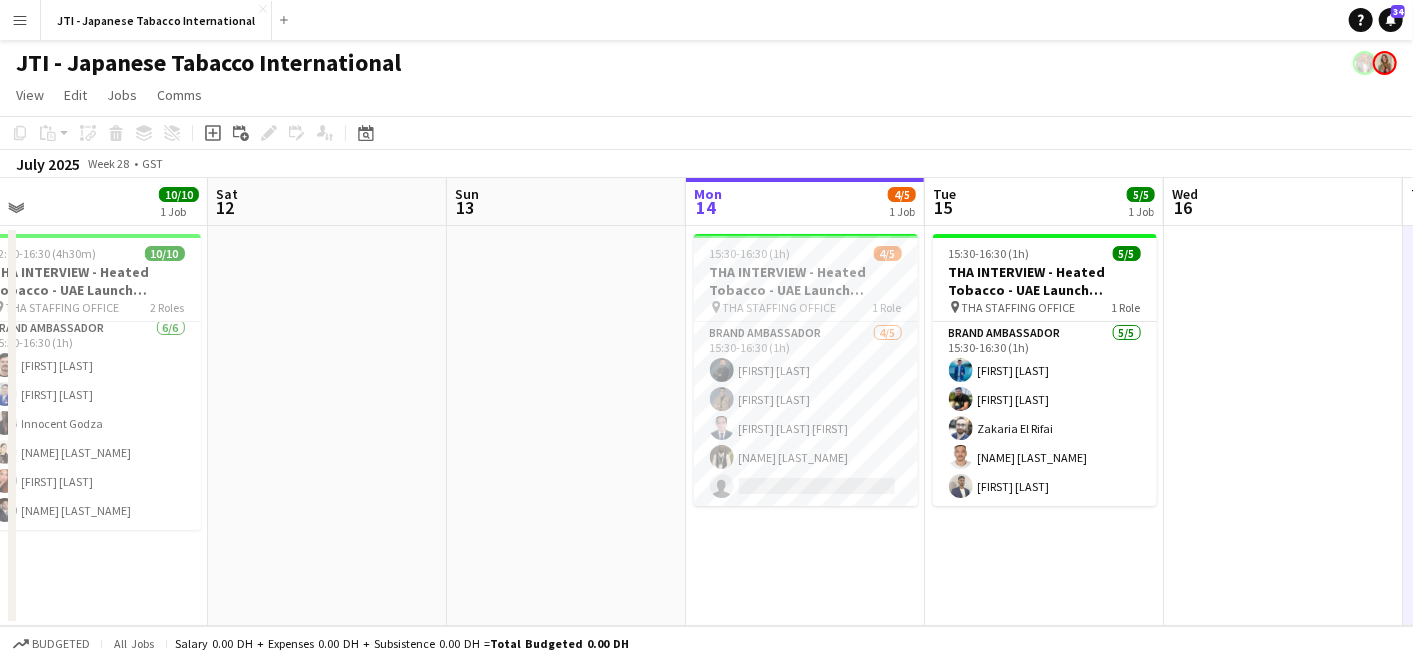 drag, startPoint x: 774, startPoint y: 409, endPoint x: 349, endPoint y: 398, distance: 425.14233 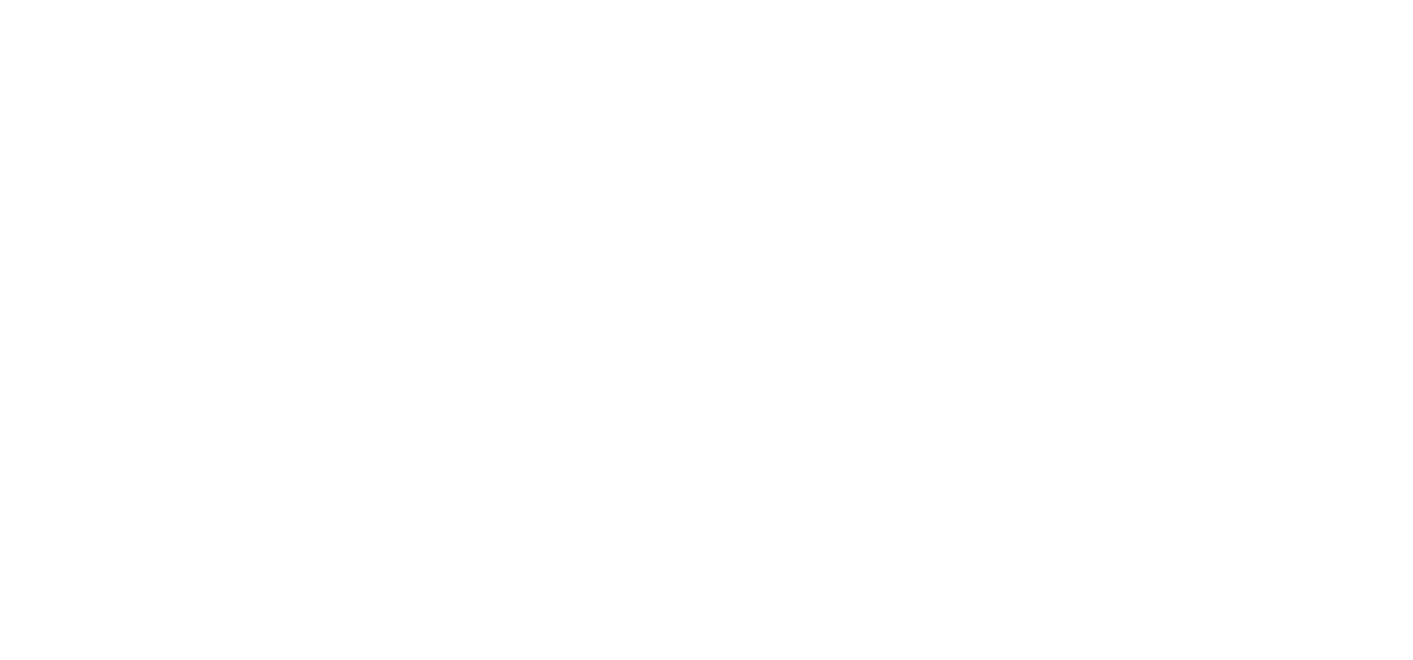 scroll, scrollTop: 0, scrollLeft: 0, axis: both 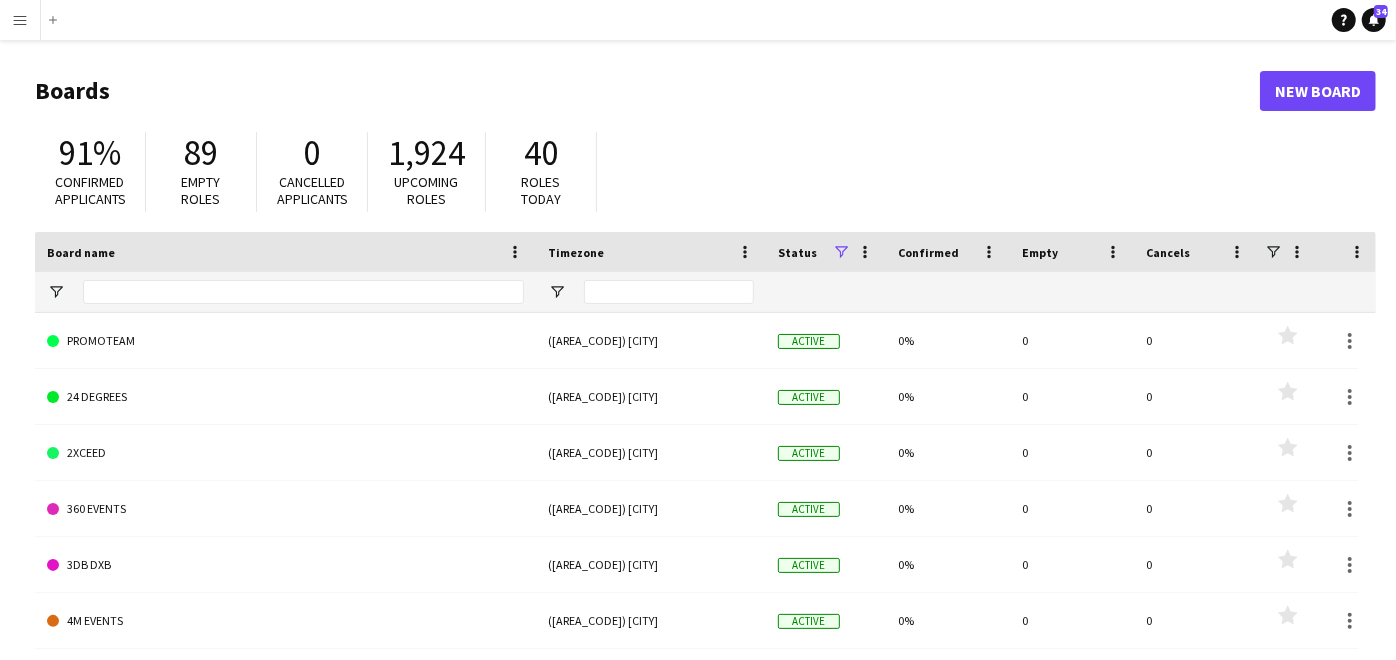 click on "Menu" at bounding box center (20, 20) 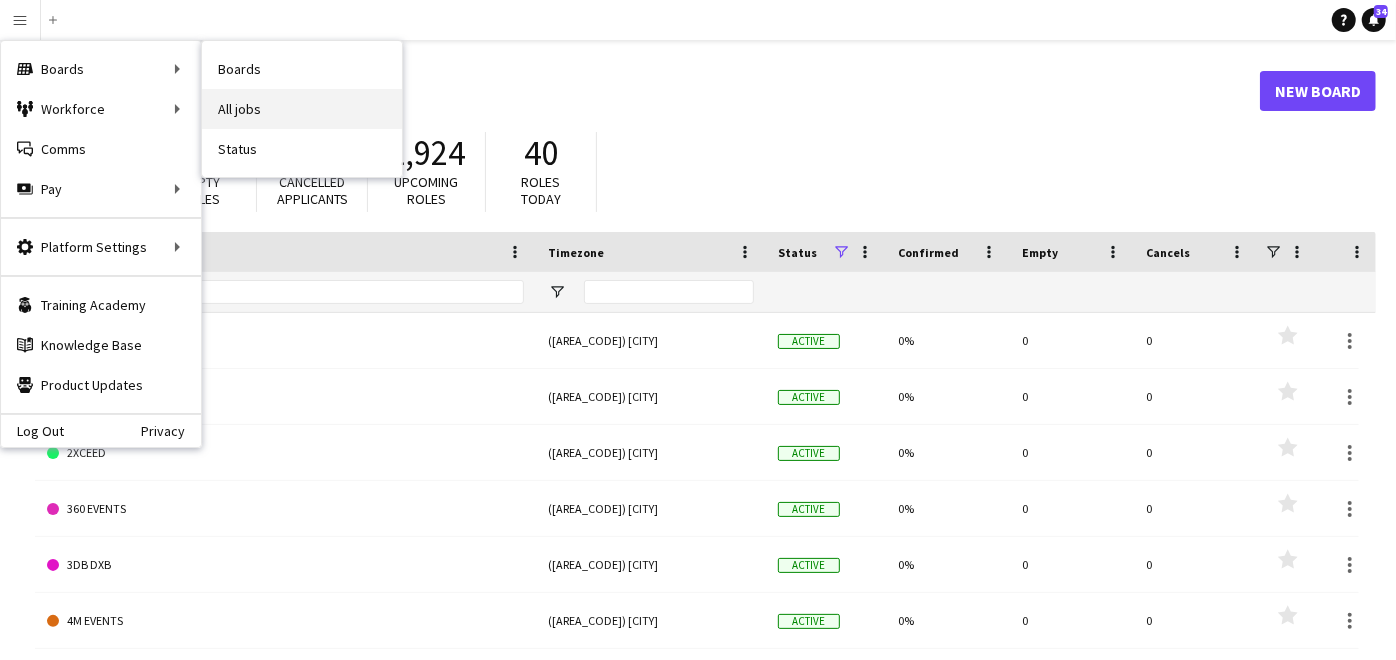 click on "All jobs" at bounding box center [302, 109] 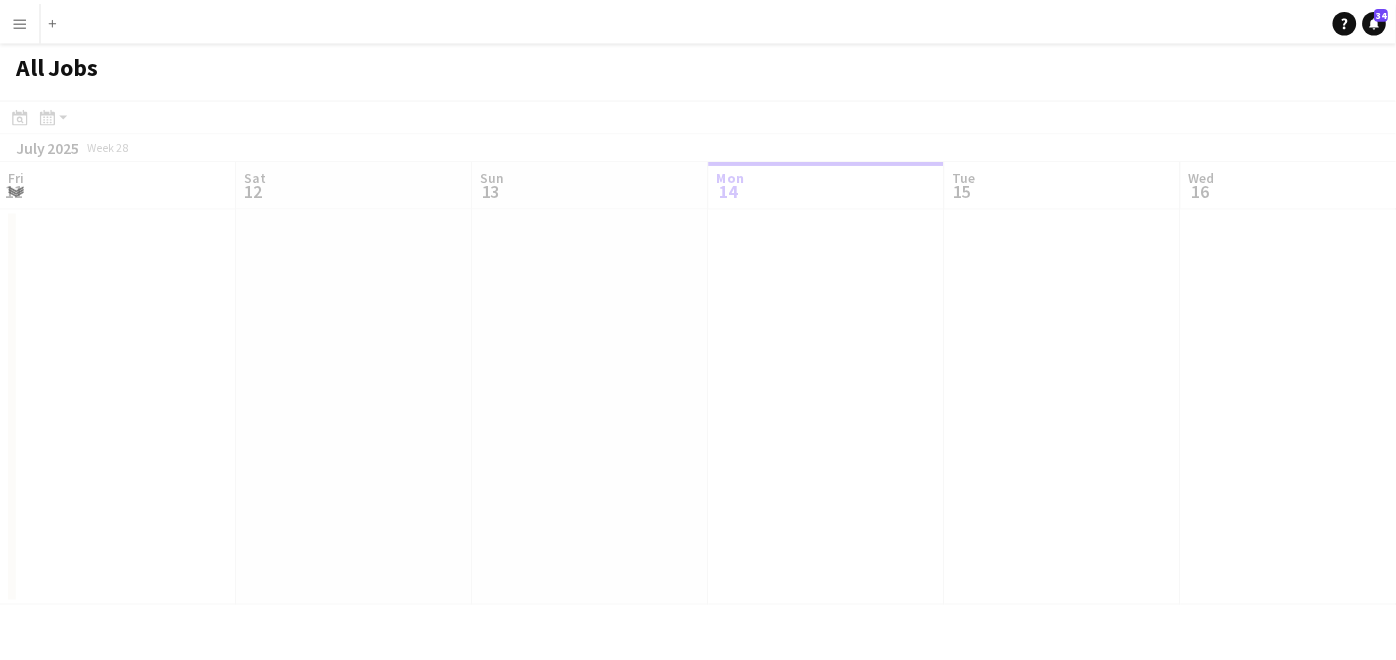 scroll, scrollTop: 0, scrollLeft: 477, axis: horizontal 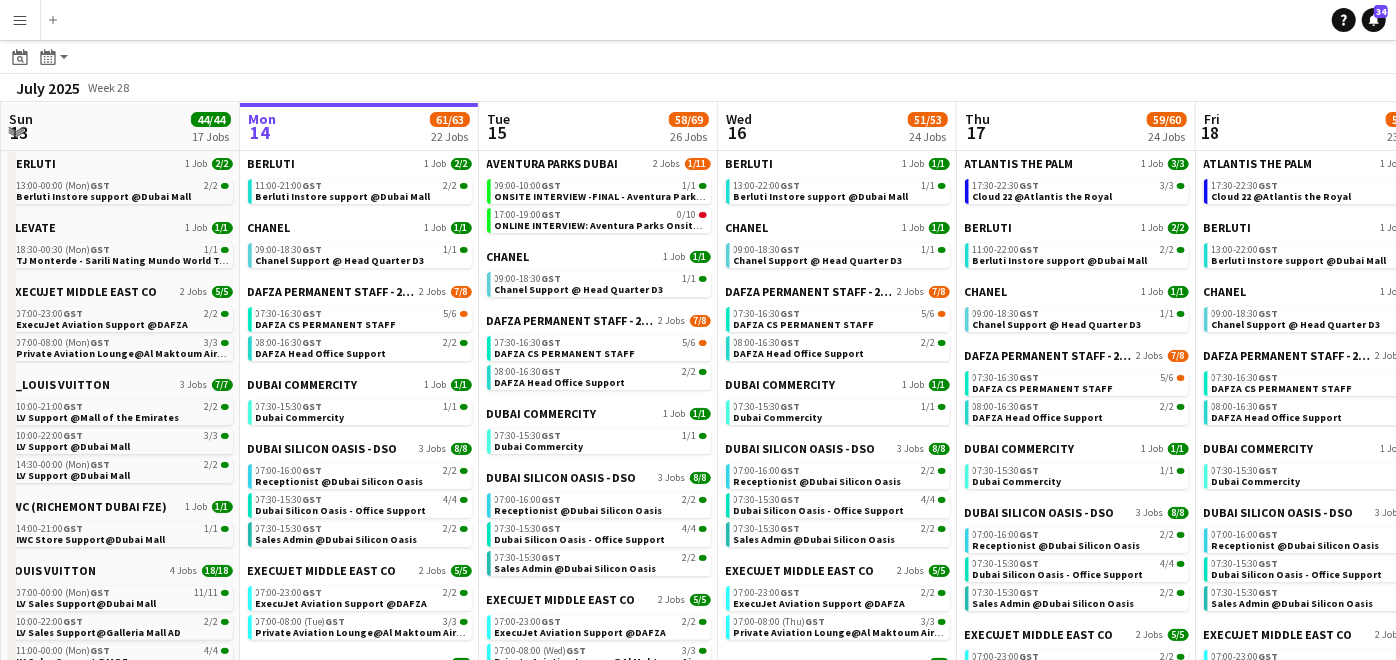 click on "Menu" at bounding box center (20, 20) 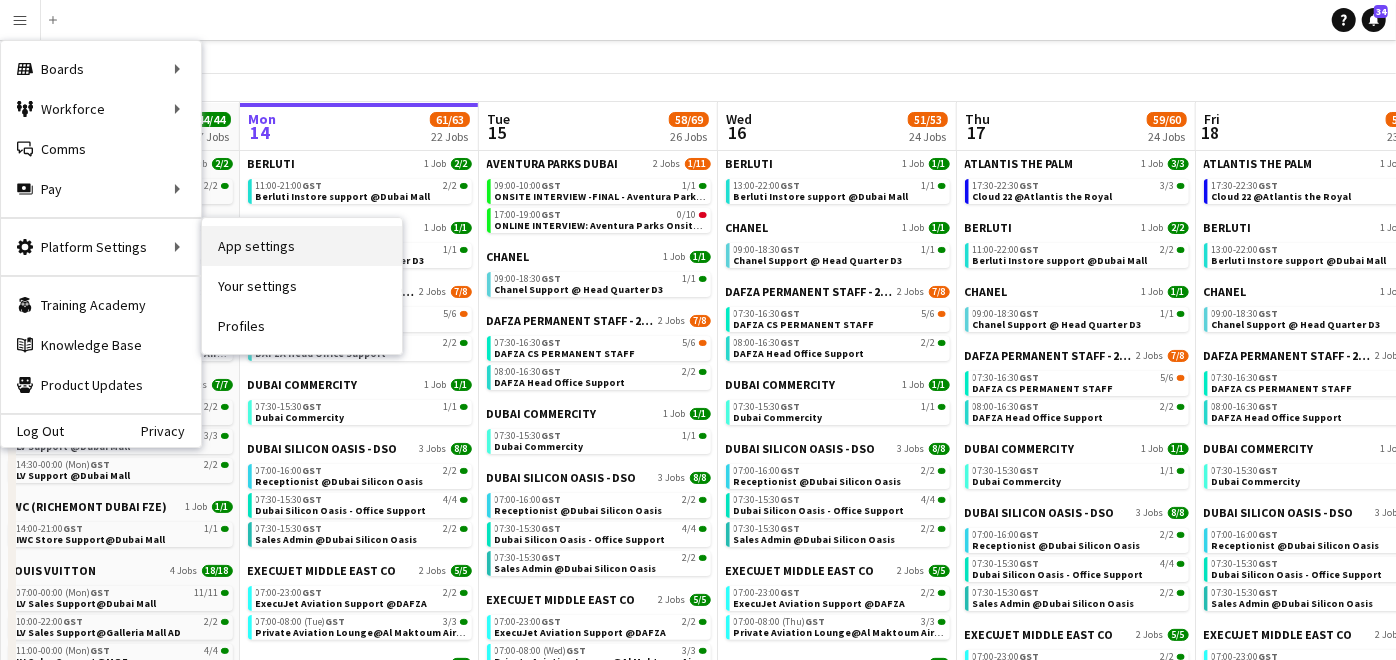 click on "App settings" at bounding box center [302, 246] 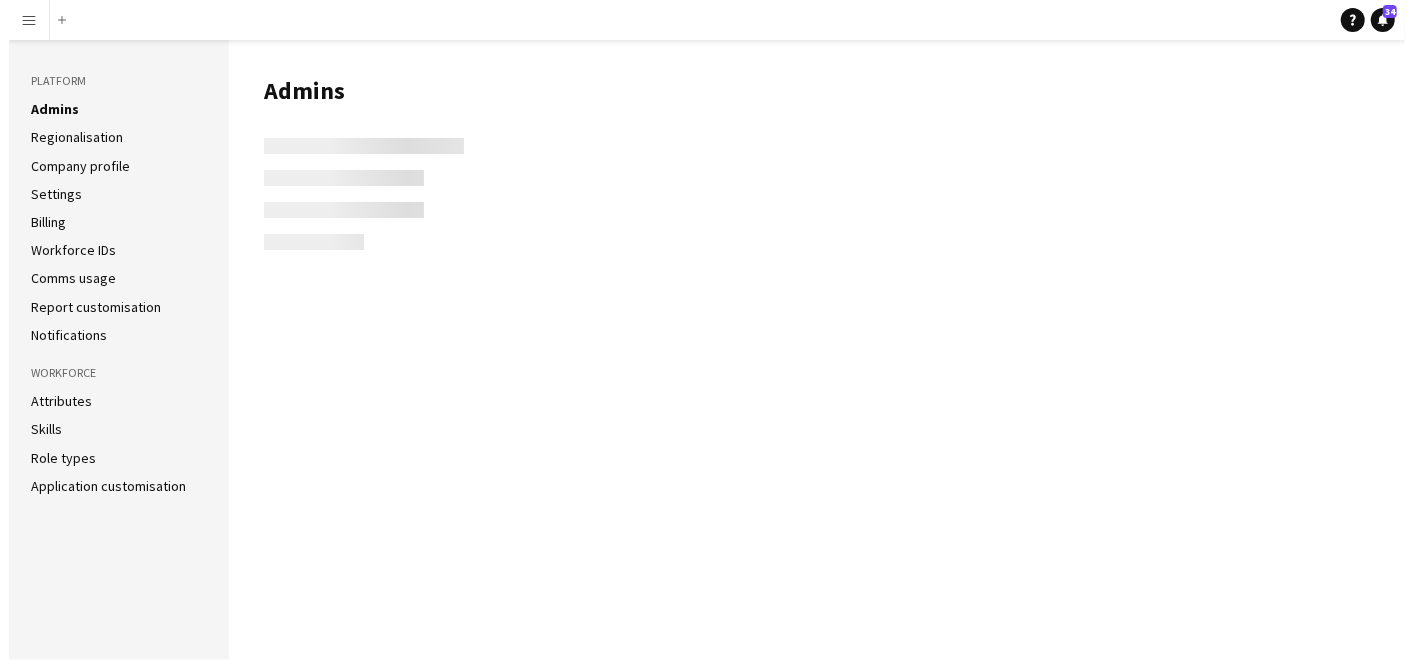 scroll, scrollTop: 0, scrollLeft: 0, axis: both 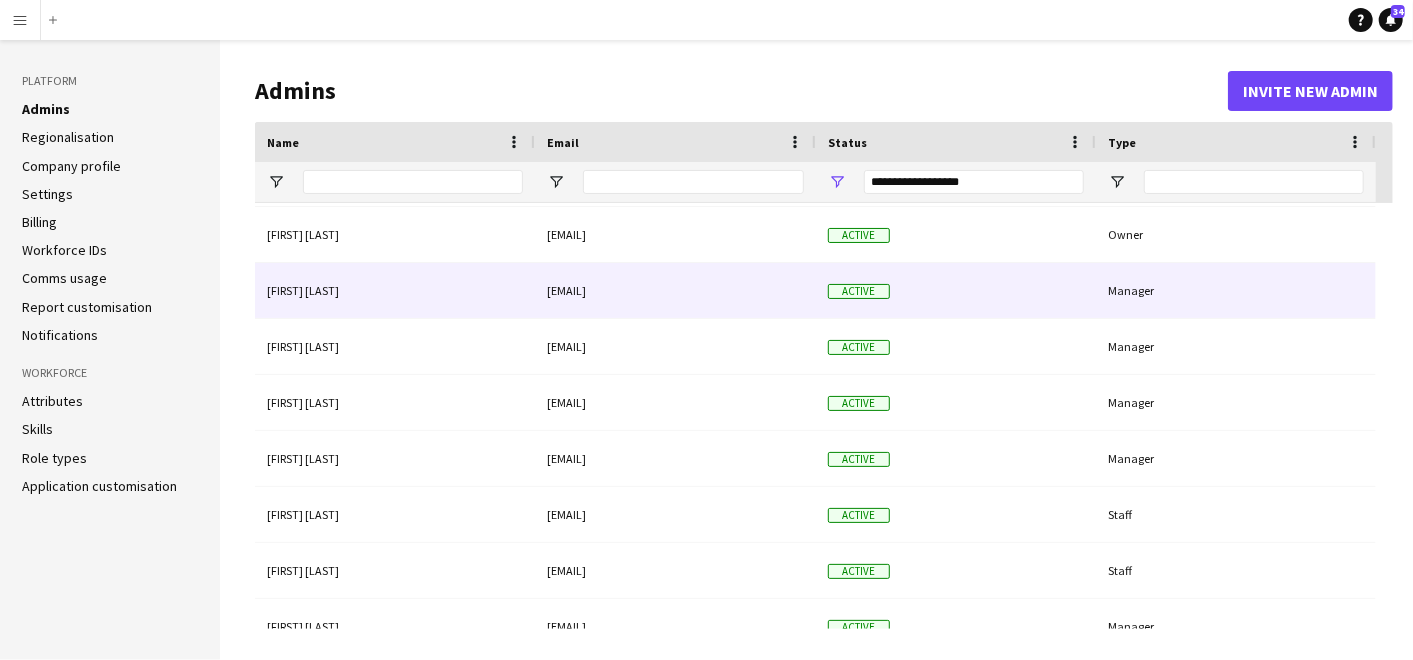 click on "[FIRST] [LAST]" 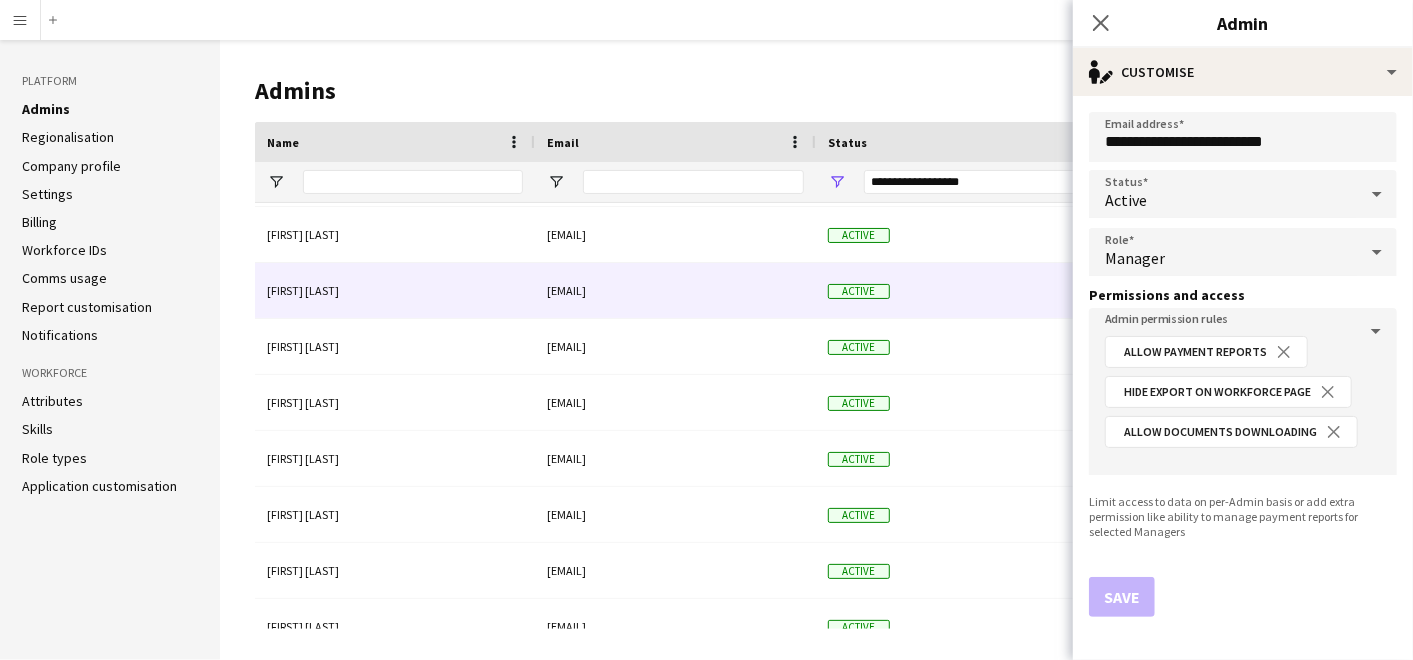 click 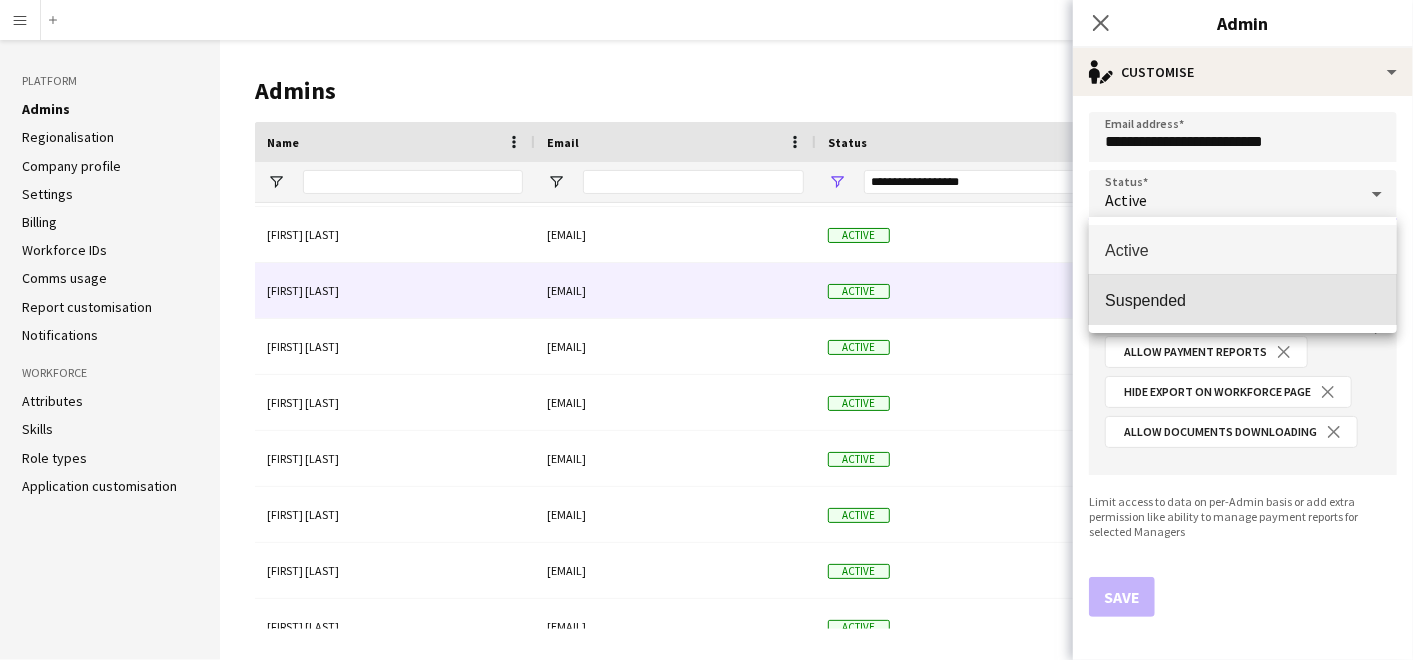 click on "Suspended" at bounding box center (1243, 300) 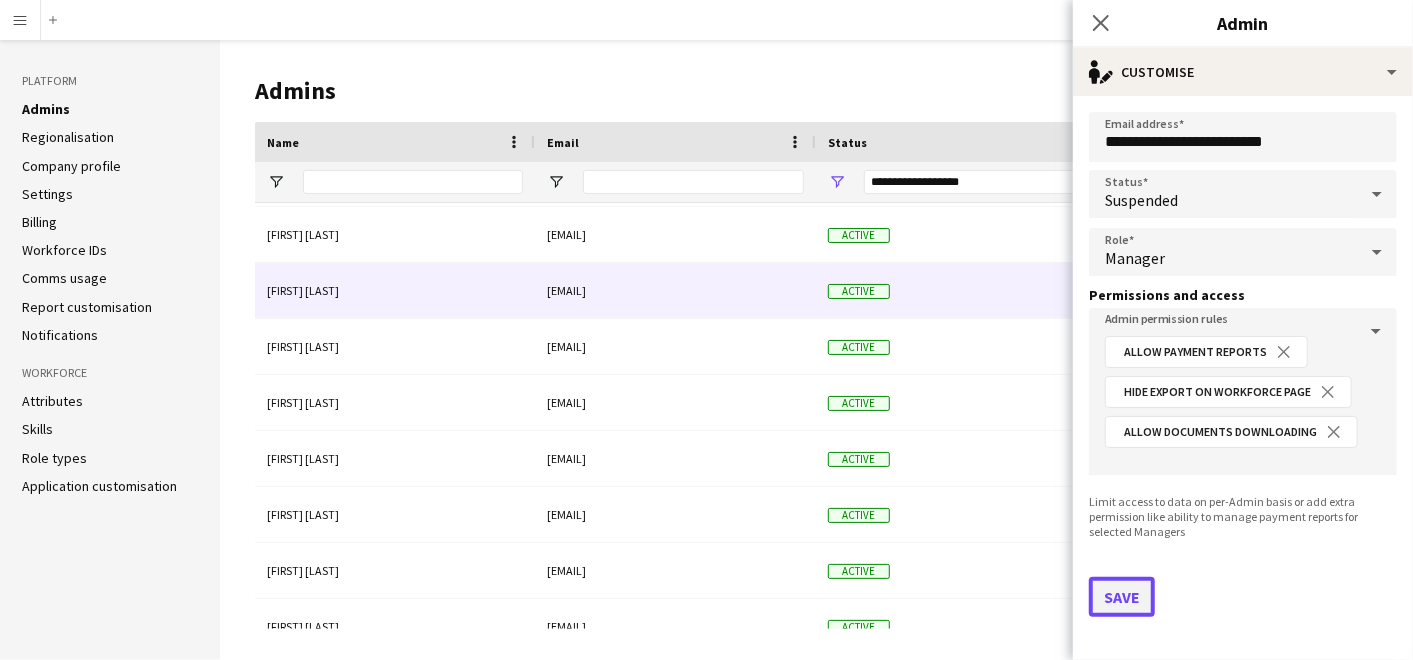 click on "Save" 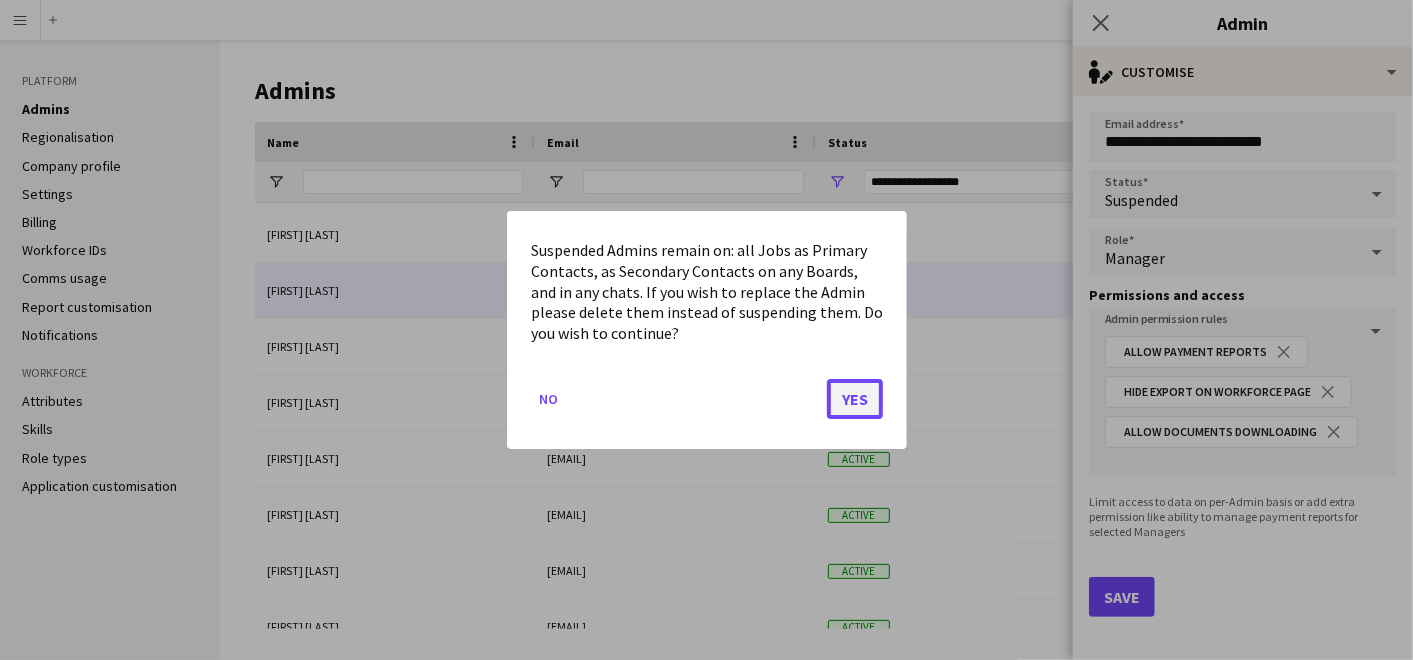 click on "Yes" 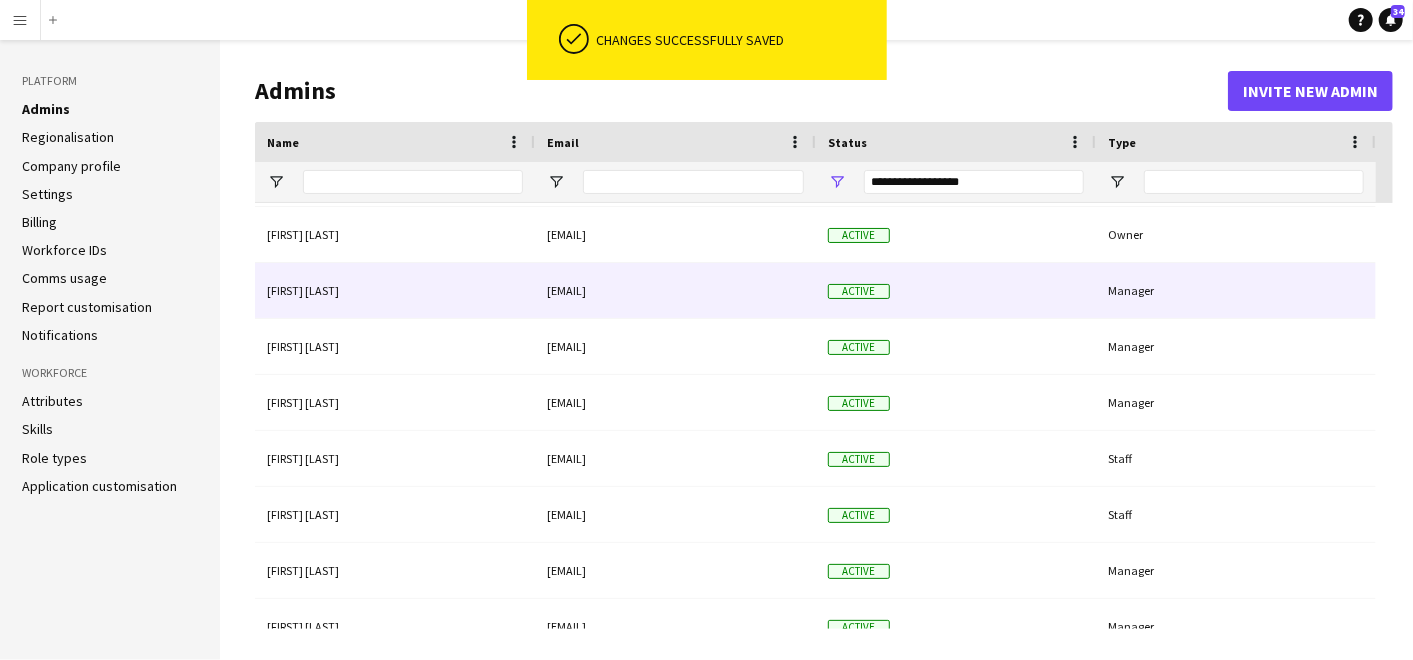 scroll, scrollTop: 531, scrollLeft: 0, axis: vertical 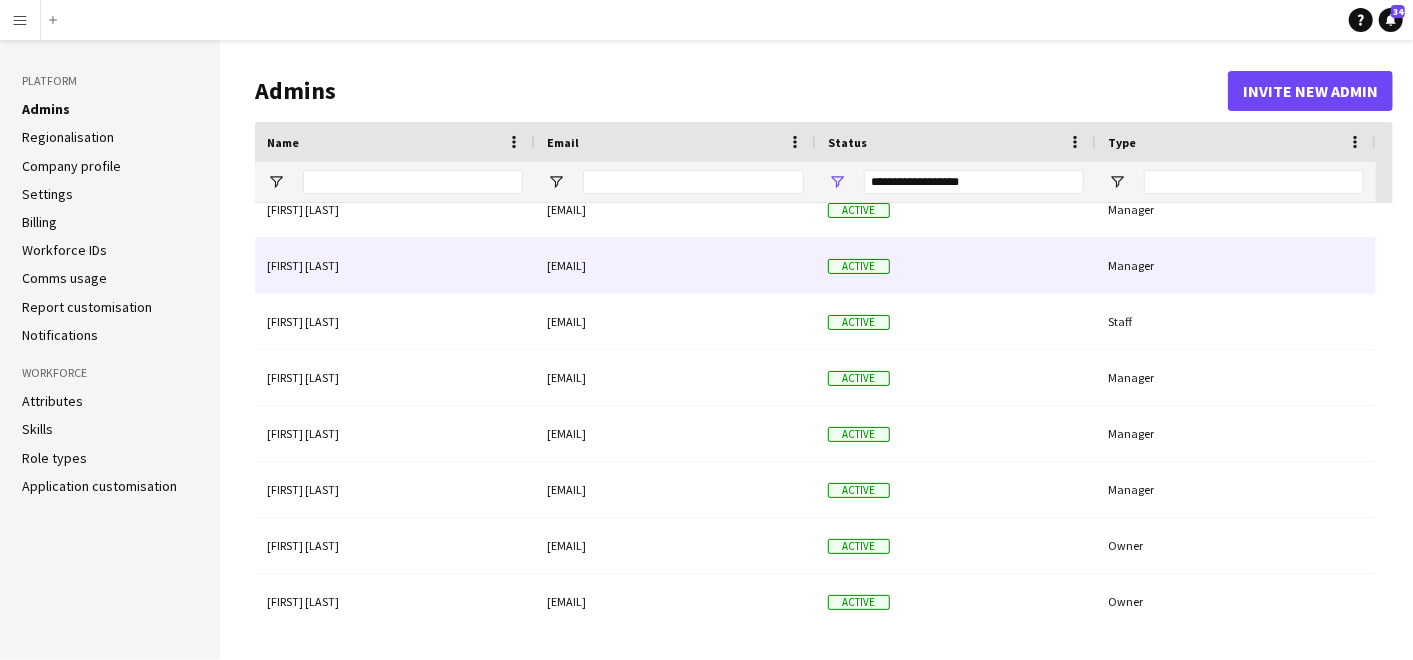 click on "[FIRST] [LAST]" 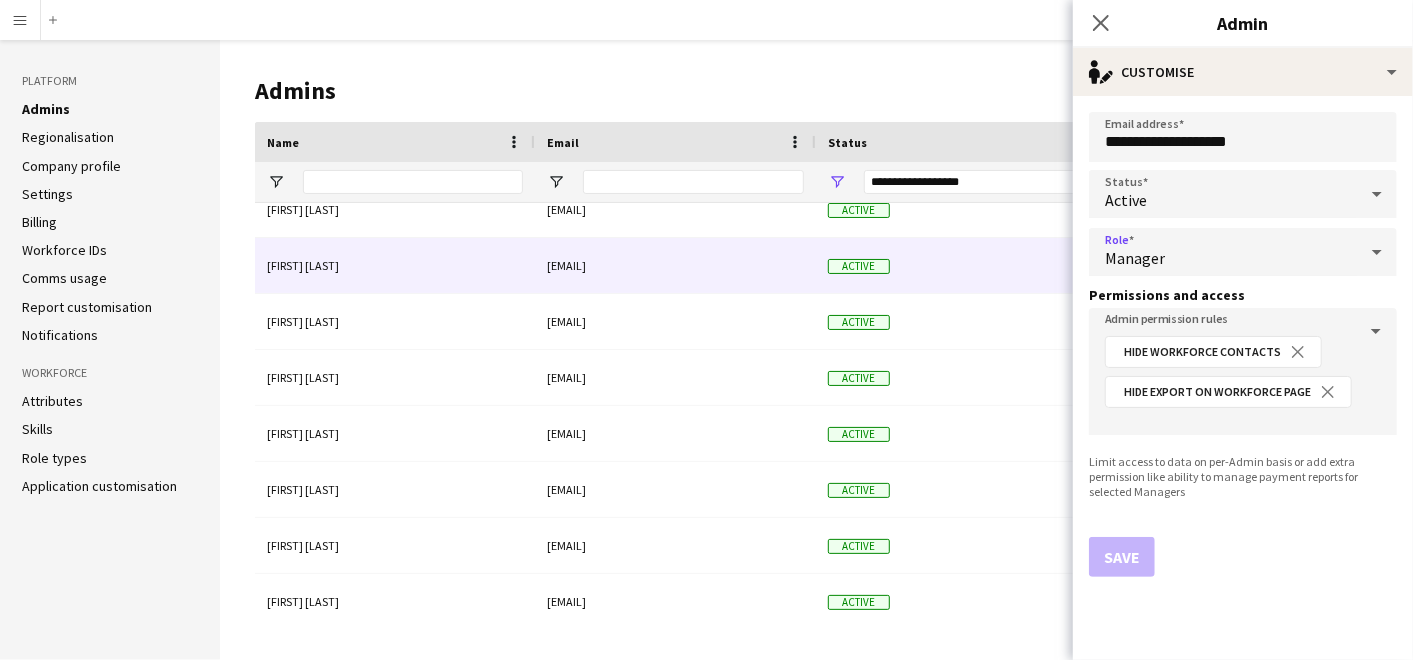 click 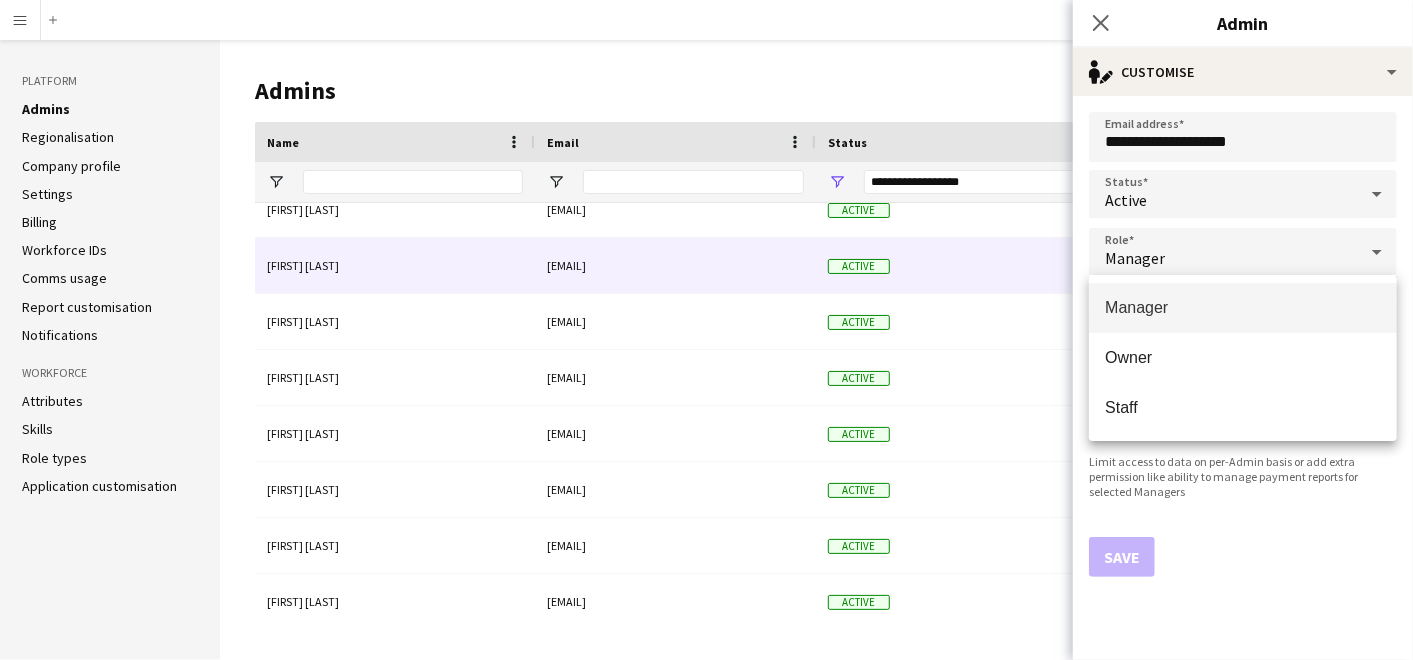 click at bounding box center (706, 330) 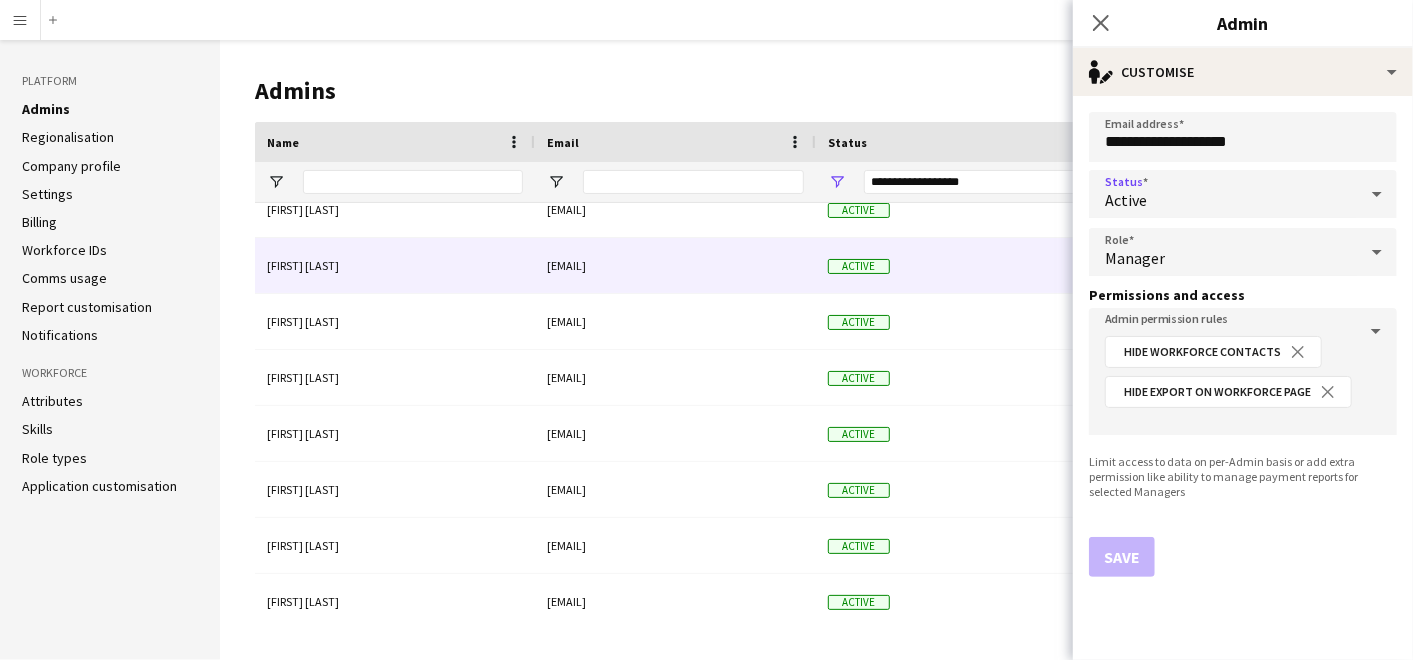 click at bounding box center (1377, 194) 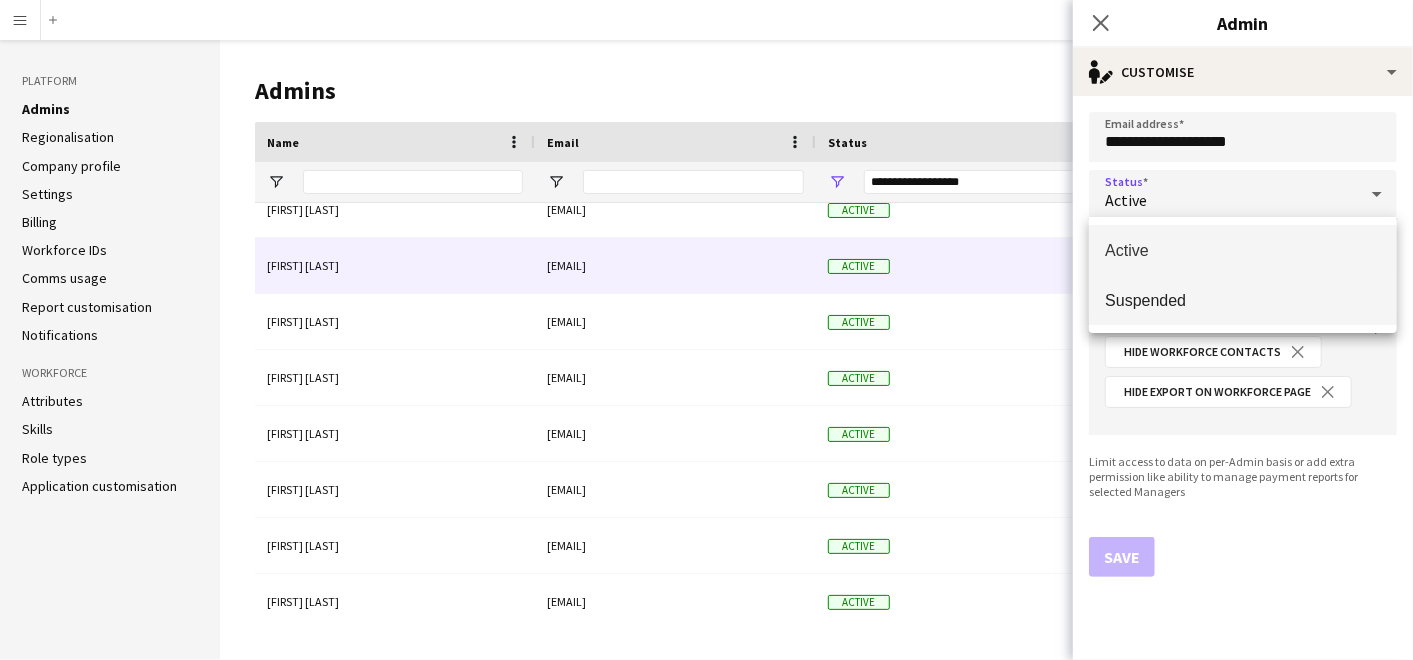 click on "Suspended" at bounding box center [1243, 300] 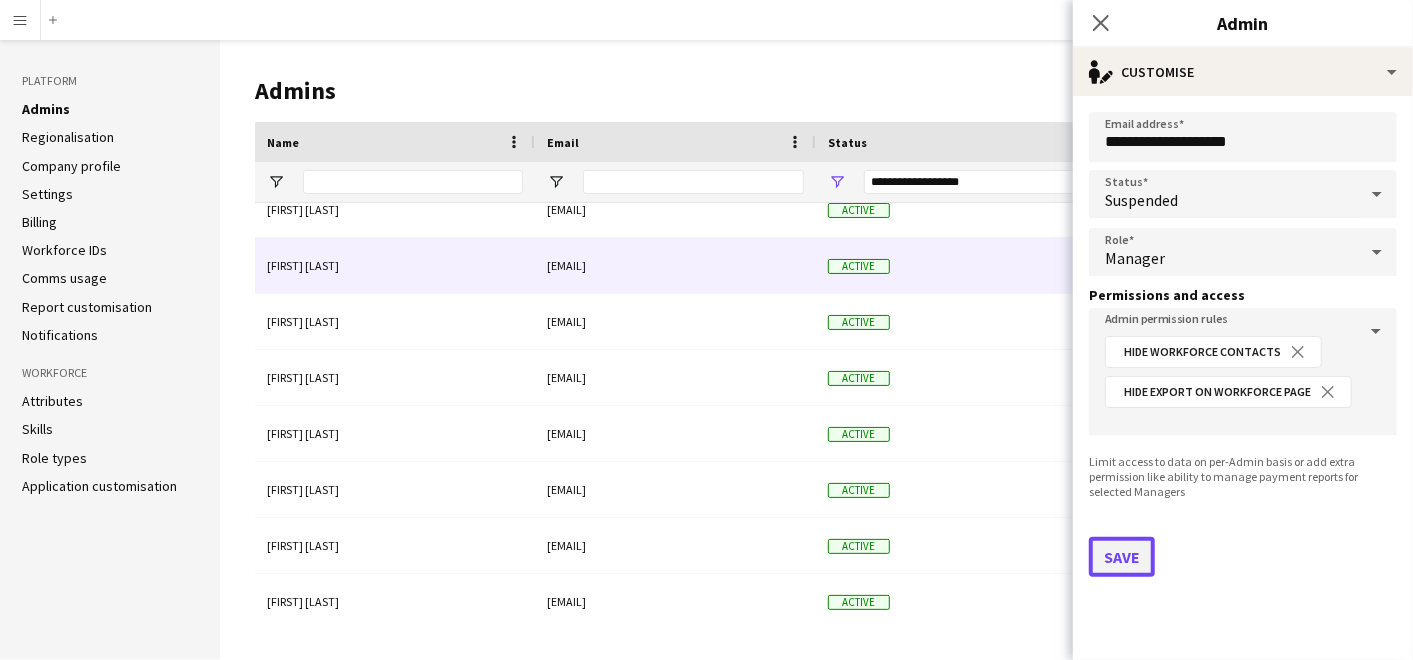 click on "Save" 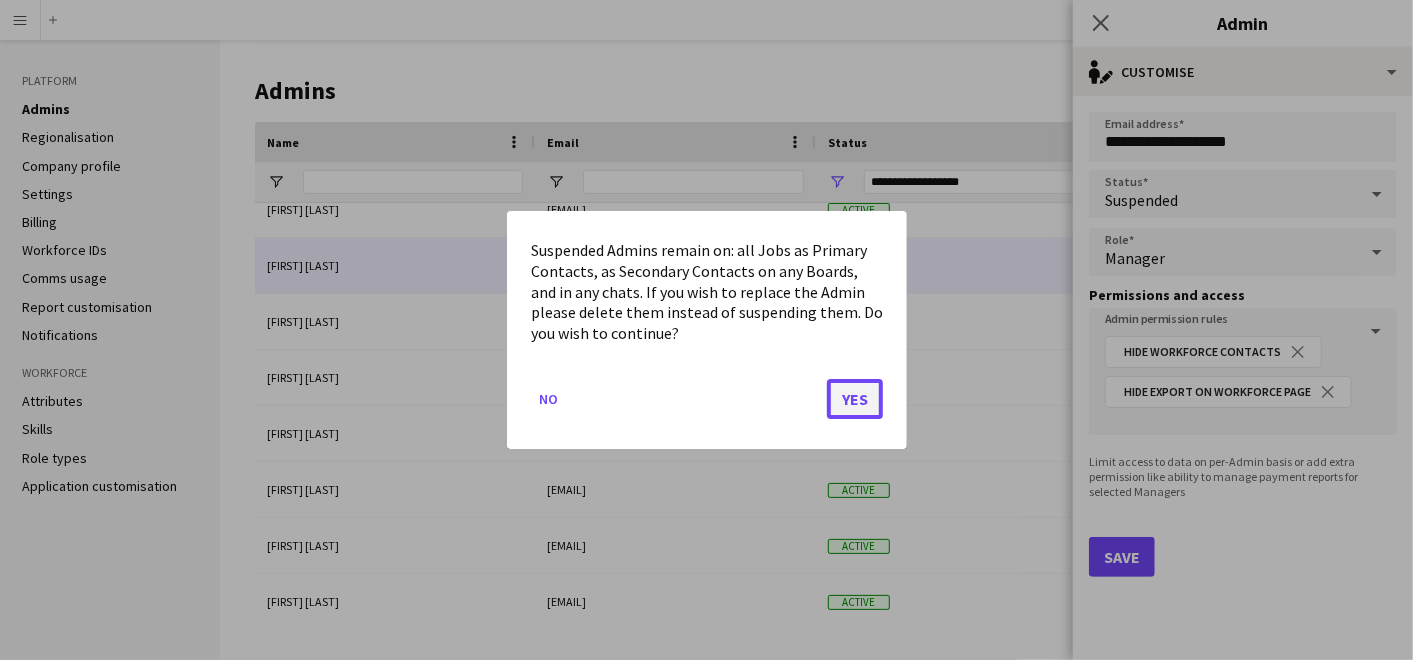 click on "Yes" 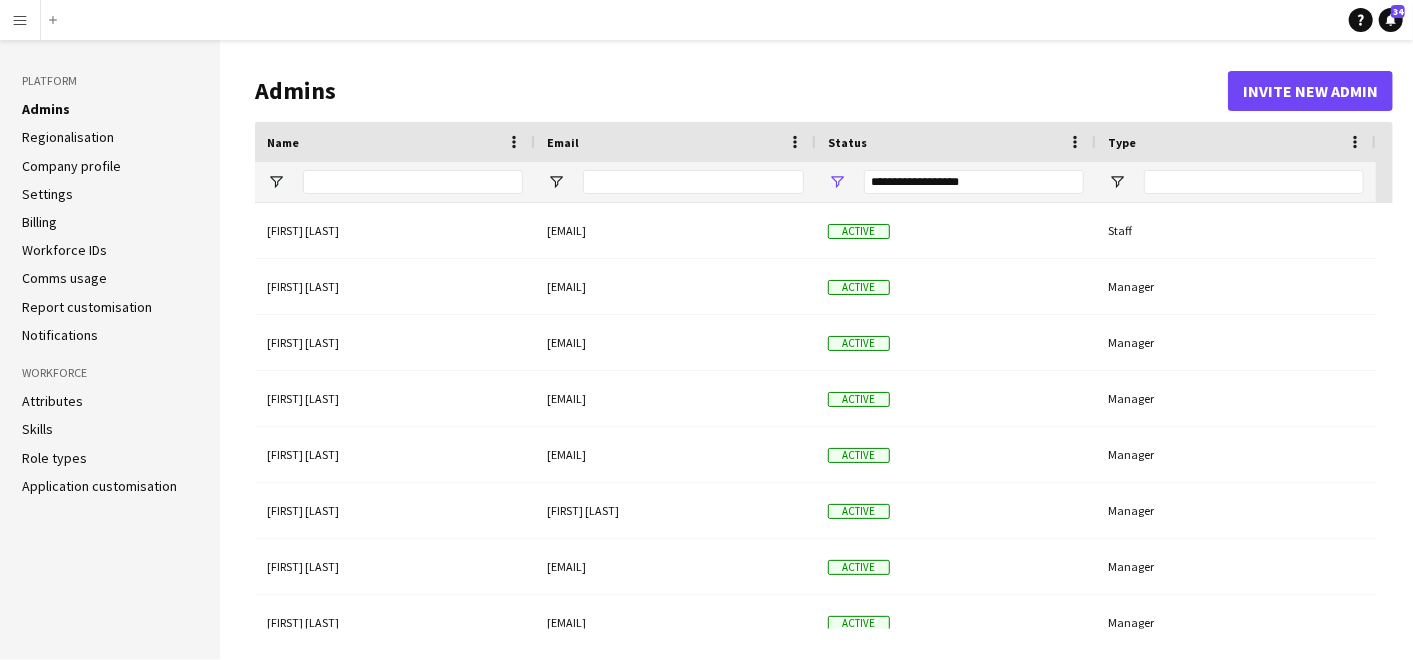 click on "Menu" at bounding box center [20, 20] 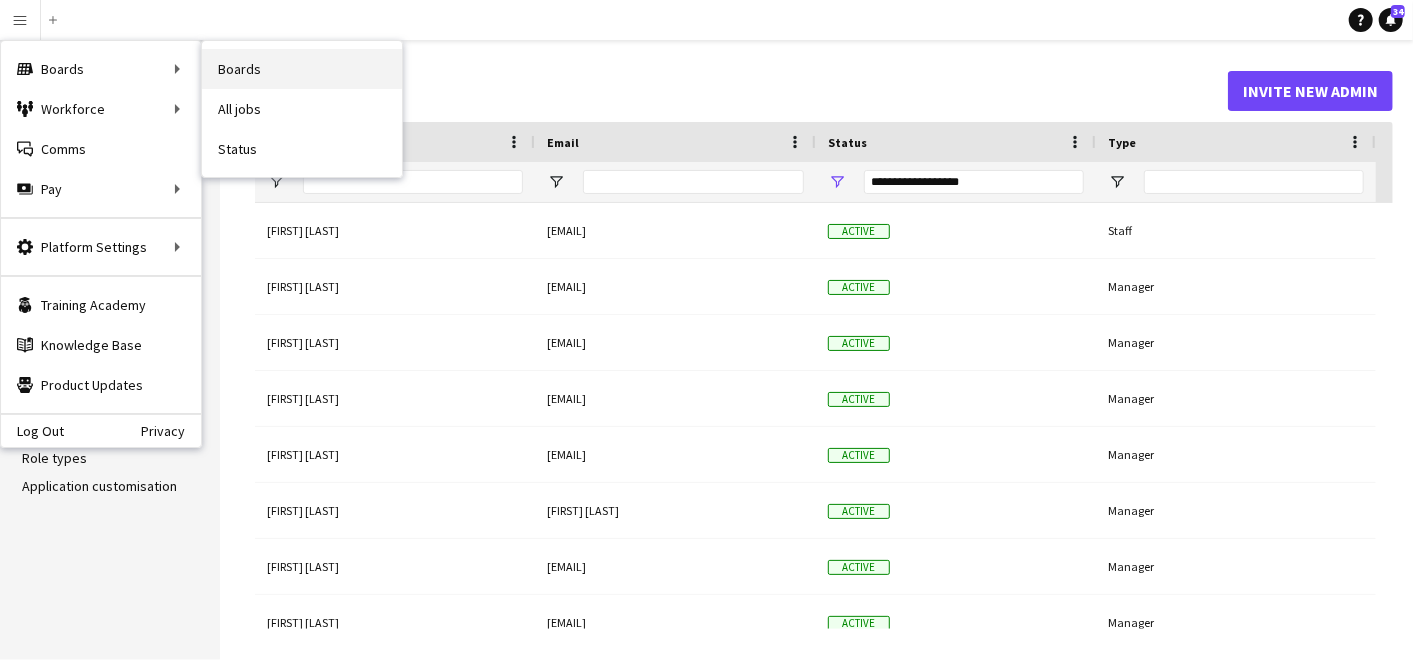 click on "Boards" at bounding box center [302, 69] 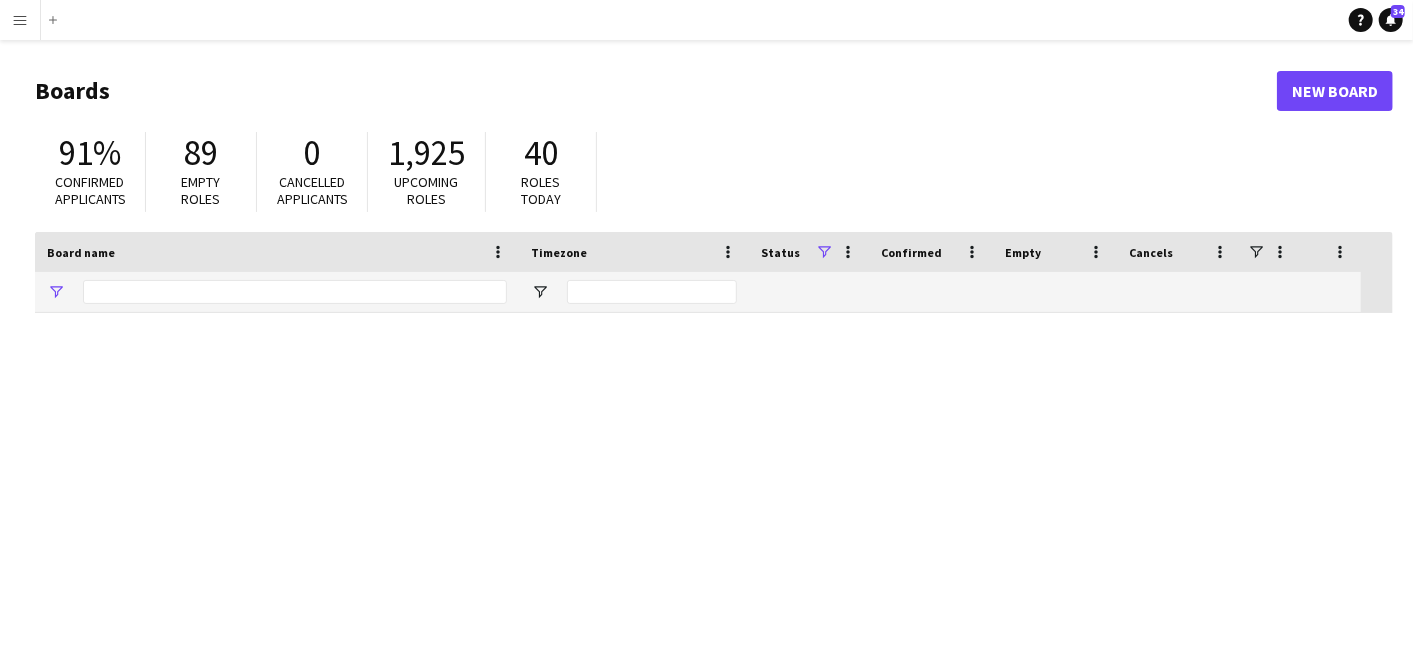type on "***" 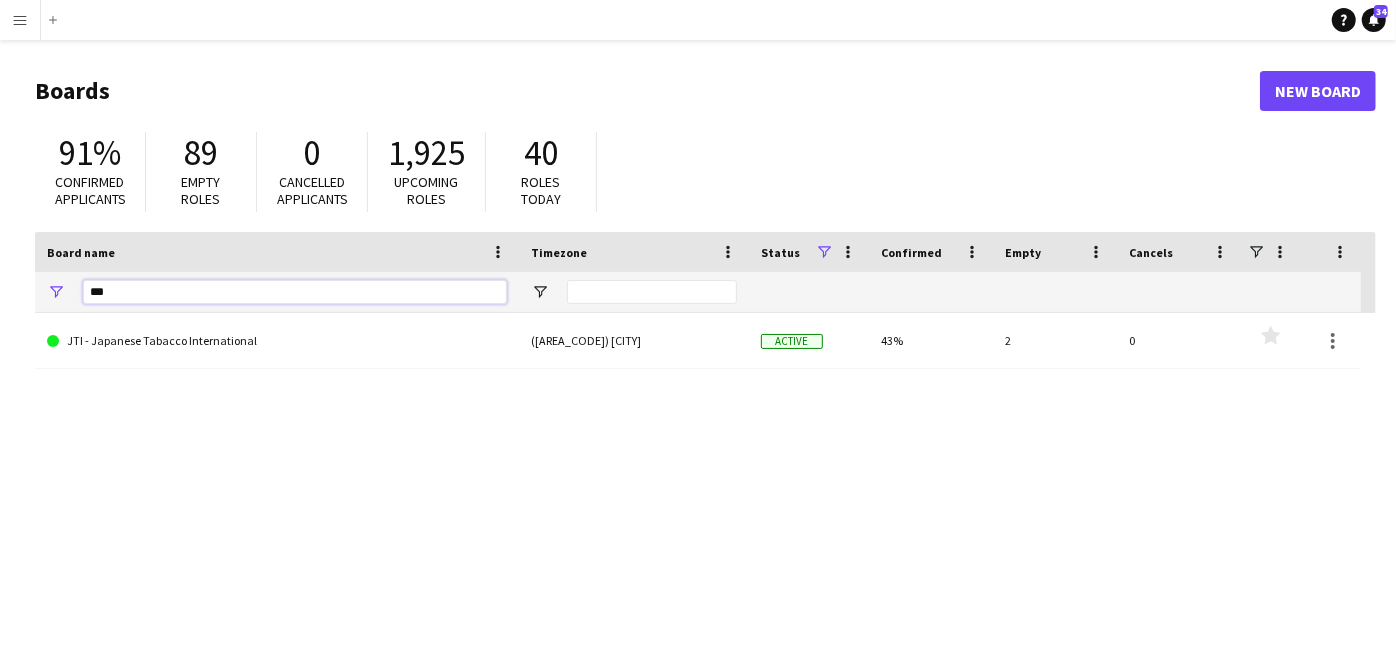 drag, startPoint x: 157, startPoint y: 285, endPoint x: 48, endPoint y: 285, distance: 109 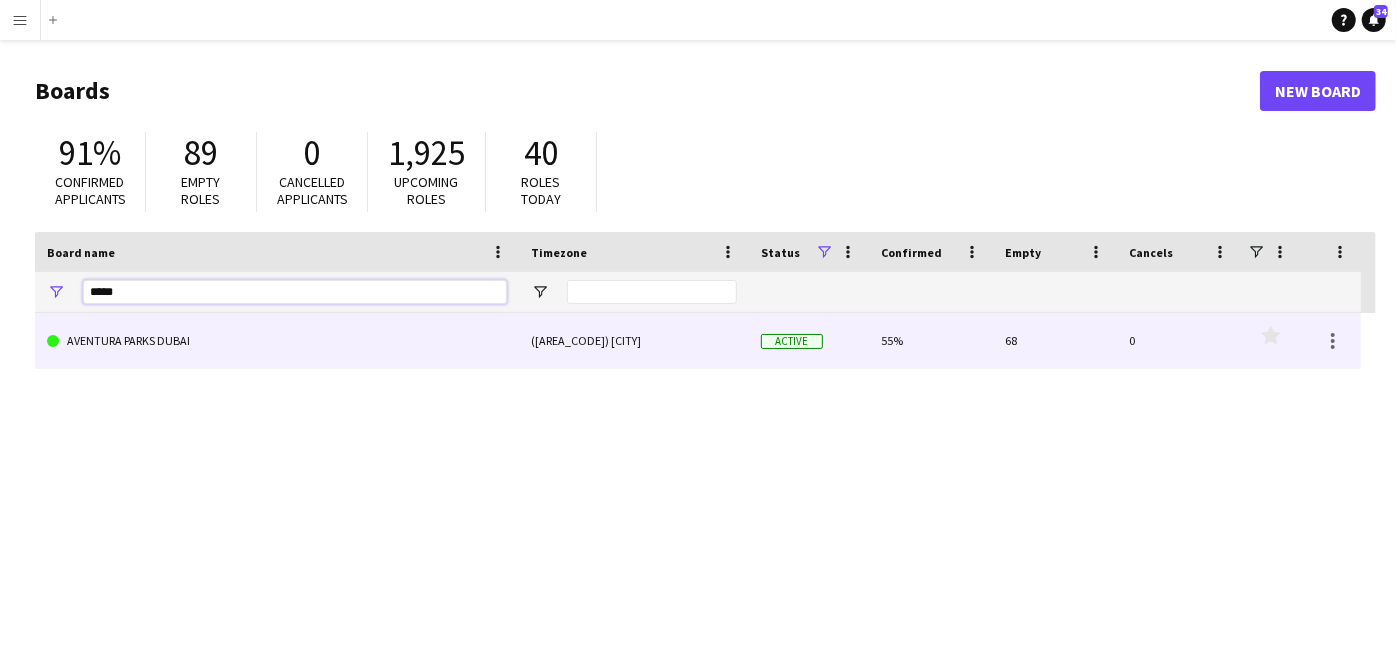type on "*****" 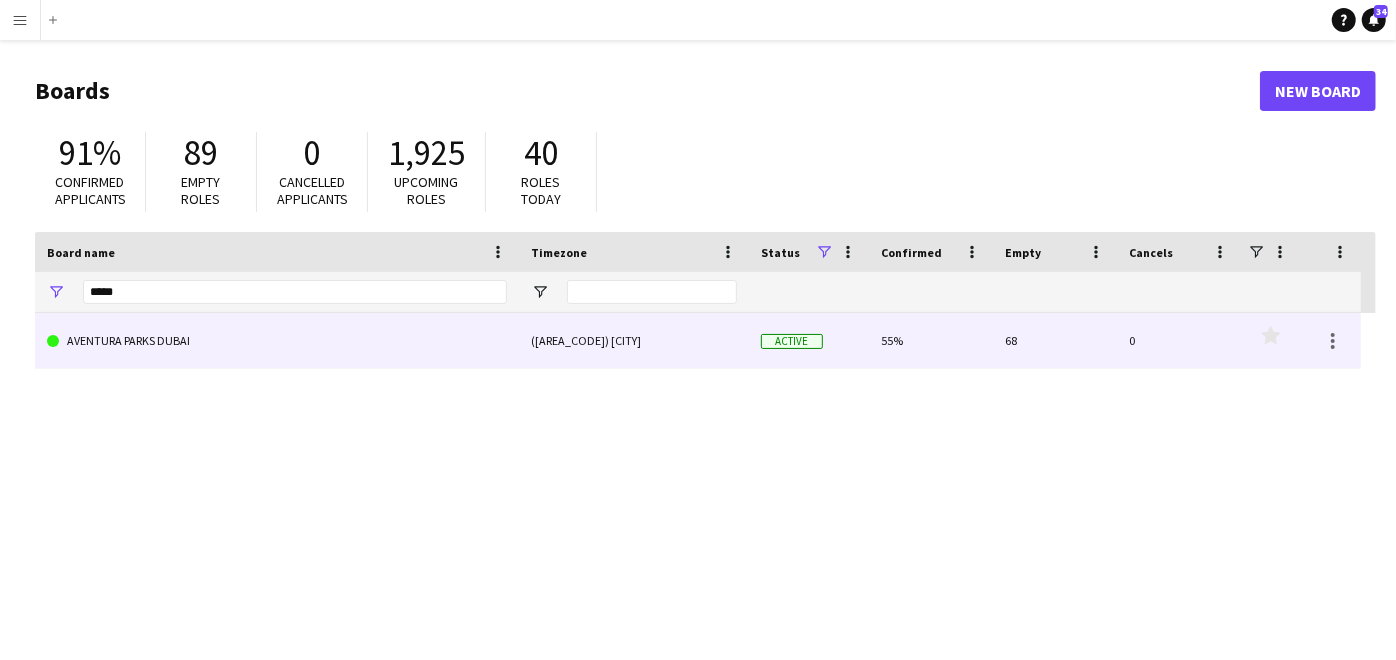 click on "AVENTURA PARKS DUBAI" 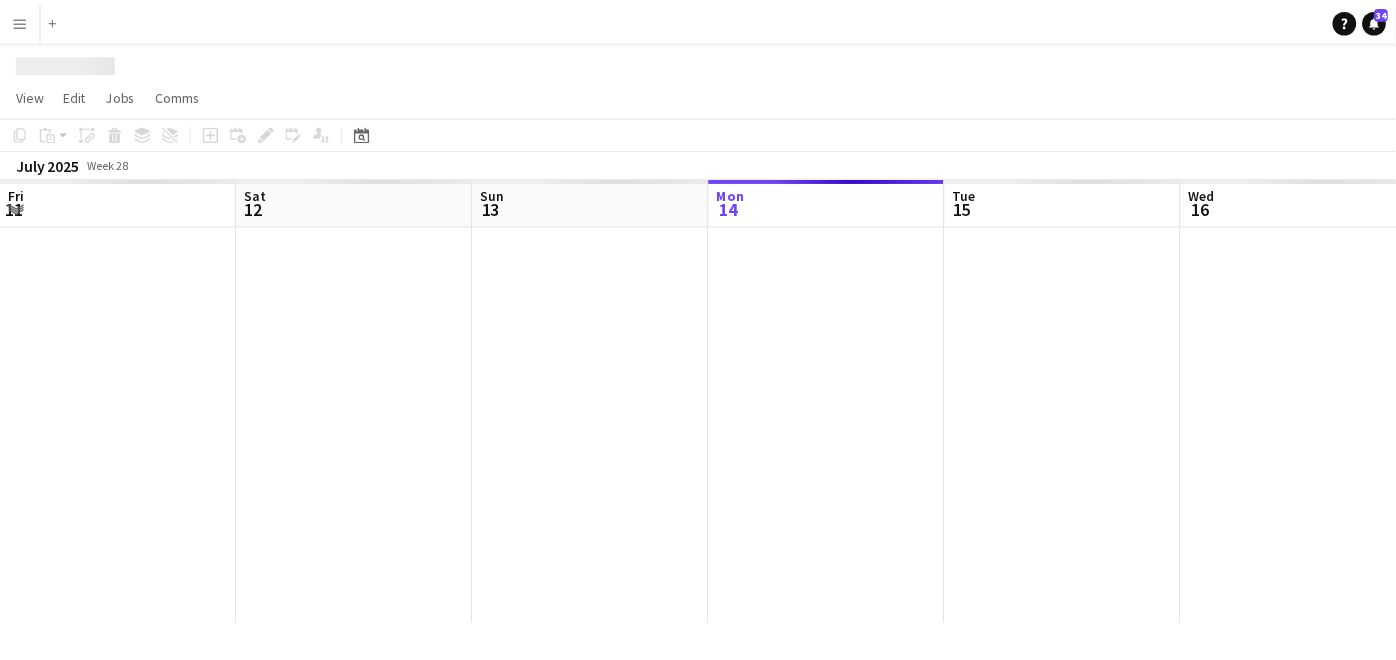 scroll, scrollTop: 0, scrollLeft: 477, axis: horizontal 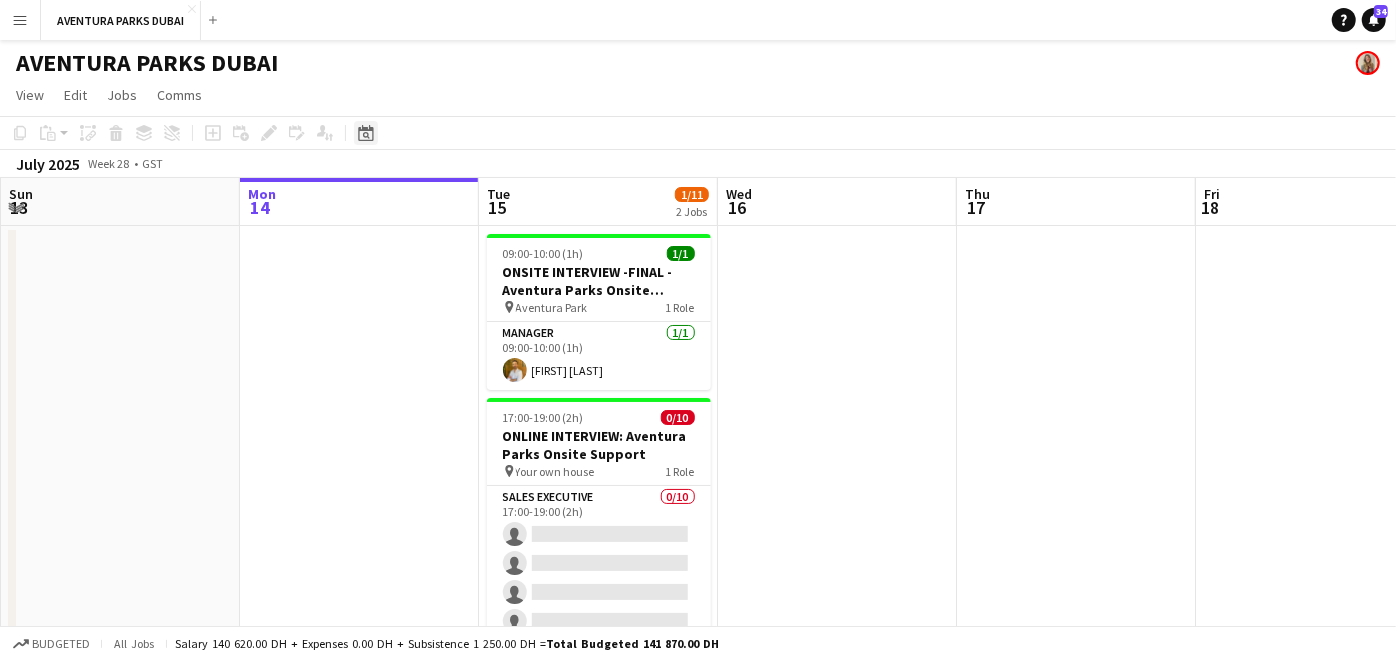 click 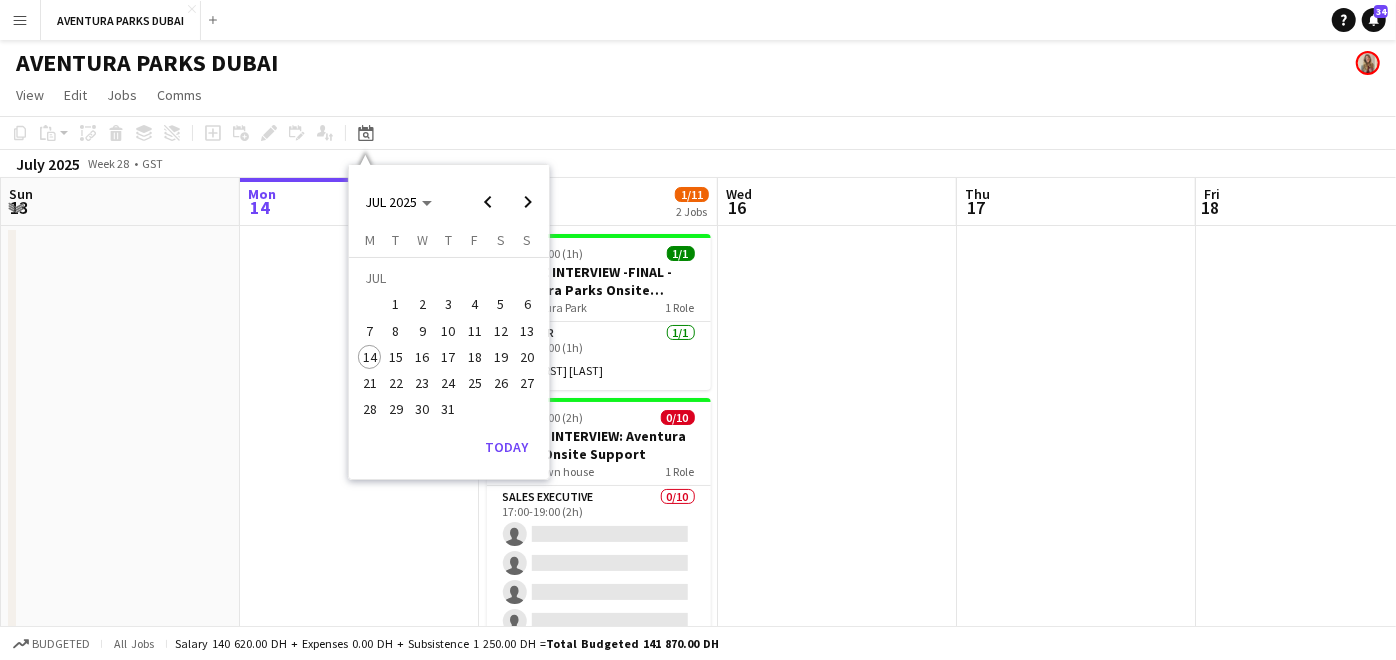 click at bounding box center (837, 481) 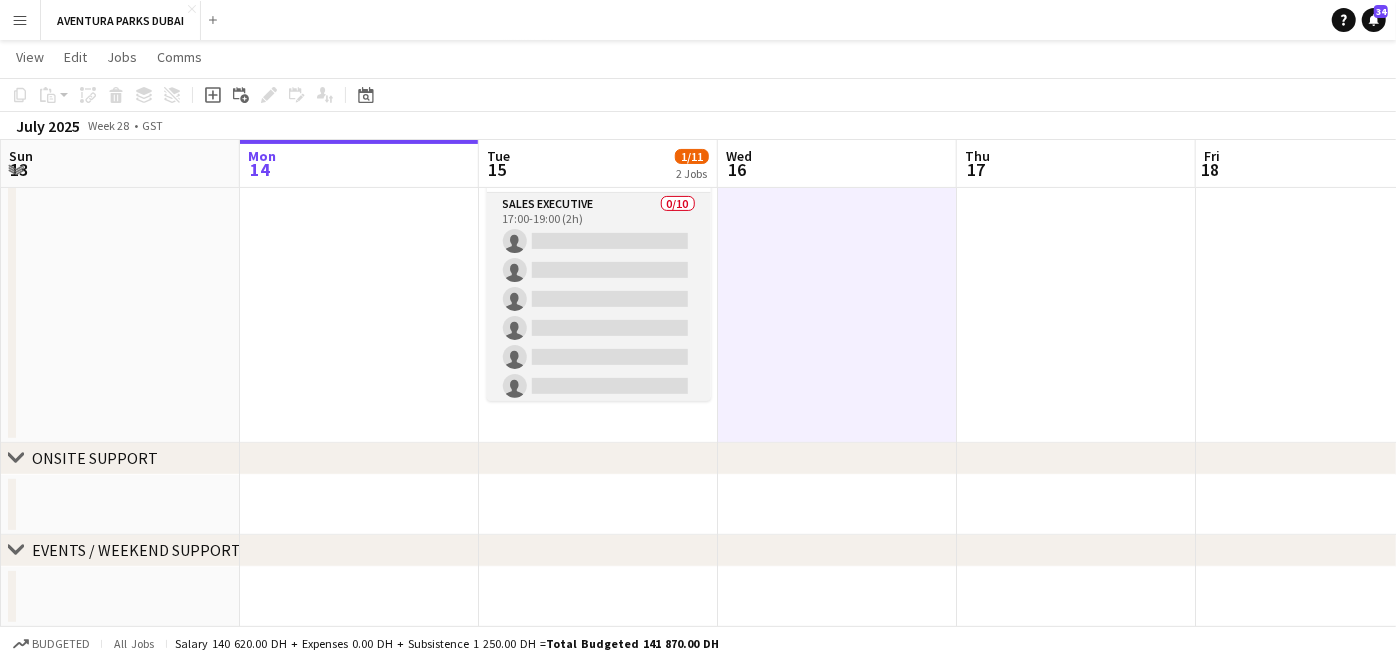 scroll, scrollTop: 0, scrollLeft: 0, axis: both 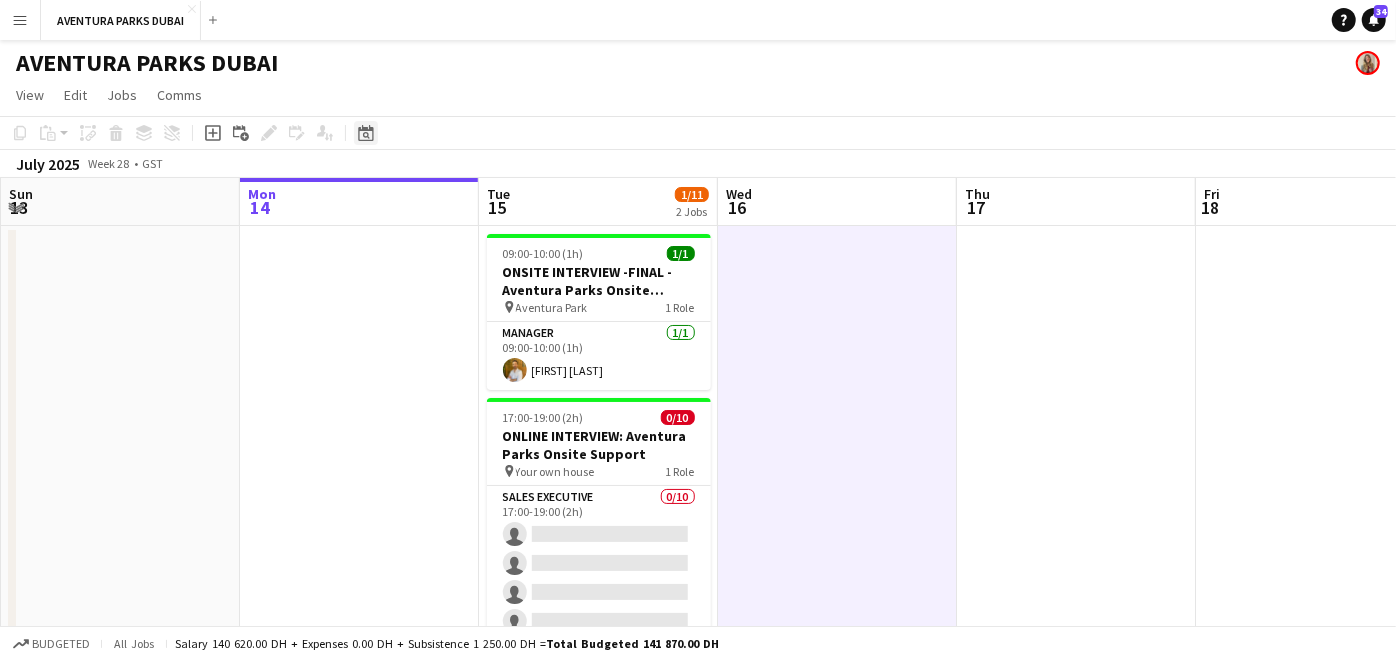 click on "Date picker" 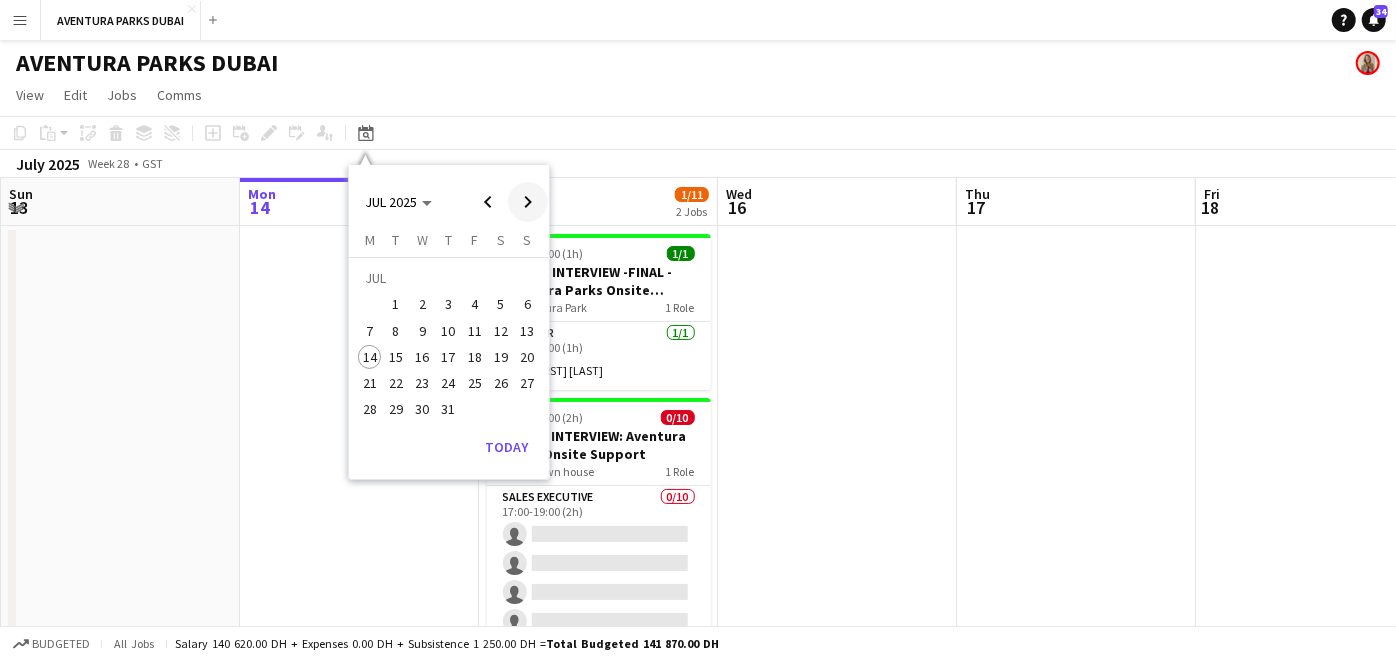 click at bounding box center [528, 202] 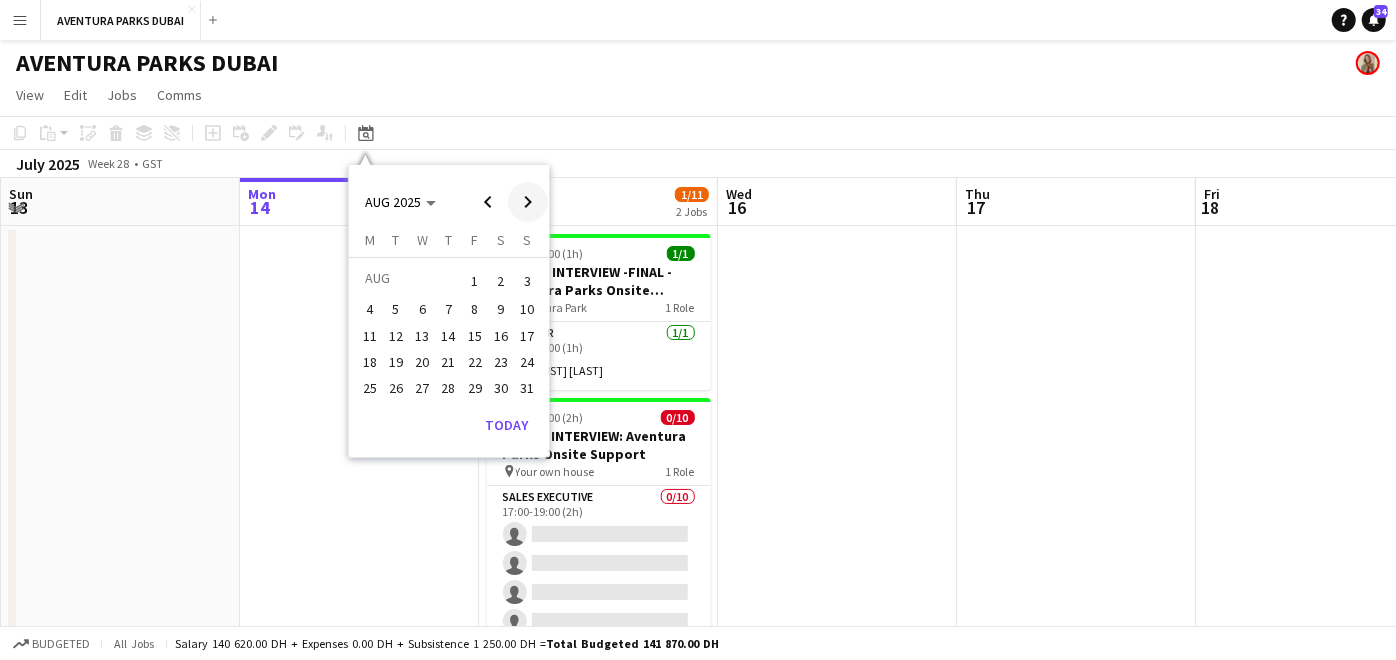 click at bounding box center (528, 202) 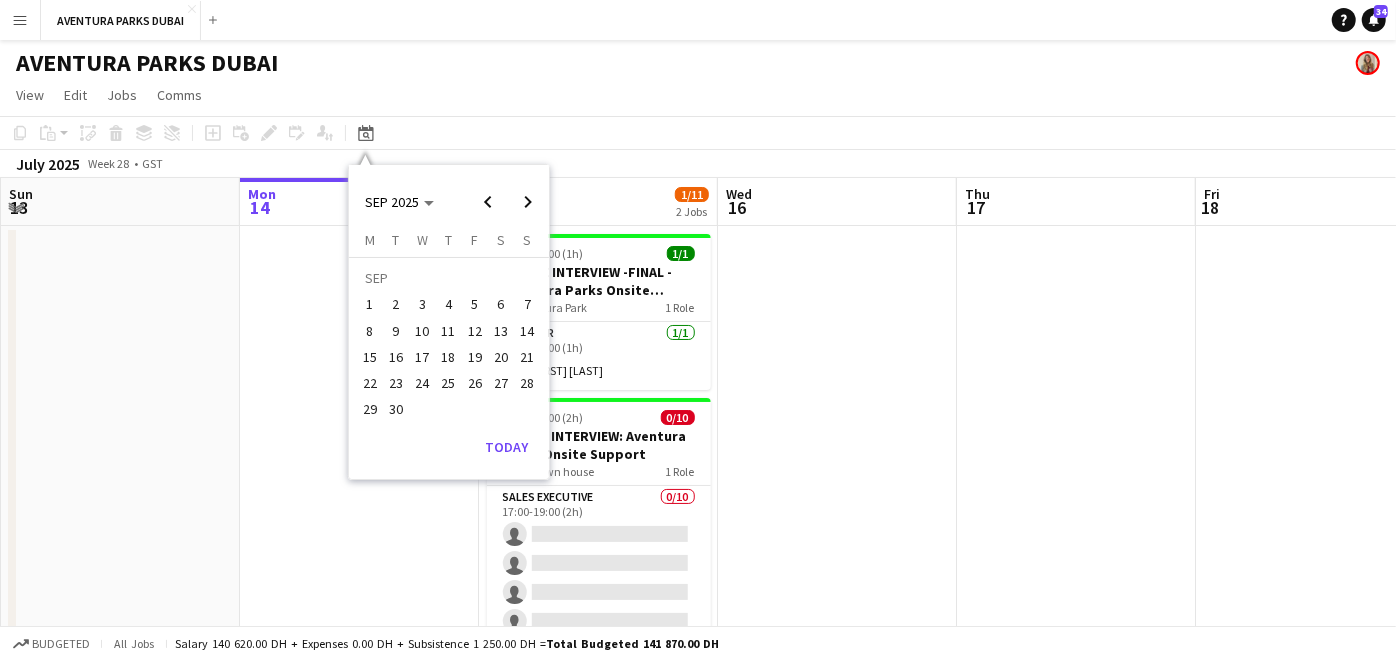 click on "1" at bounding box center (370, 305) 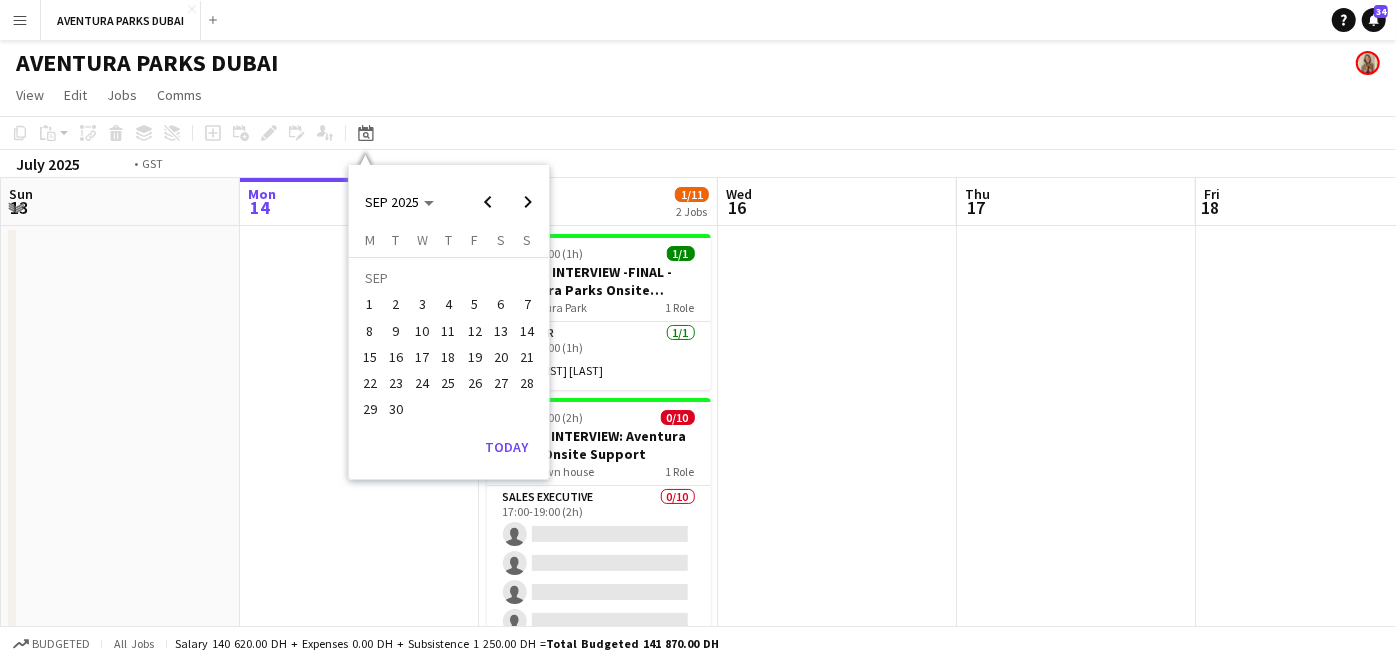 scroll, scrollTop: 0, scrollLeft: 687, axis: horizontal 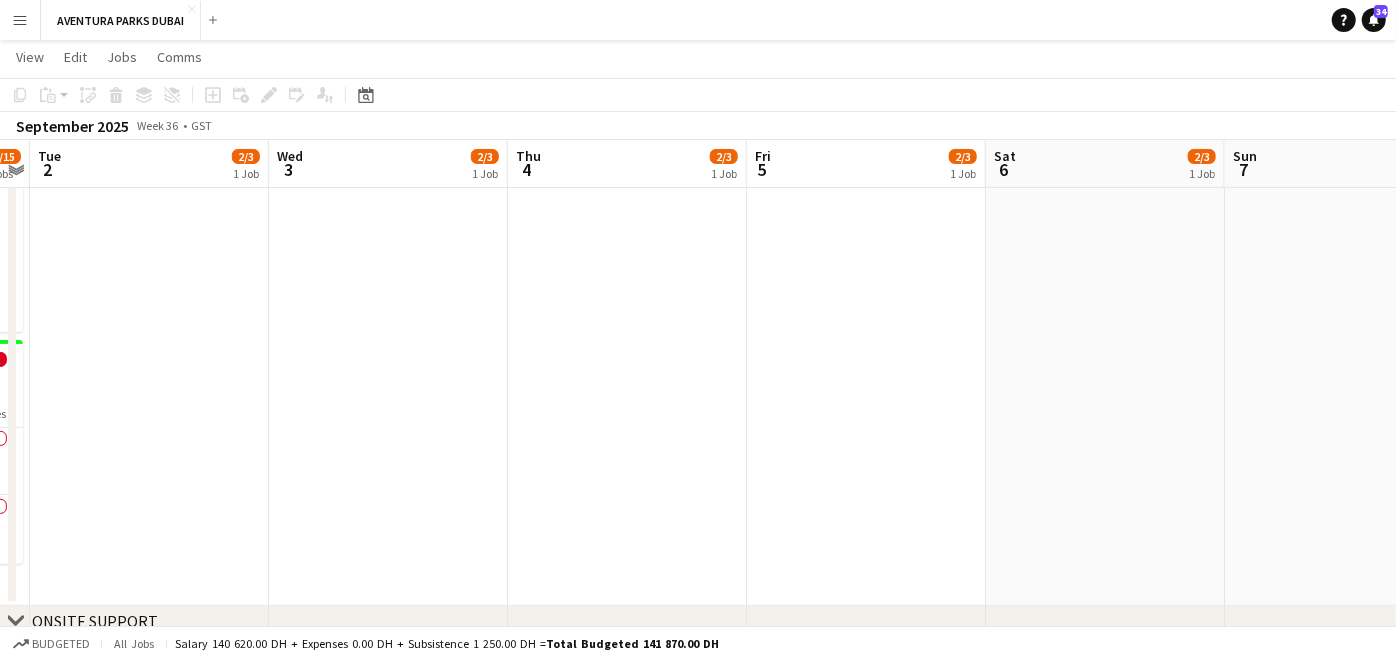 drag, startPoint x: 459, startPoint y: 266, endPoint x: 368, endPoint y: 268, distance: 91.02197 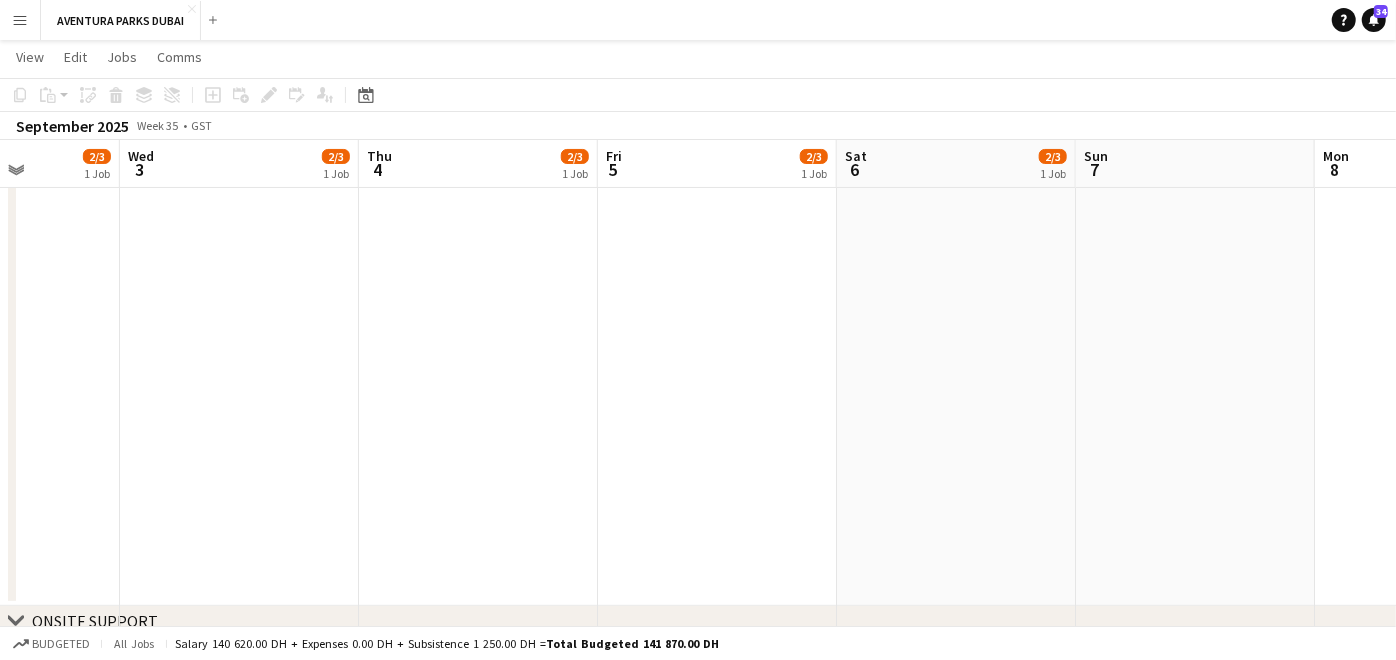 drag, startPoint x: 883, startPoint y: 289, endPoint x: 236, endPoint y: 286, distance: 647.00696 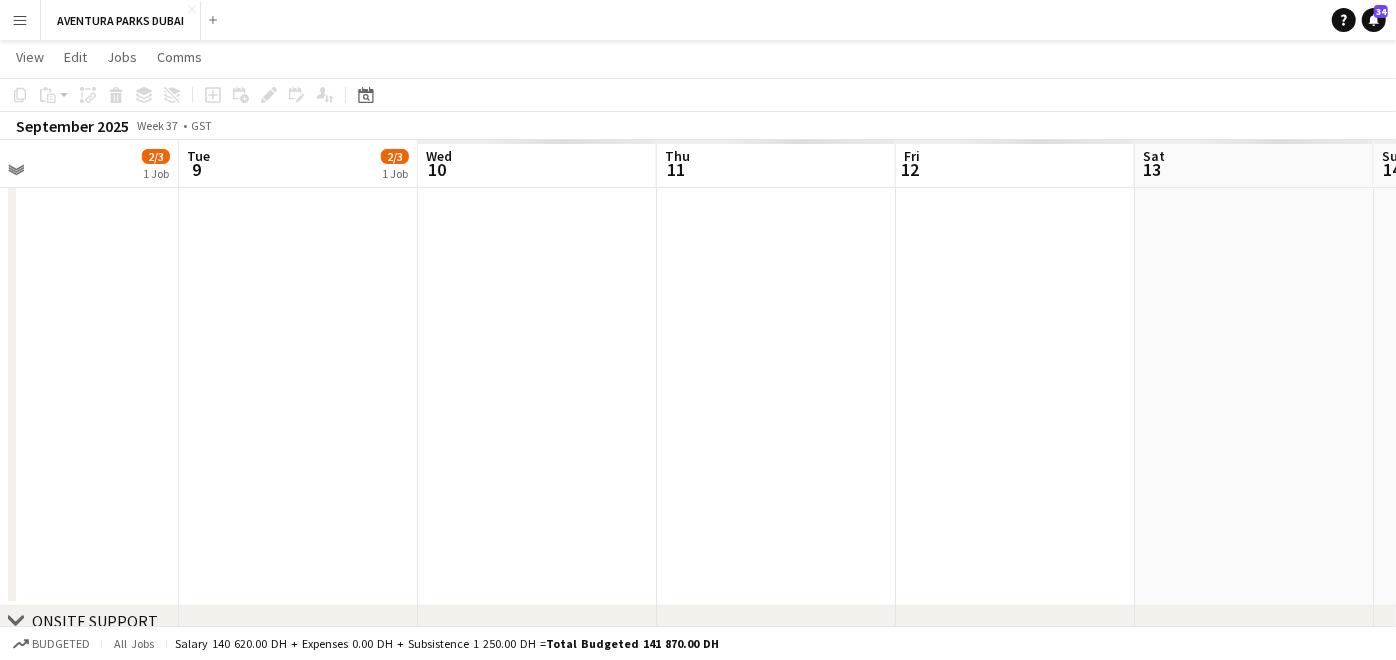 drag, startPoint x: 514, startPoint y: 315, endPoint x: 0, endPoint y: 291, distance: 514.56 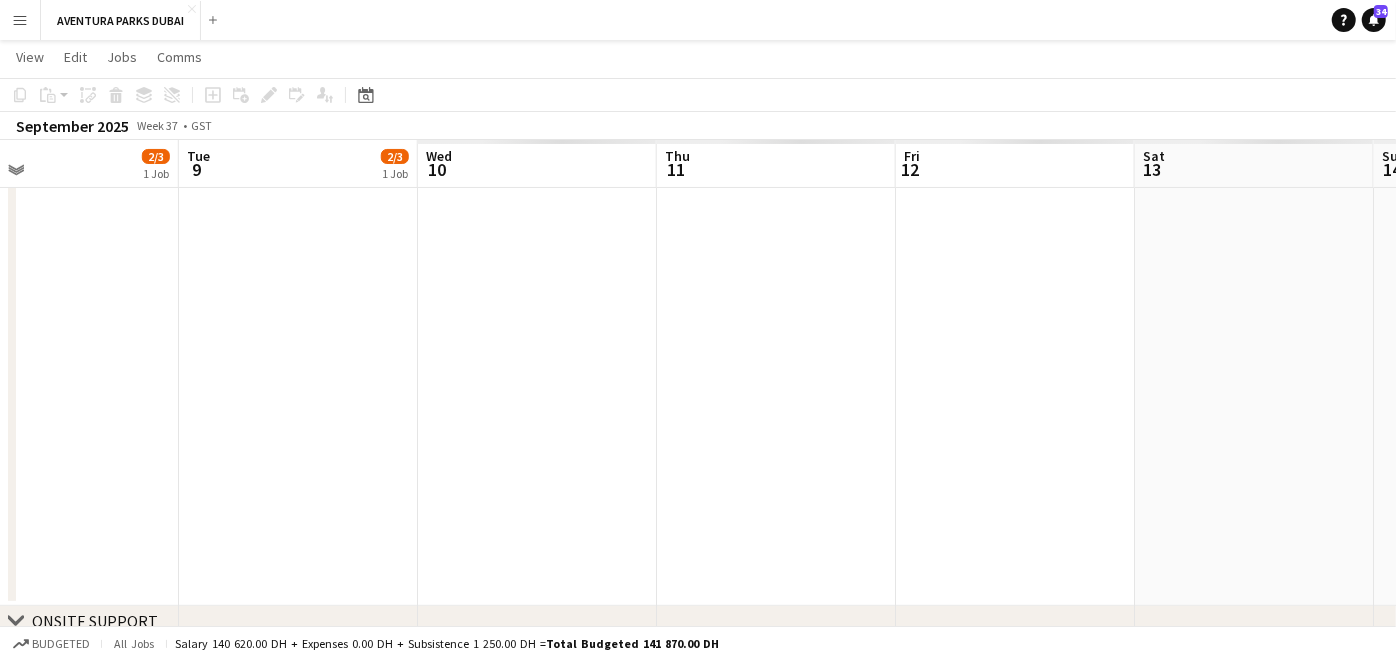 click on "Menu
Boards
Boards   Boards   All jobs   Status
Workforce
Workforce   My Workforce   Recruiting
Comms
Comms
Pay
Pay   Approvals   Payments   Reports
Platform Settings
Platform Settings   App settings   Your settings   Profiles
Training Academy
Training Academy
Knowledge Base
Knowledge Base
Product Updates
Product Updates   Log Out   Privacy   AVENTURA PARKS DUBAI
Close
Add
Help
Notifications
34   AVENTURA PARKS DUBAI   View  Day view expanded Day view collapsed Month view Date picker Jump to today Expand Linked Jobs  Edit  Copy" at bounding box center (698, 454) 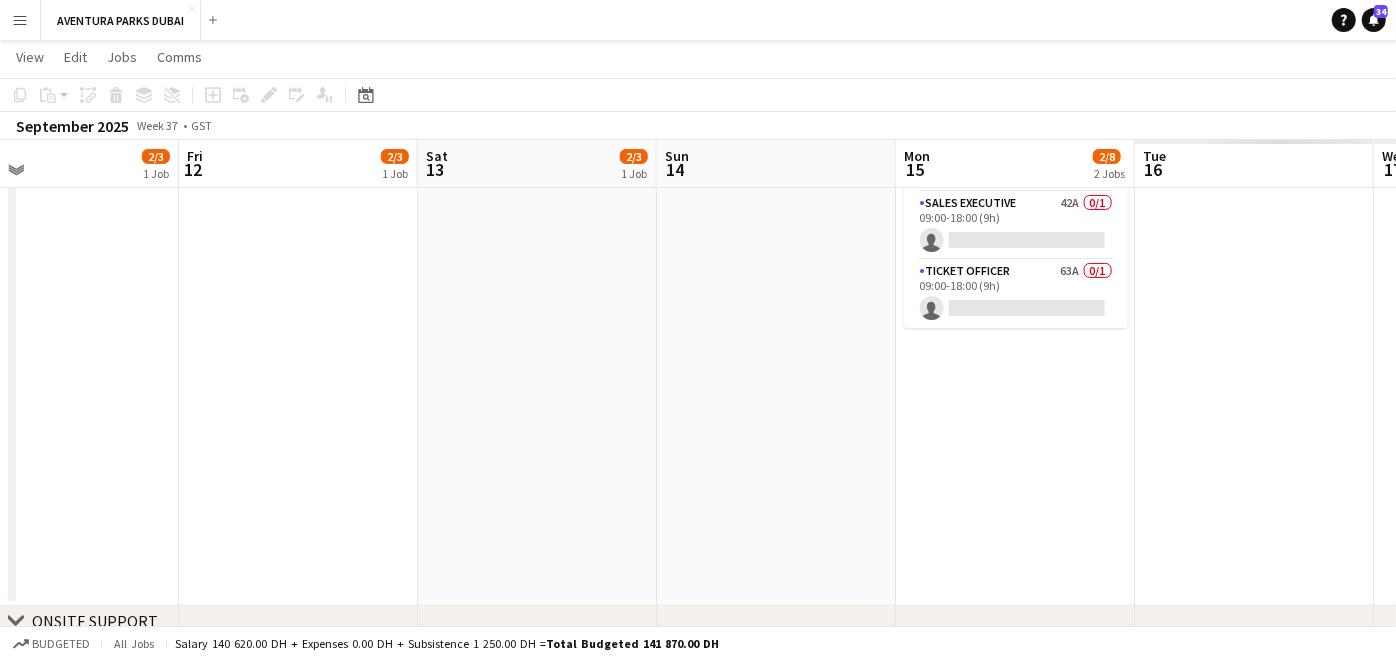 click on "[DAY] [DATE] [TIME] [DURATION] [JOB_TITLE] [ROLES] [JOB_TITLE] [ROLES] [JOB_TITLE] [ROLES] [DURATION] [JOB_TITLE] [ROLES] [JOB_TITLE] [JOB_TITLE] [FIRST] [LAST] [JOB_TITLE] [DURATION]" at bounding box center [698, 478] 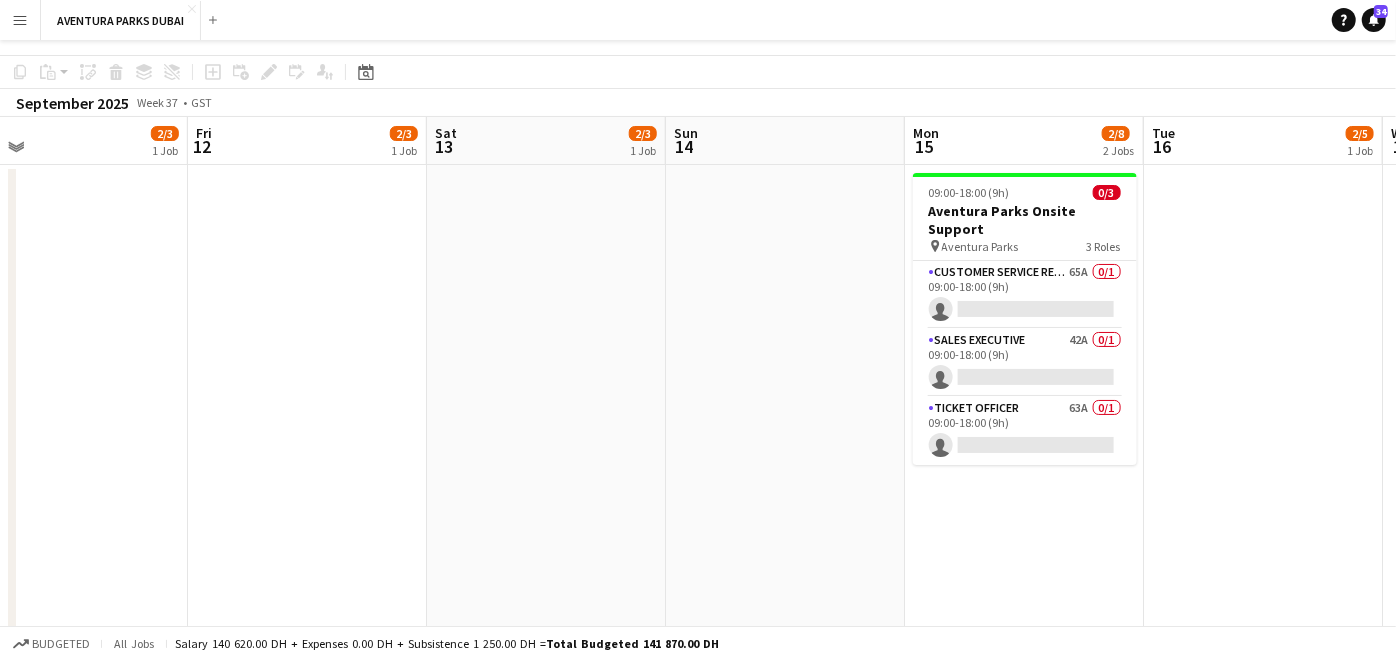scroll, scrollTop: 0, scrollLeft: 0, axis: both 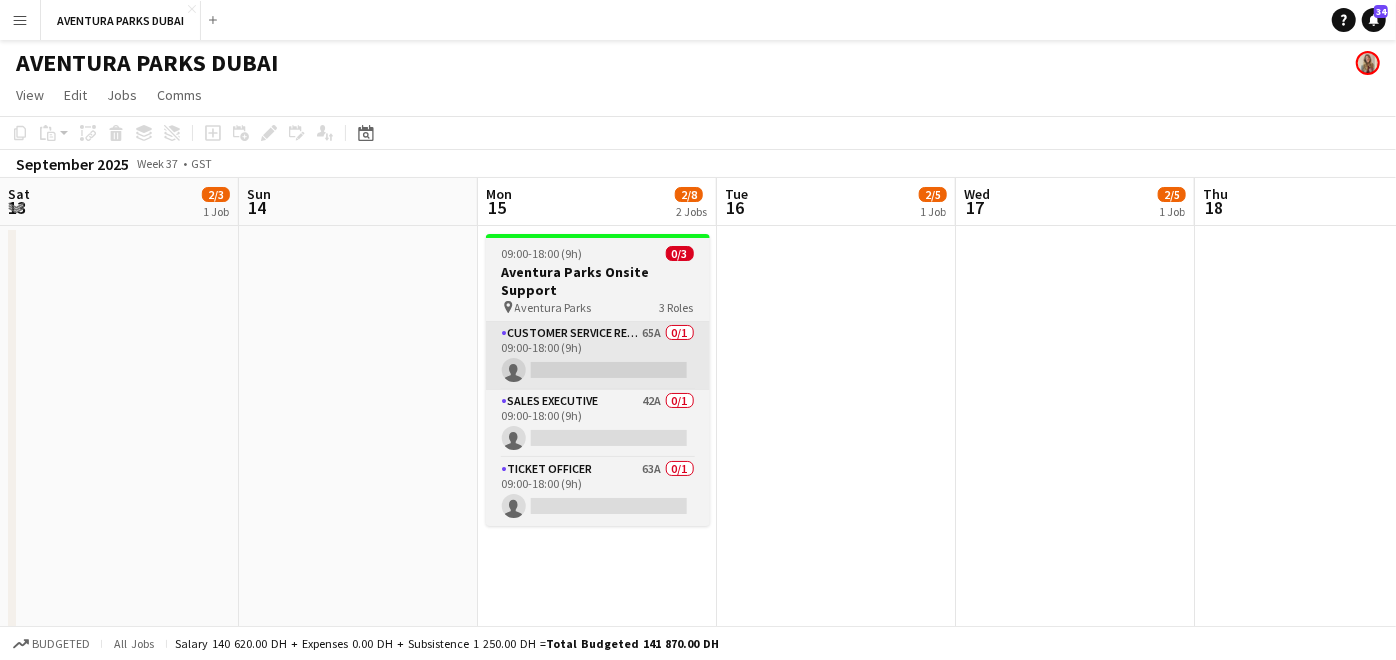 drag, startPoint x: 542, startPoint y: 344, endPoint x: 510, endPoint y: 336, distance: 32.984844 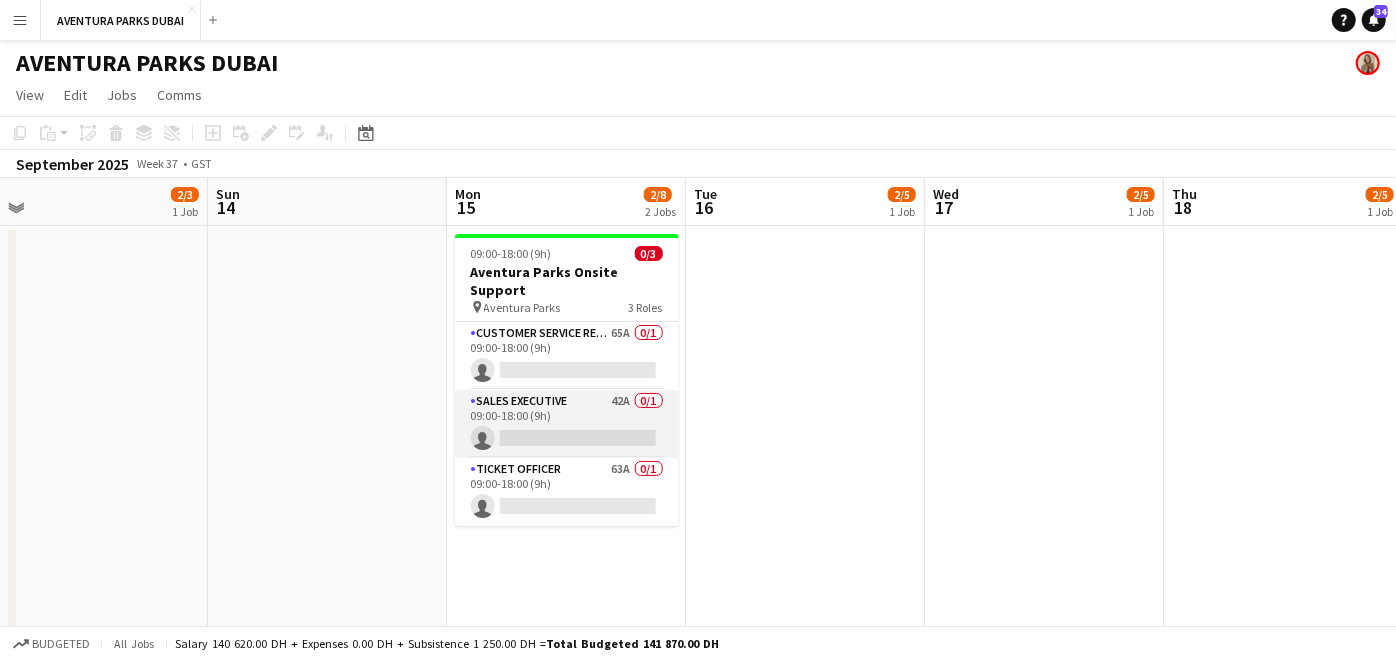 click on "Sales Executive   42A   0/1   09:00-18:00 (9h)
single-neutral-actions" at bounding box center [567, 424] 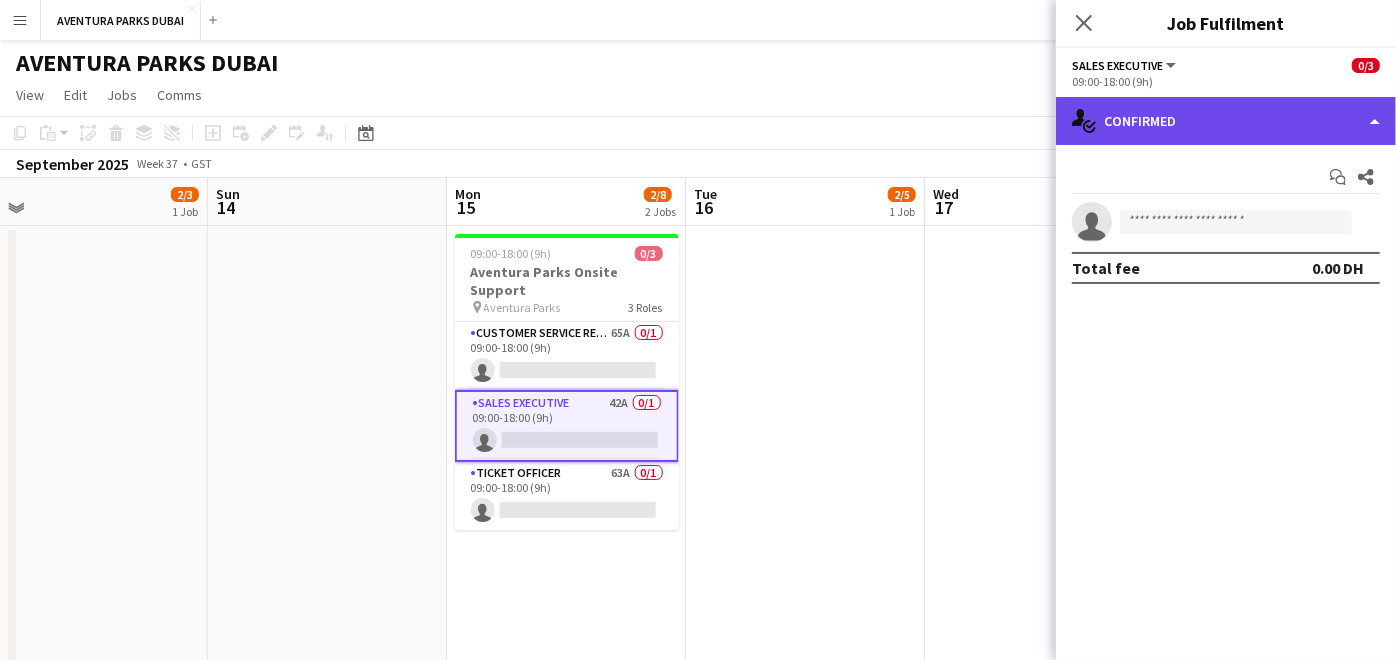 click on "single-neutral-actions-check-2
Confirmed" 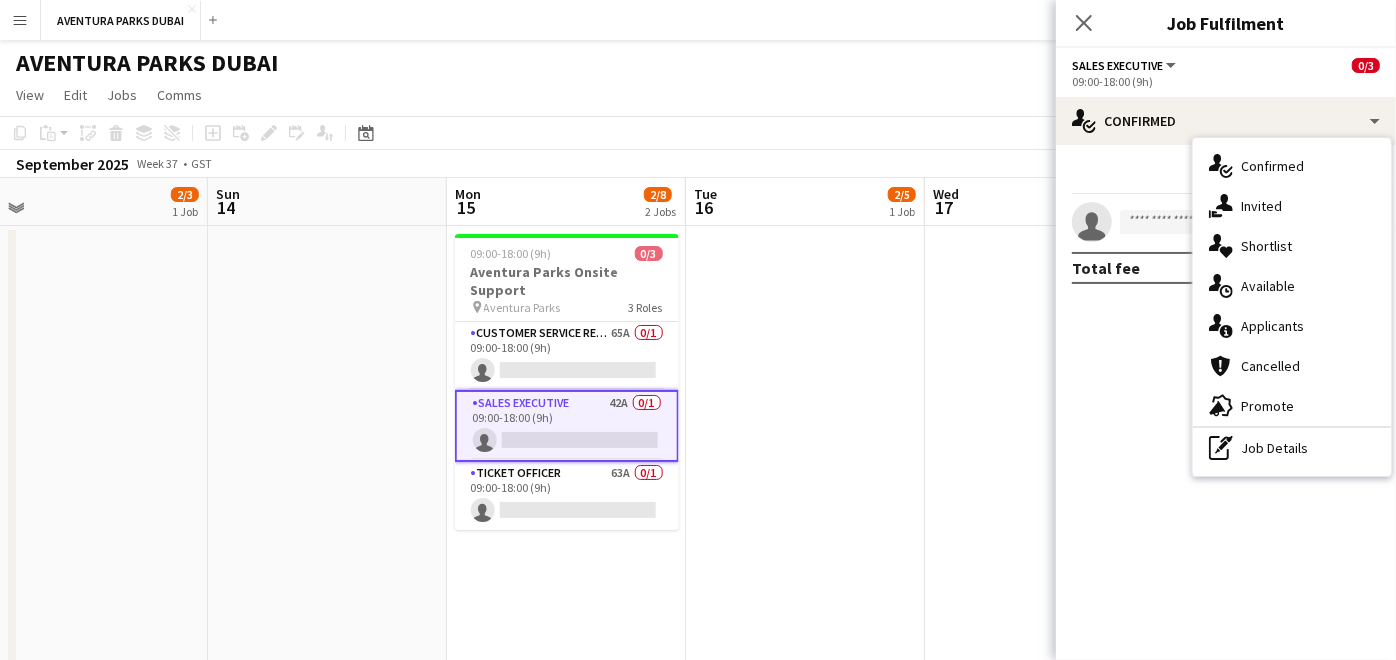 click on "single-neutral-actions-information
Applicants" at bounding box center (1292, 326) 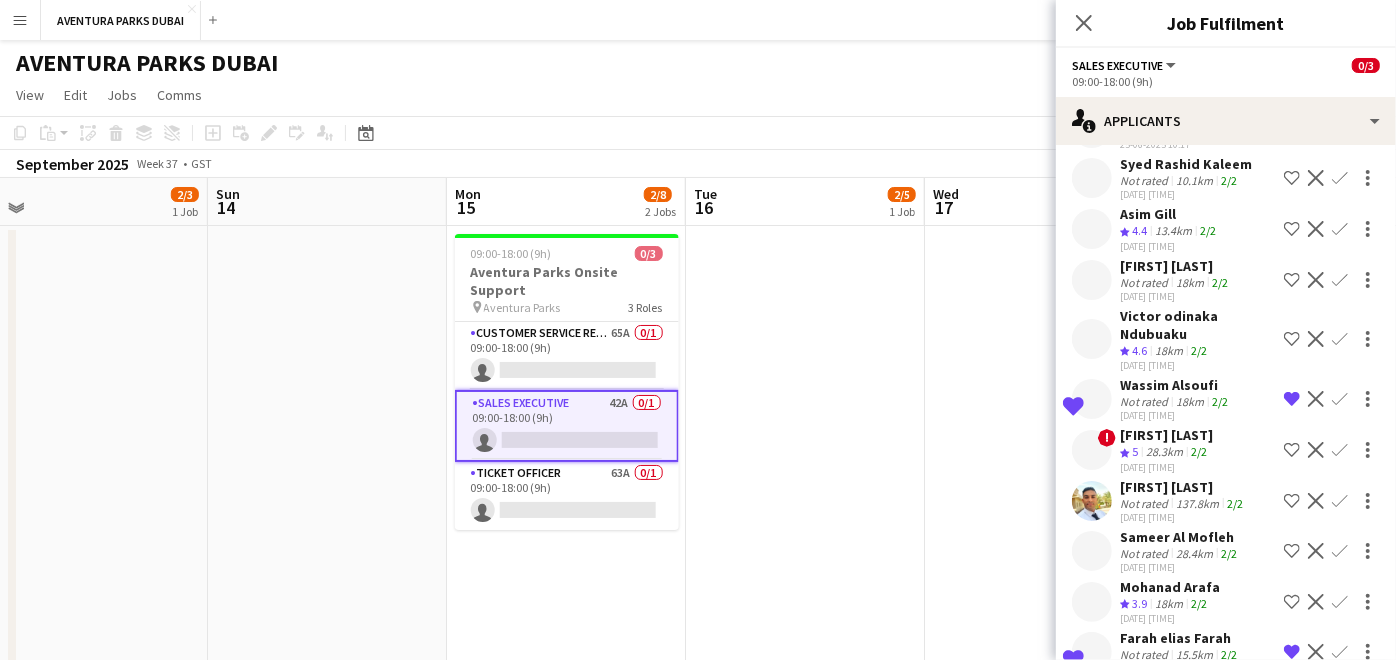 scroll, scrollTop: 1762, scrollLeft: 0, axis: vertical 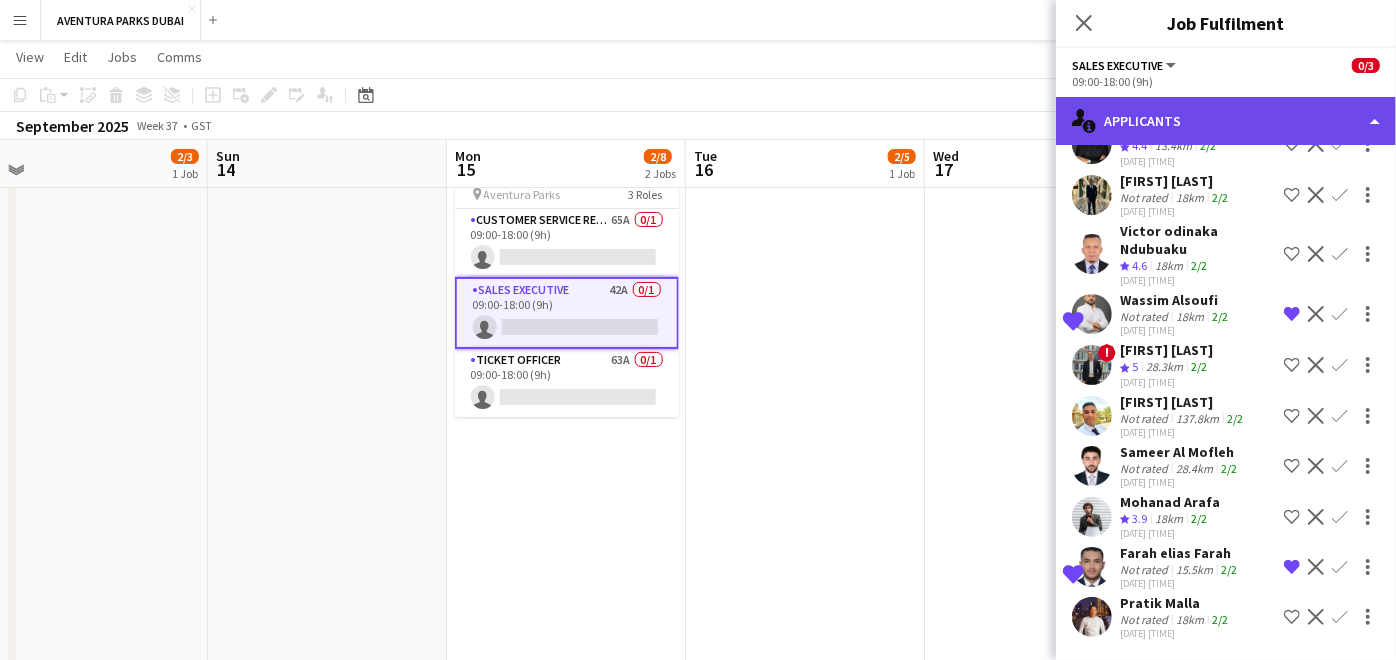 click on "single-neutral-actions-information
Applicants" 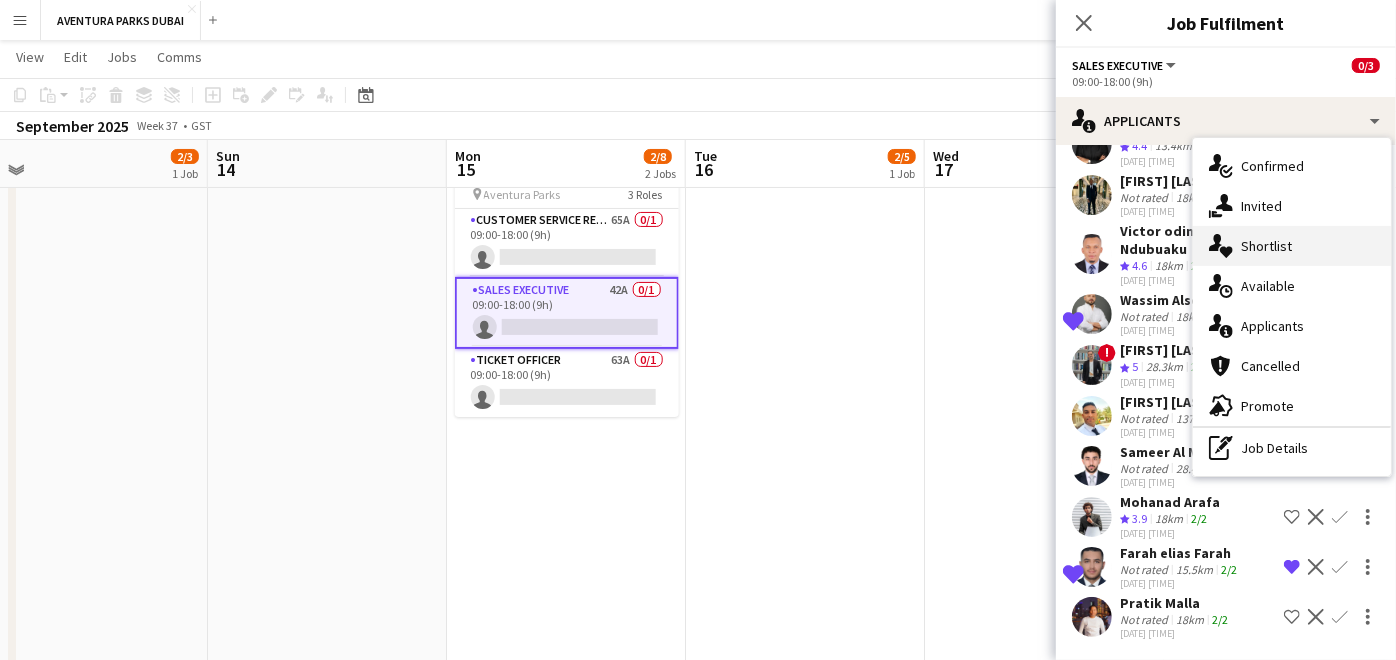 click on "single-neutral-actions-heart
Shortlist" at bounding box center [1292, 246] 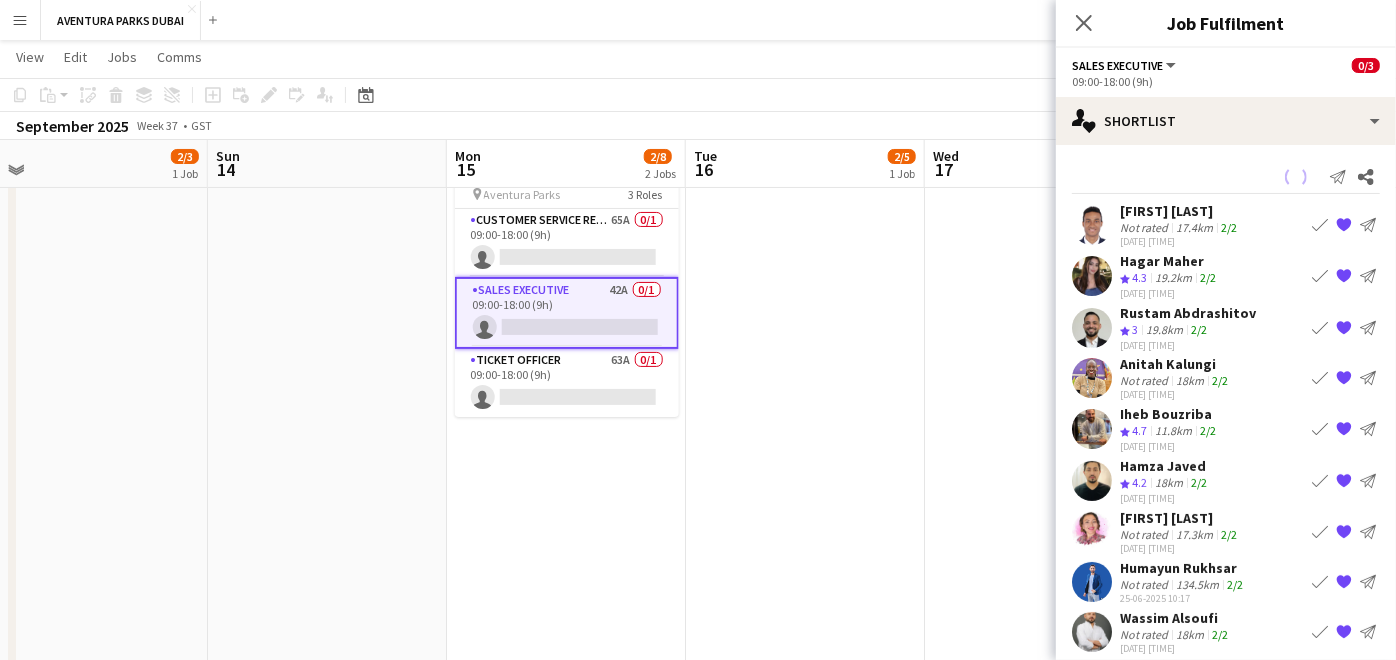 scroll, scrollTop: 0, scrollLeft: 0, axis: both 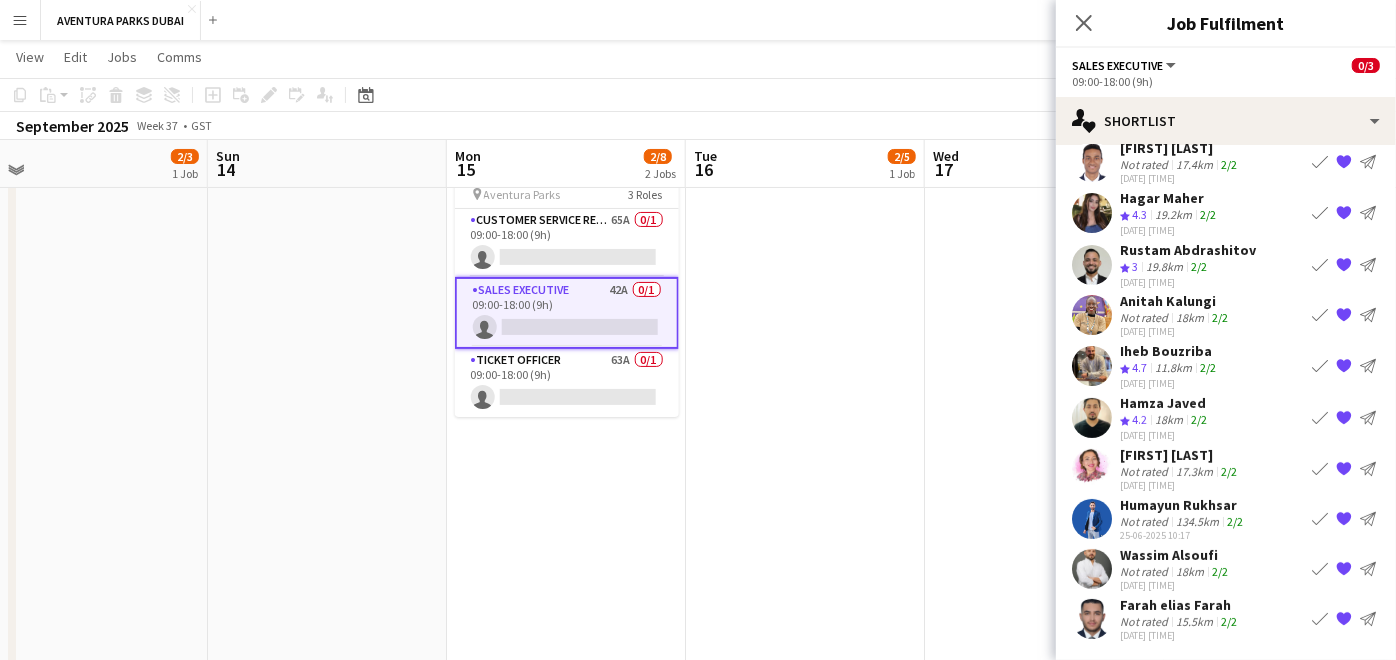 click at bounding box center (805, 402) 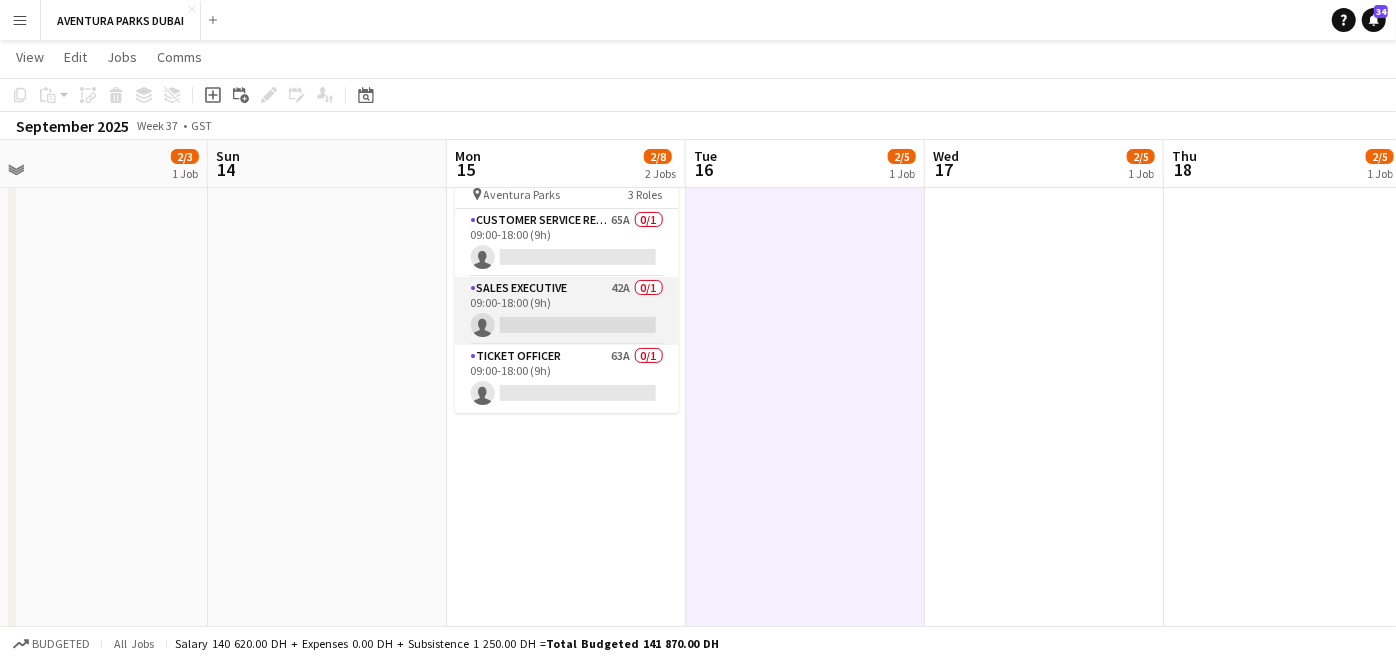 click on "Sales Executive   42A   0/1   09:00-18:00 (9h)
single-neutral-actions" at bounding box center [567, 311] 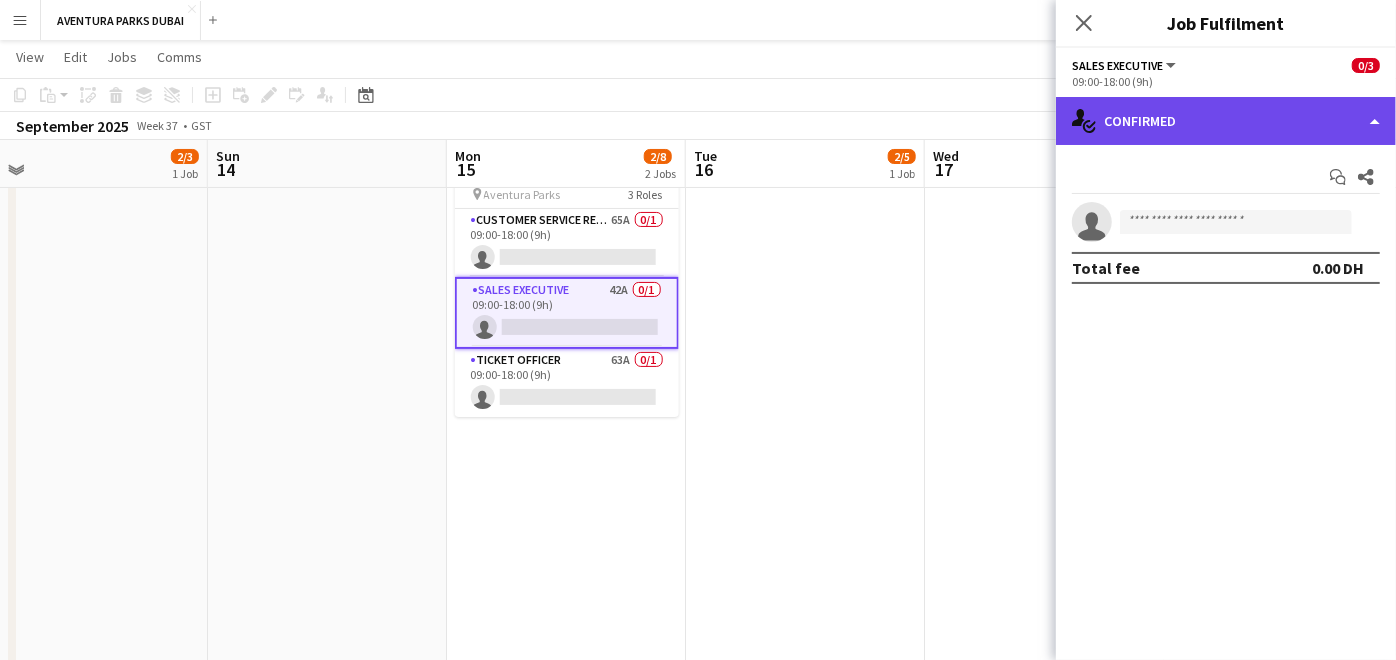 click on "single-neutral-actions-check-2
Confirmed" 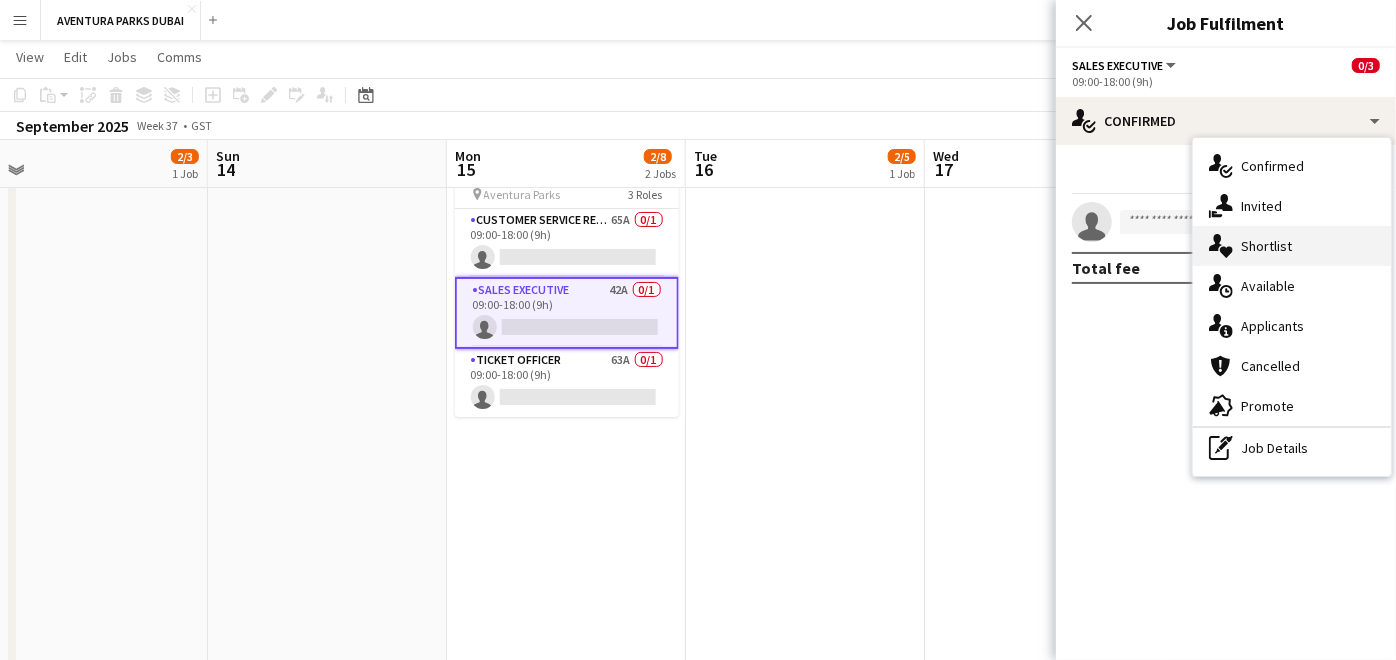 click on "single-neutral-actions-heart
Shortlist" at bounding box center [1292, 246] 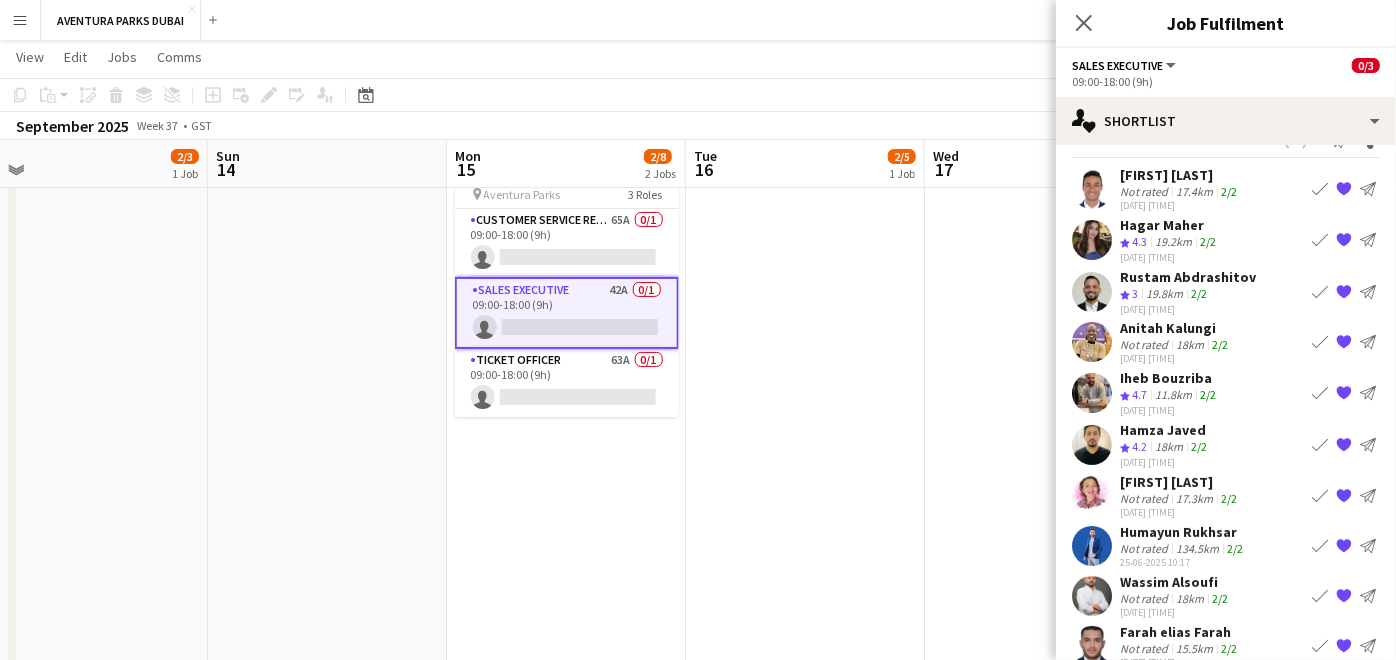 scroll, scrollTop: 63, scrollLeft: 0, axis: vertical 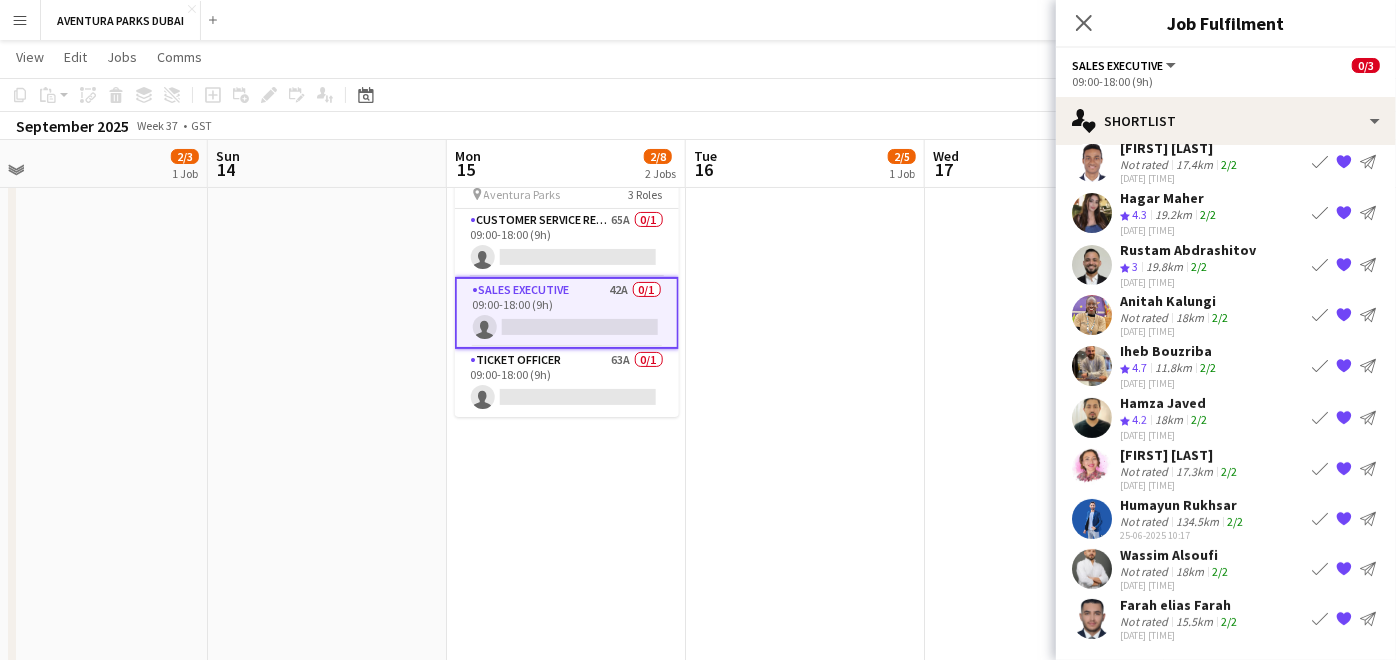 click on "Farah elias Farah" at bounding box center [1180, 605] 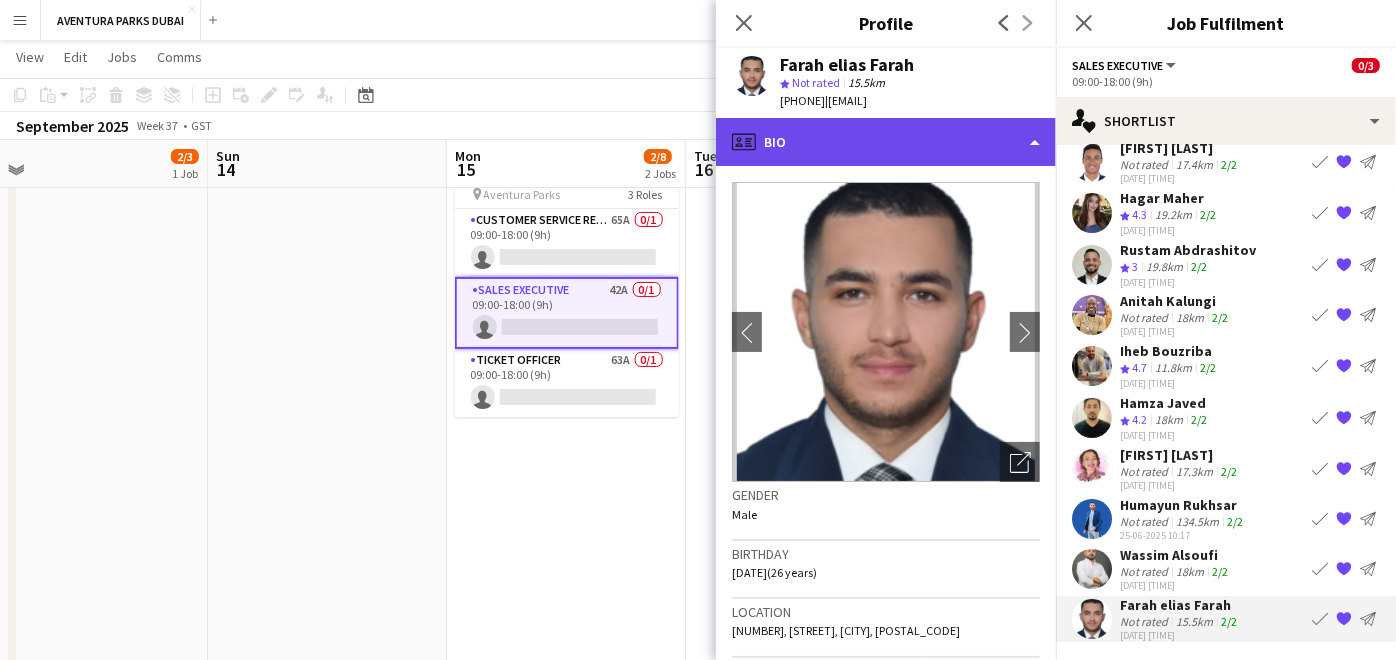 click on "profile
Bio" 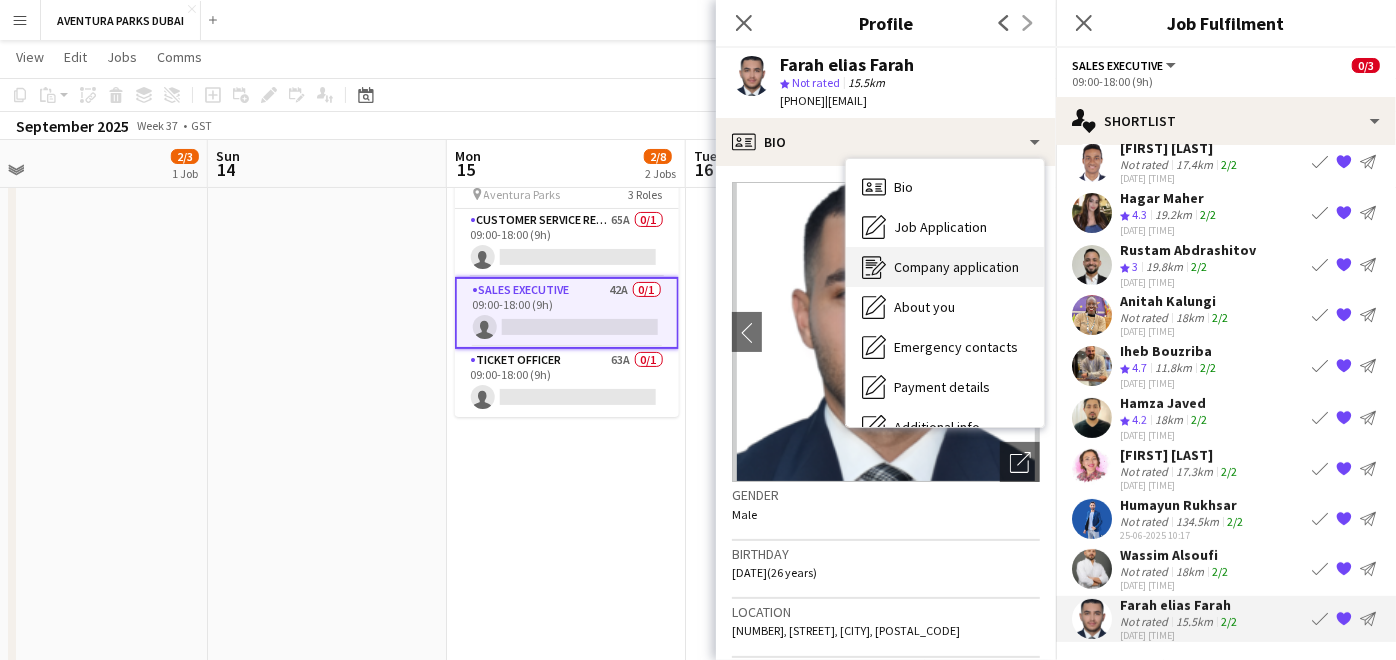 click on "Company application" at bounding box center (956, 267) 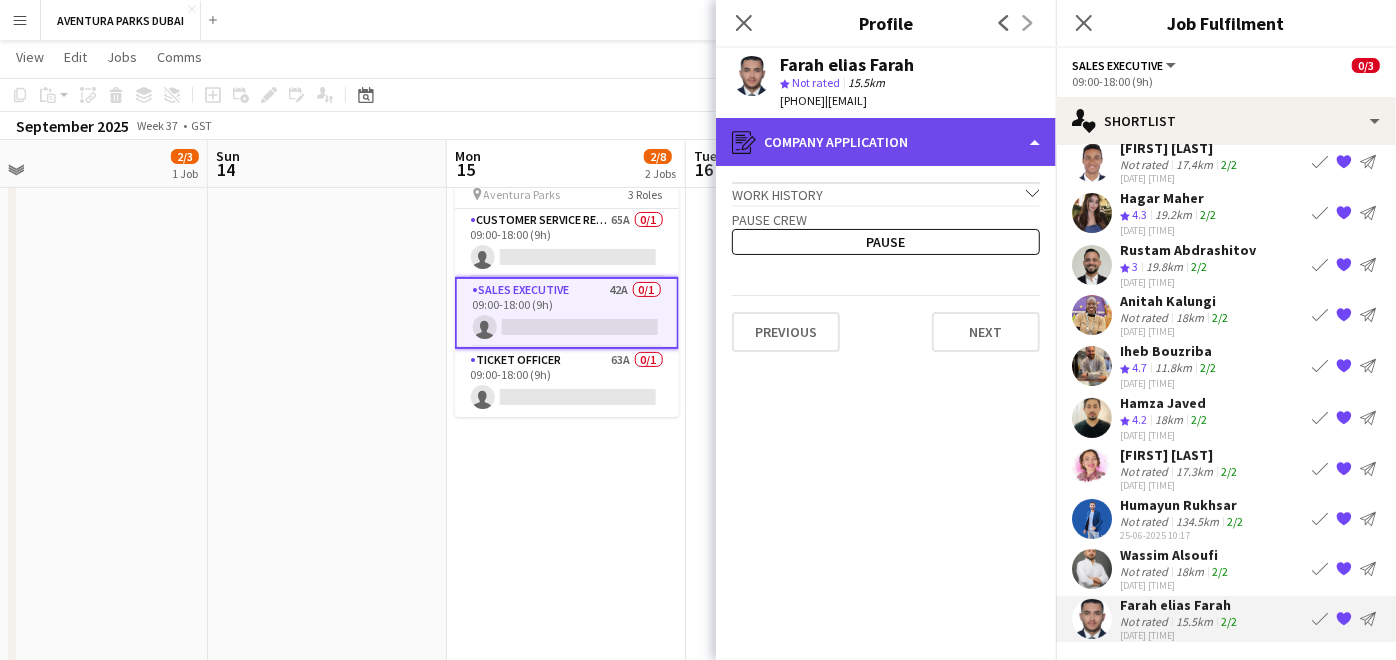 click on "register
Company application" 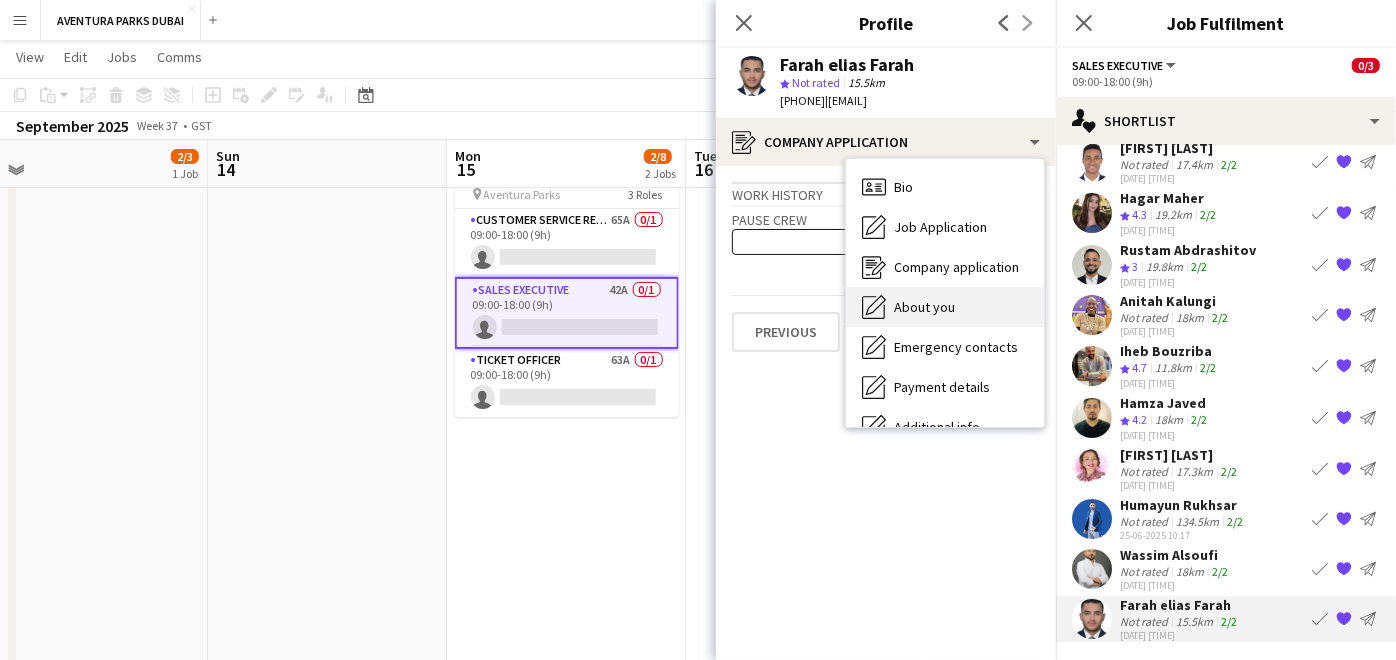 click on "About you" at bounding box center [924, 307] 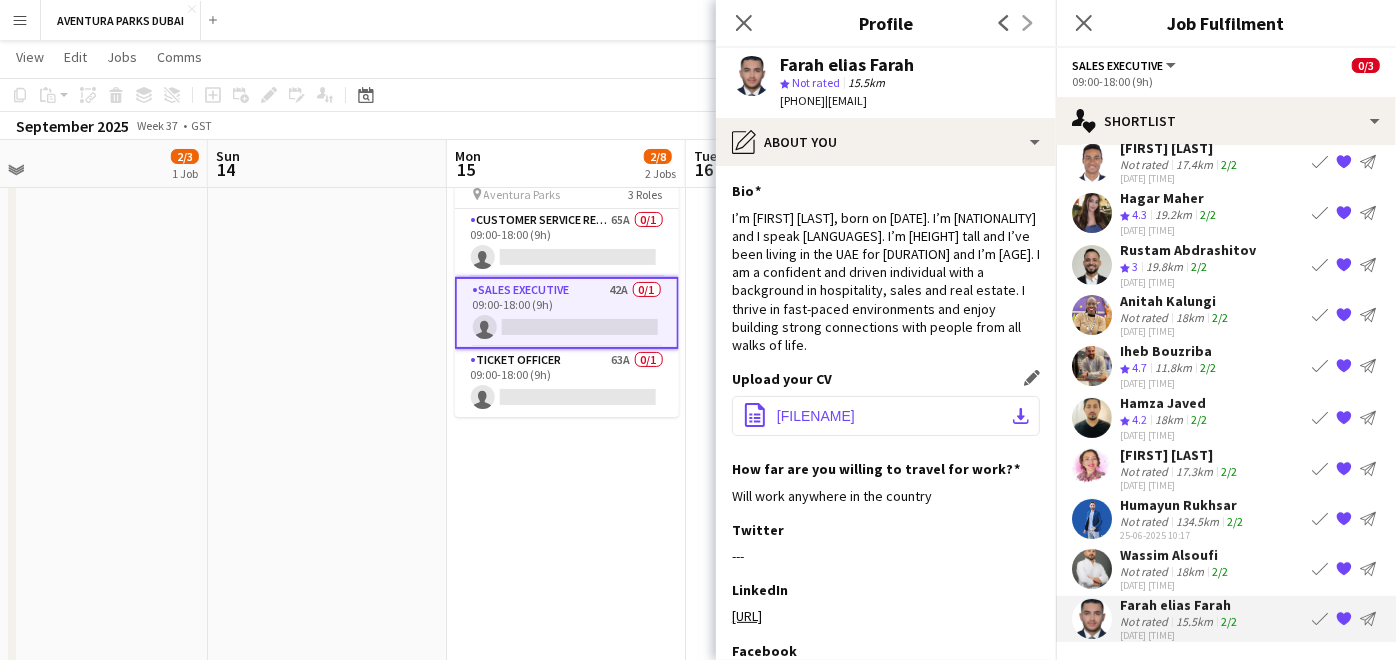 click on "[FILENAME]" 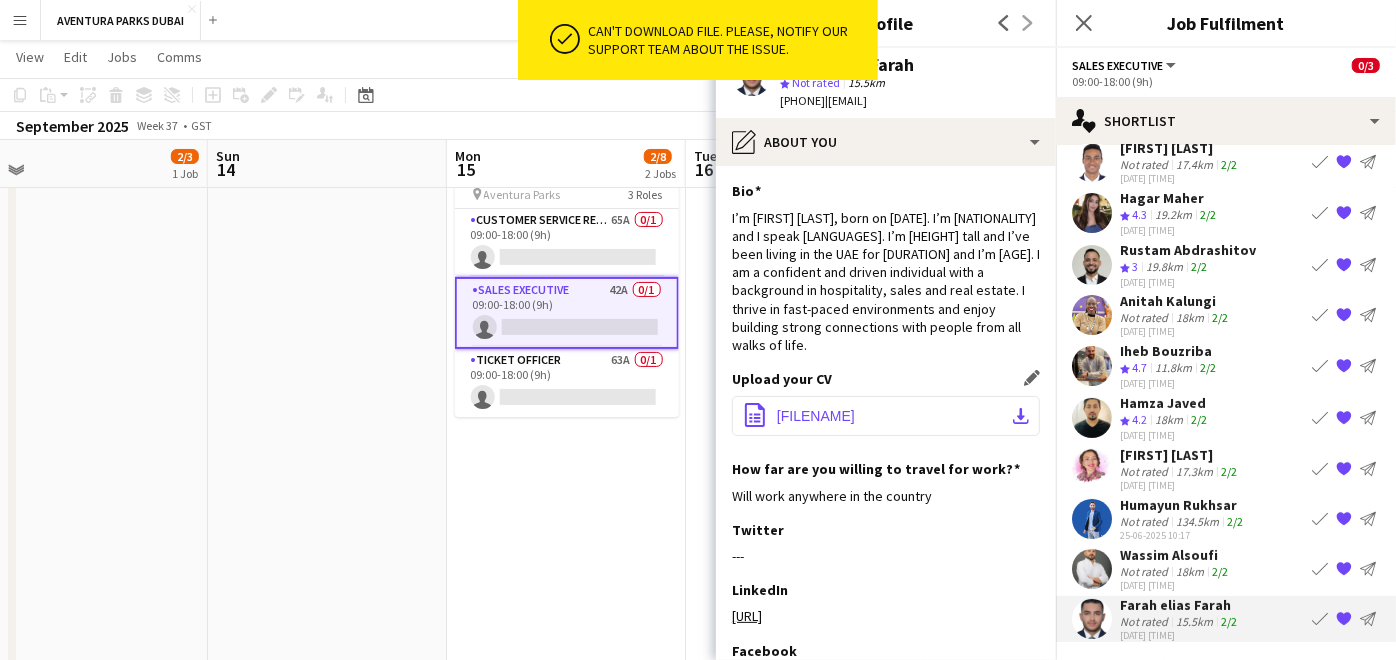 click on "[FILENAME]" 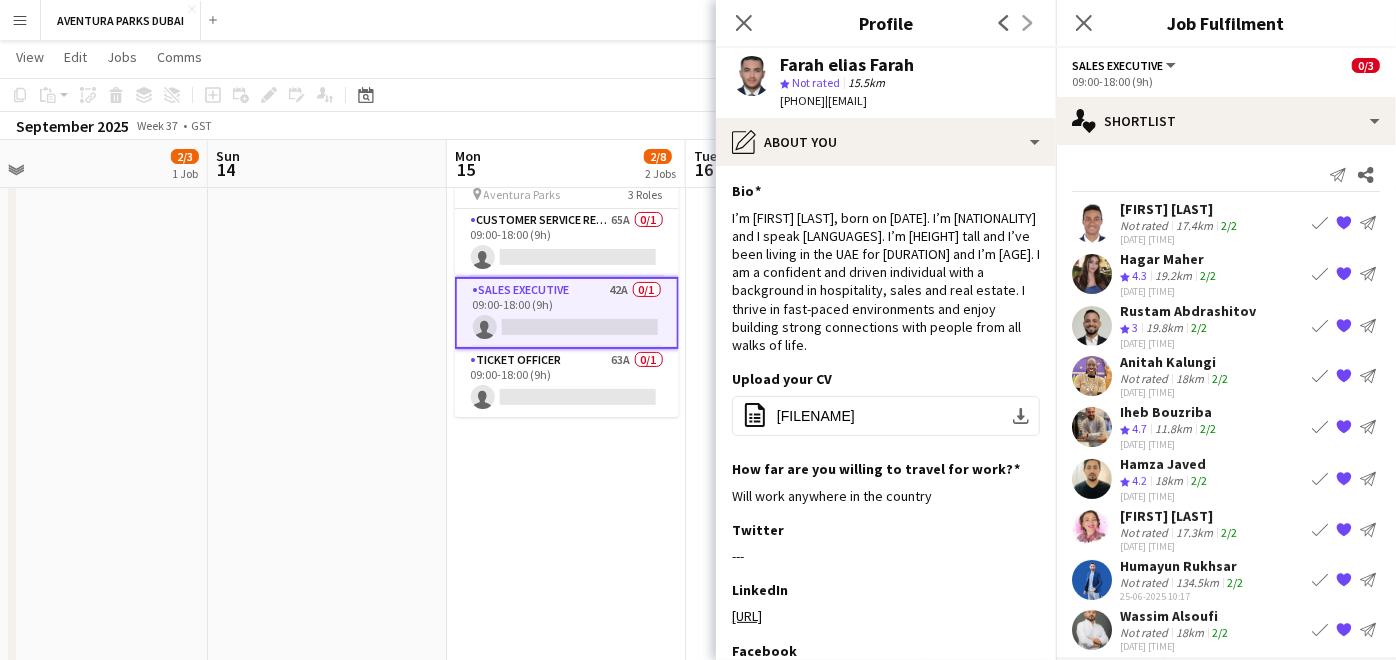 scroll, scrollTop: 0, scrollLeft: 0, axis: both 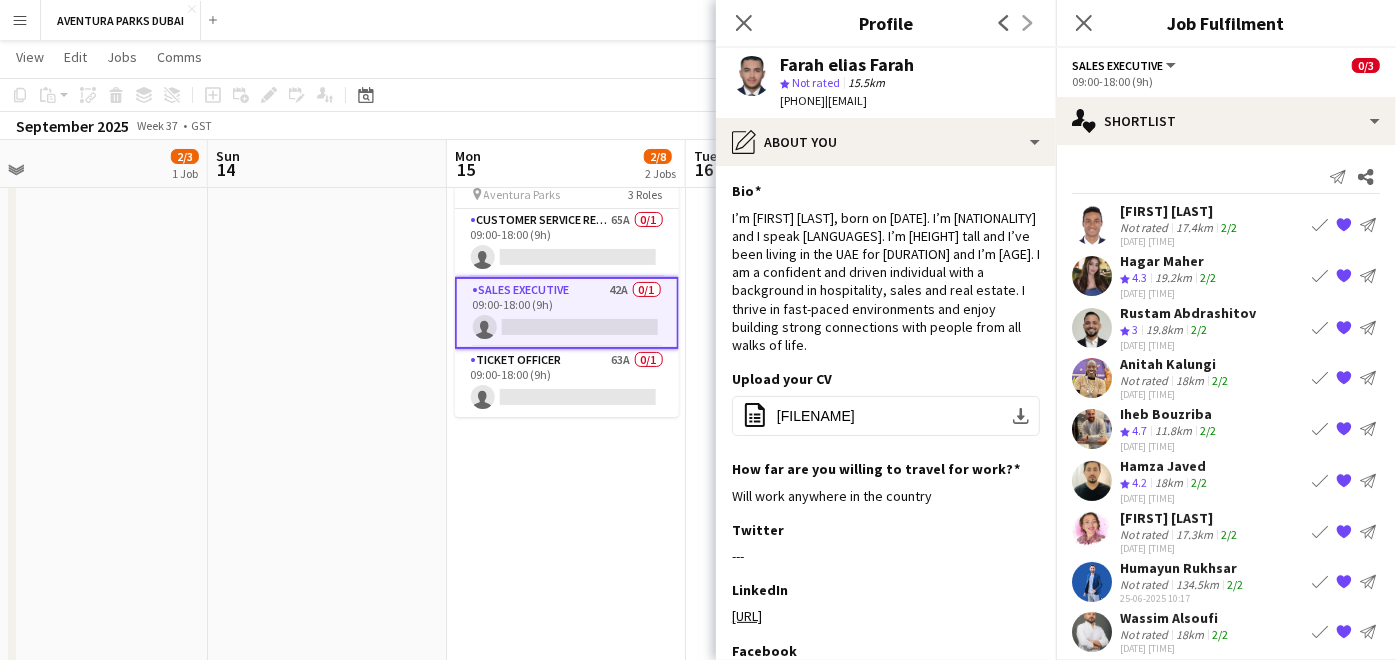 click on "[FIRST] [LAST]" at bounding box center [1180, 211] 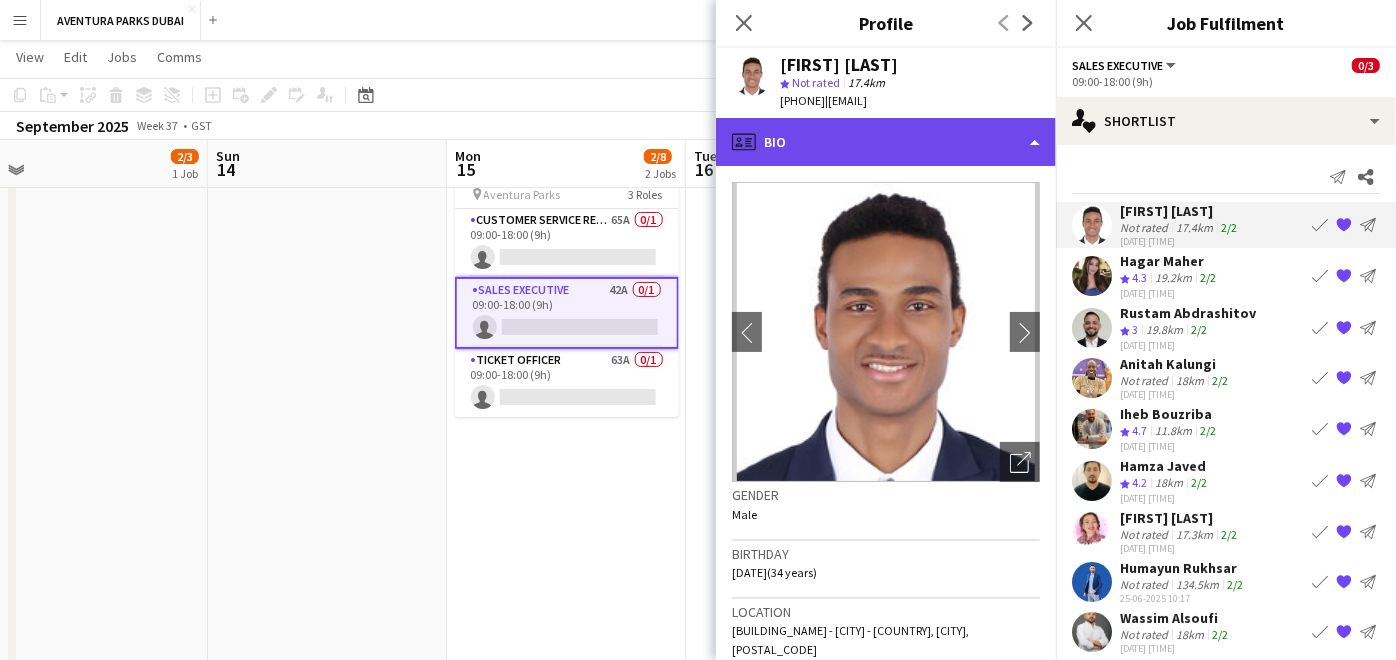 click on "profile
Bio" 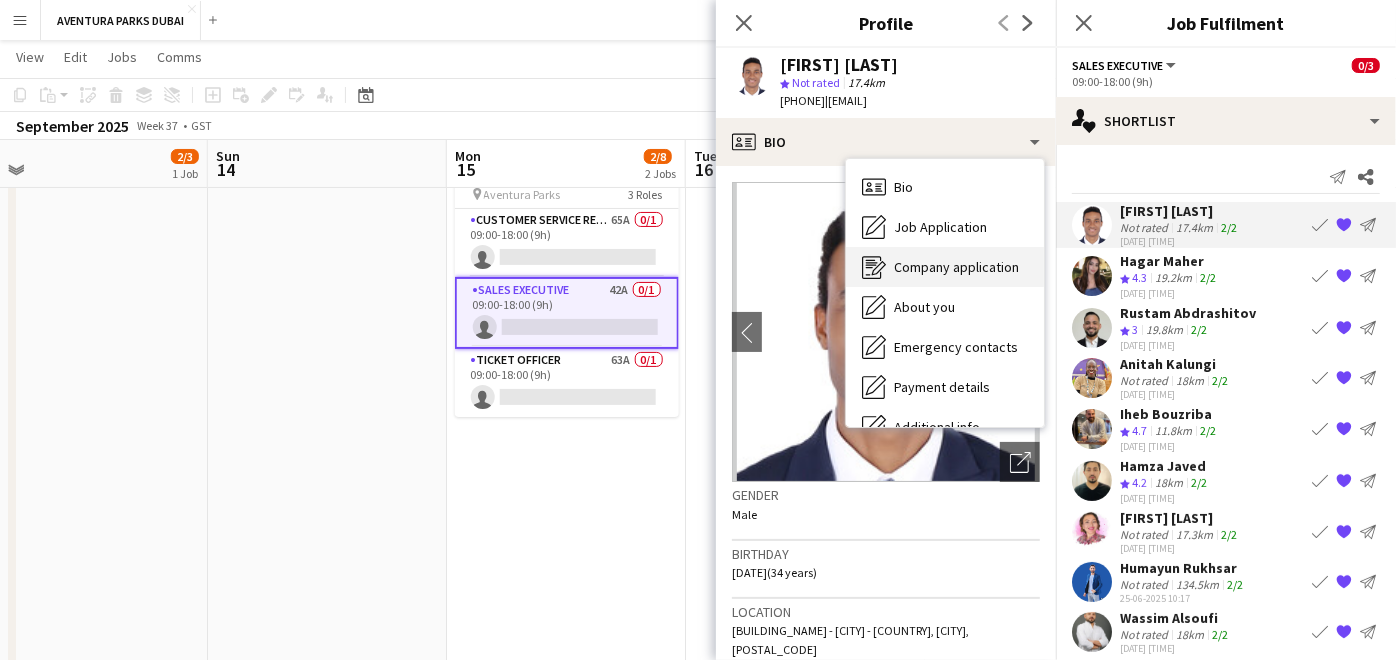 click on "Company application" at bounding box center (956, 267) 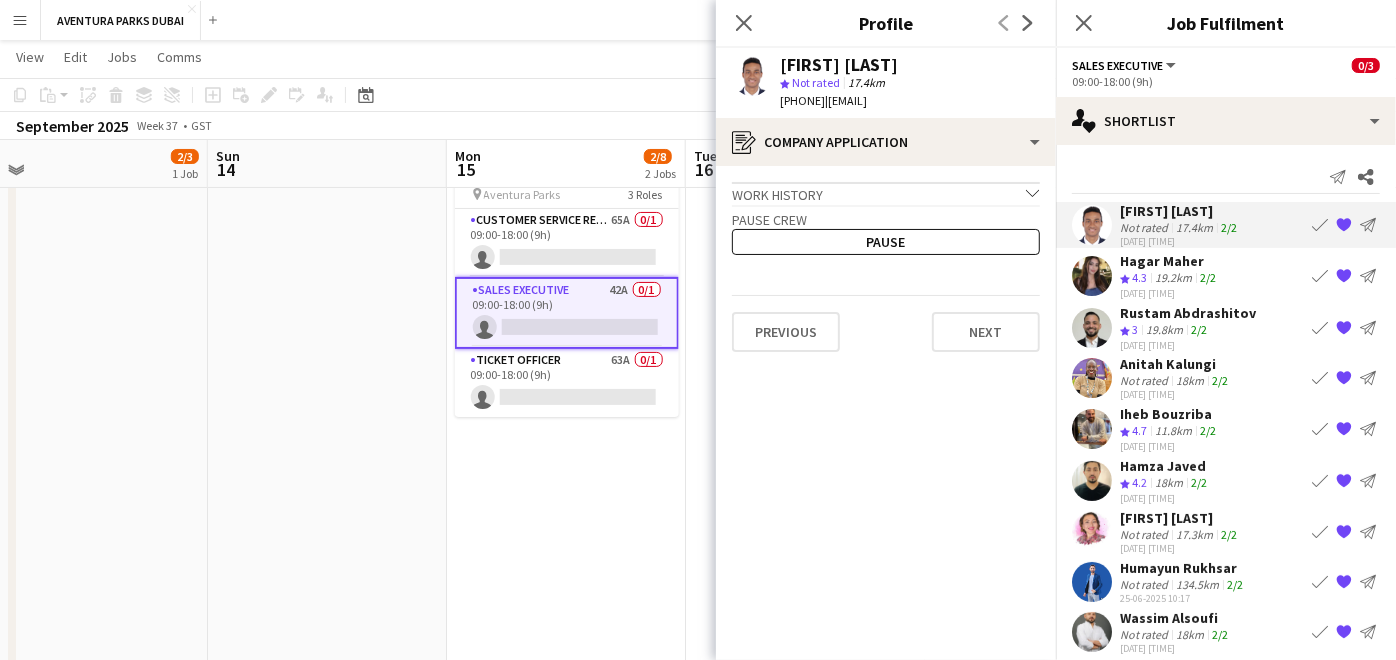click on "[FIRST] [LAST]" at bounding box center (1180, 211) 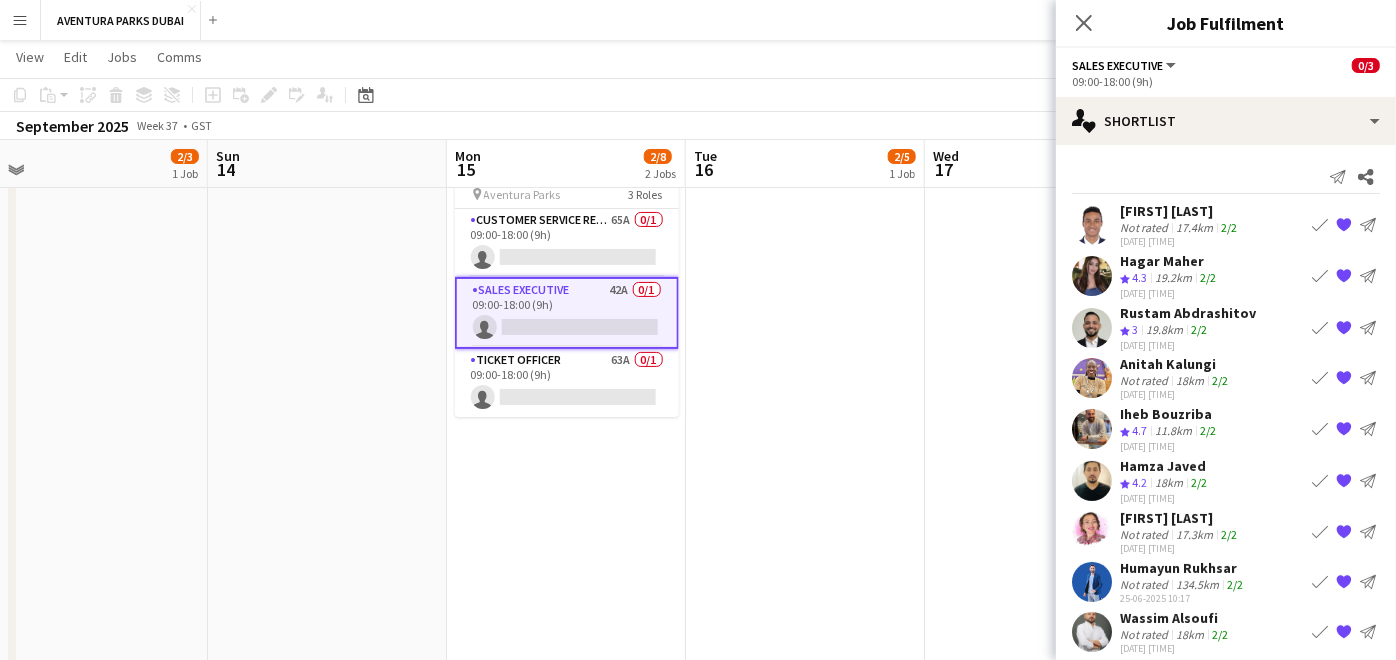 click on "[FIRST] [LAST]" at bounding box center [1180, 211] 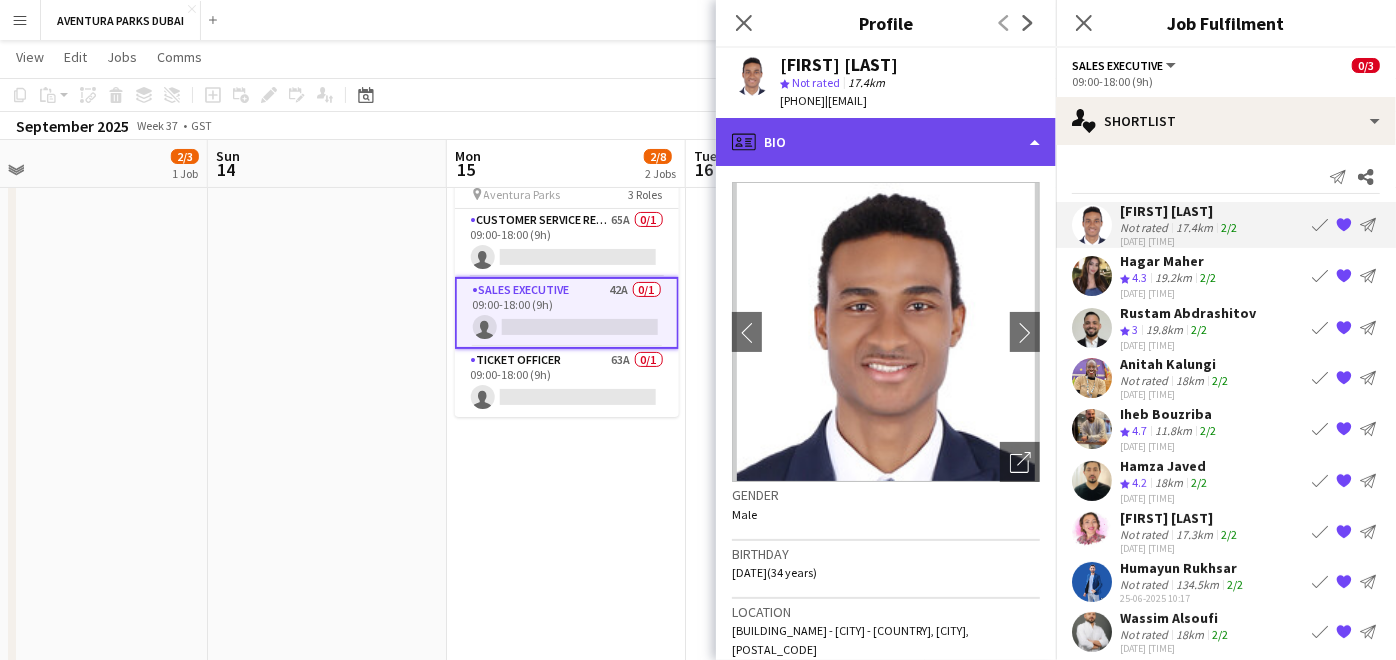 click on "profile
Bio" 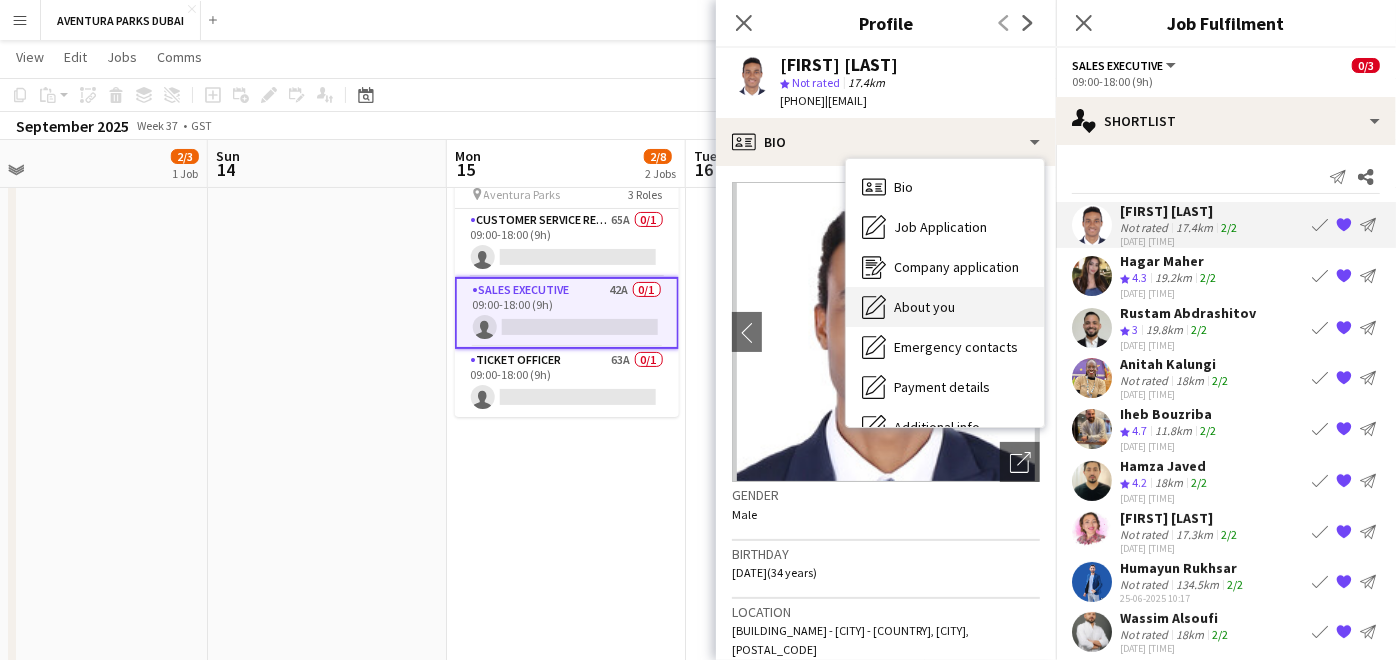 click on "About you" at bounding box center (924, 307) 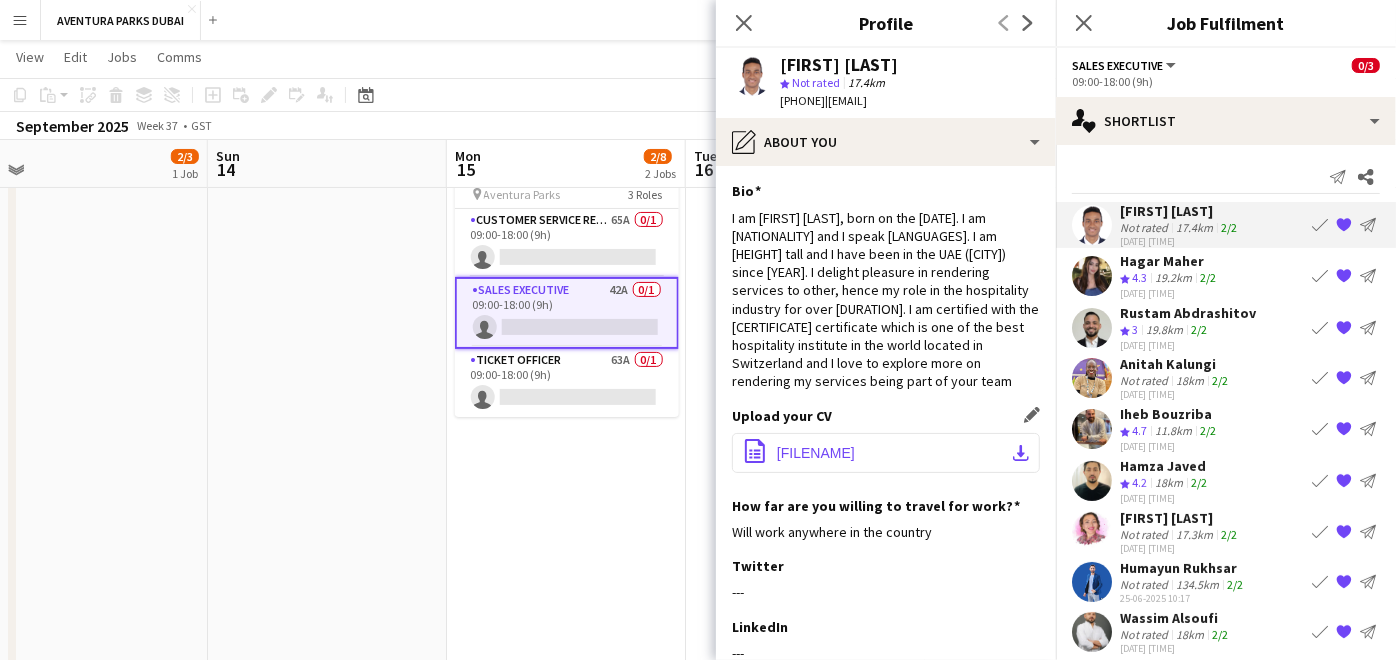 click on "[FILENAME]" 